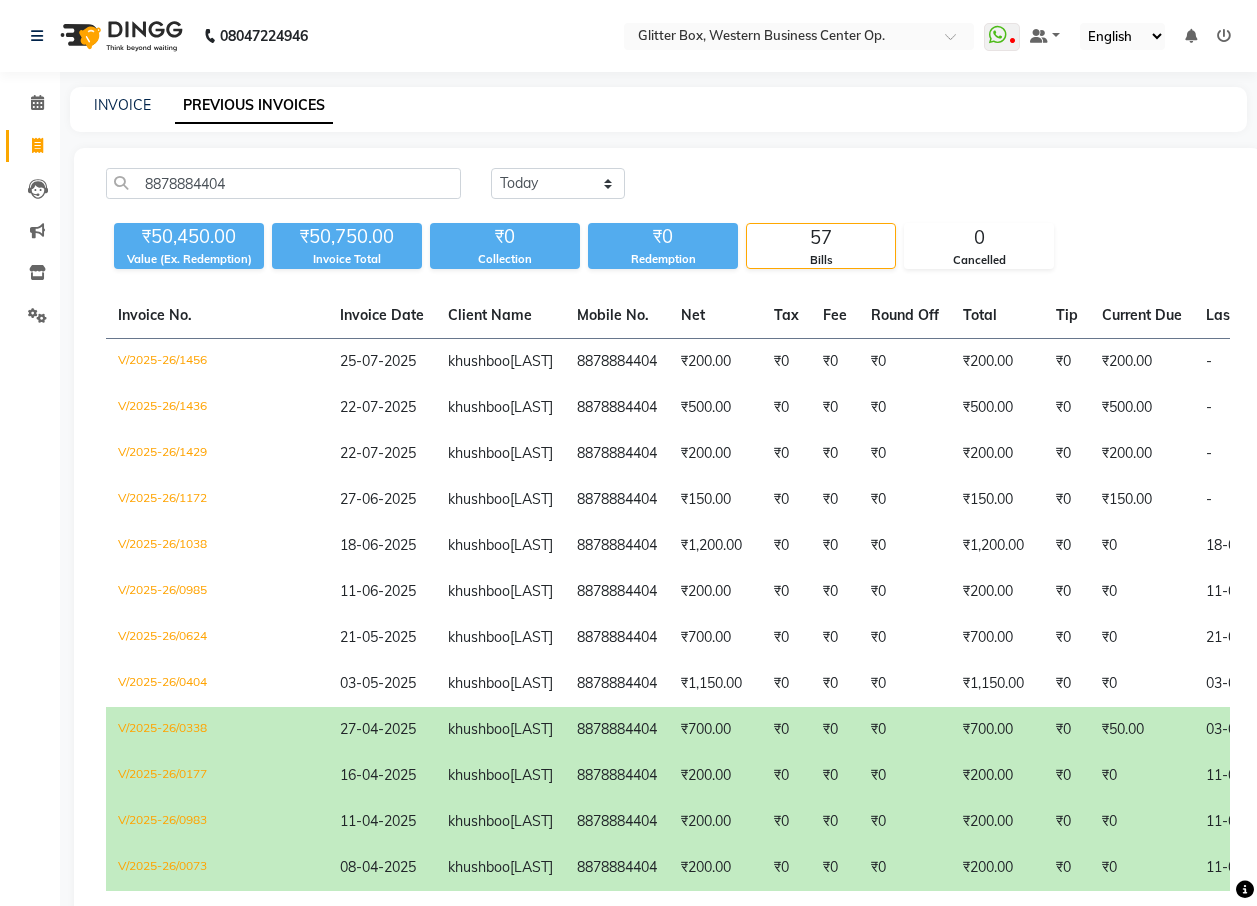 scroll, scrollTop: 0, scrollLeft: 0, axis: both 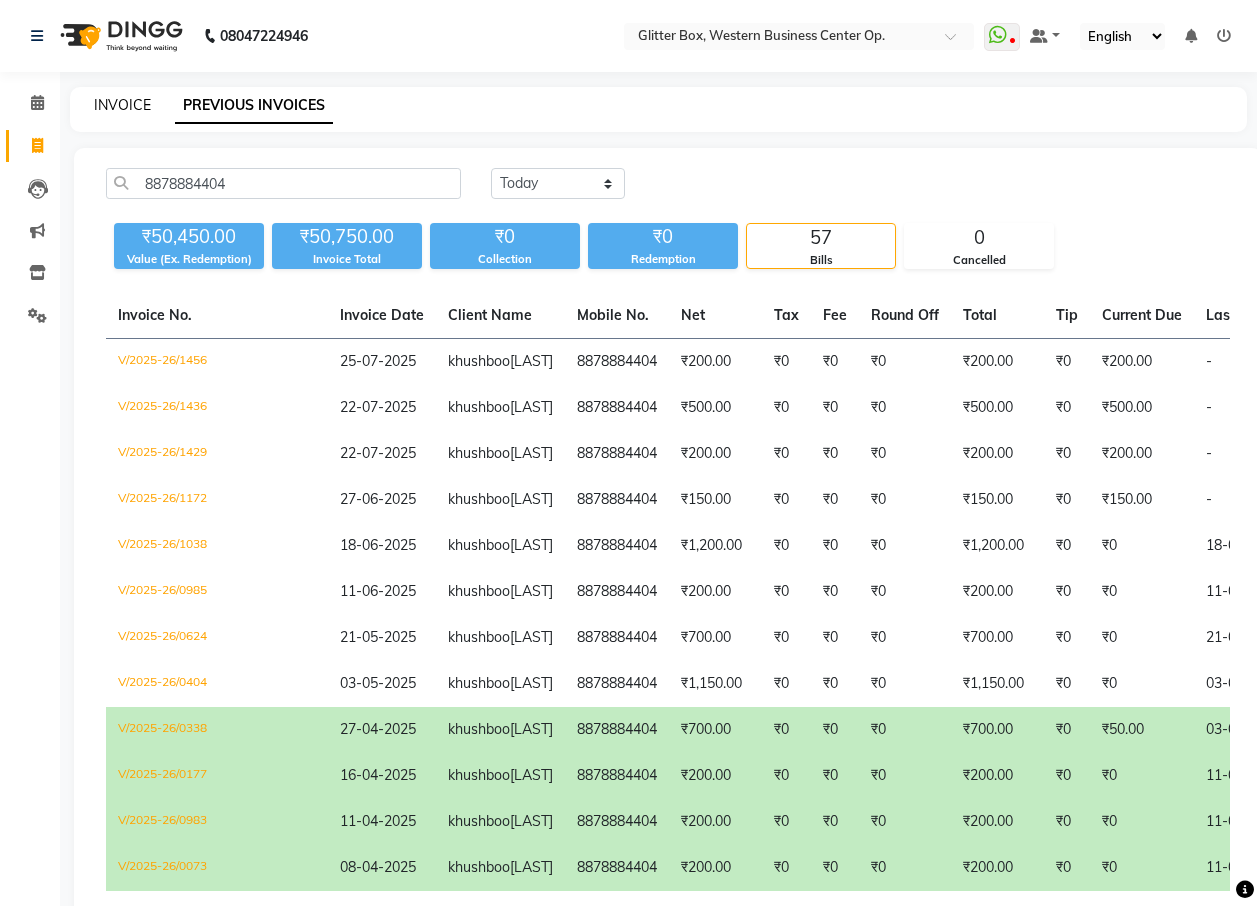 click on "INVOICE" 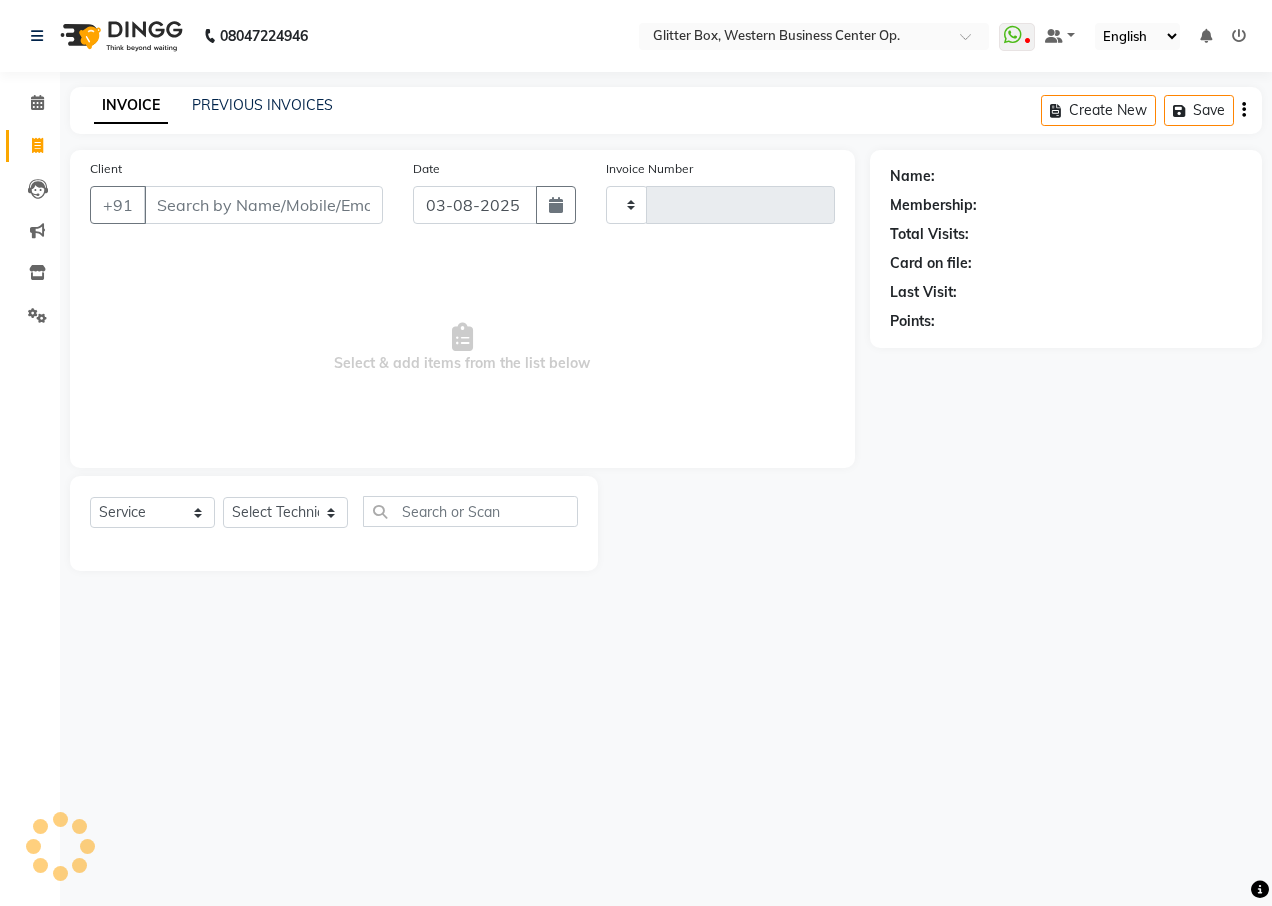 type on "1542" 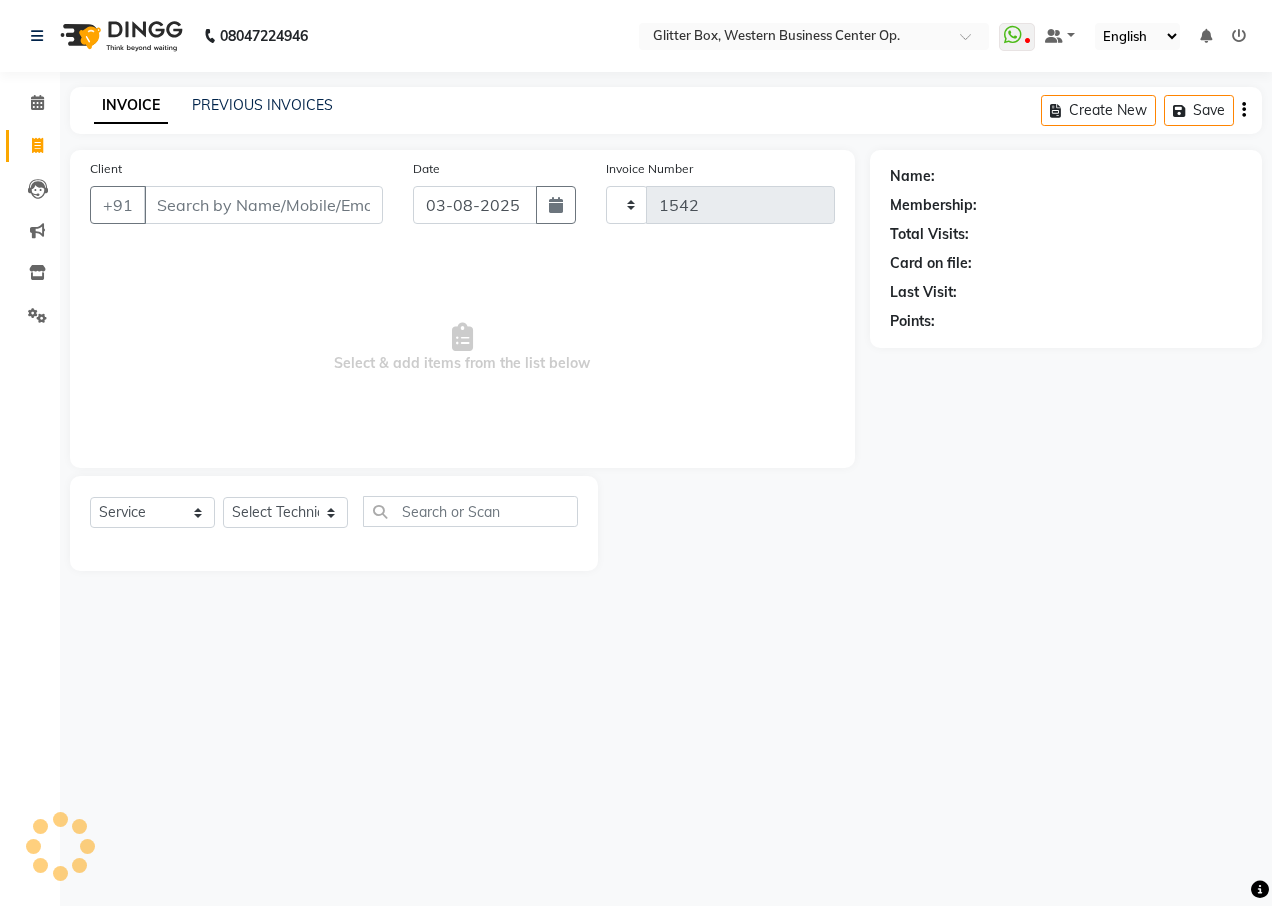 select on "5563" 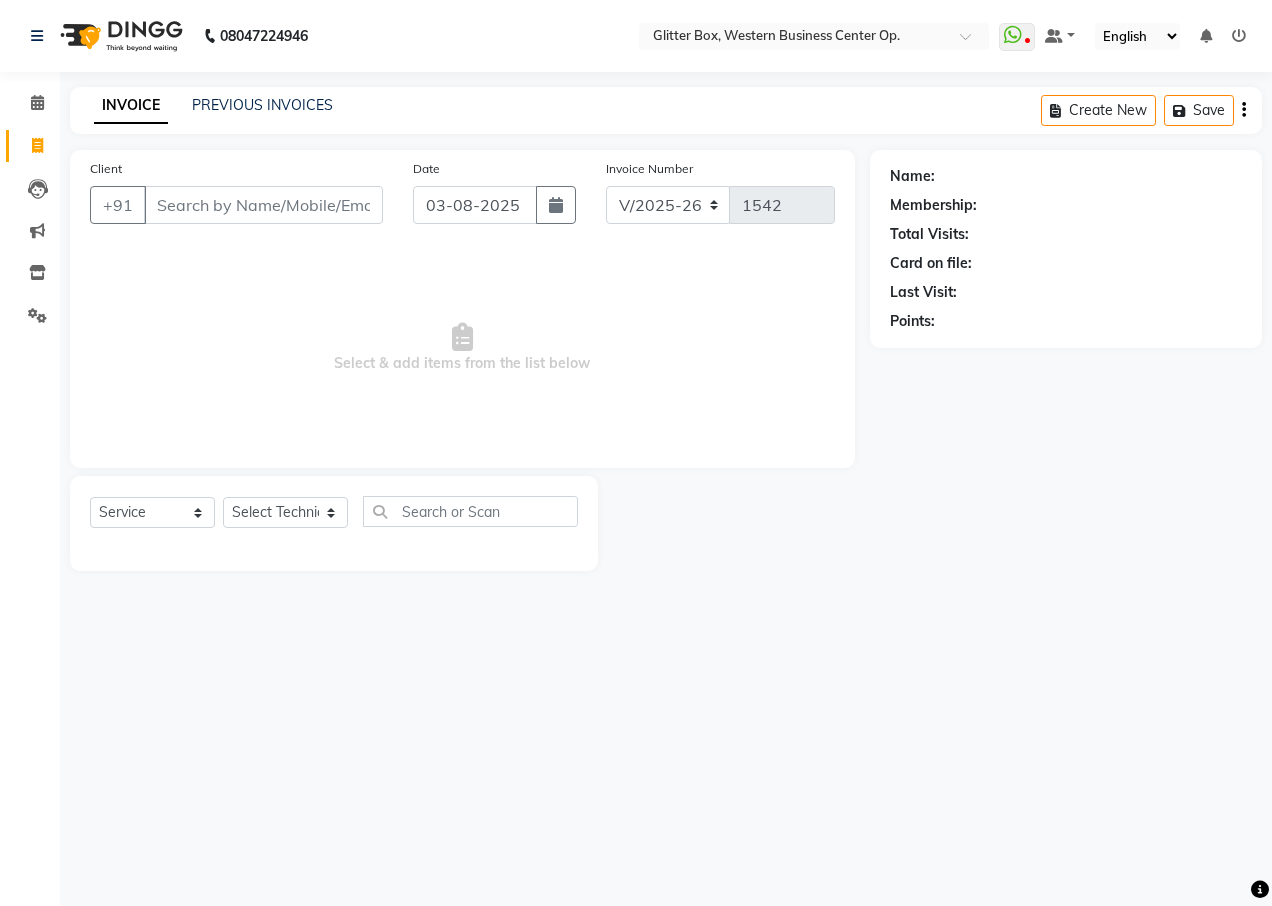 click on "Client" at bounding box center [263, 205] 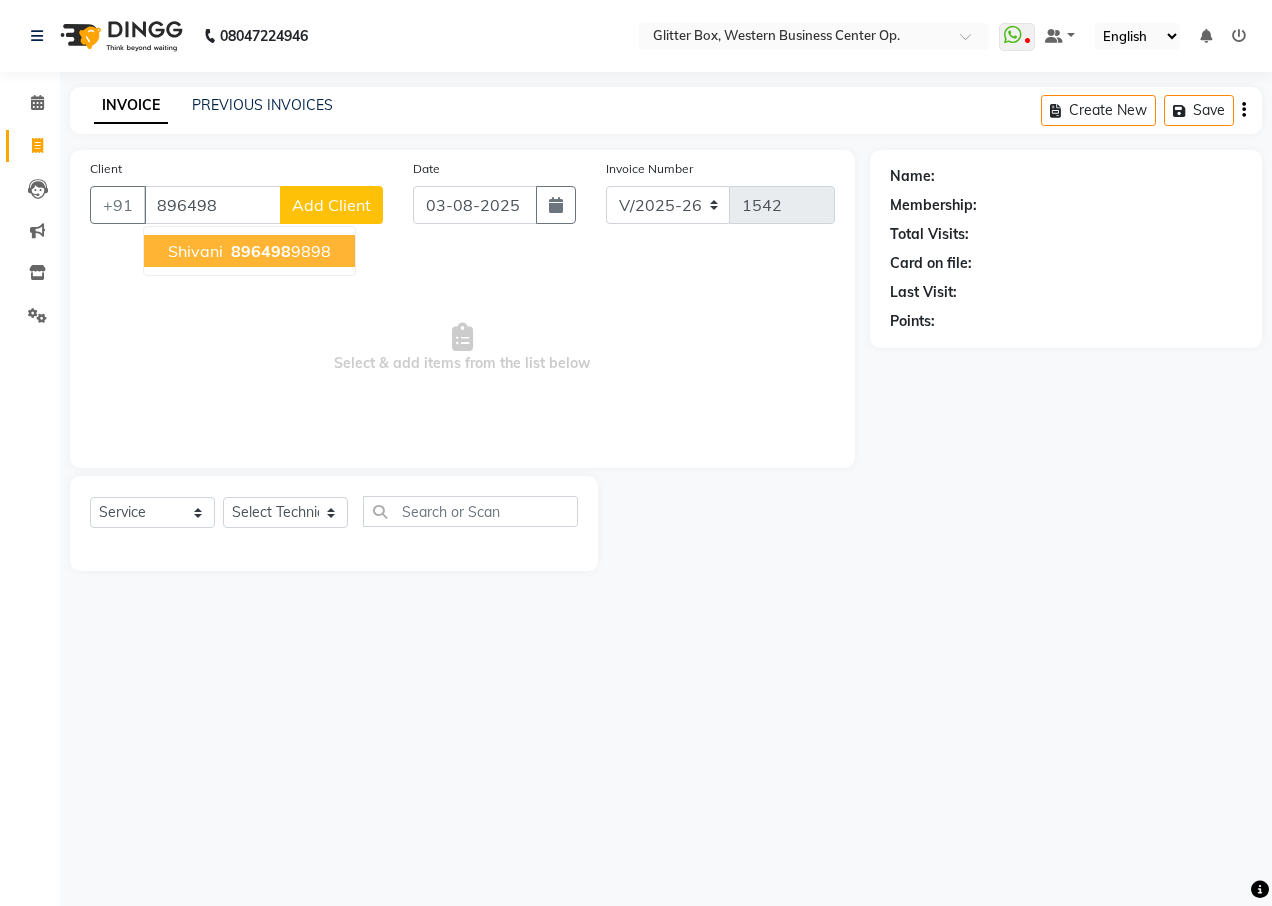 click on "896498" at bounding box center (261, 251) 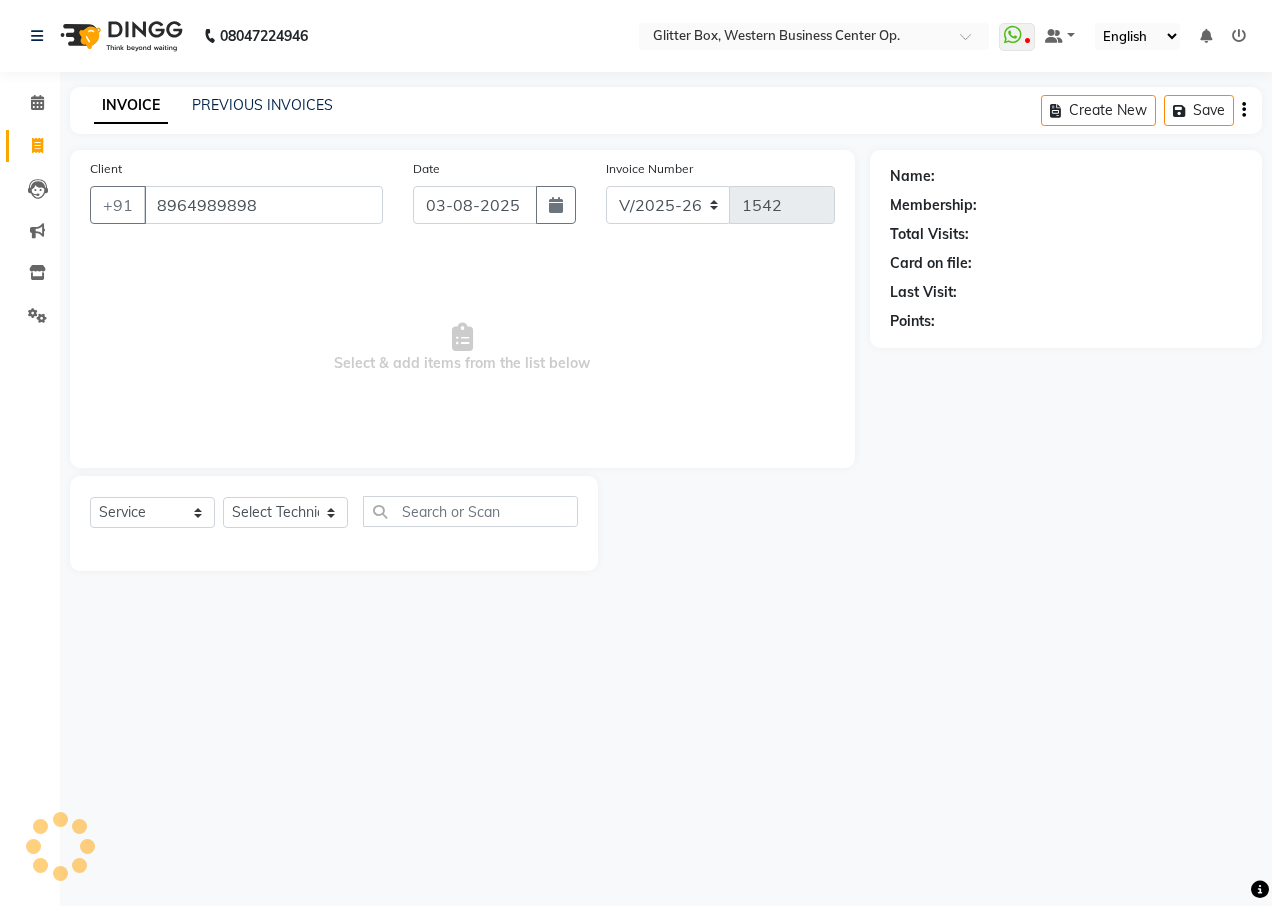 type on "8964989898" 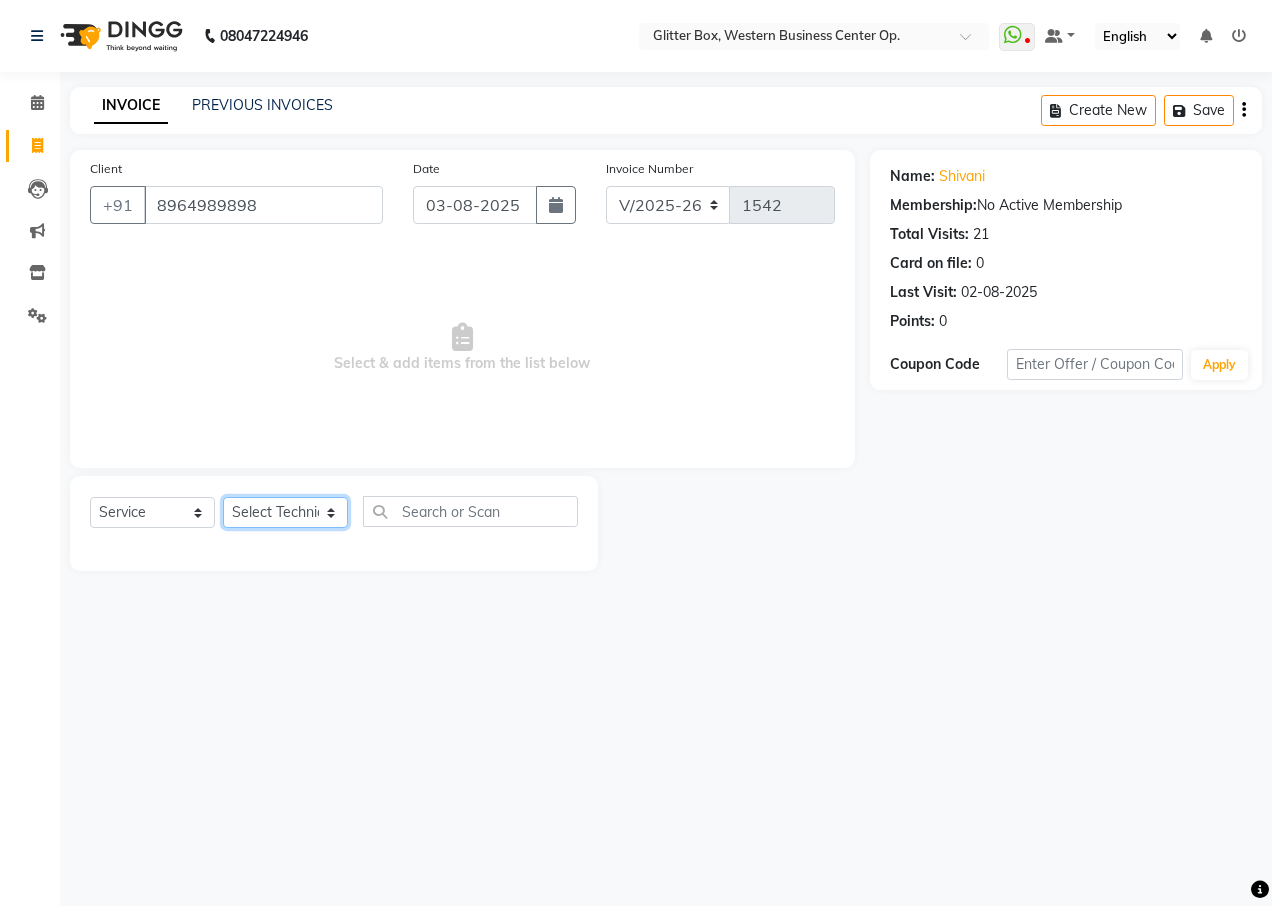 click on "Select Technician Ankita Yadav Ankit Tiwari bharat DEBNATH Govind Rana hema john Kajal Rana Kajal Rathour Katick Das kelly Nairmal Das owner Pankaj Malayya pooja Preeti makore Rupa Chettri shalu shruti shubham Suraj" 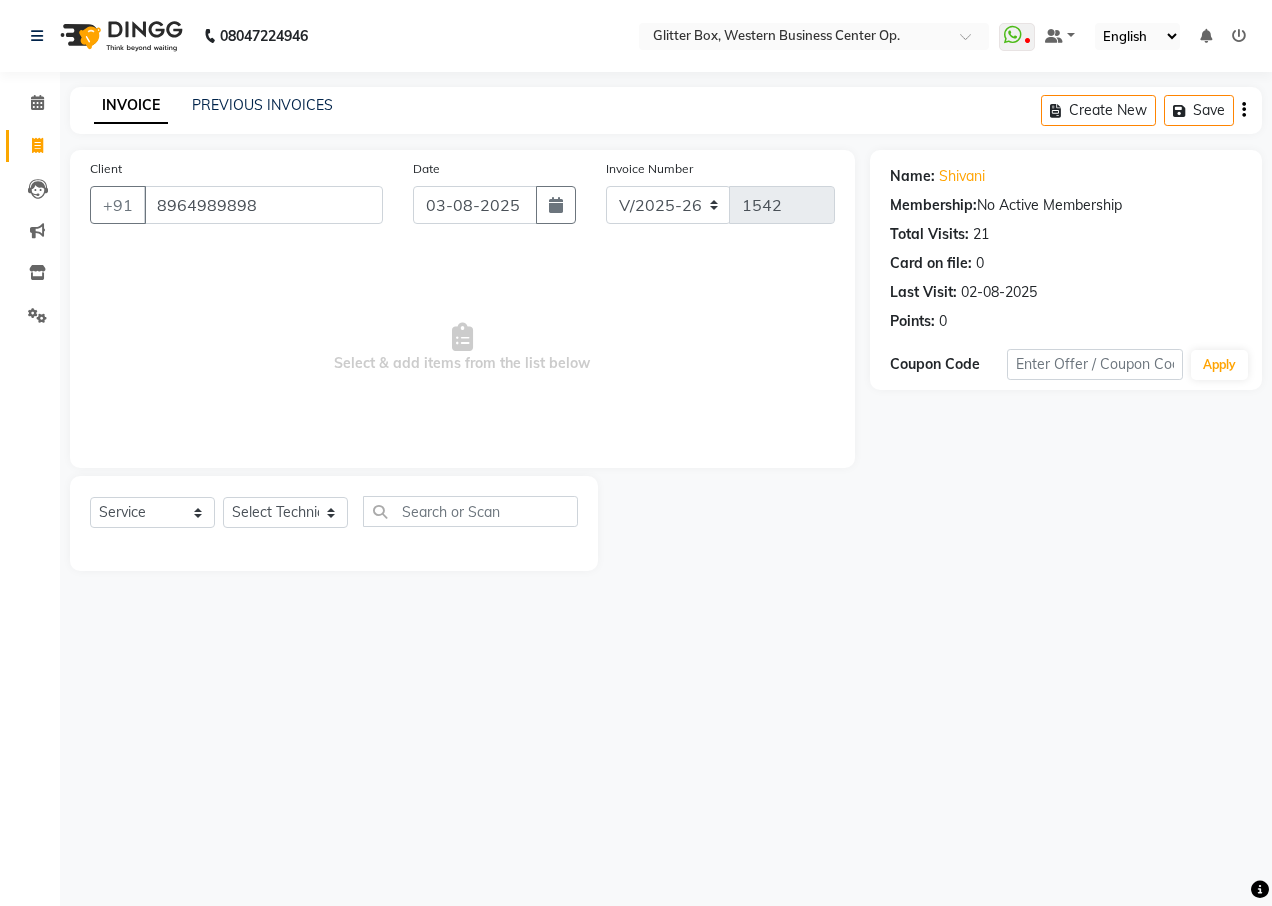 click on "Client +91 [PHONE] [DATE] Invoice Number V/2025 V/2025-26 1542  Select & add items from the list below" 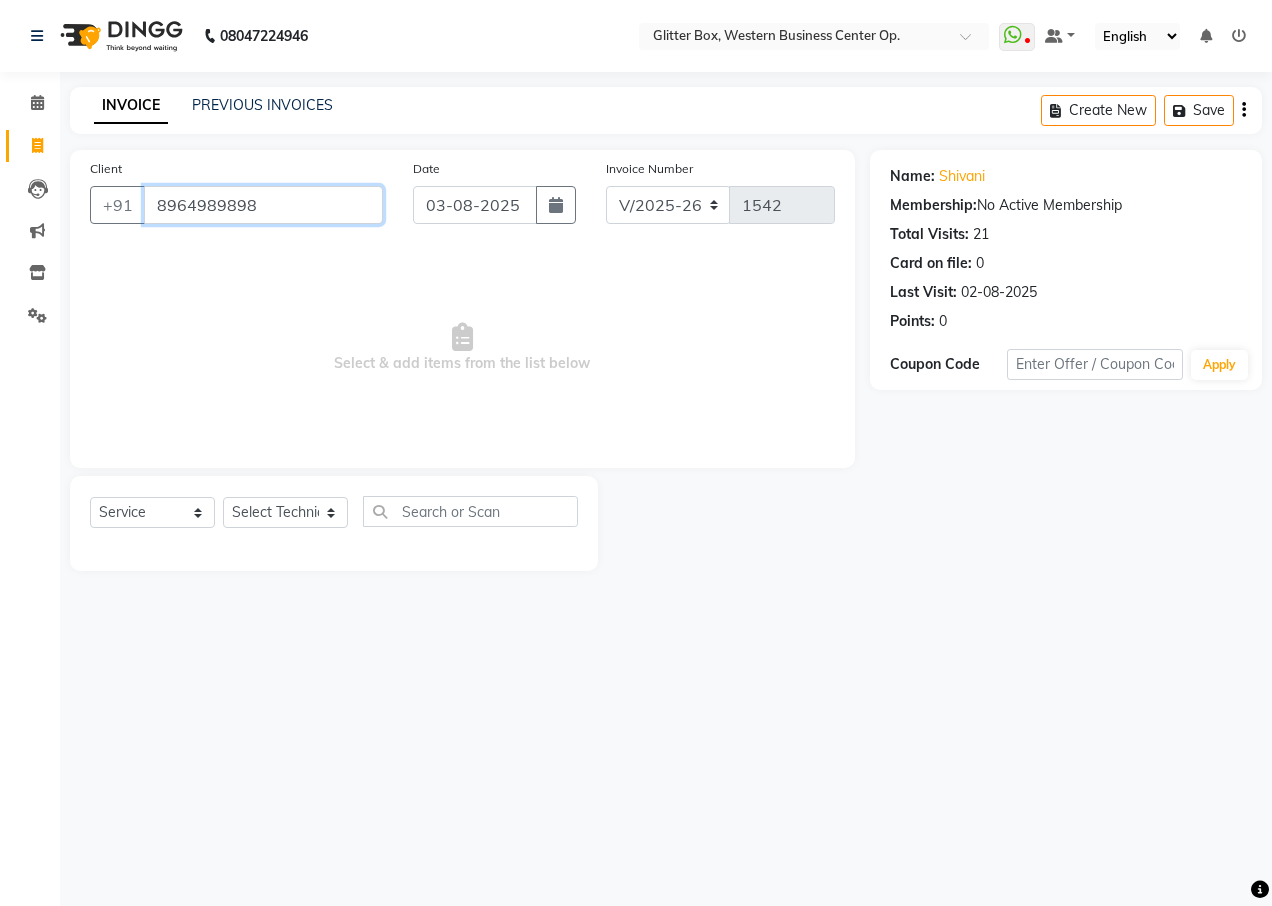 click on "8964989898" at bounding box center [263, 205] 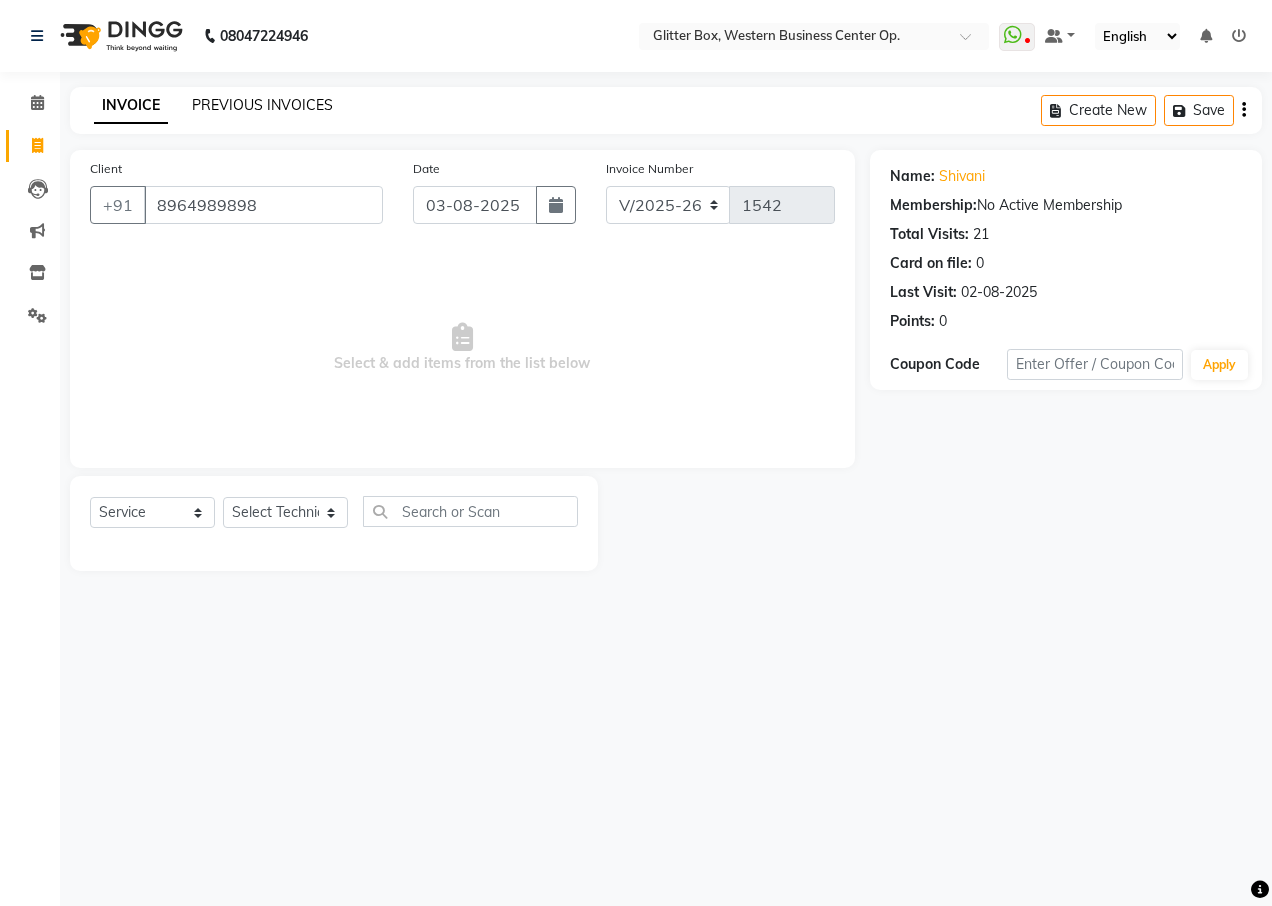 click on "PREVIOUS INVOICES" 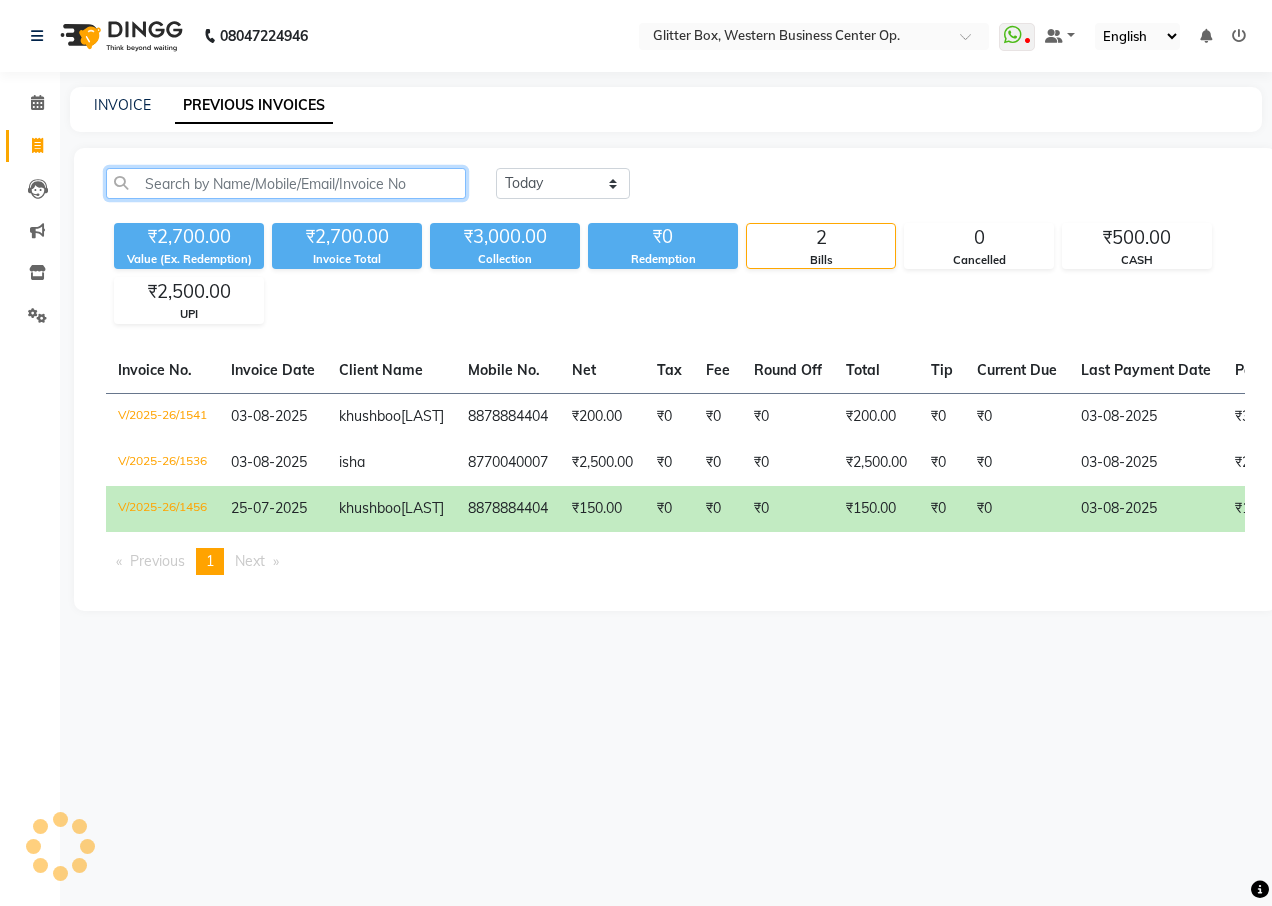 click 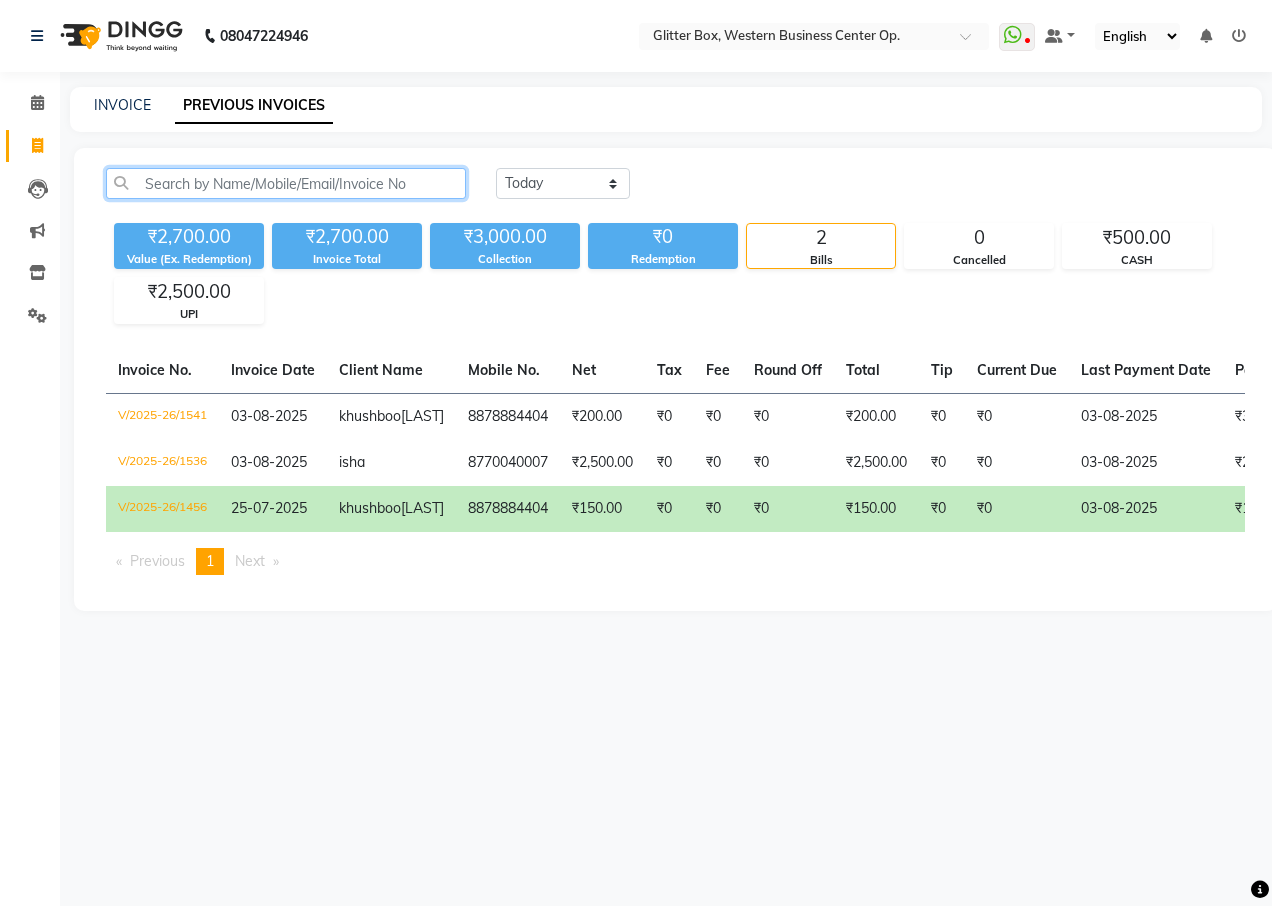 paste on "8964989898" 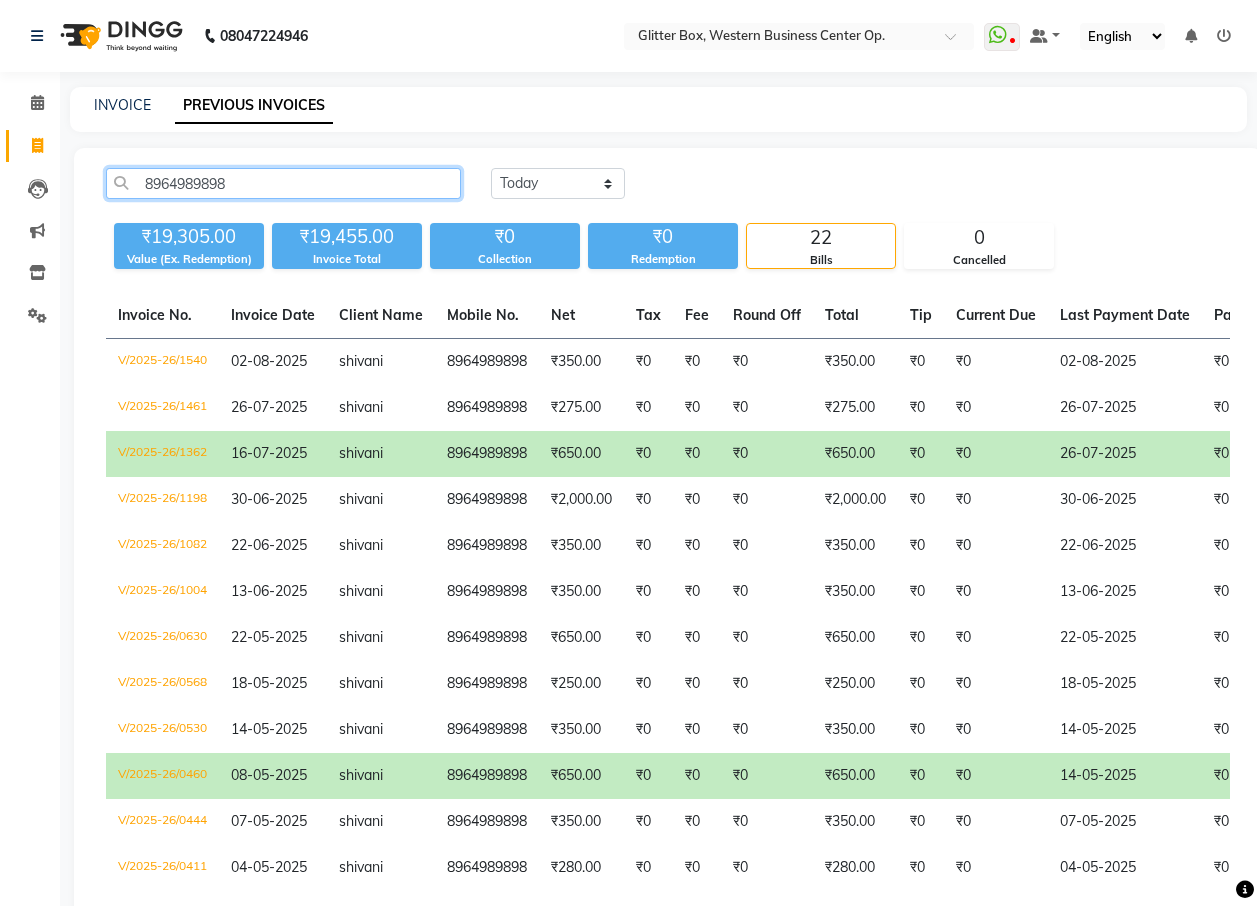 click on "8964989898" 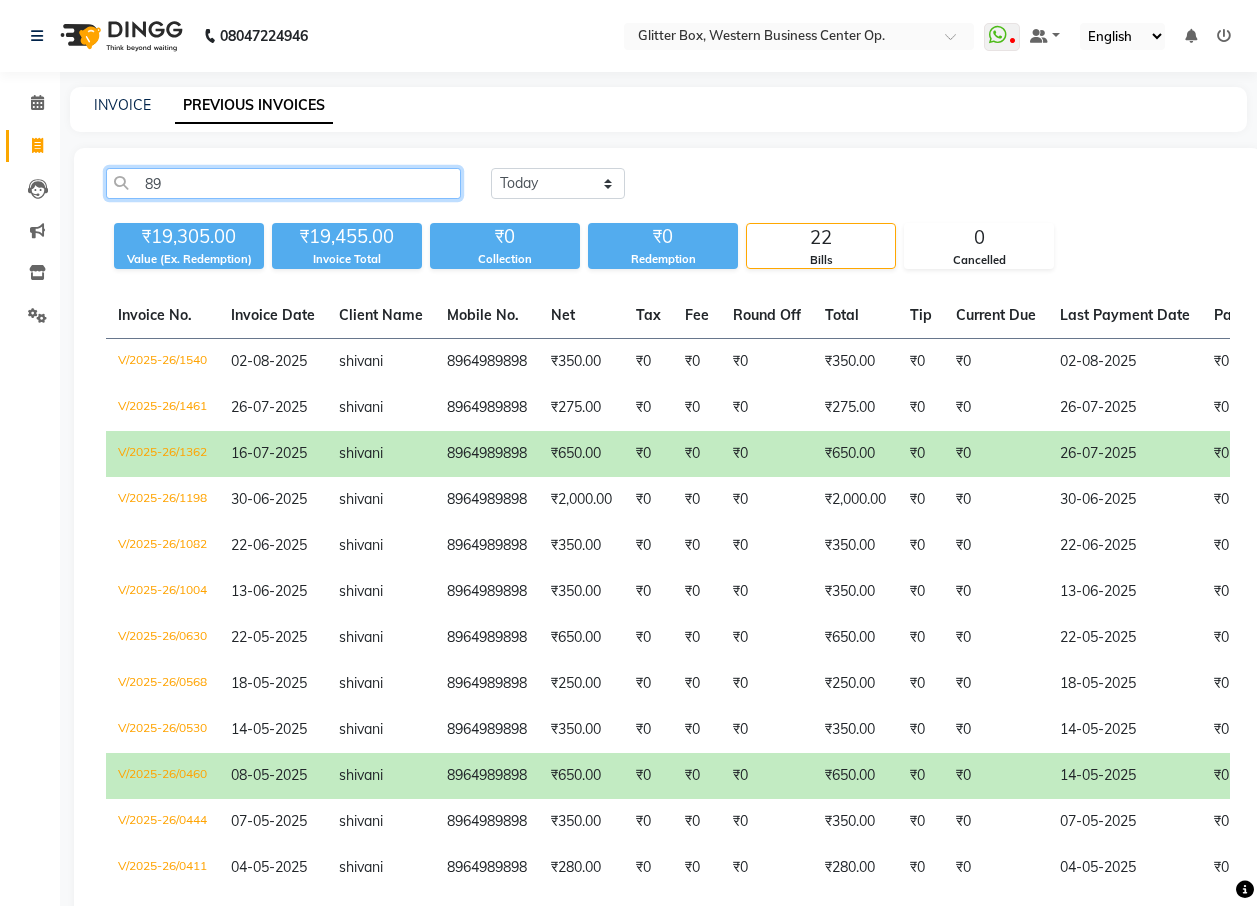 type on "8" 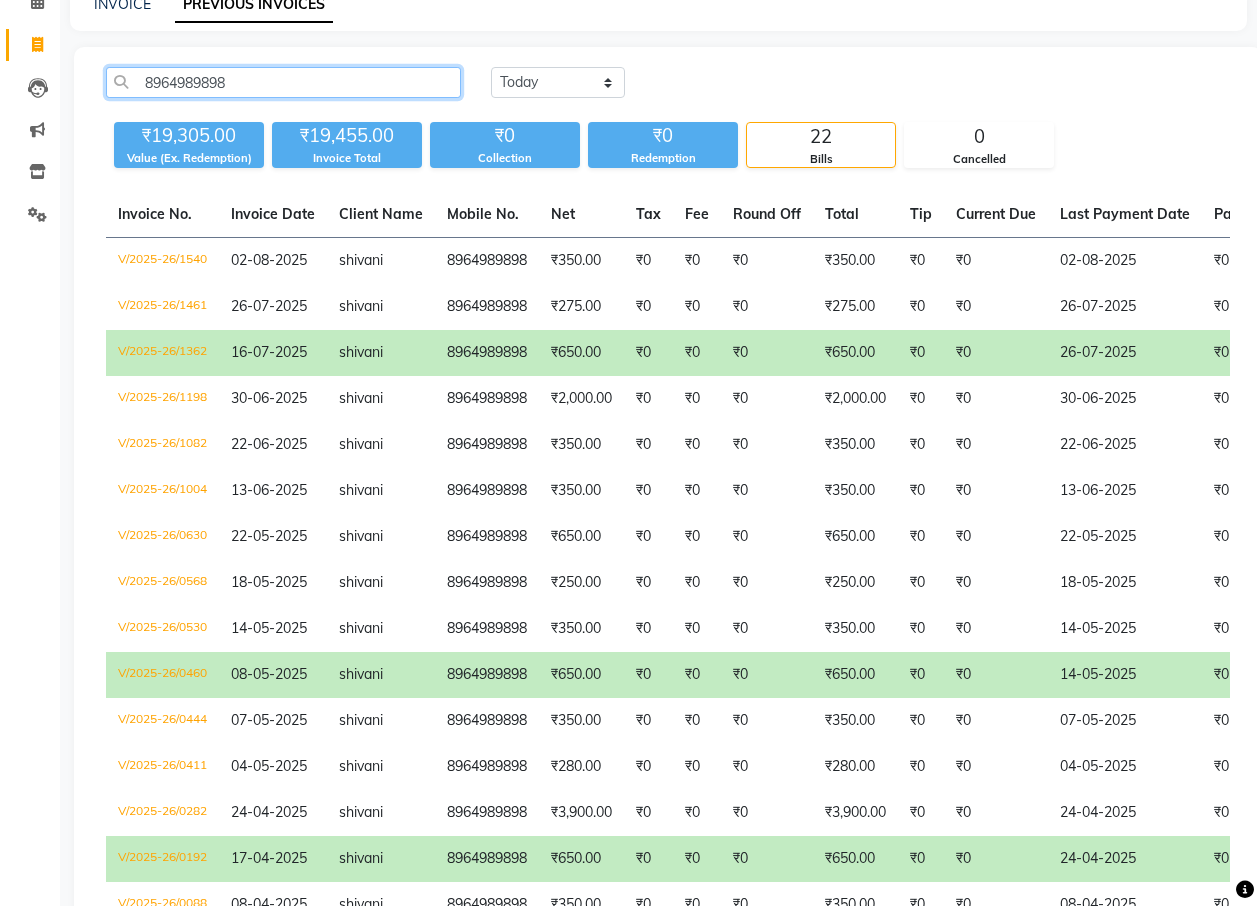 scroll, scrollTop: 120, scrollLeft: 0, axis: vertical 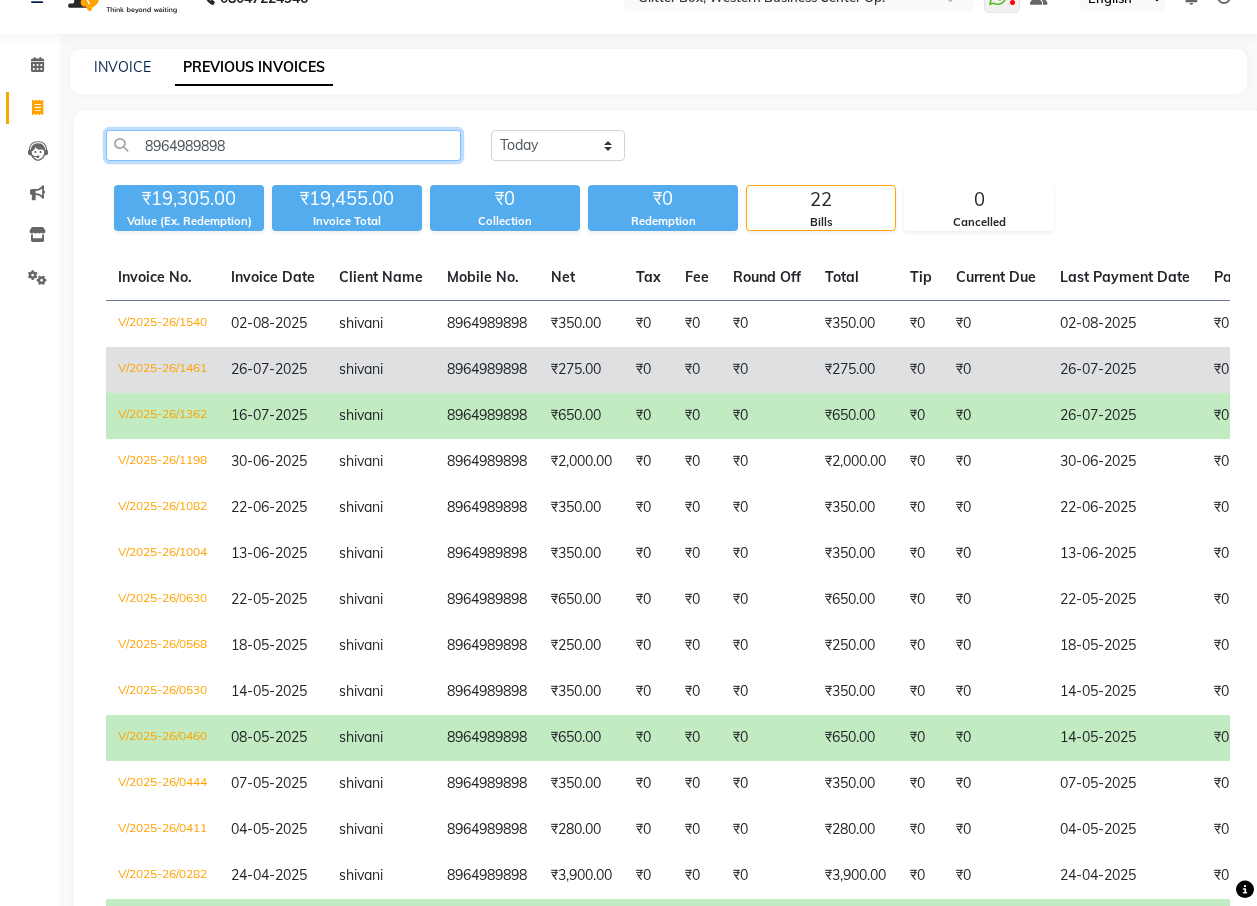 type on "8964989898" 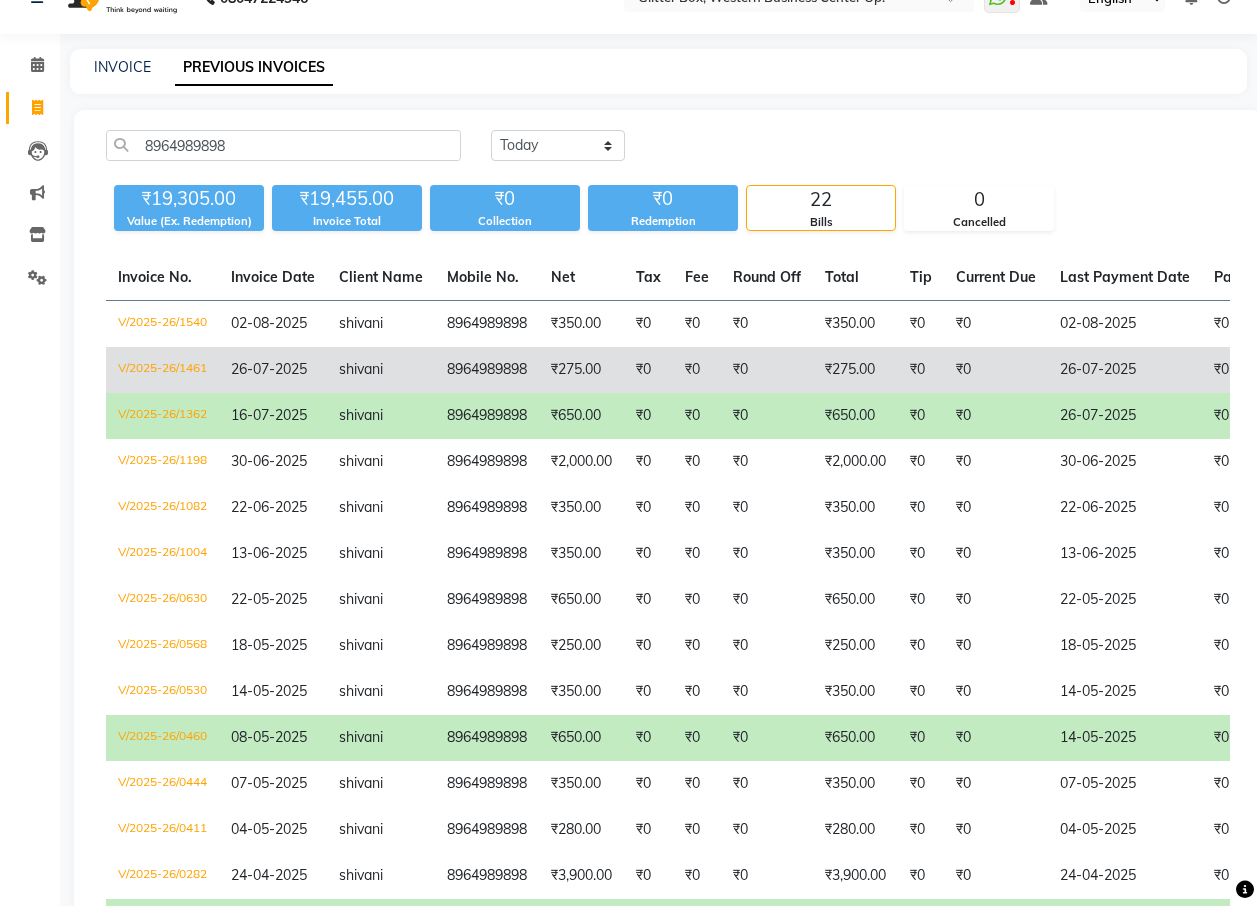 click on "8964989898" 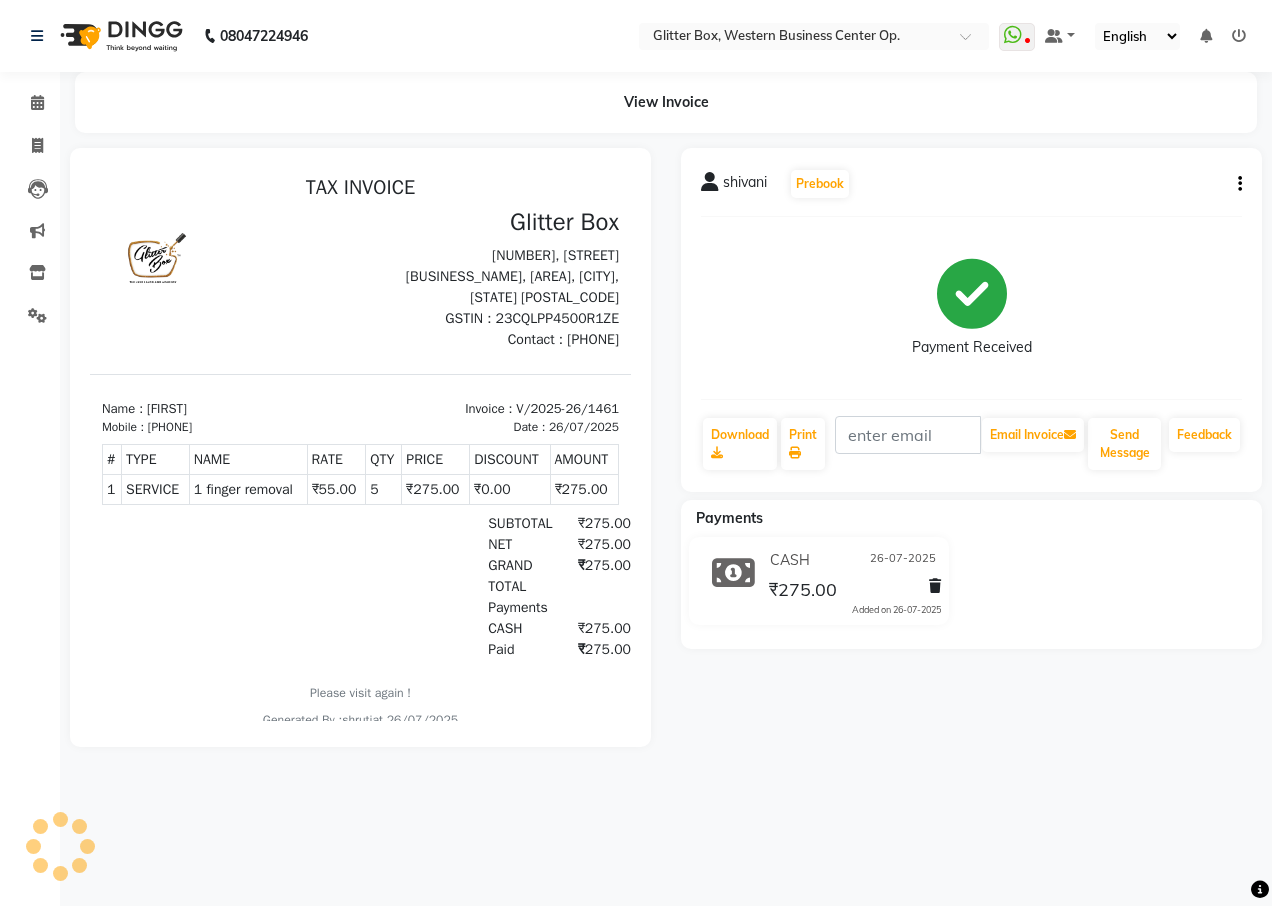 scroll, scrollTop: 0, scrollLeft: 0, axis: both 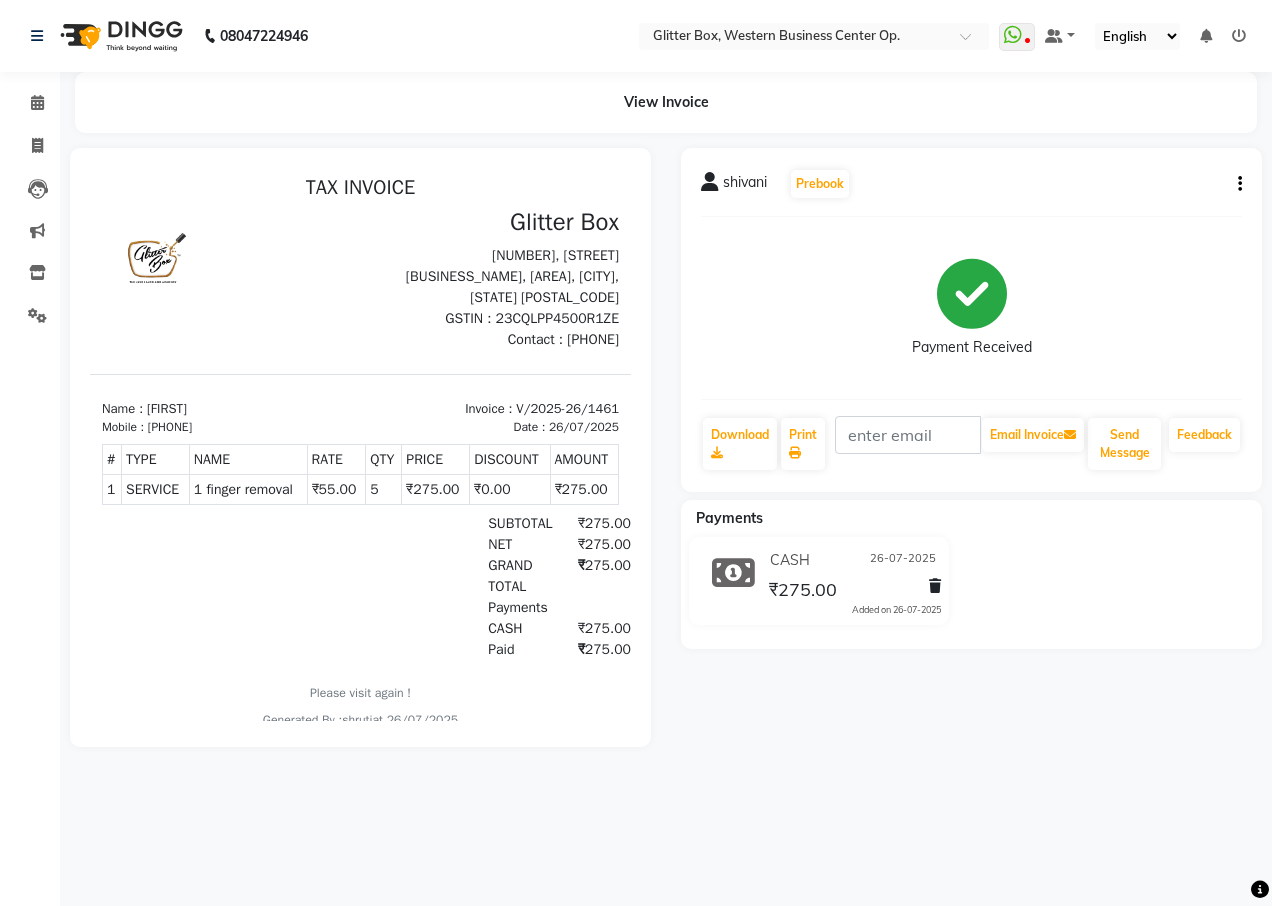 click 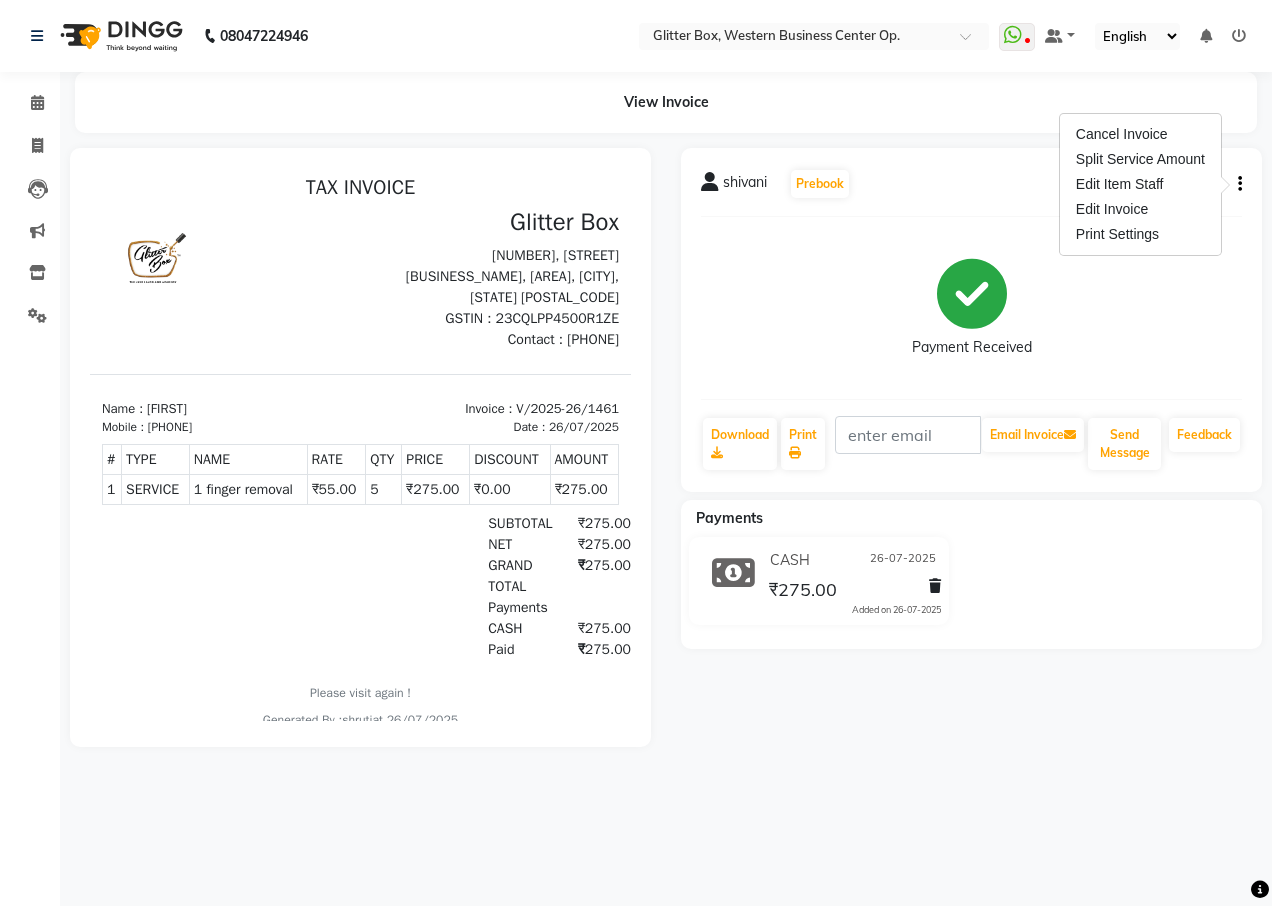 click on "08047224946 Select Location × Glitter Box, Western Business Center Op.  WhatsApp Status  ✕ Status:  Disconnected Most Recent Message: 06-04-2025     07:45 PM Recent Service Activity: 06-04-2025     07:42 PM  08047224946 Whatsapp Settings Default Panel My Panel English ENGLISH Español العربية मराठी हिंदी ગુજરાતી தமிழ் 中文 Notifications nothing to show" 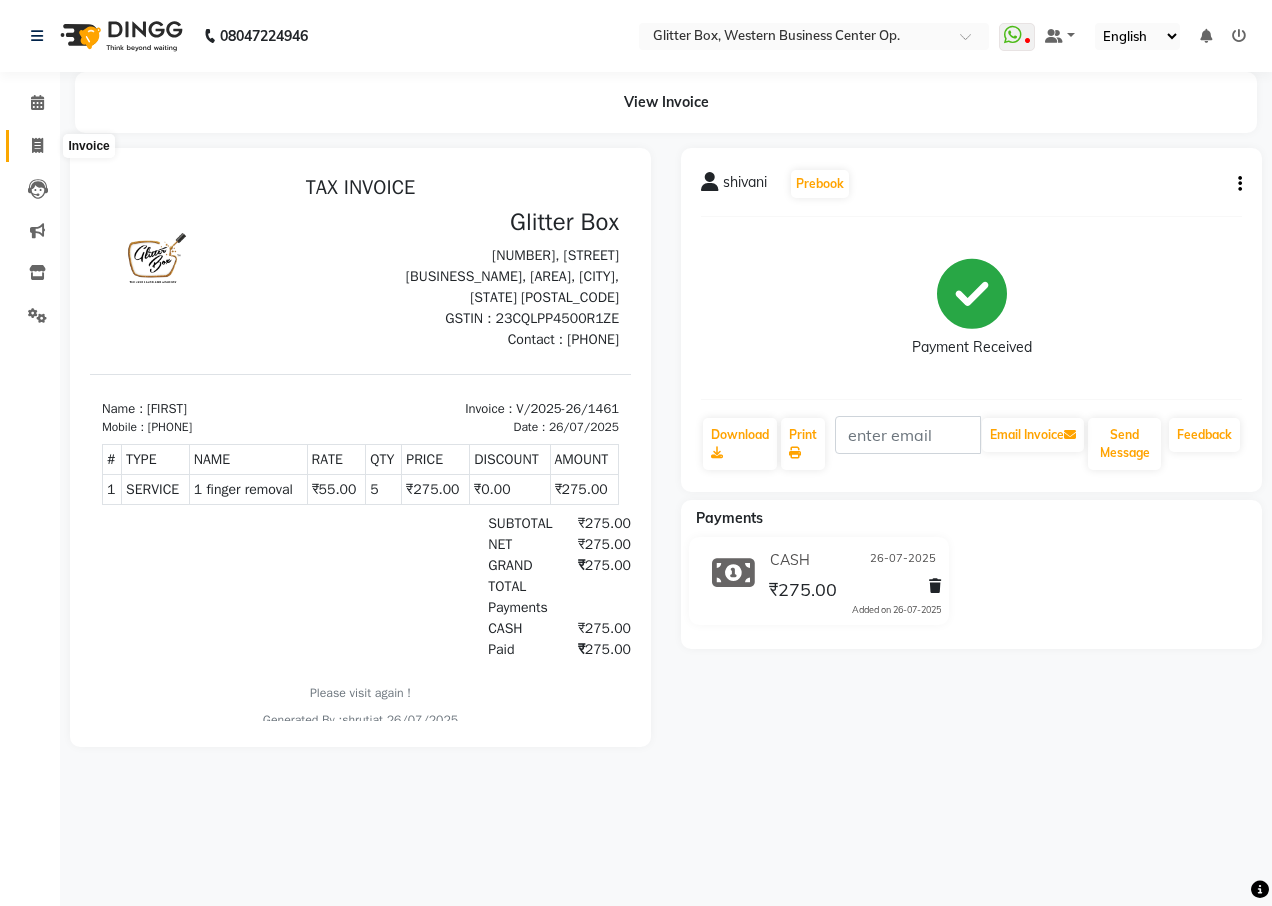 click 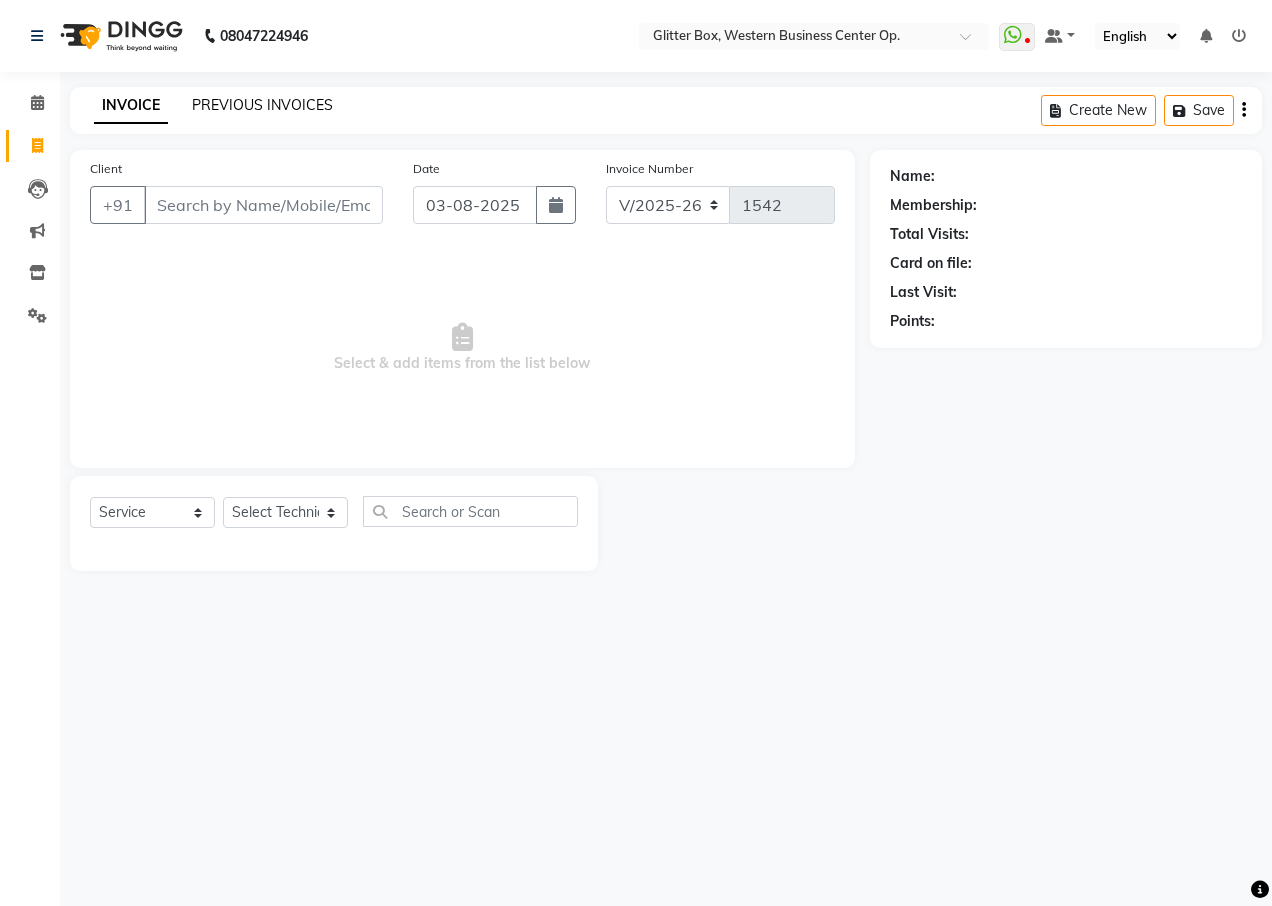 click on "PREVIOUS INVOICES" 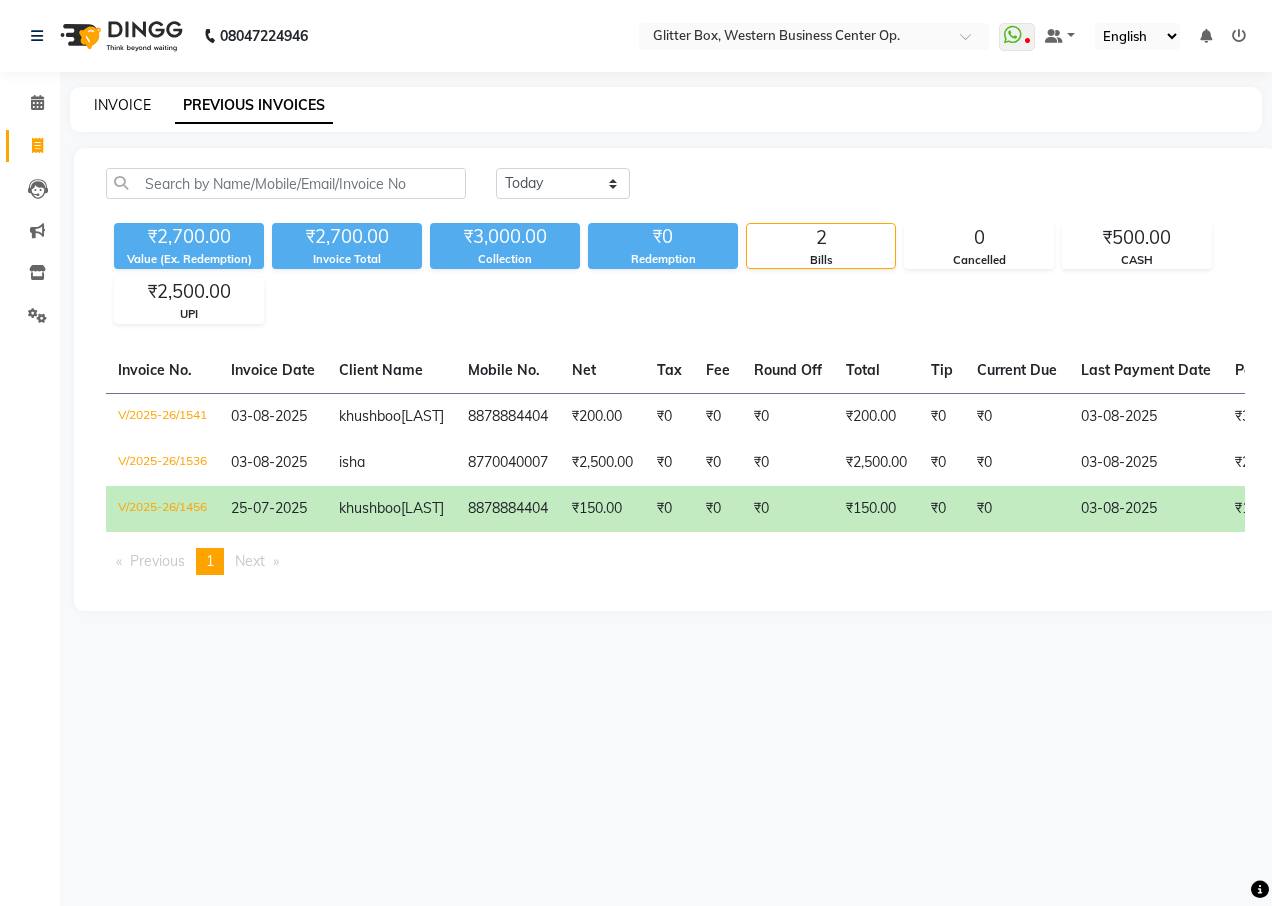 click on "INVOICE" 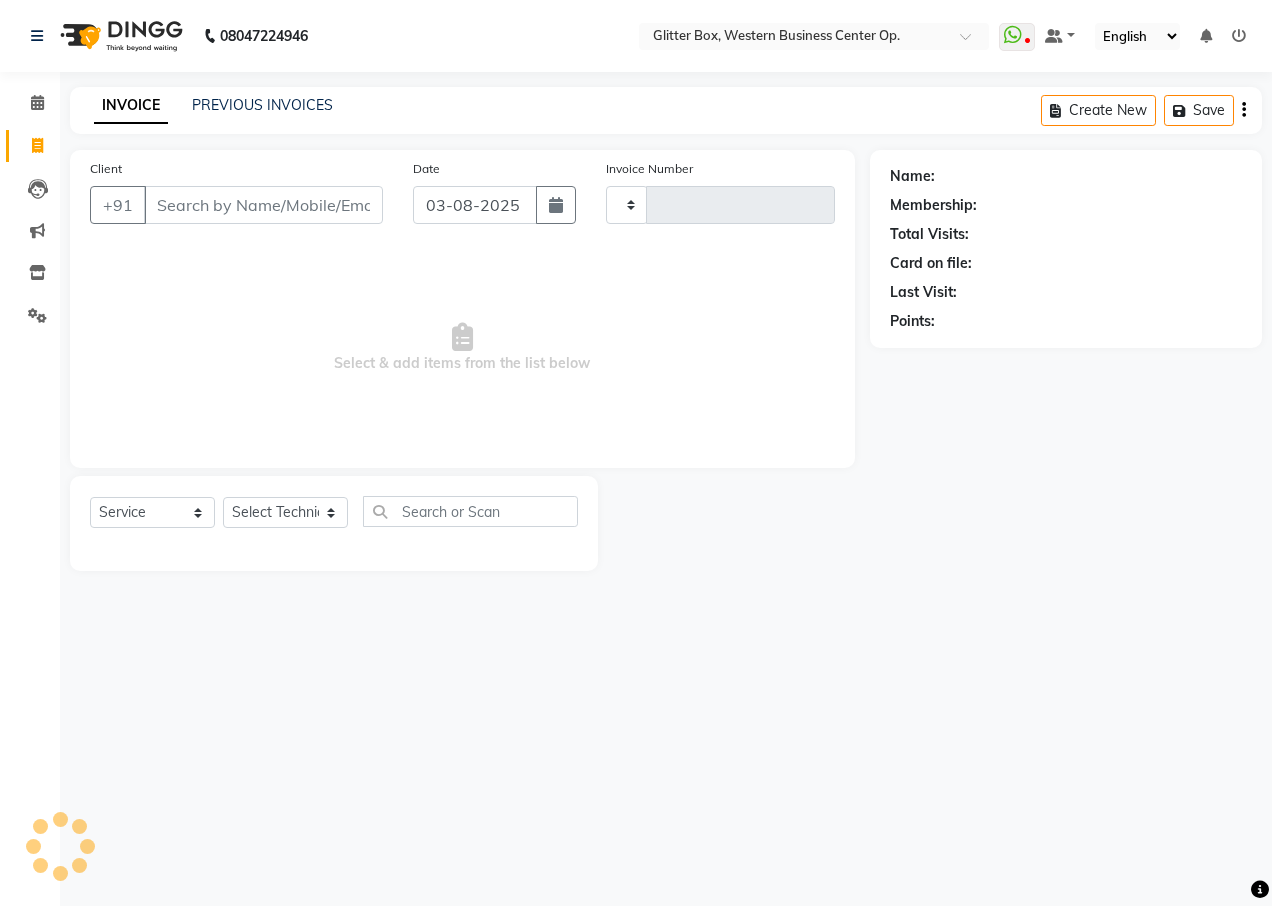type on "1542" 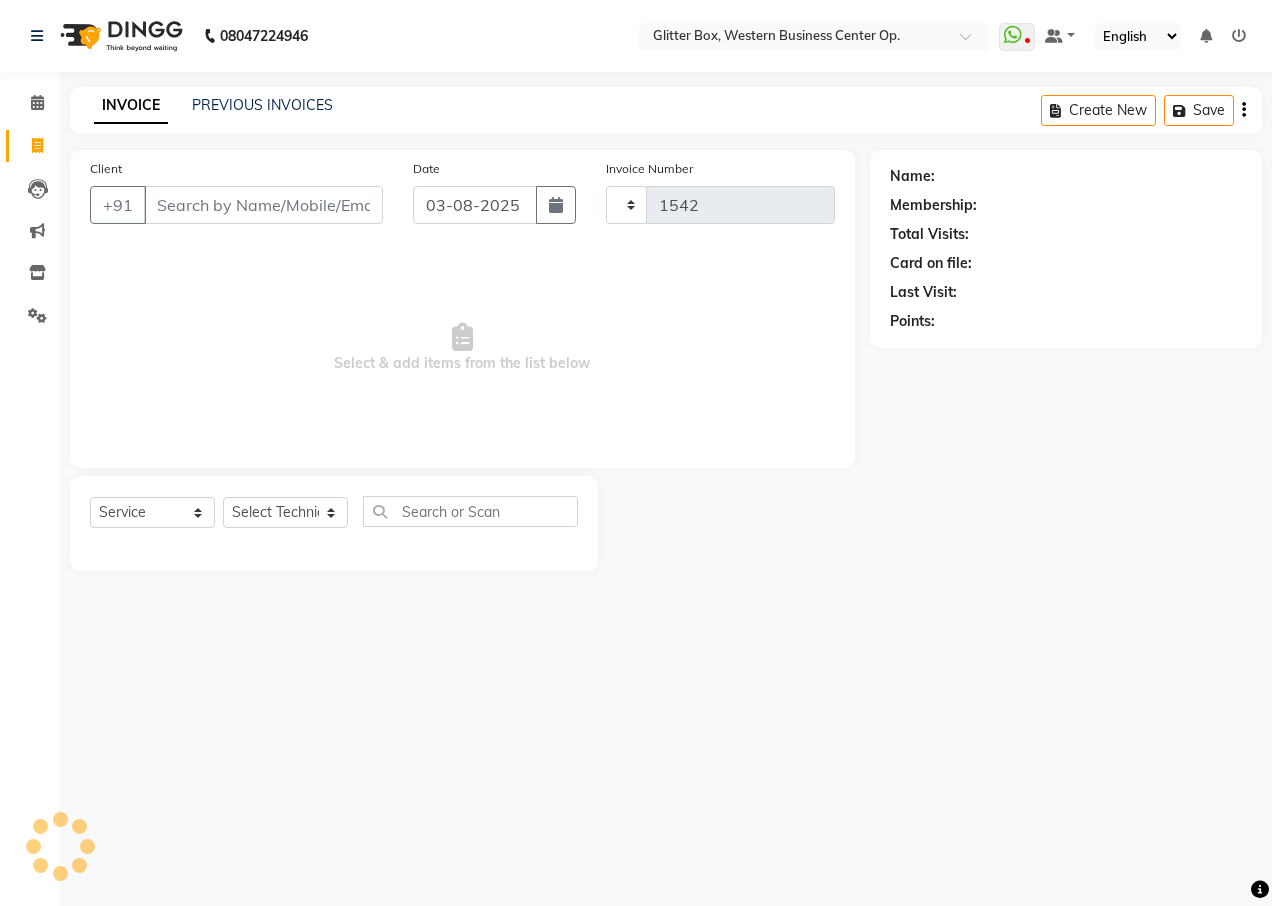 select on "5563" 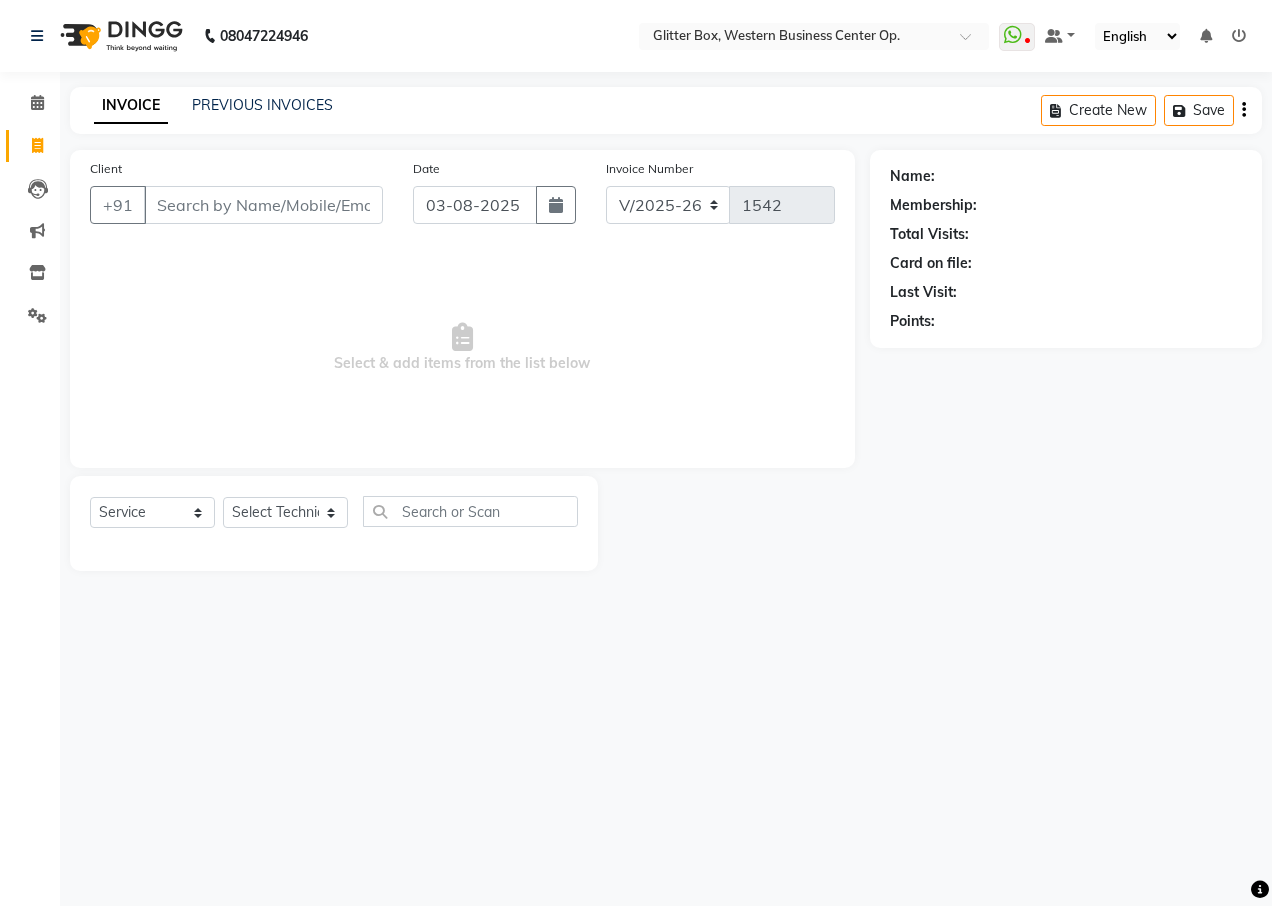 click on "Client" at bounding box center [263, 205] 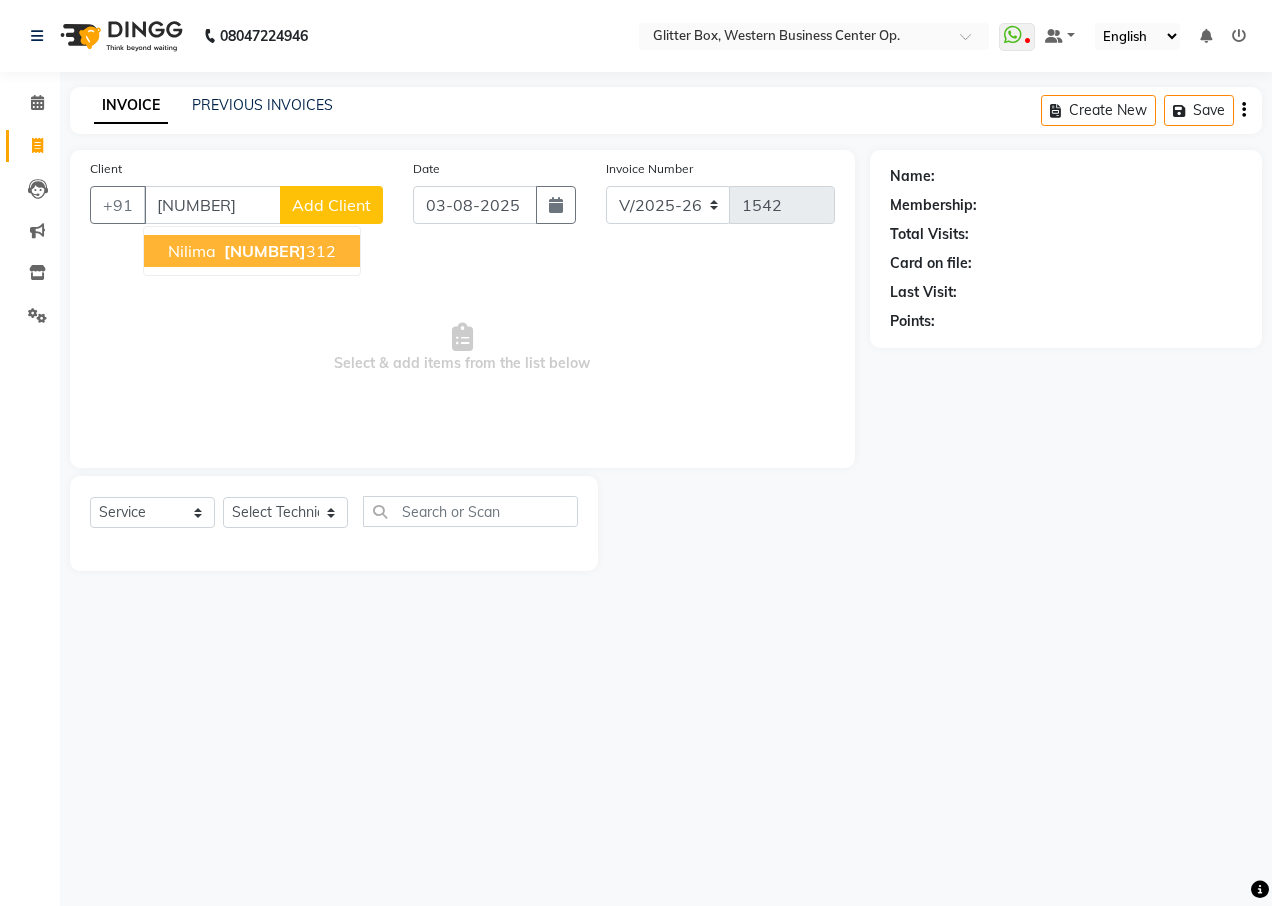 click on "nilima   9303200 312" at bounding box center (252, 251) 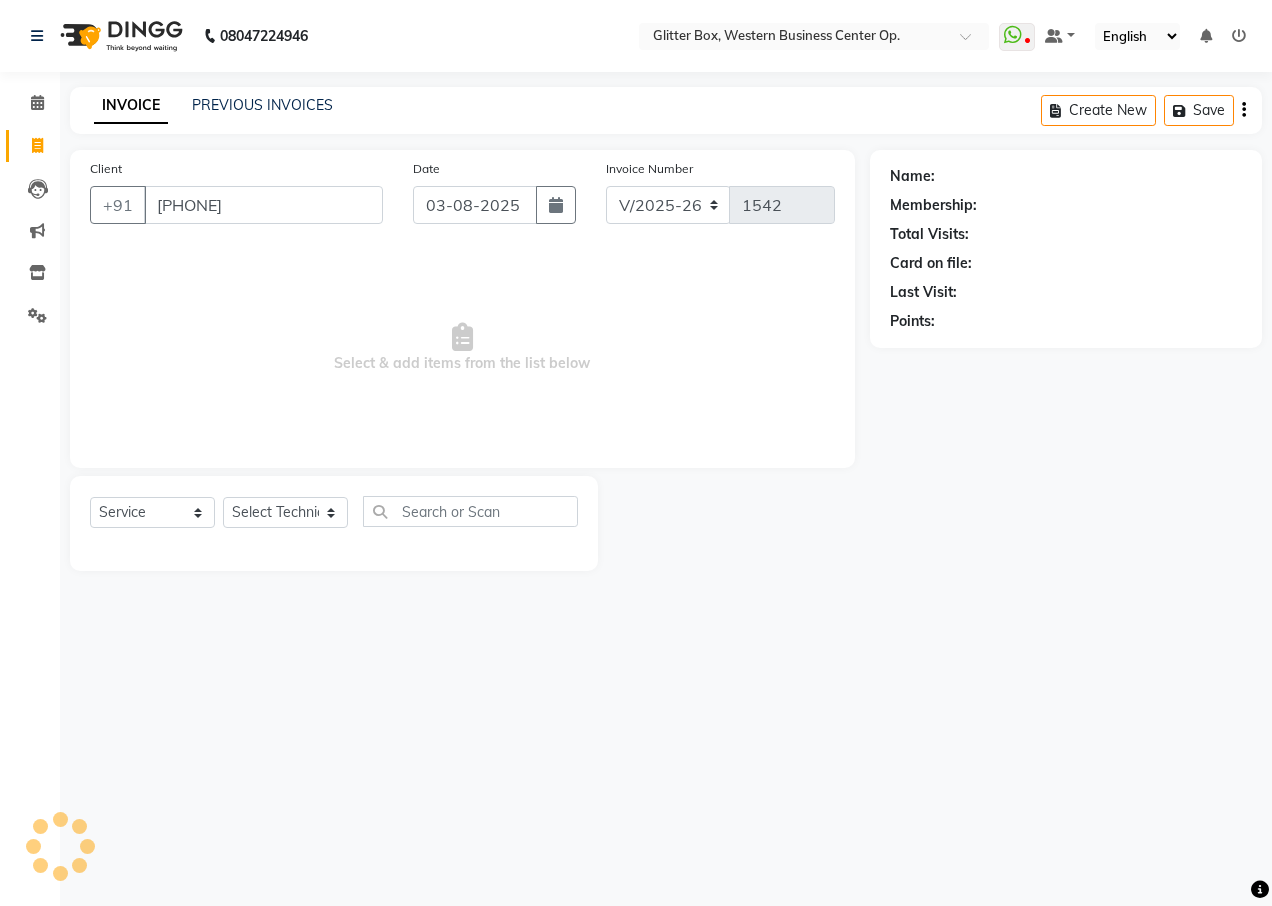 type on "9303200312" 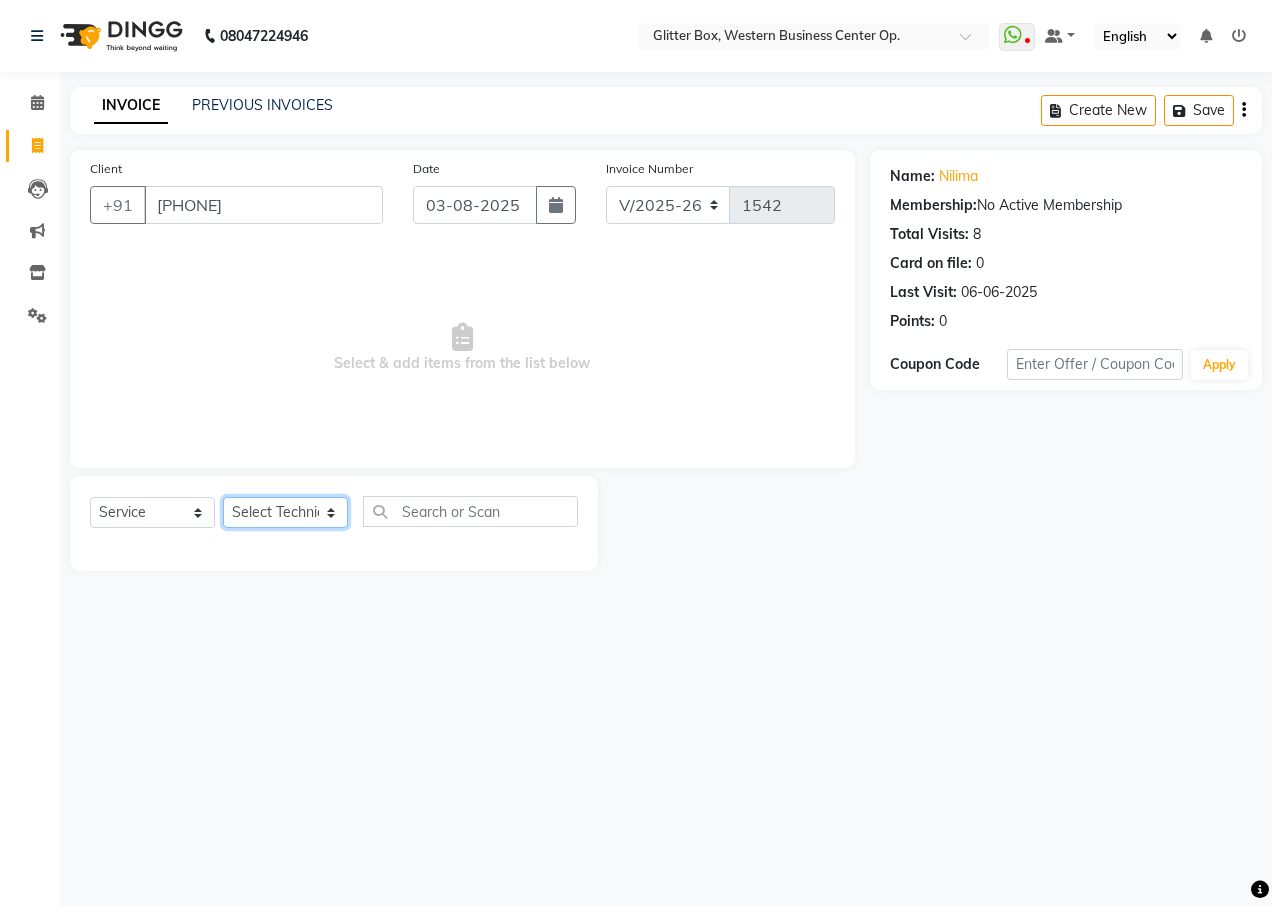 click on "Select Technician Ankita Yadav Ankit Tiwari bharat DEBNATH Govind Rana hema john Kajal Rana Kajal Rathour Katick Das kelly Nairmal Das owner Pankaj Malayya pooja Preeti makore Rupa Chettri shalu shruti shubham Suraj" 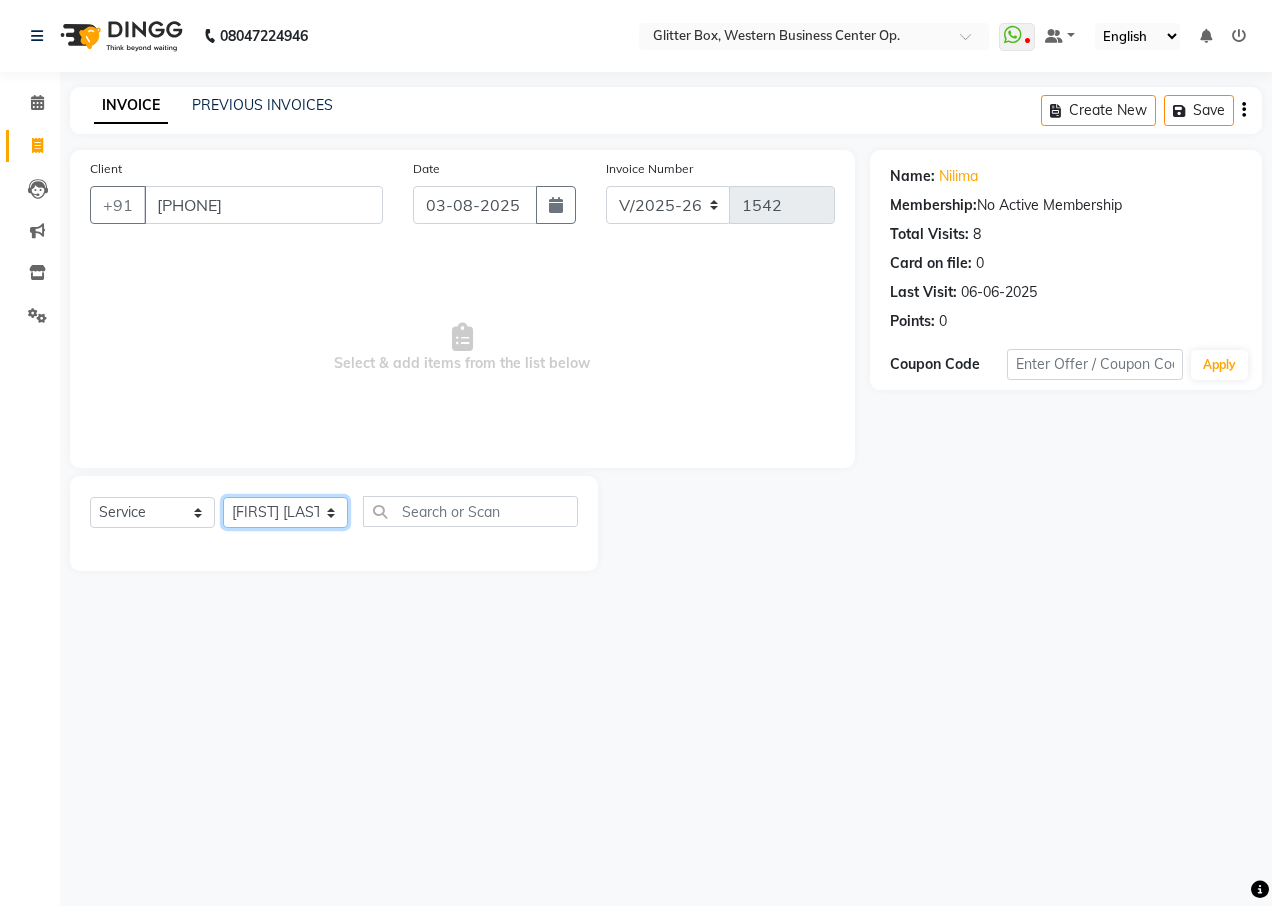 click on "Select Technician Ankita Yadav Ankit Tiwari bharat DEBNATH Govind Rana hema john Kajal Rana Kajal Rathour Katick Das kelly Nairmal Das owner Pankaj Malayya pooja Preeti makore Rupa Chettri shalu shruti shubham Suraj" 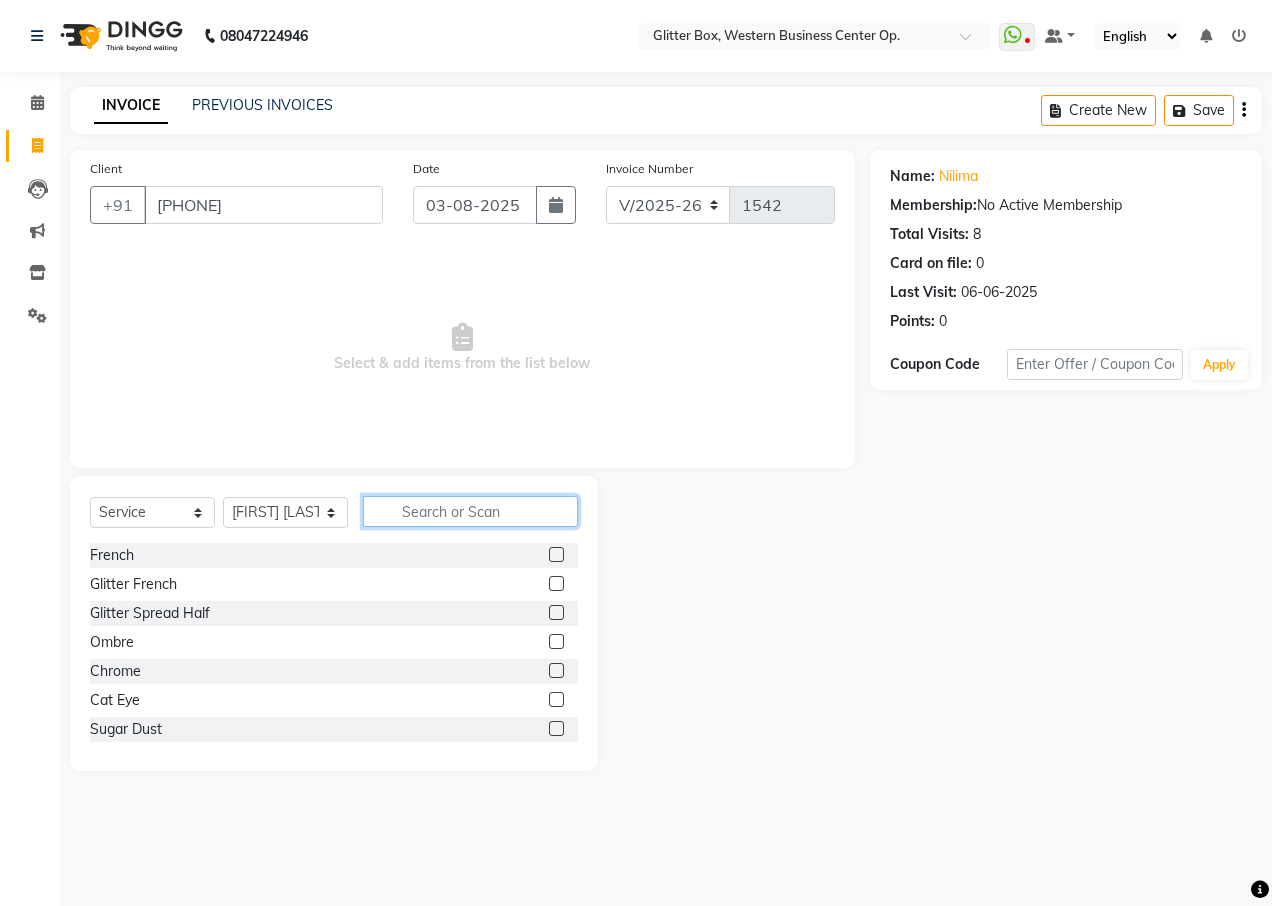 click 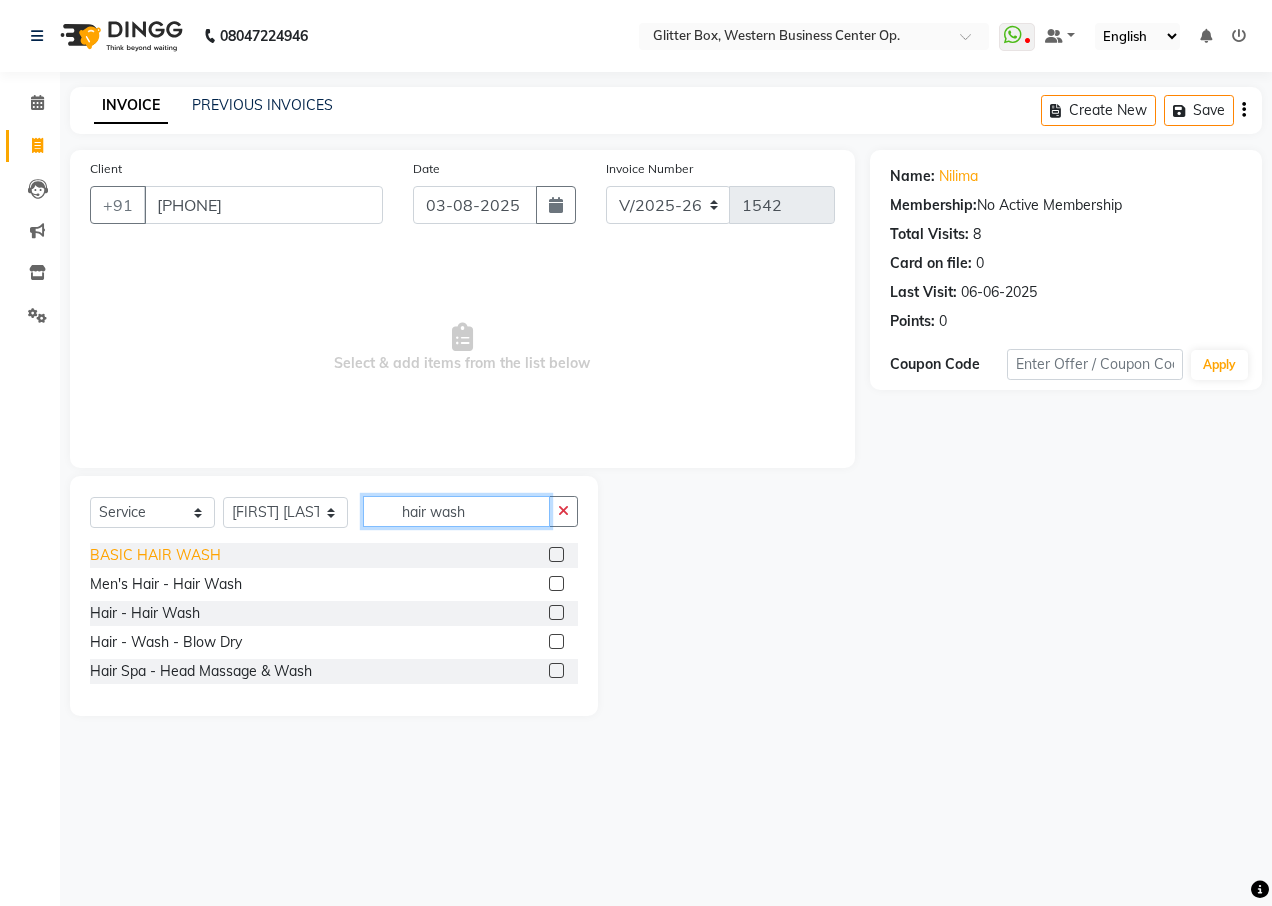 type on "hair wash" 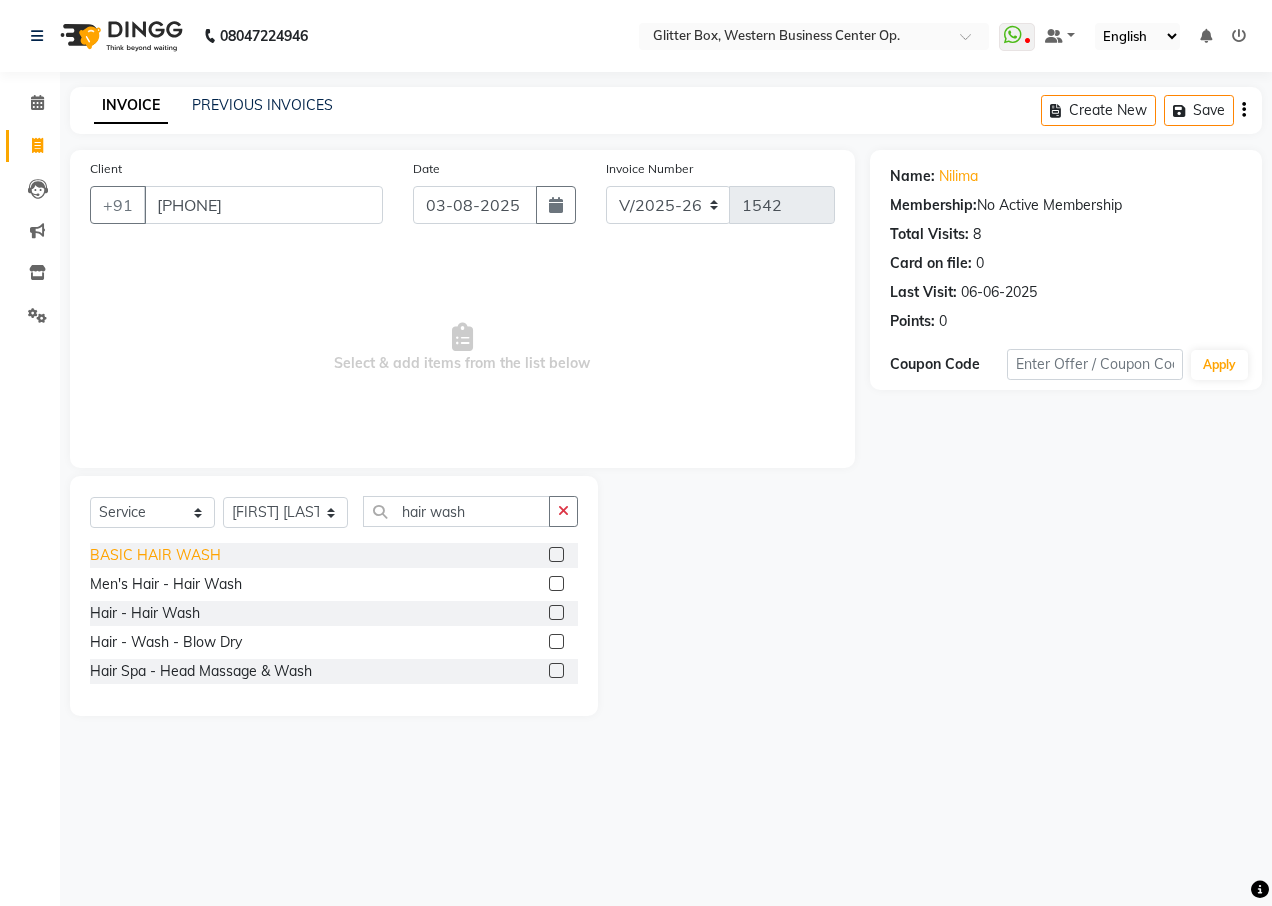 click on "BASIC HAIR WASH" 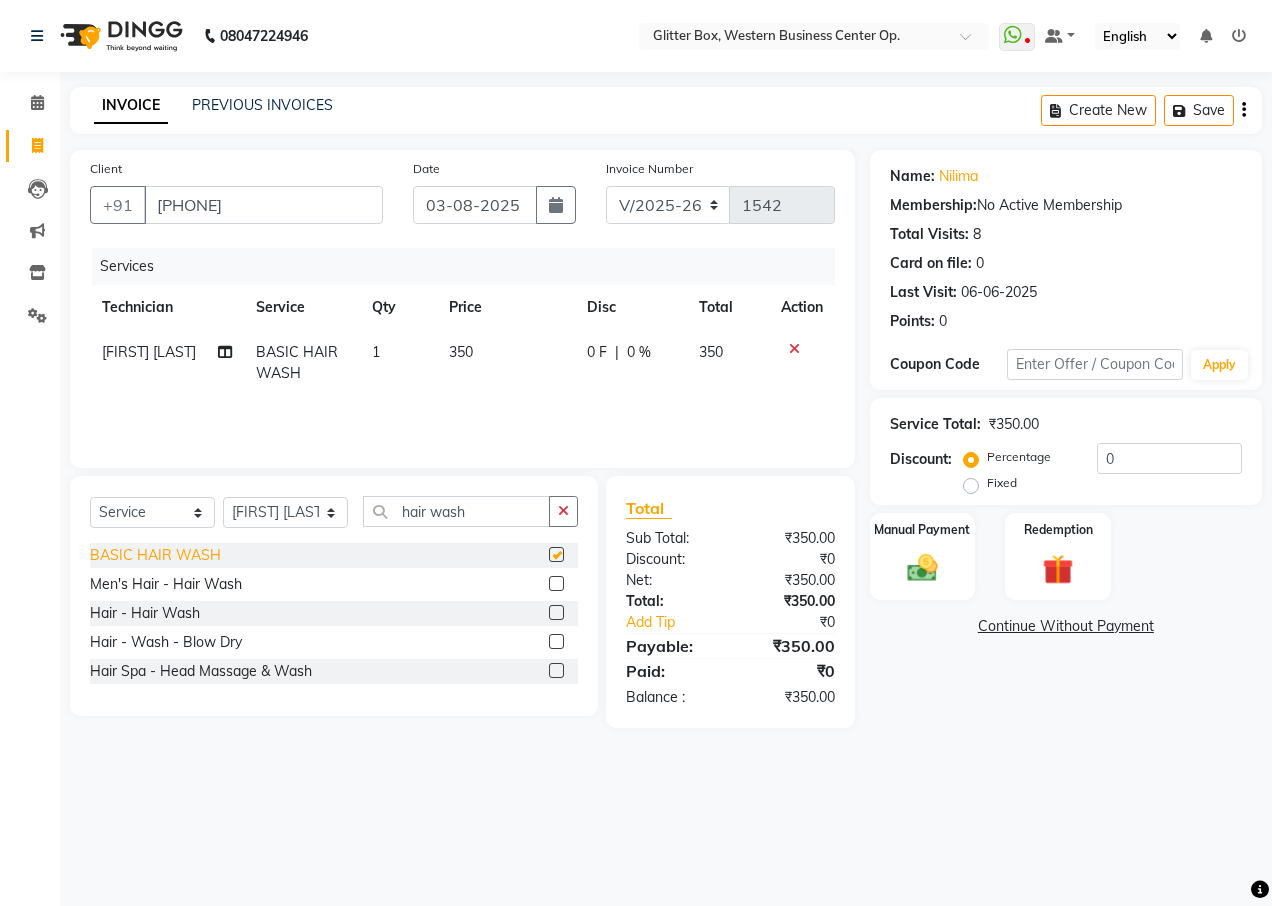 checkbox on "false" 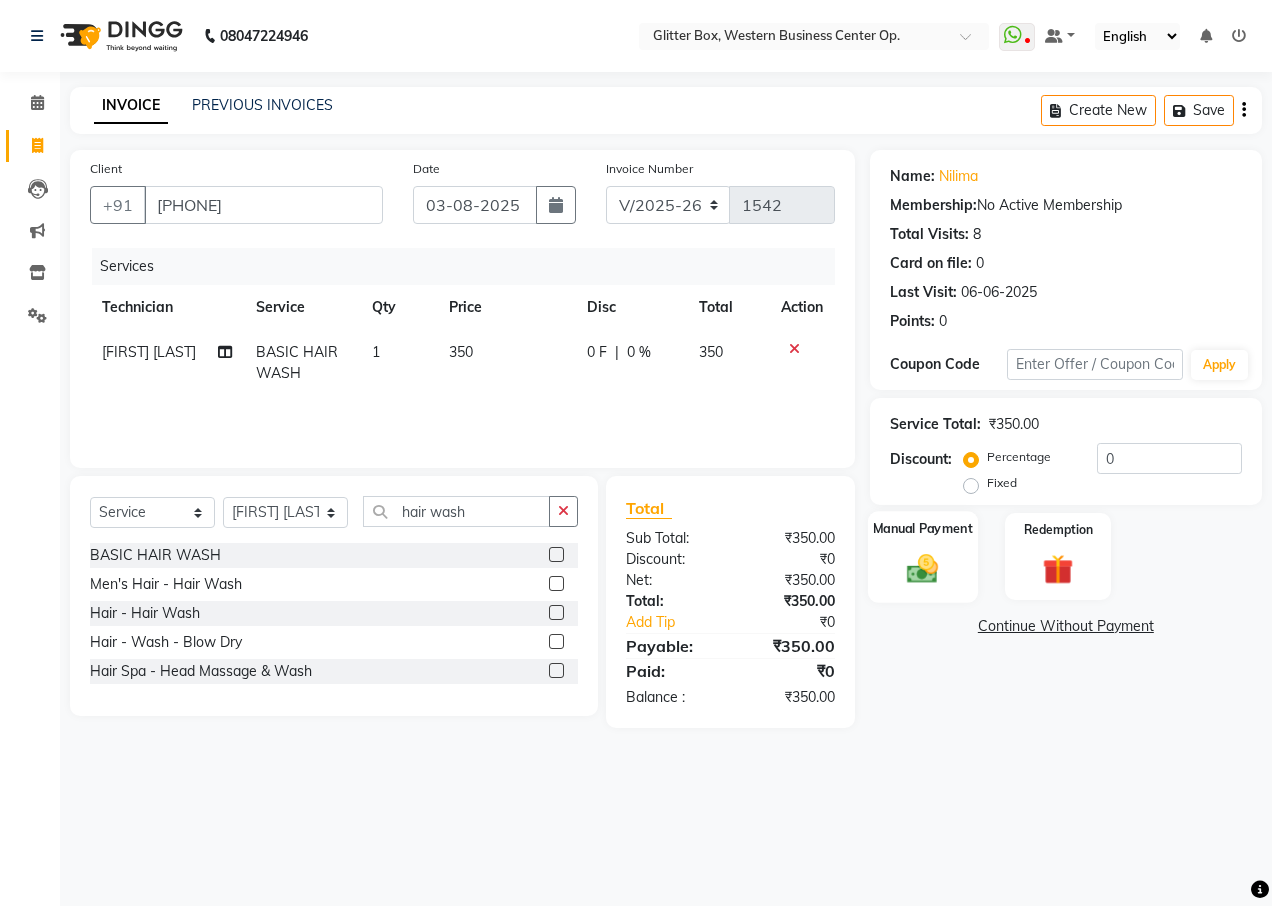 click 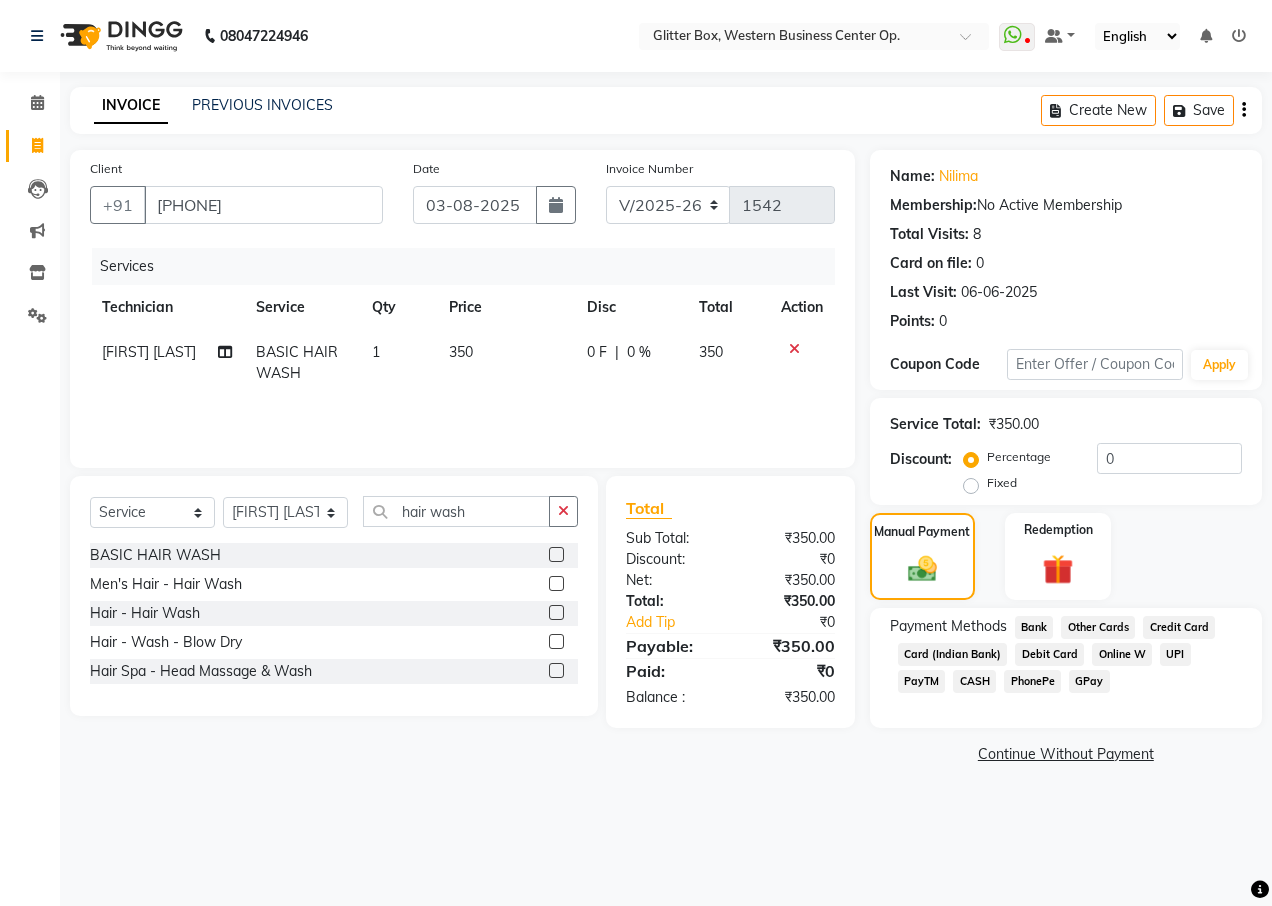 click on "CASH" 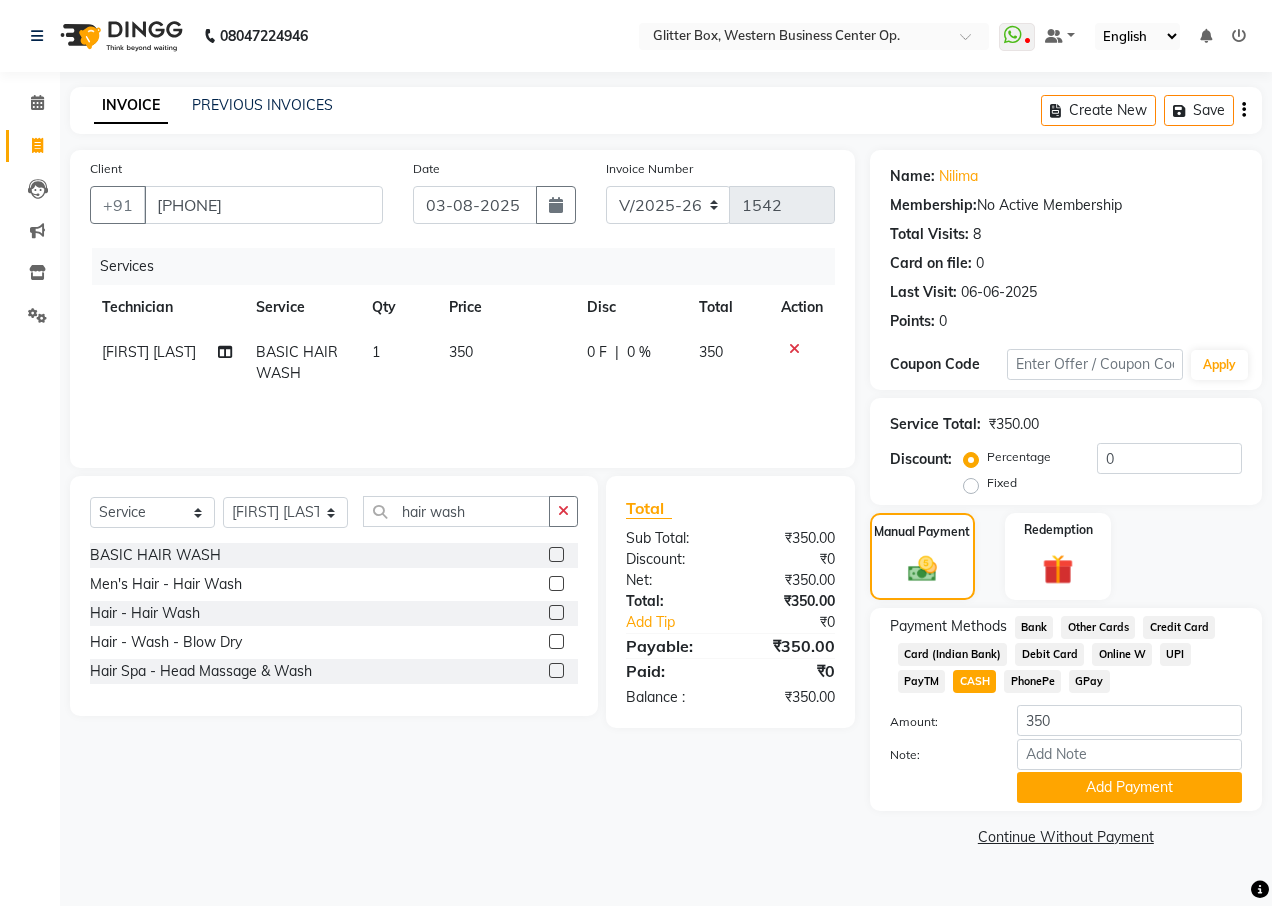 click on "UPI" 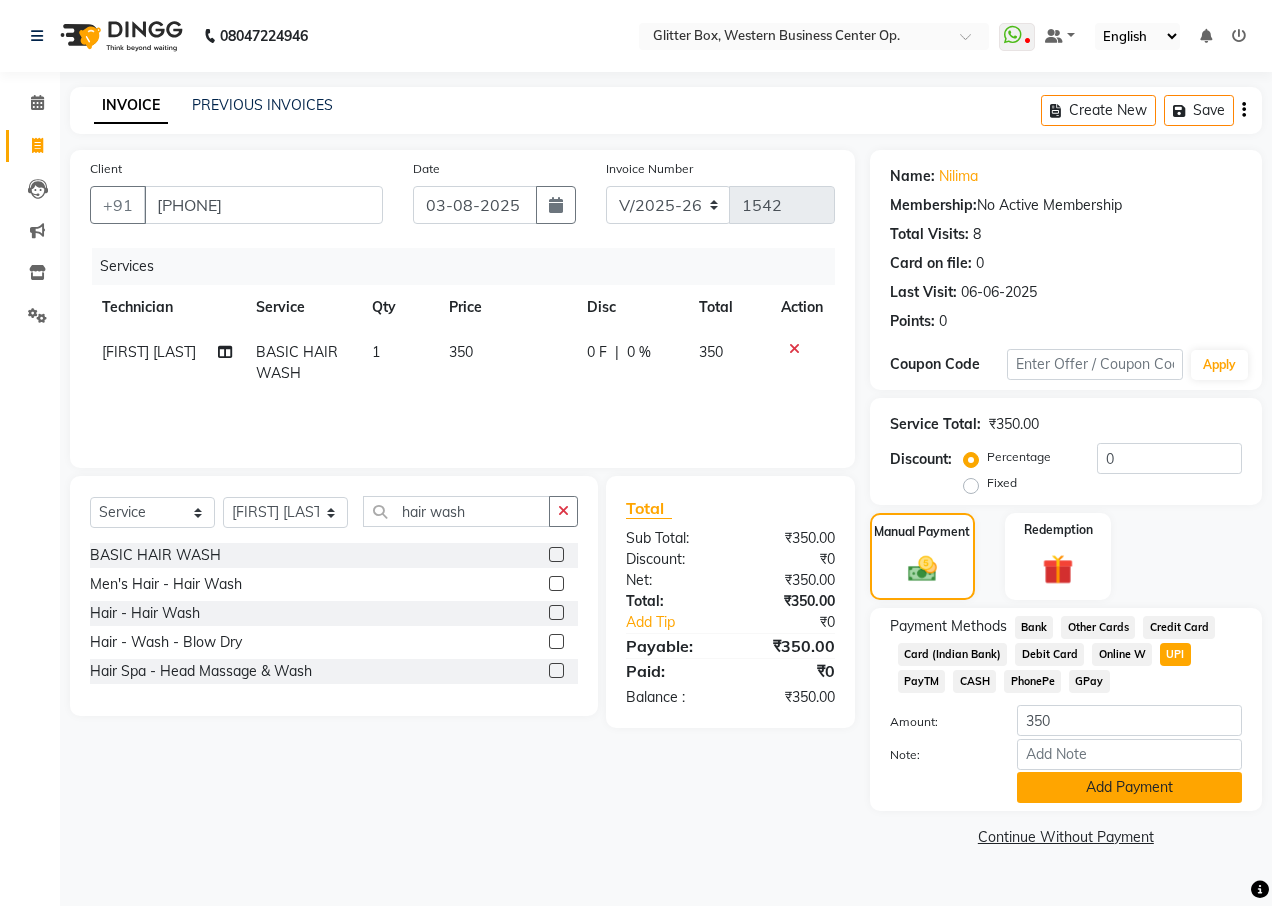 click on "Add Payment" 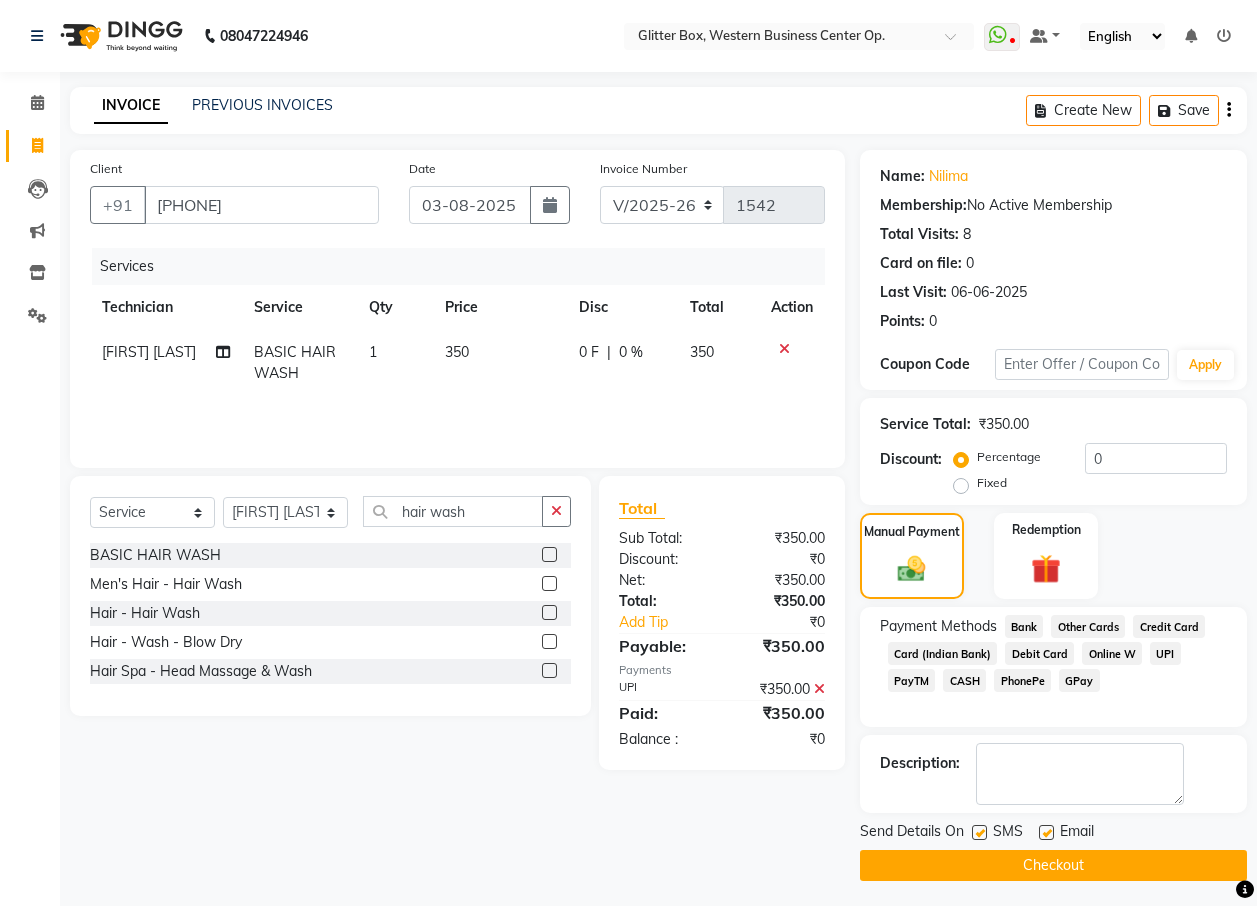 click on "Checkout" 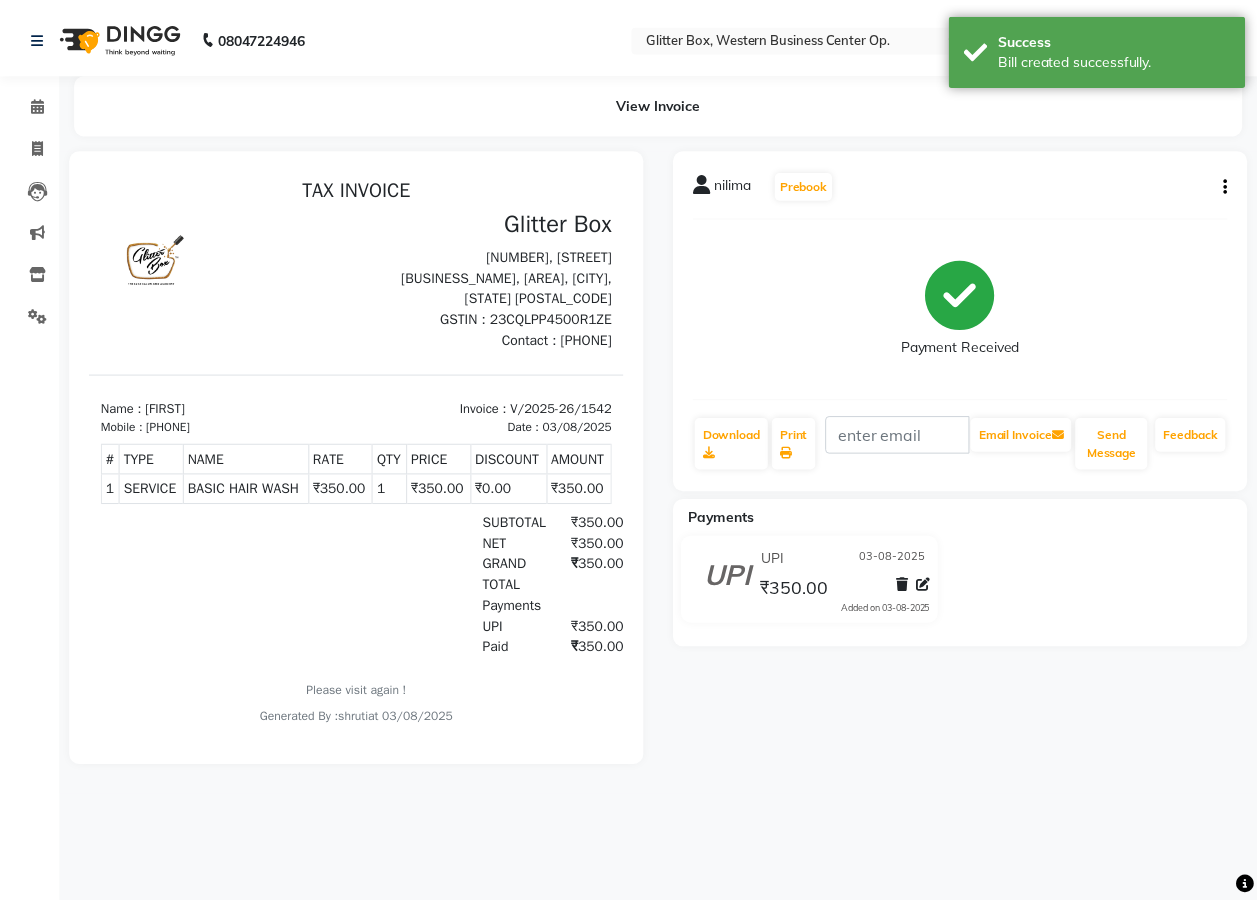 scroll, scrollTop: 0, scrollLeft: 0, axis: both 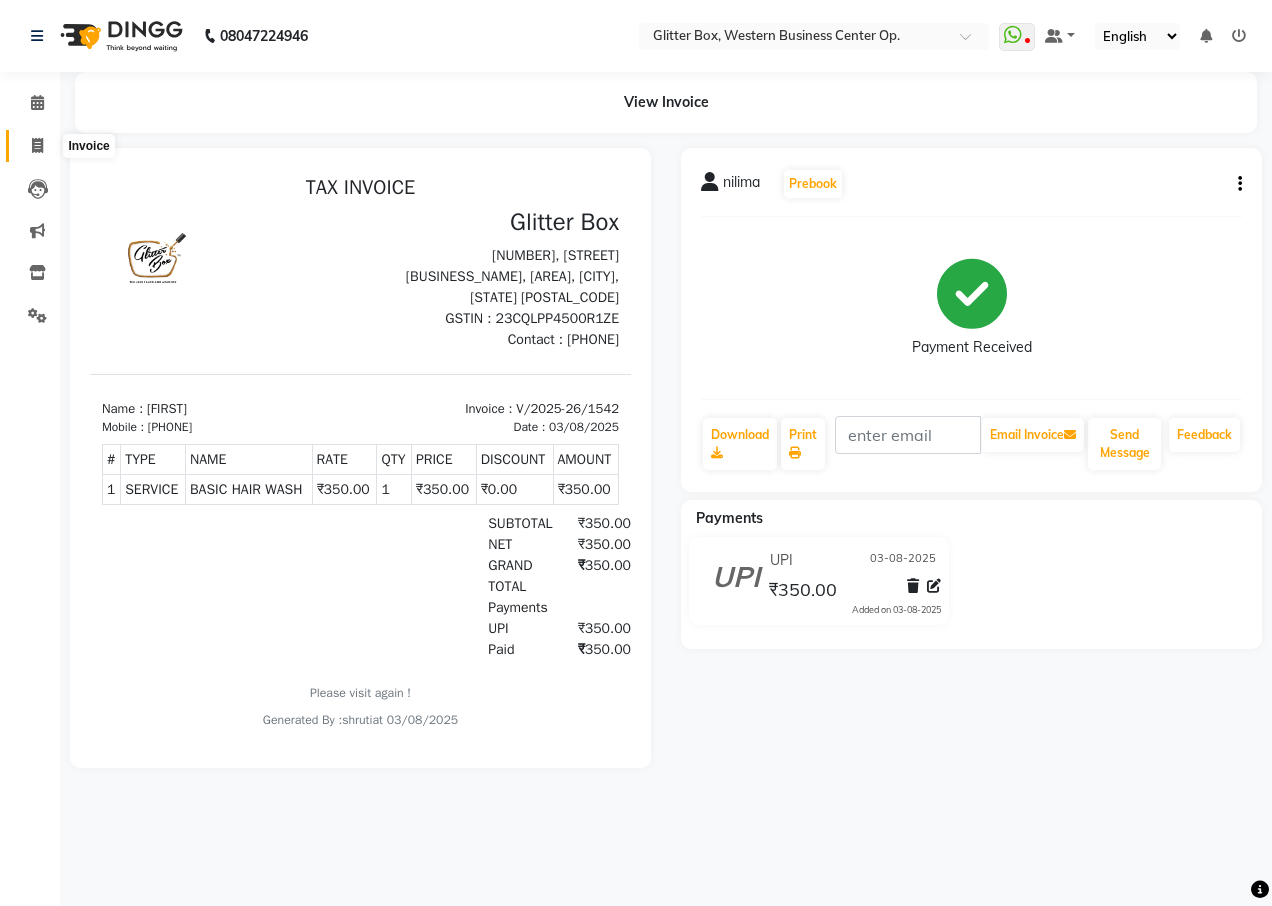 click 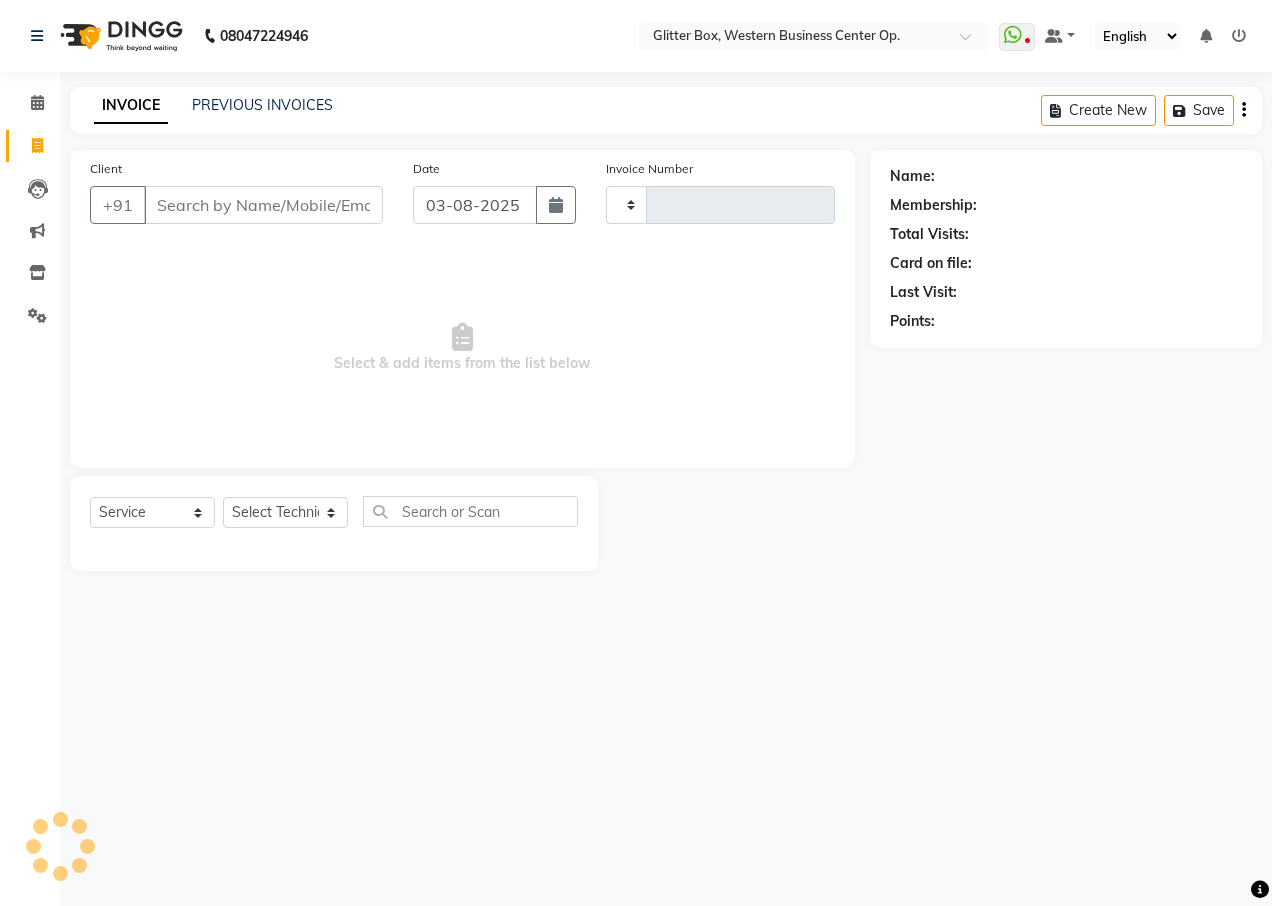type on "1543" 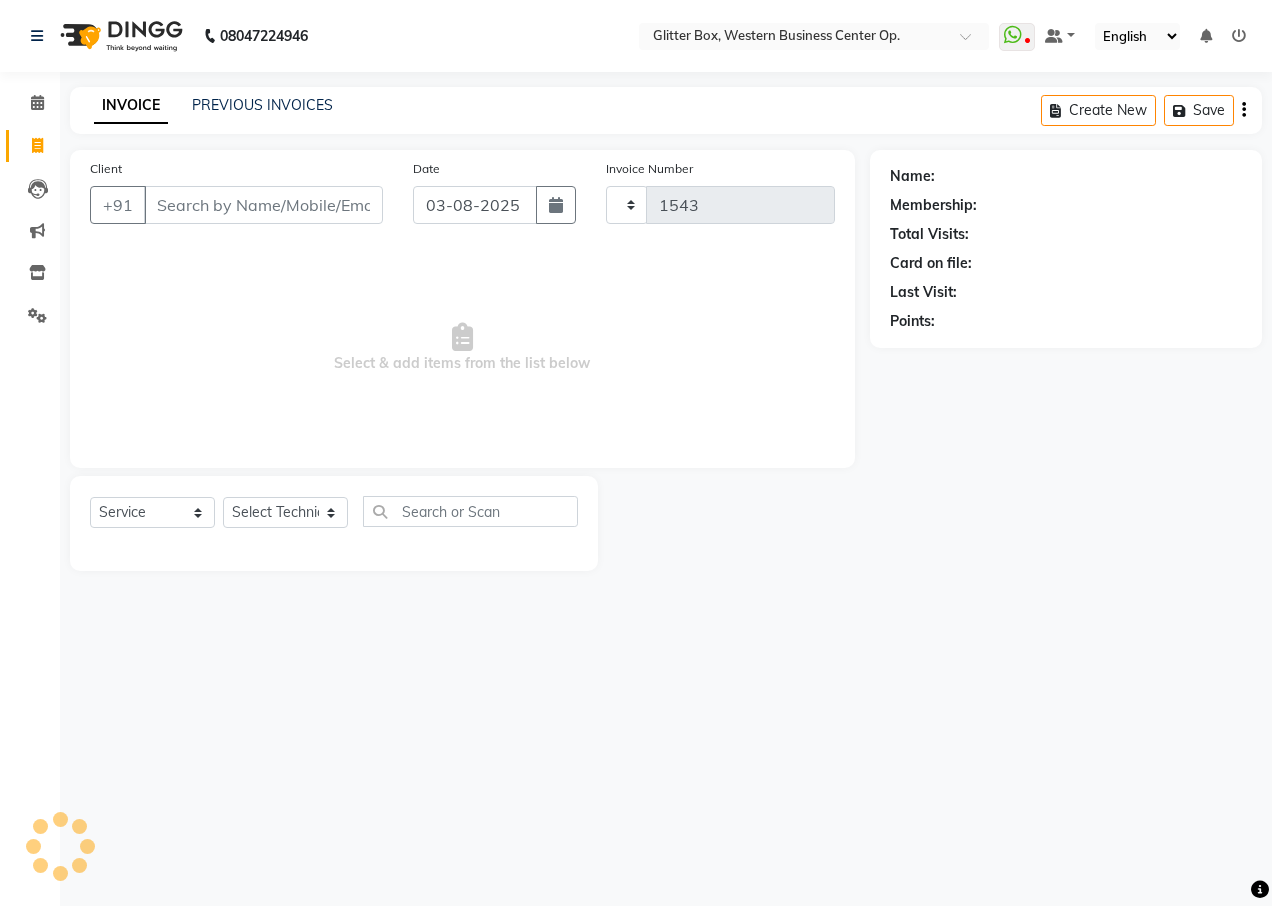 select on "5563" 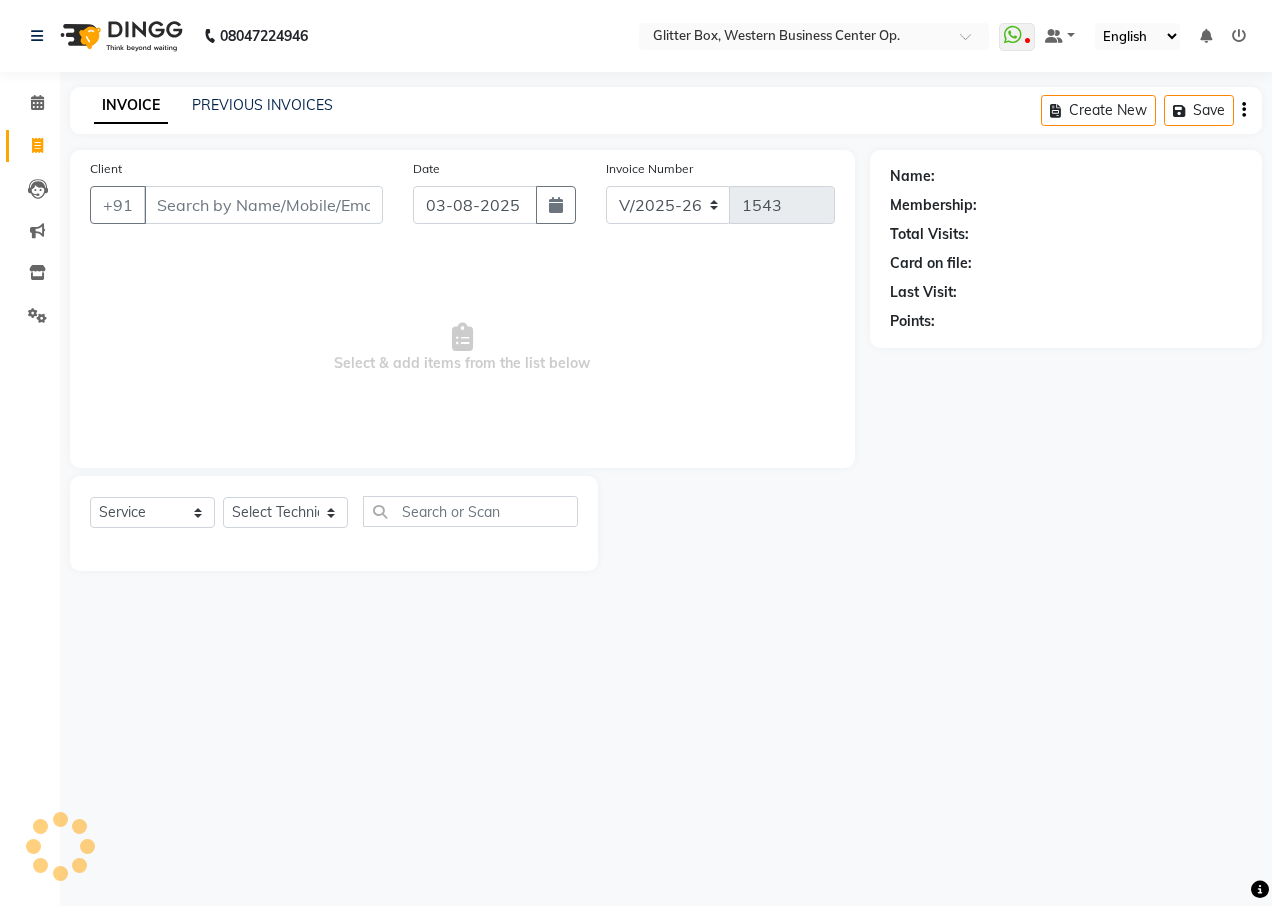 click on "Client" at bounding box center (263, 205) 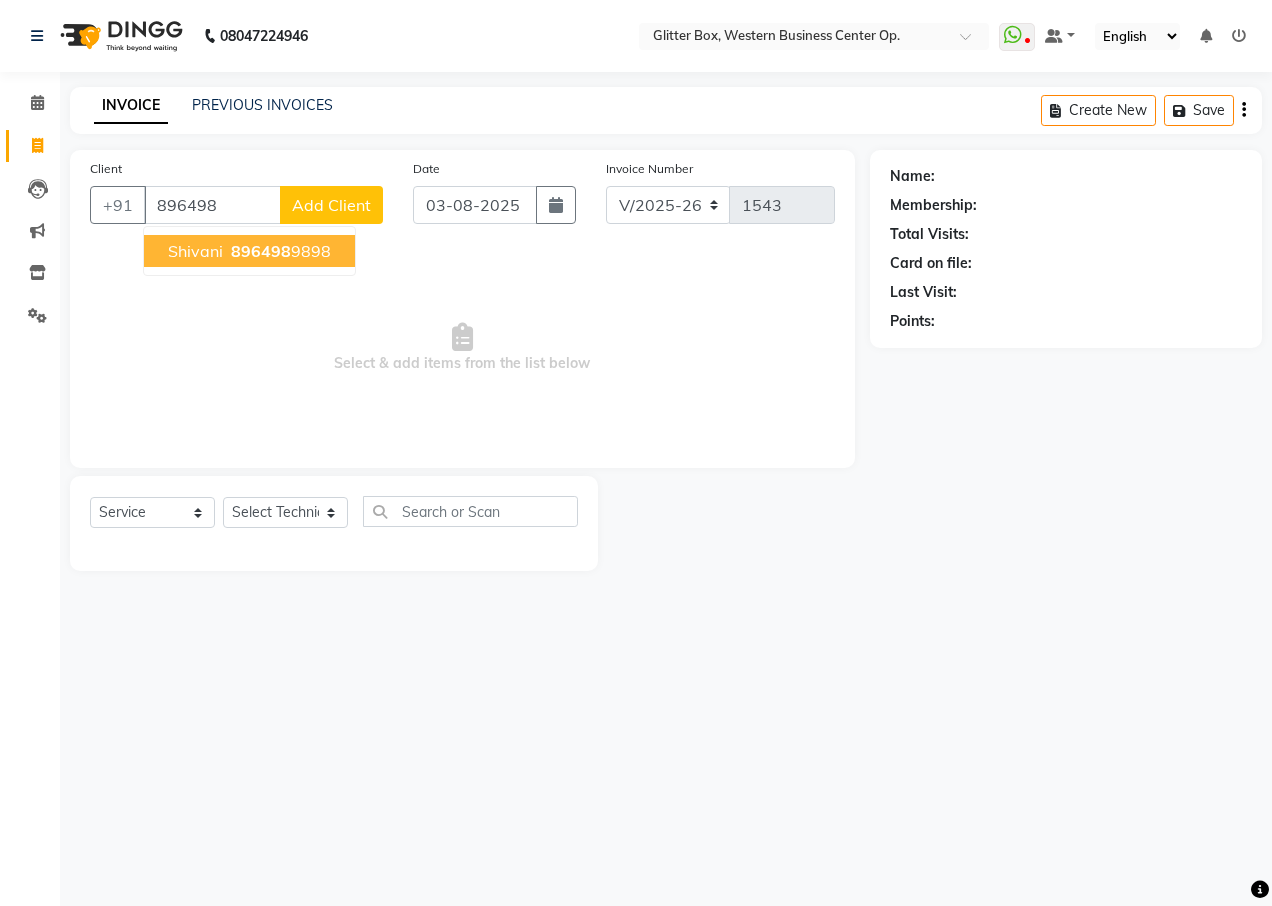 click on "896498" at bounding box center (261, 251) 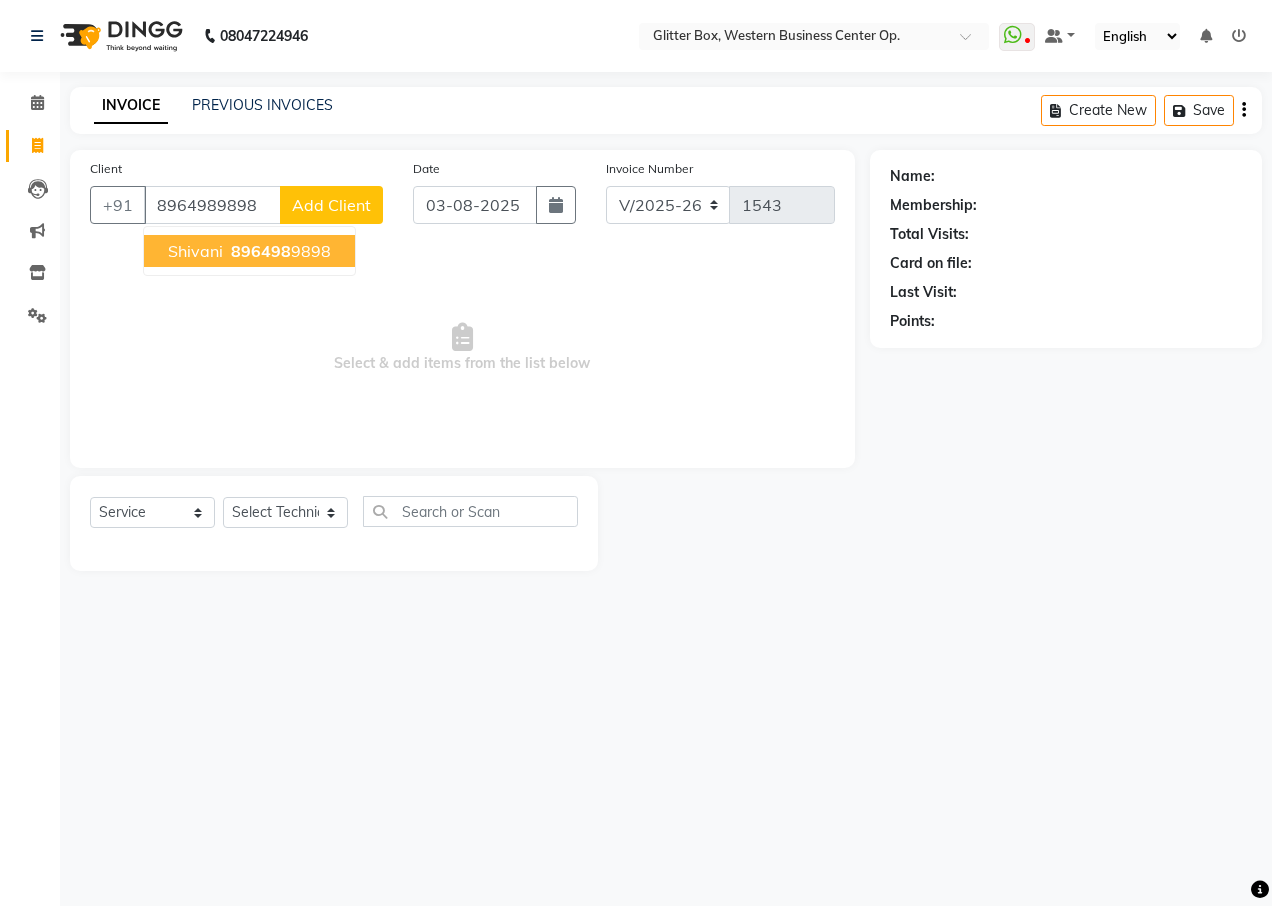 type on "8964989898" 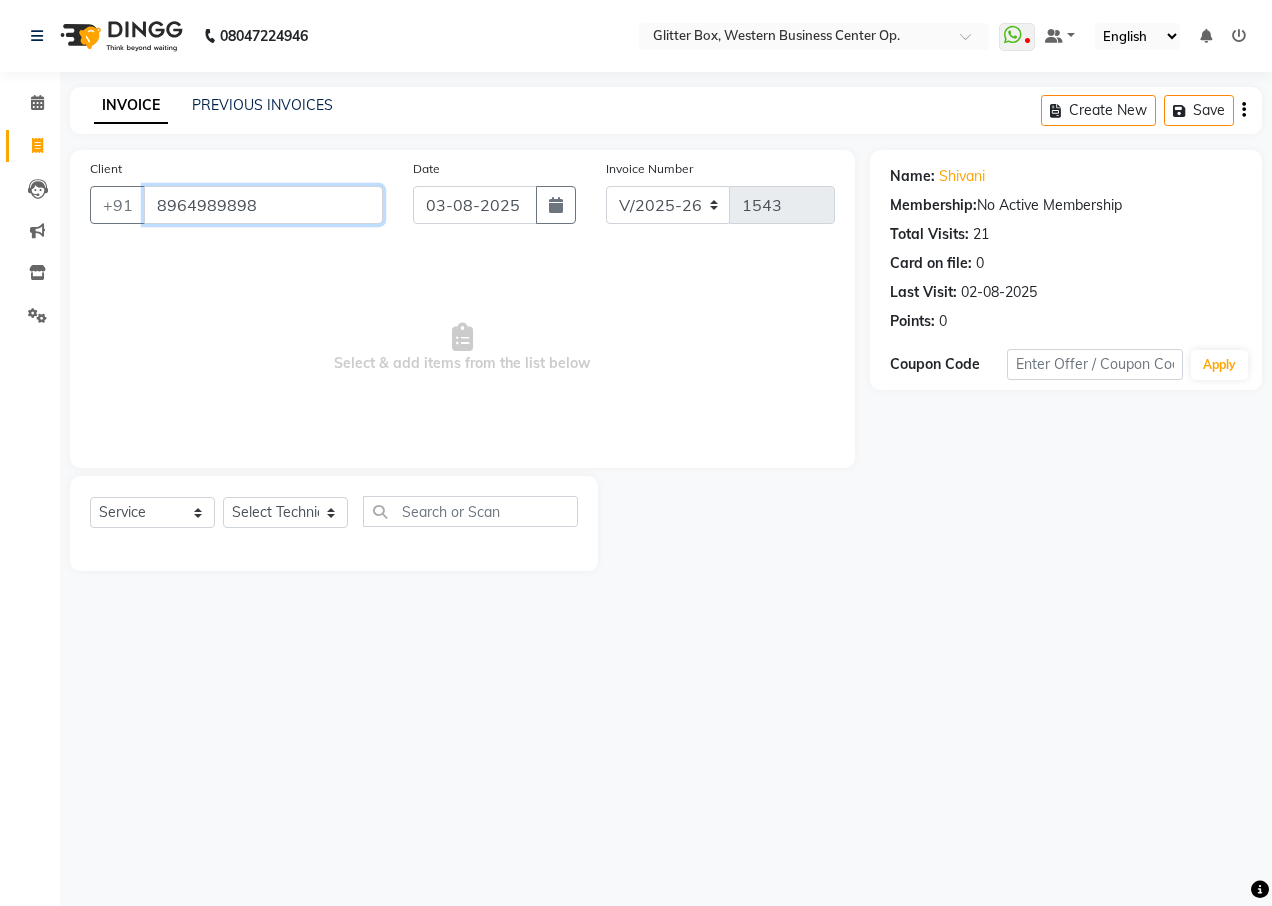 click on "8964989898" at bounding box center (263, 205) 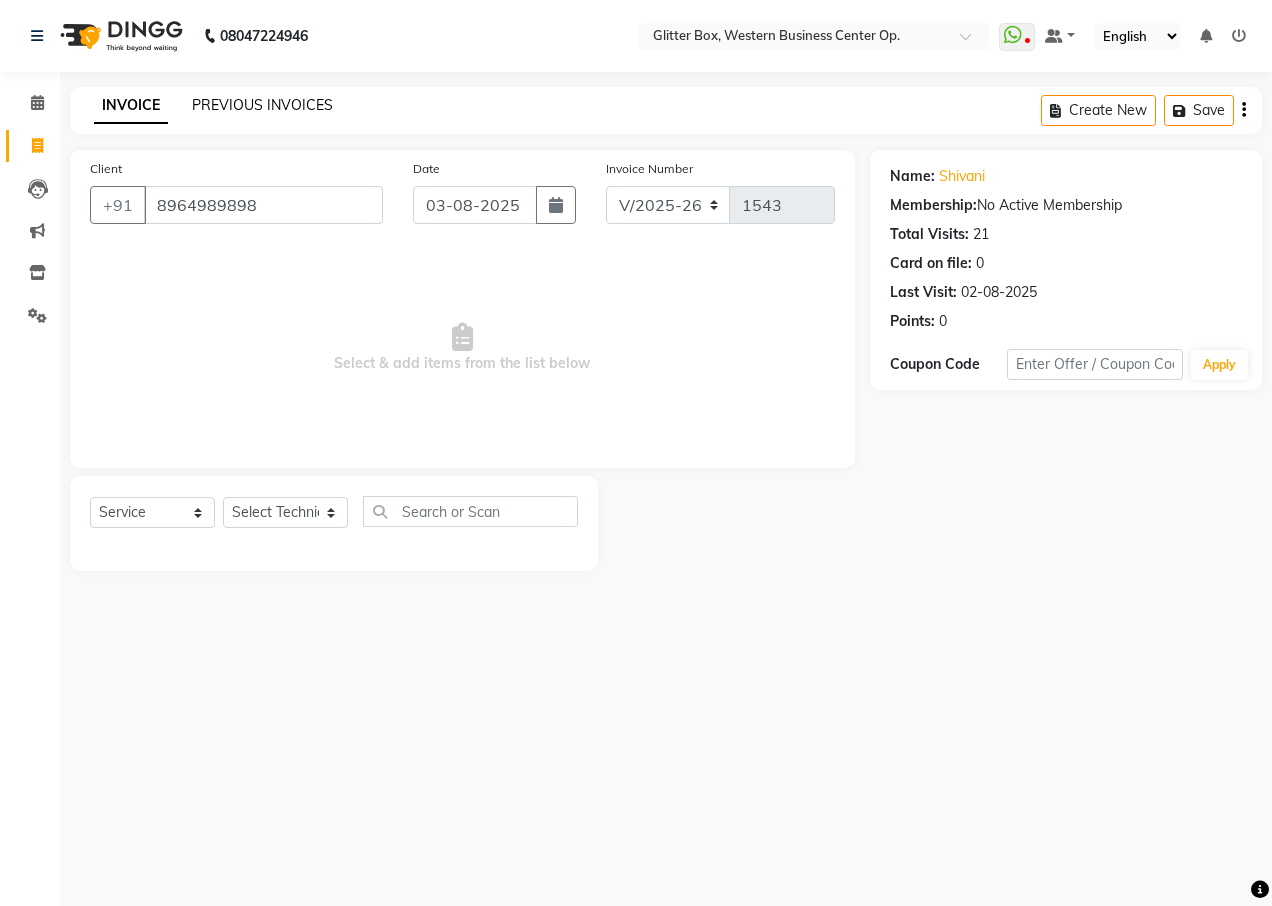 click on "PREVIOUS INVOICES" 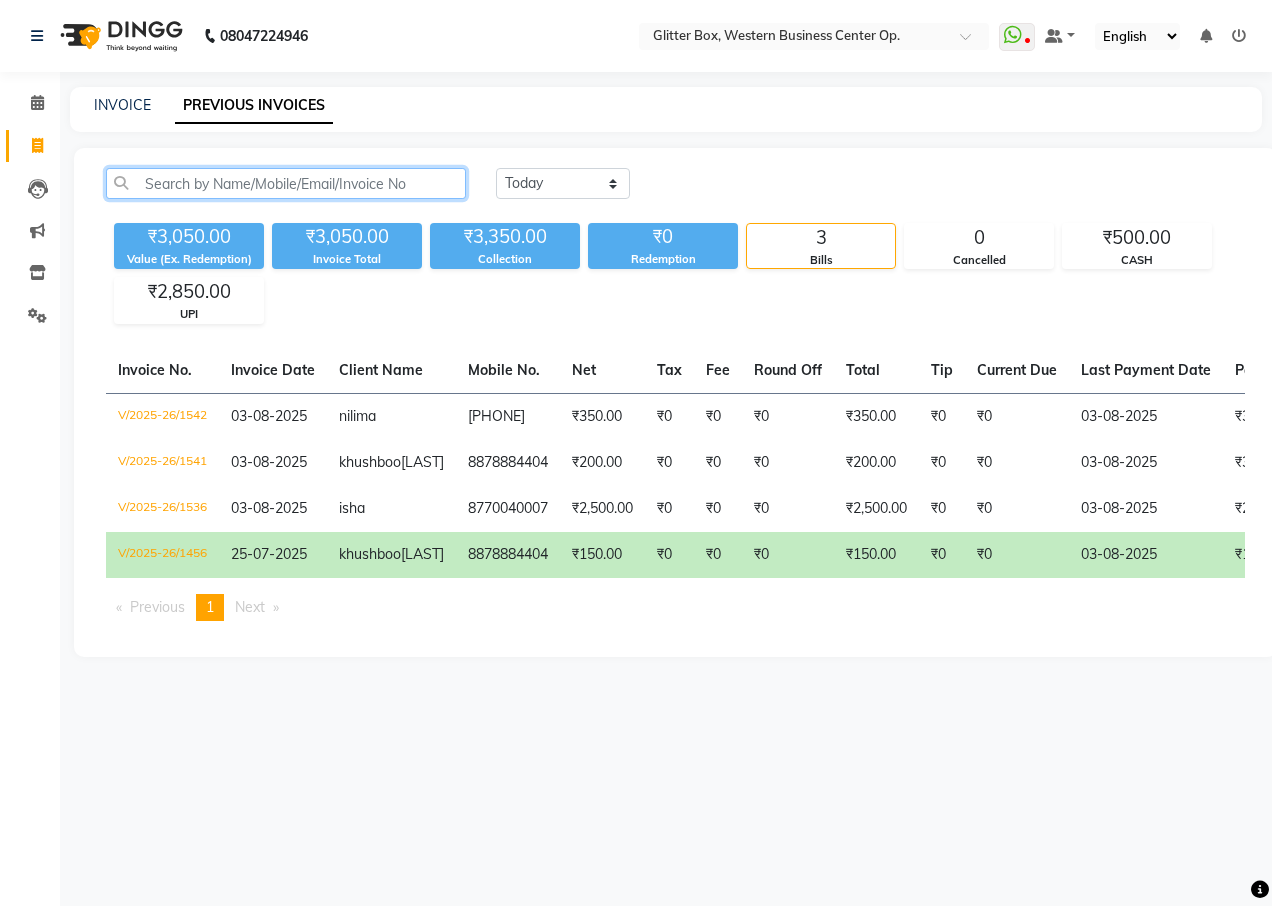 click 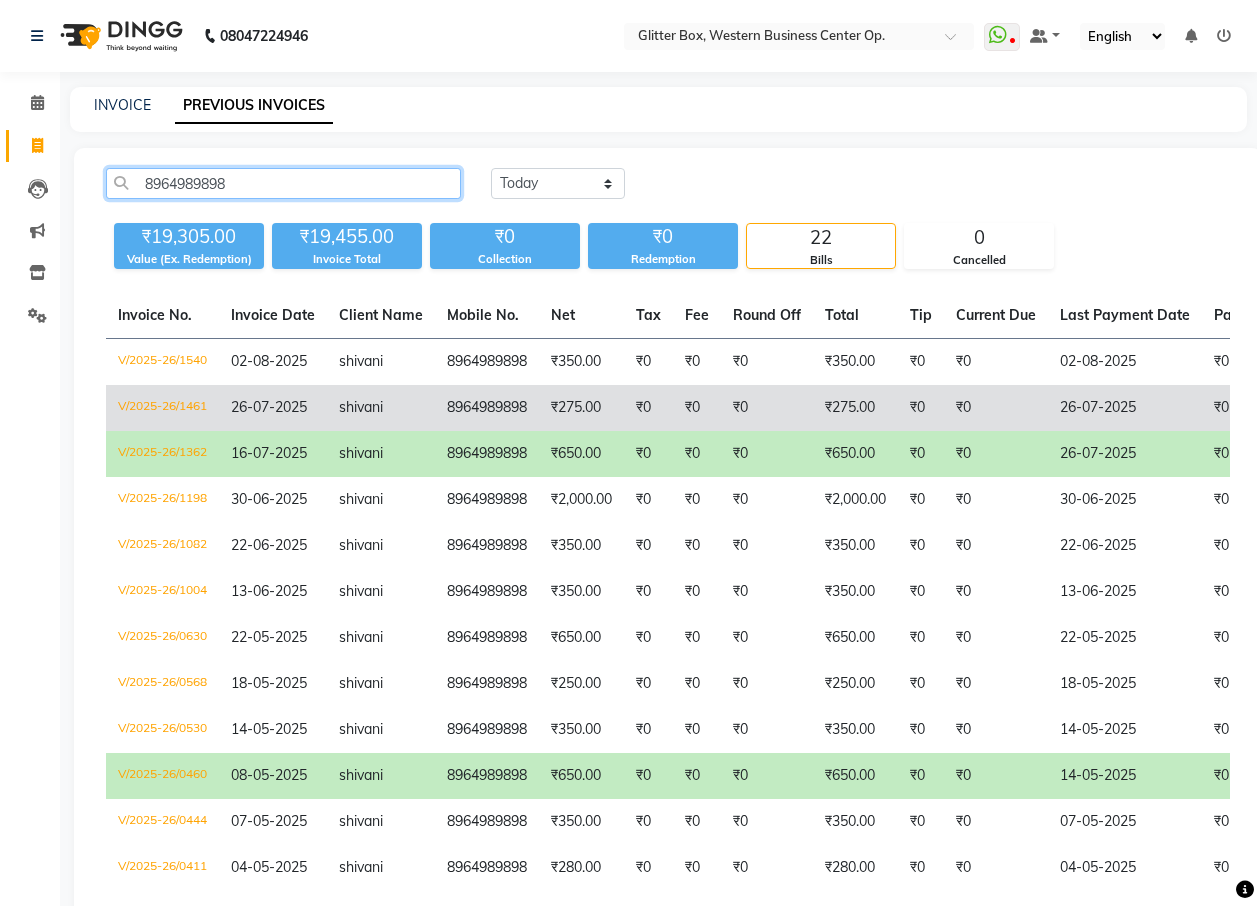 type on "8964989898" 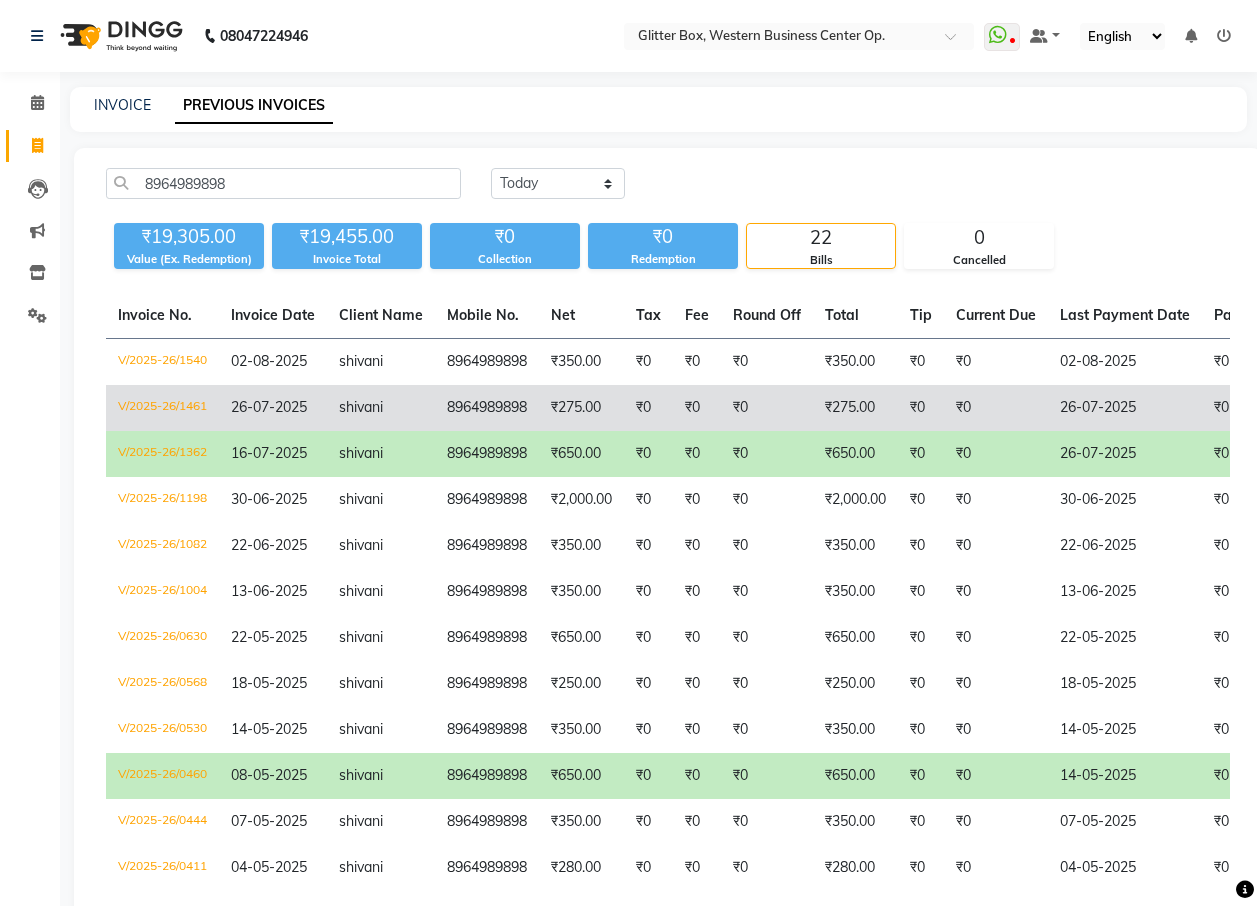 click on "26-07-2025" 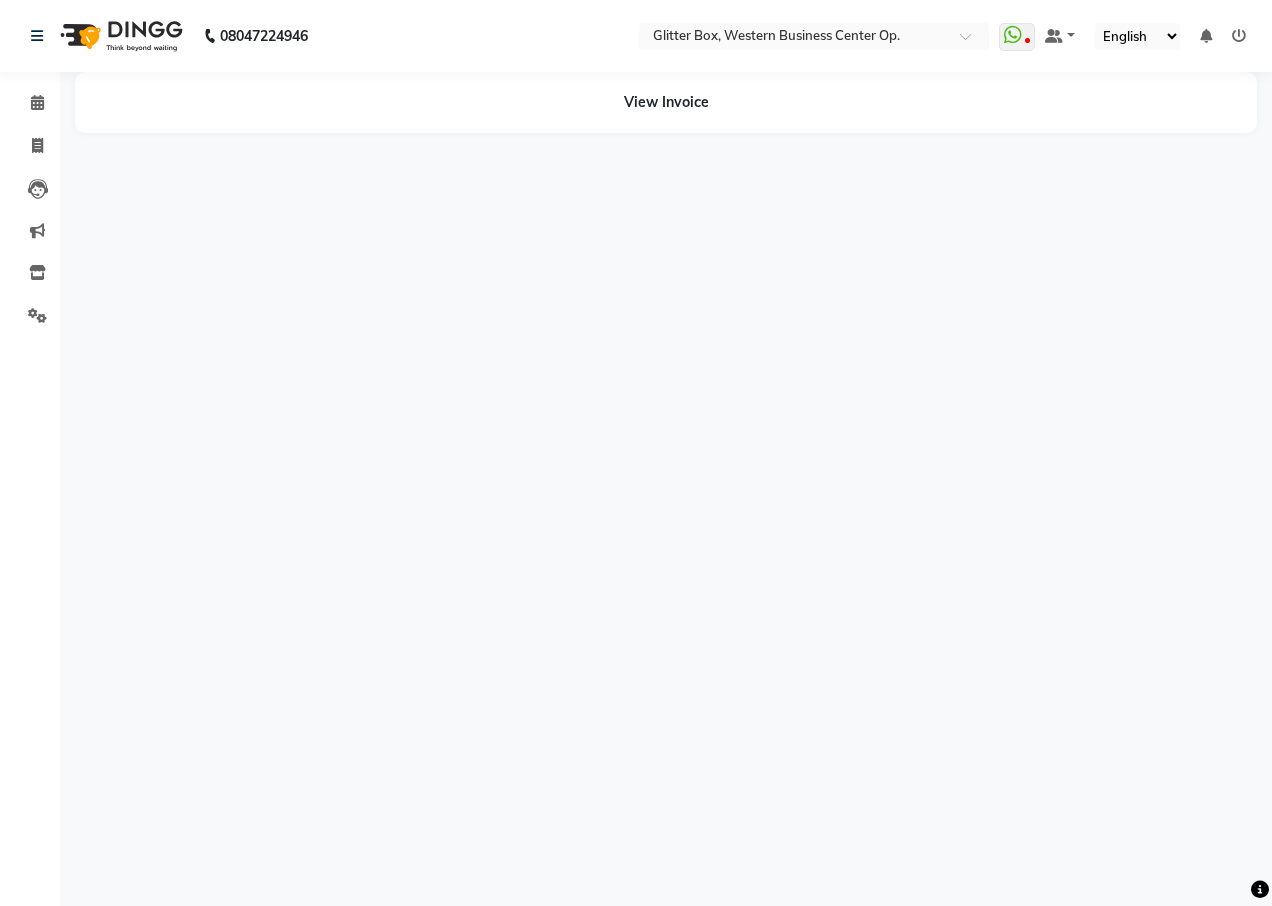 scroll, scrollTop: 0, scrollLeft: 0, axis: both 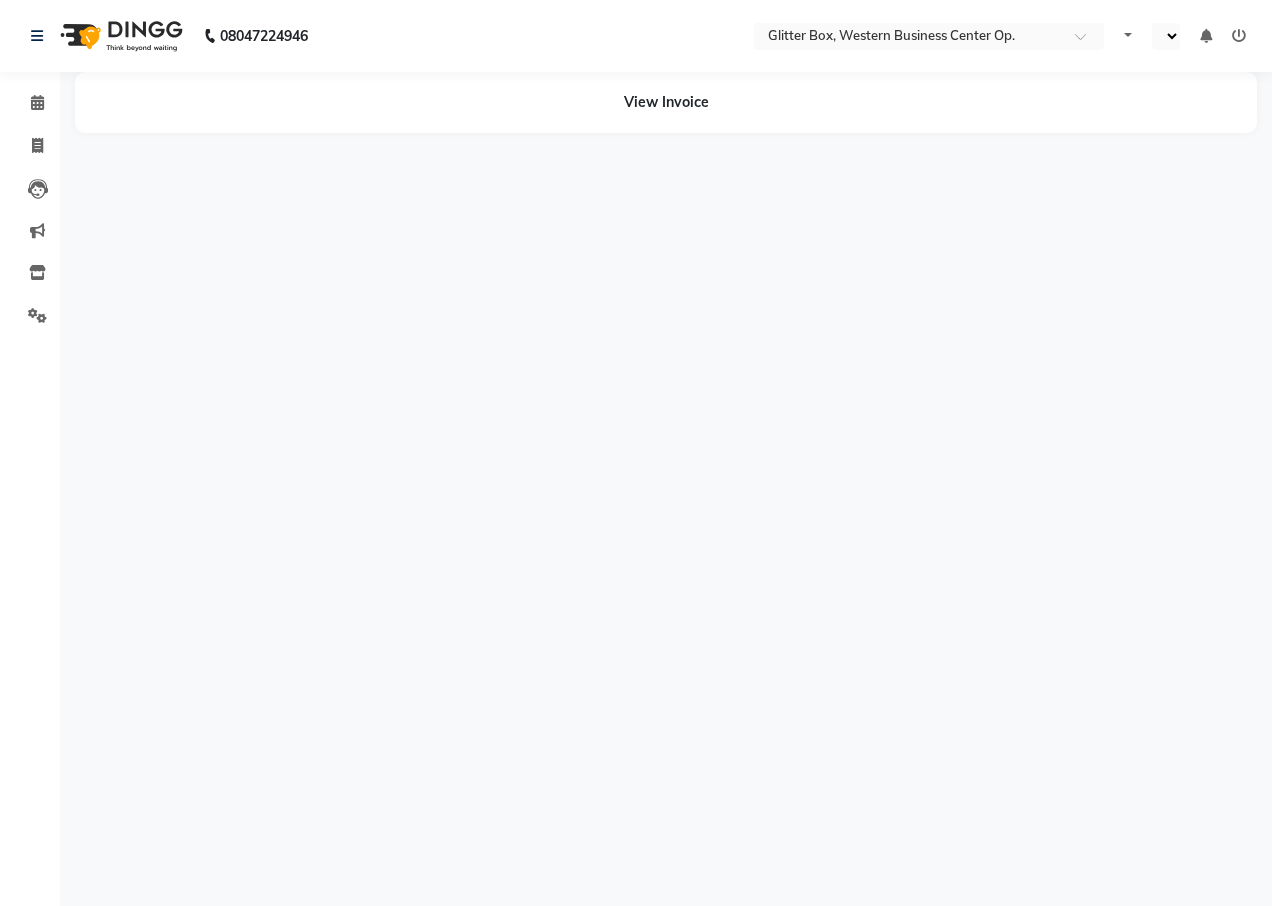 select on "en" 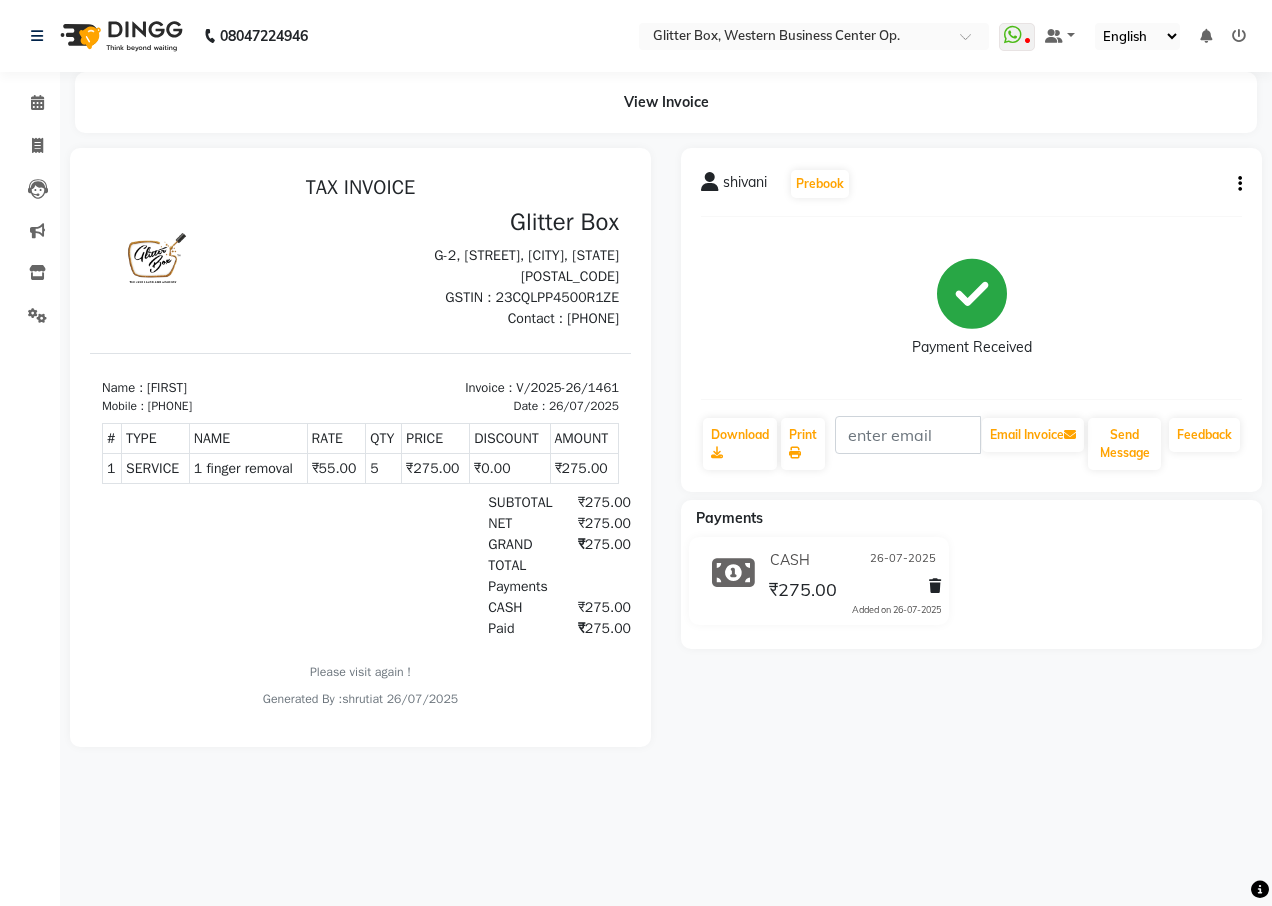 scroll, scrollTop: 0, scrollLeft: 0, axis: both 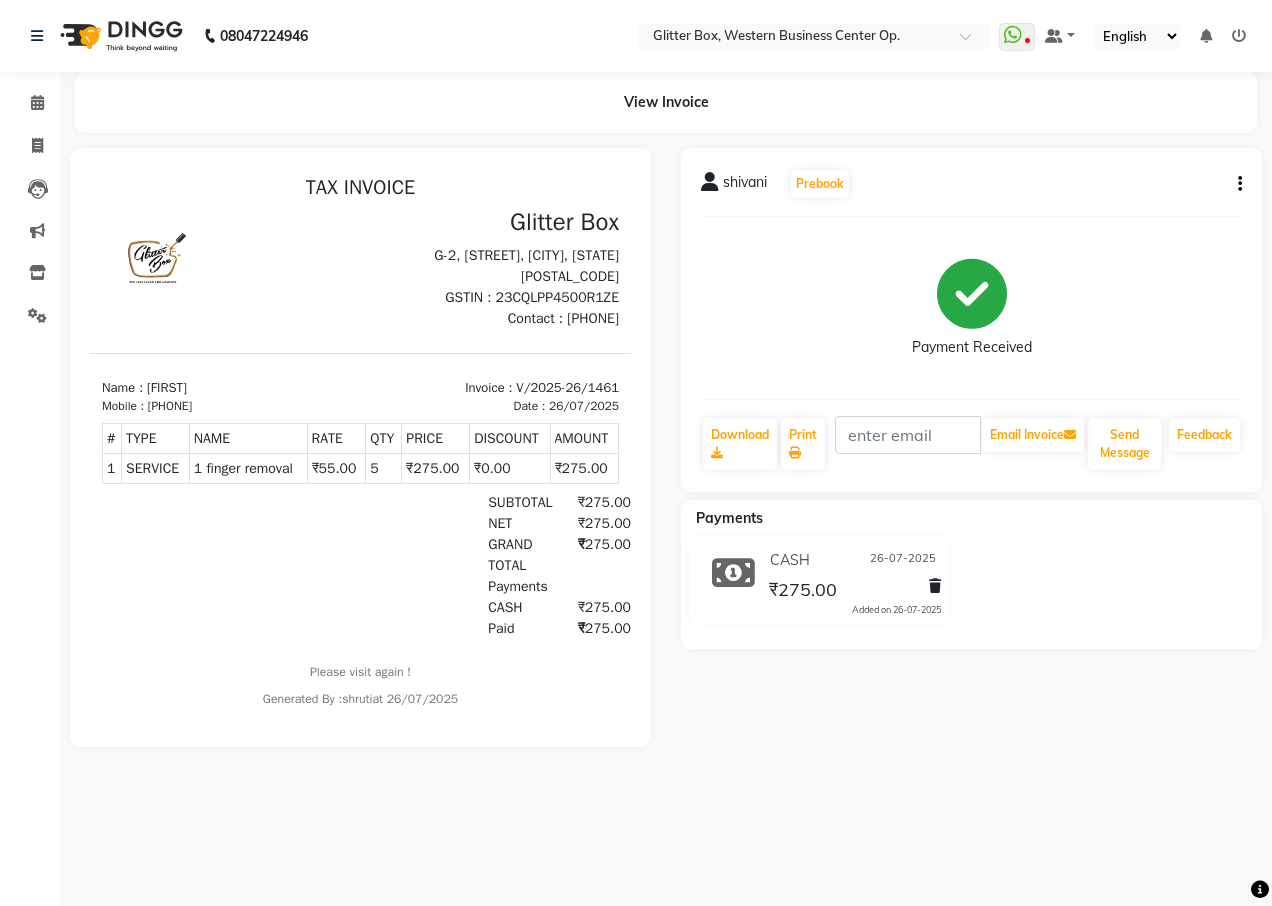 click 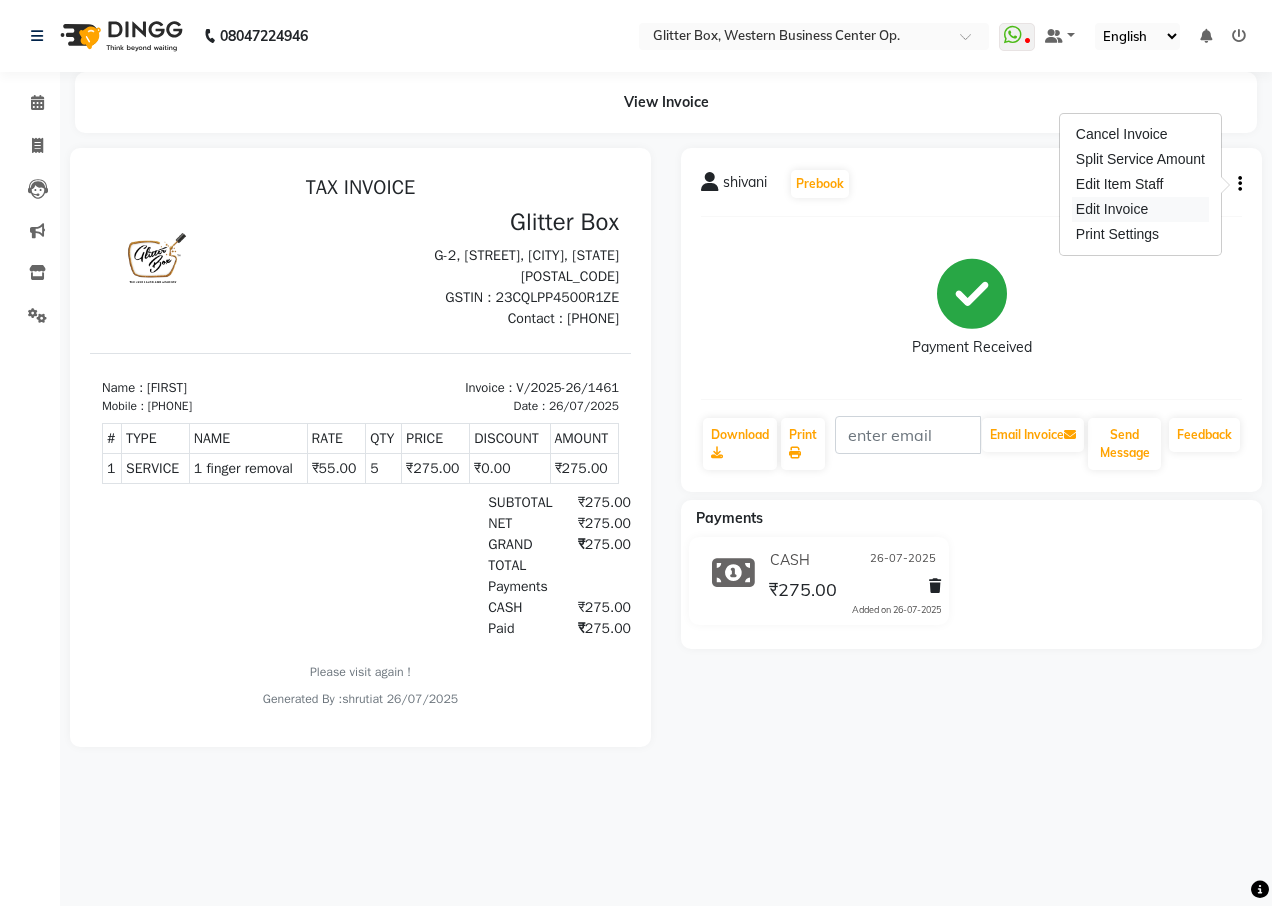 click on "Edit Invoice" at bounding box center [1140, 209] 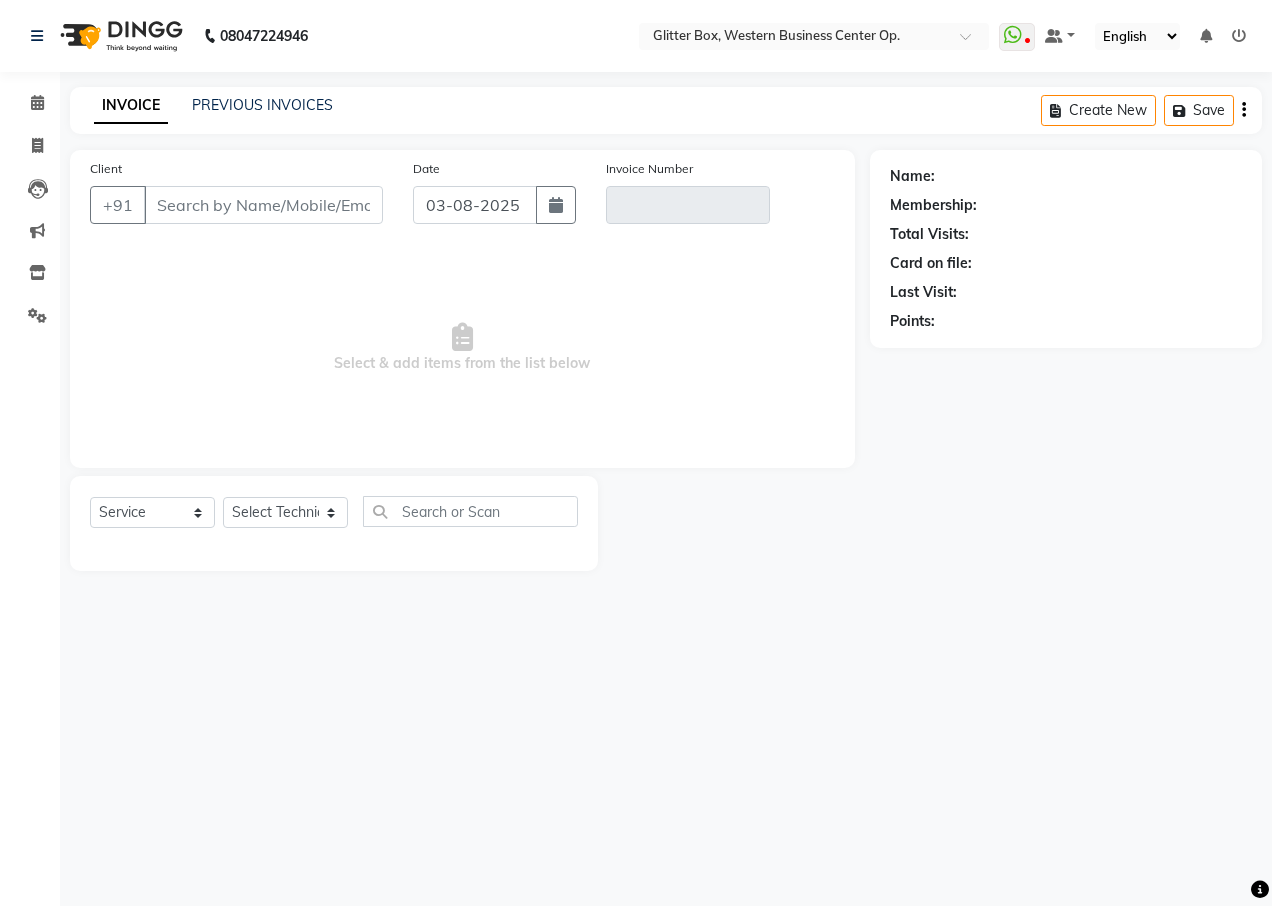 type on "8964989898" 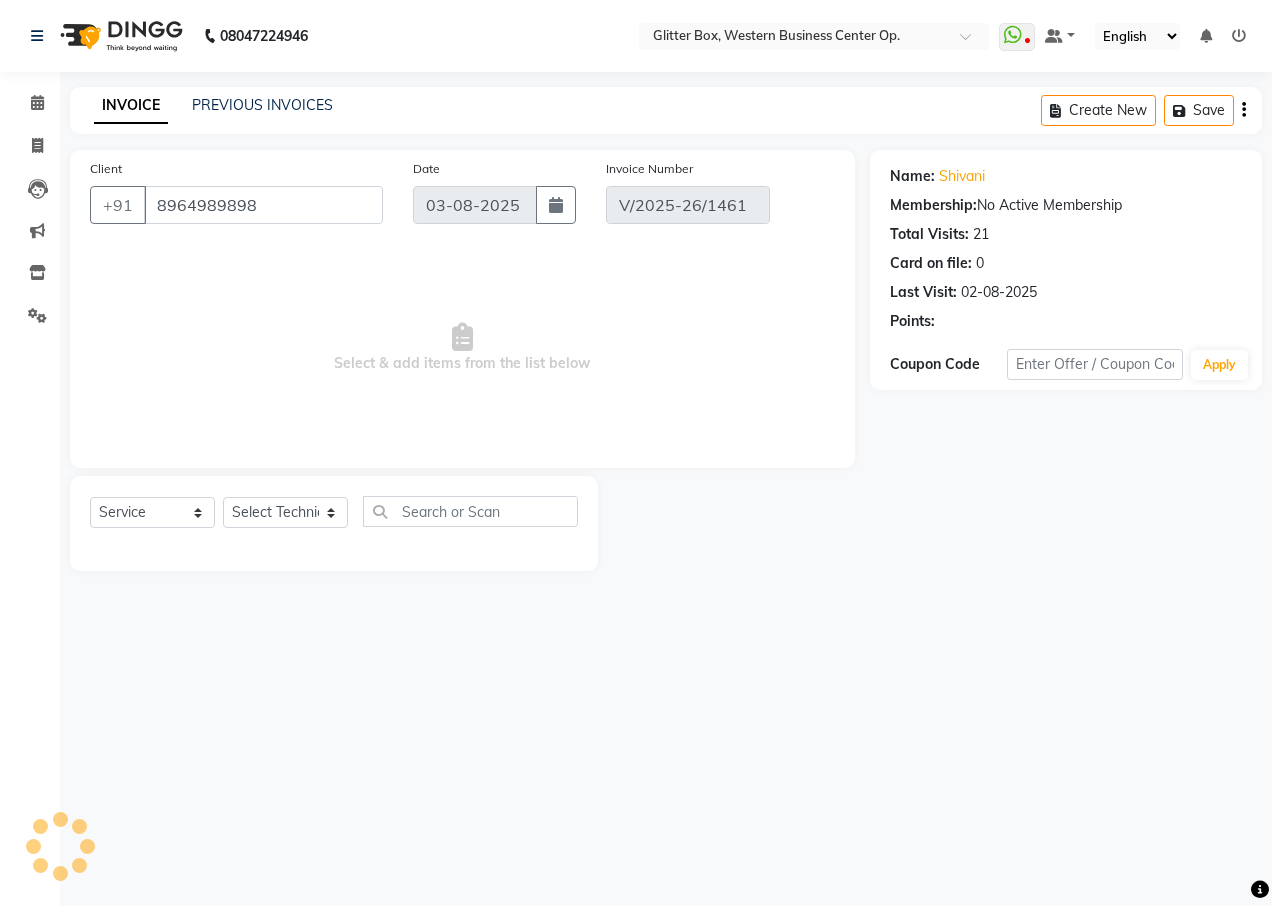 type on "26-07-2025" 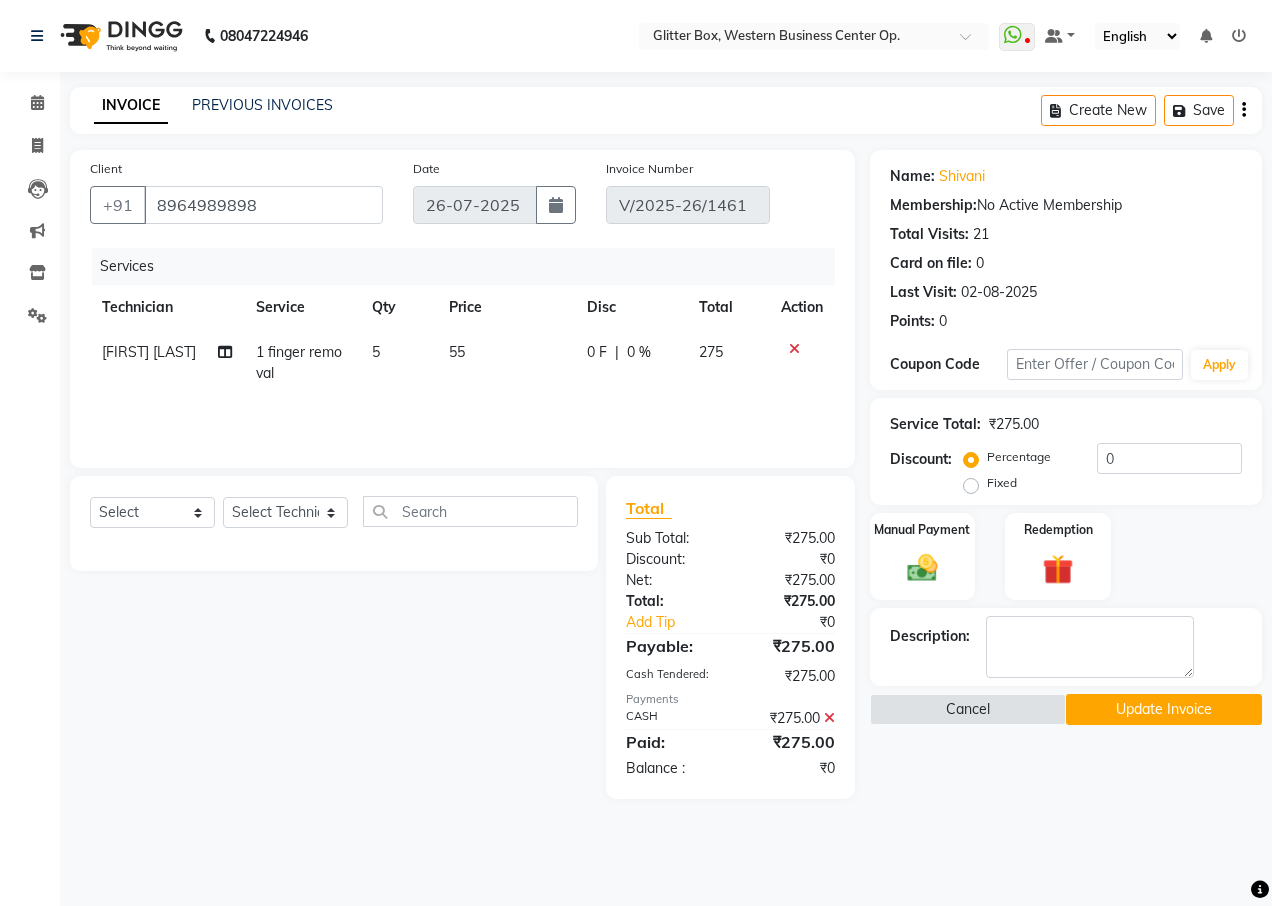 click 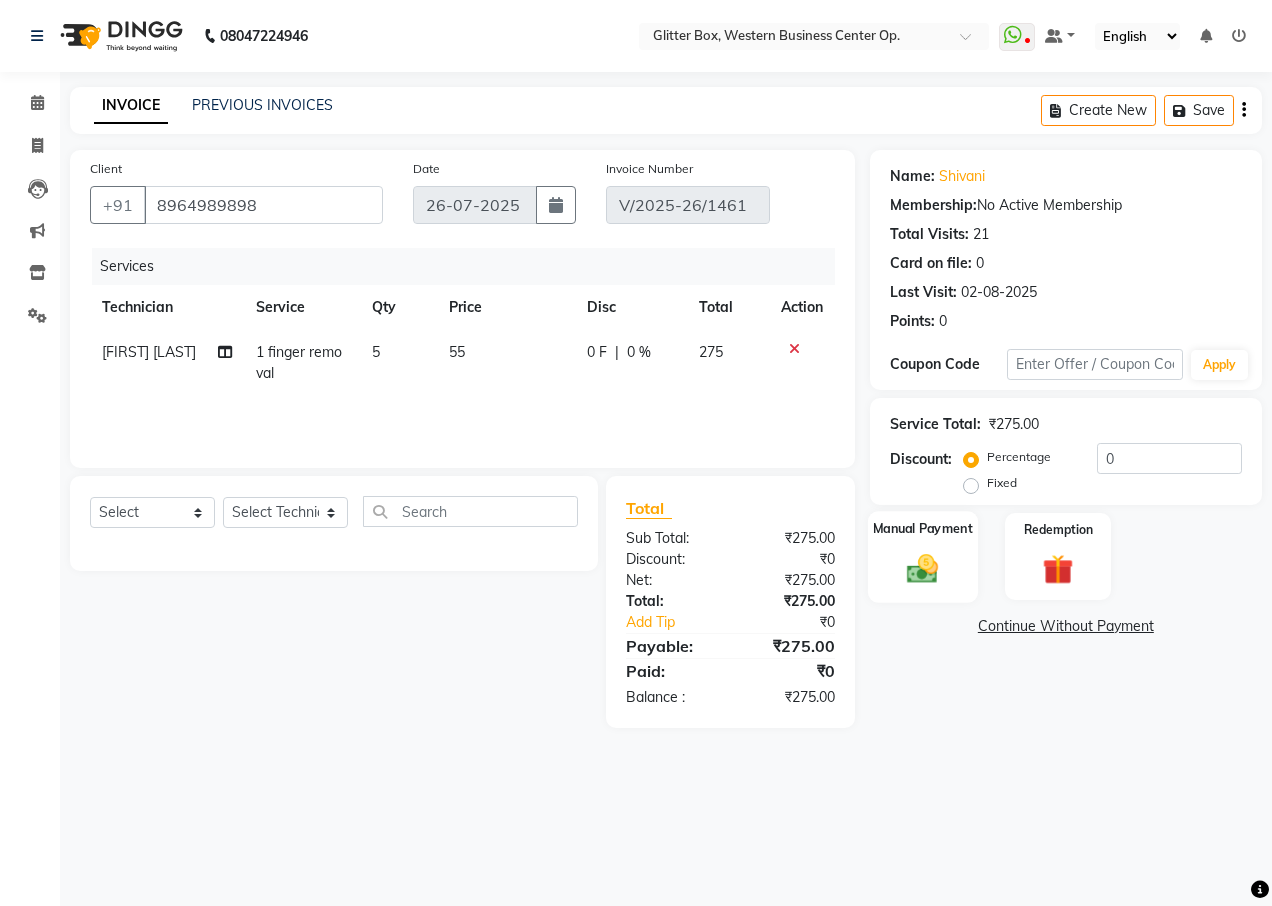click 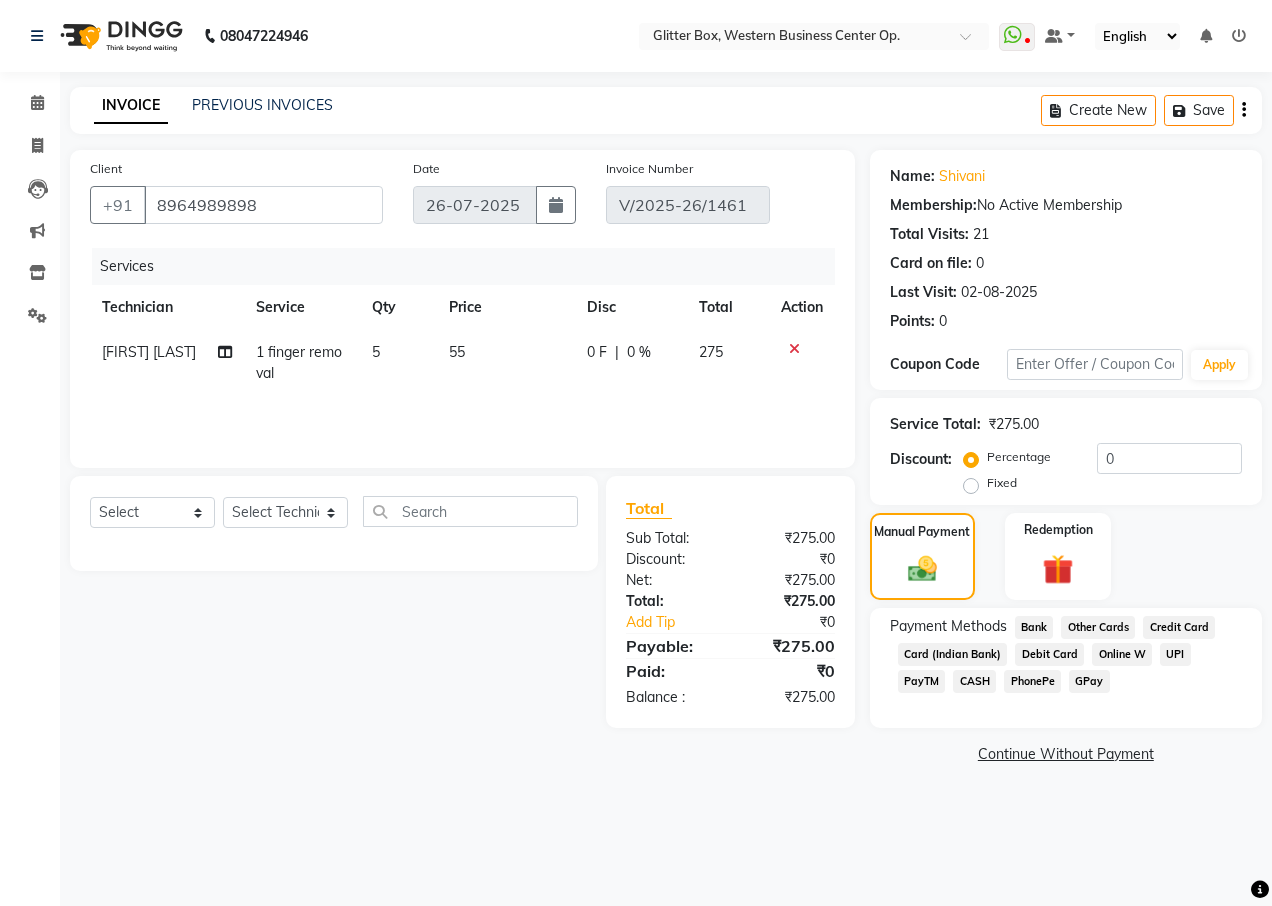 click on "CASH" 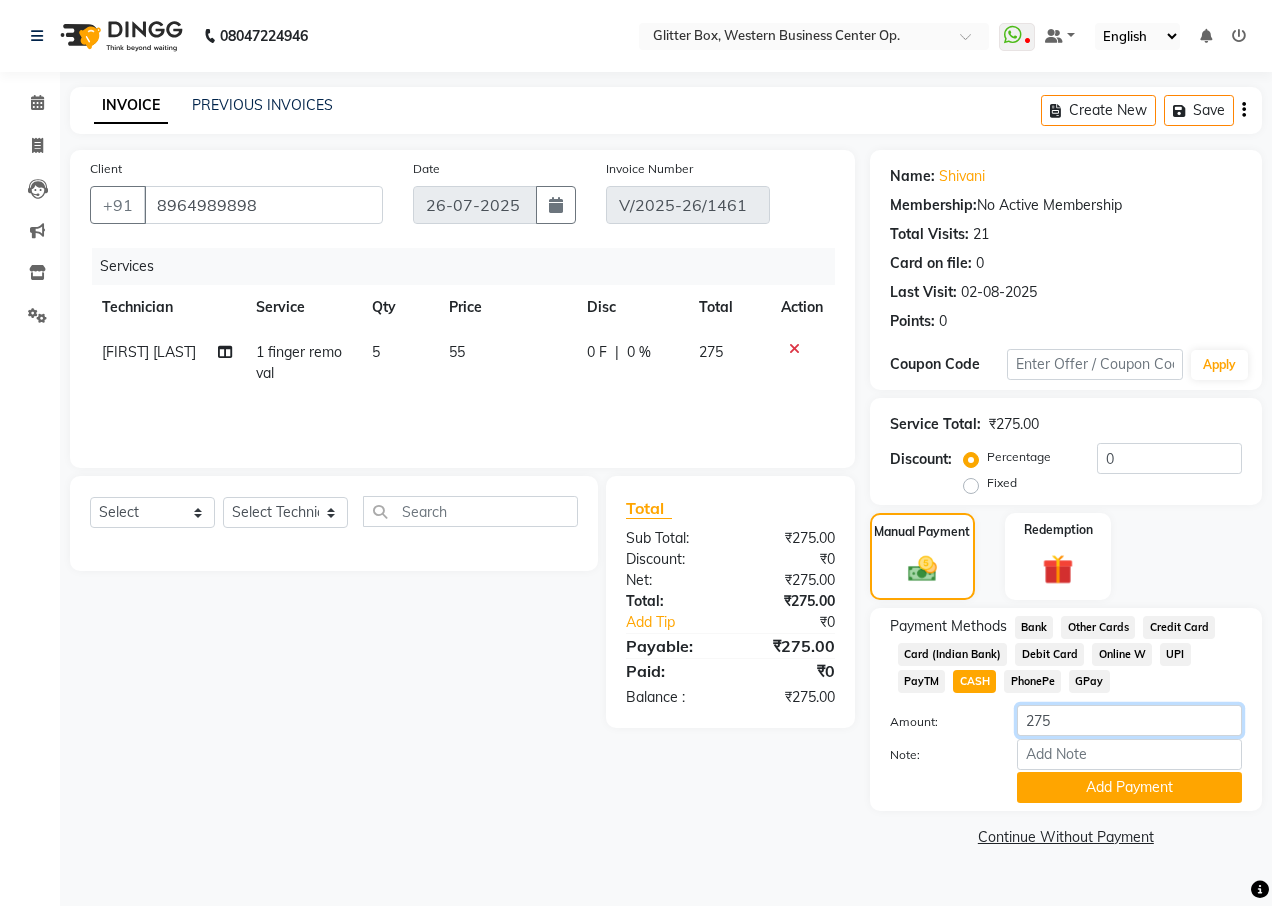 click on "275" 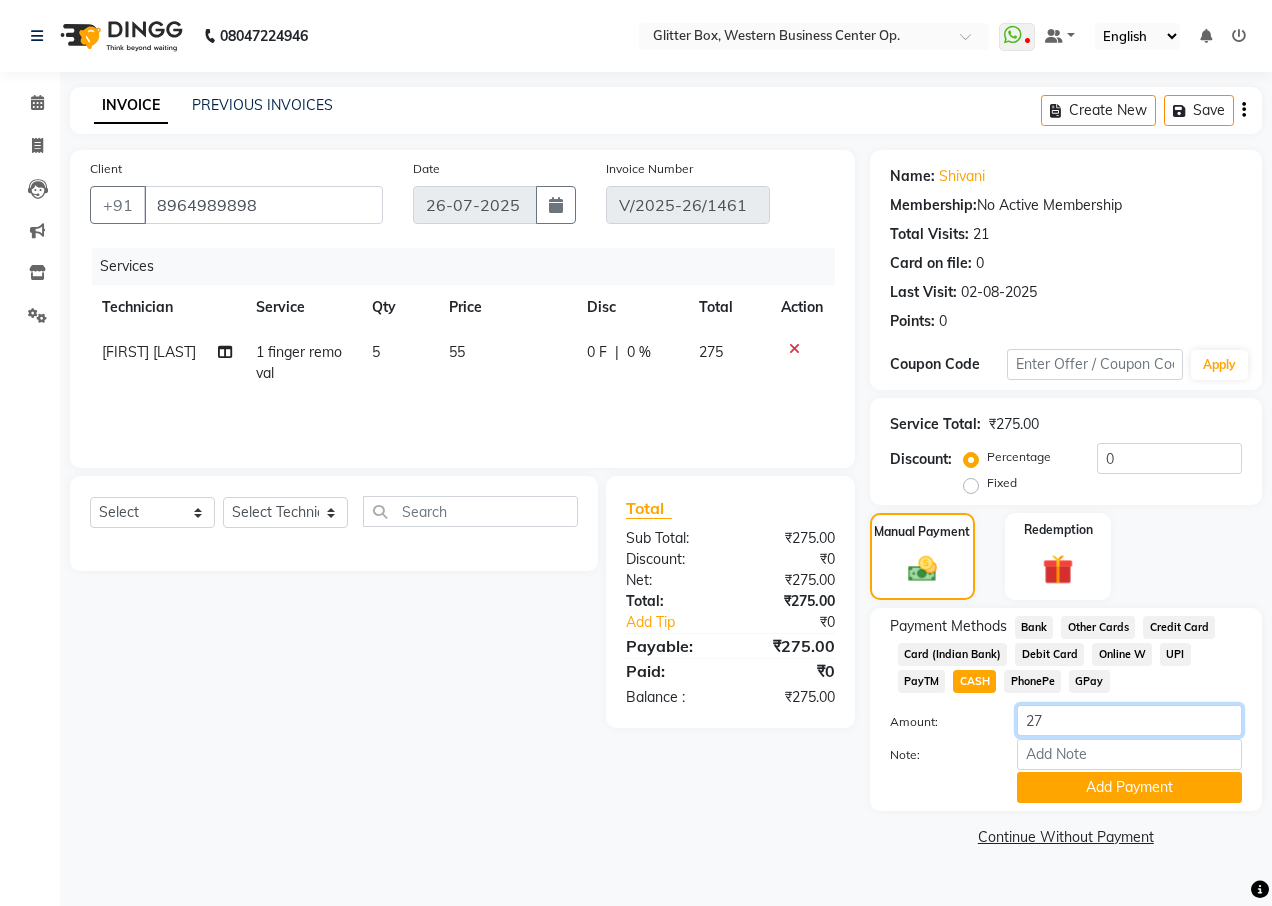 type on "2" 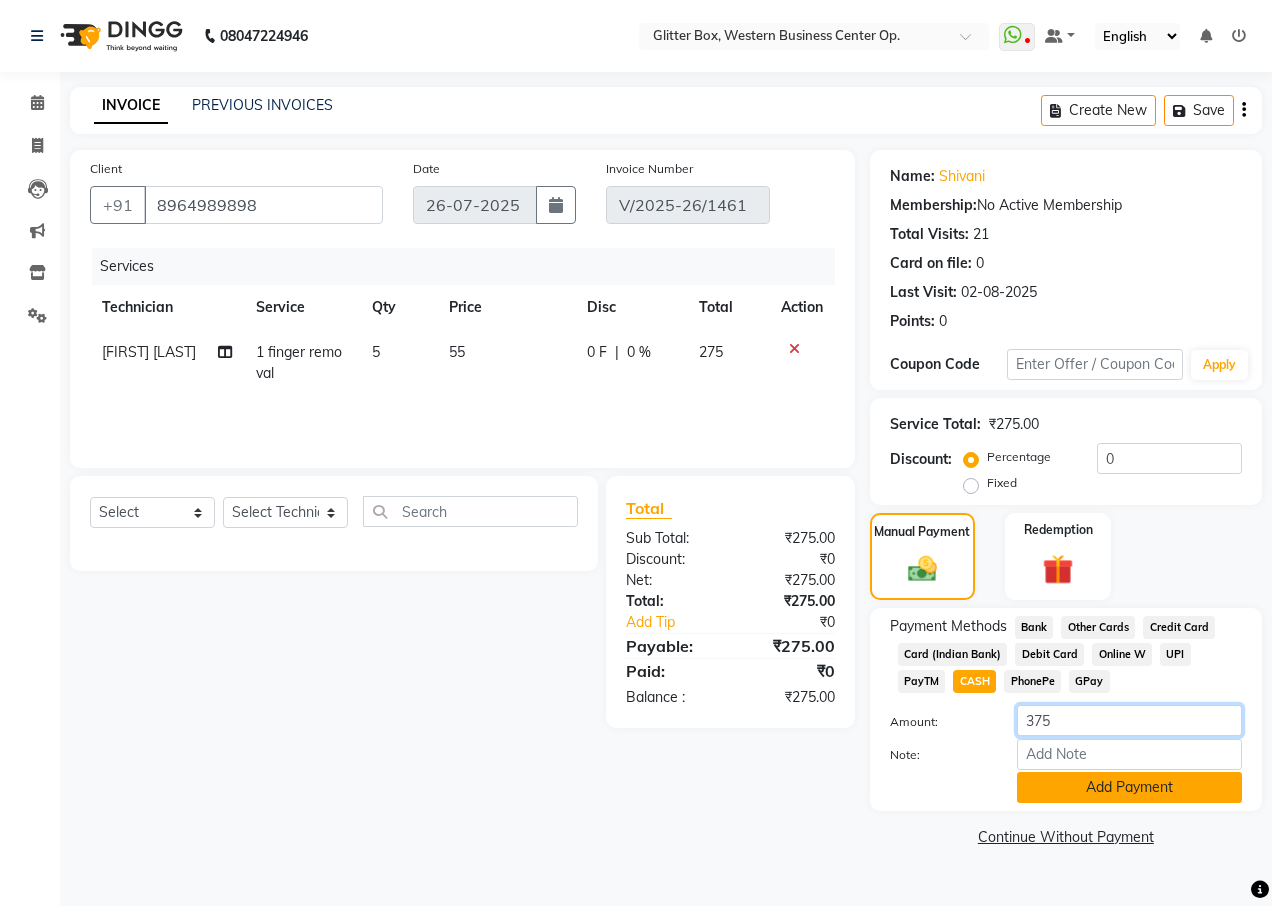 type on "375" 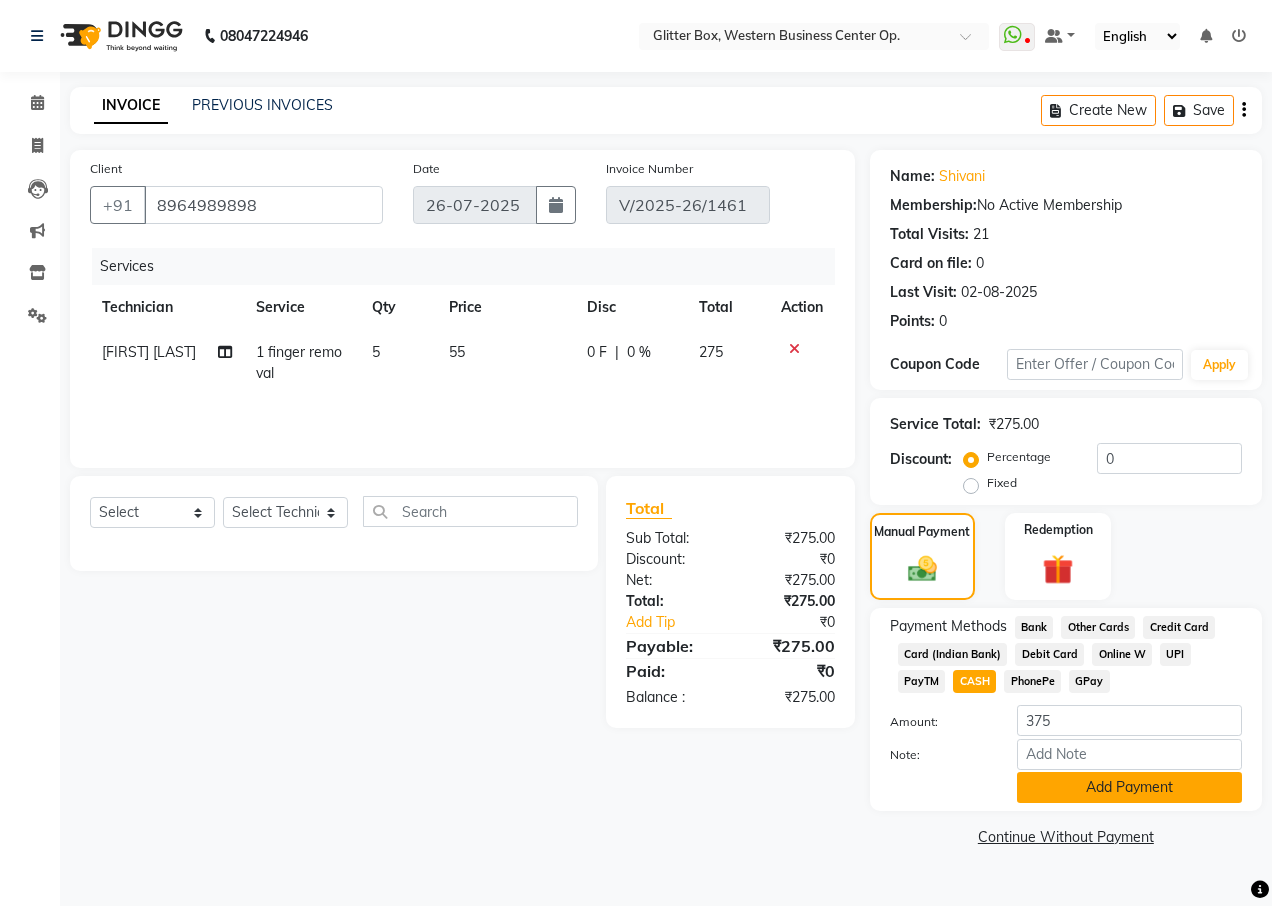 click on "Add Payment" 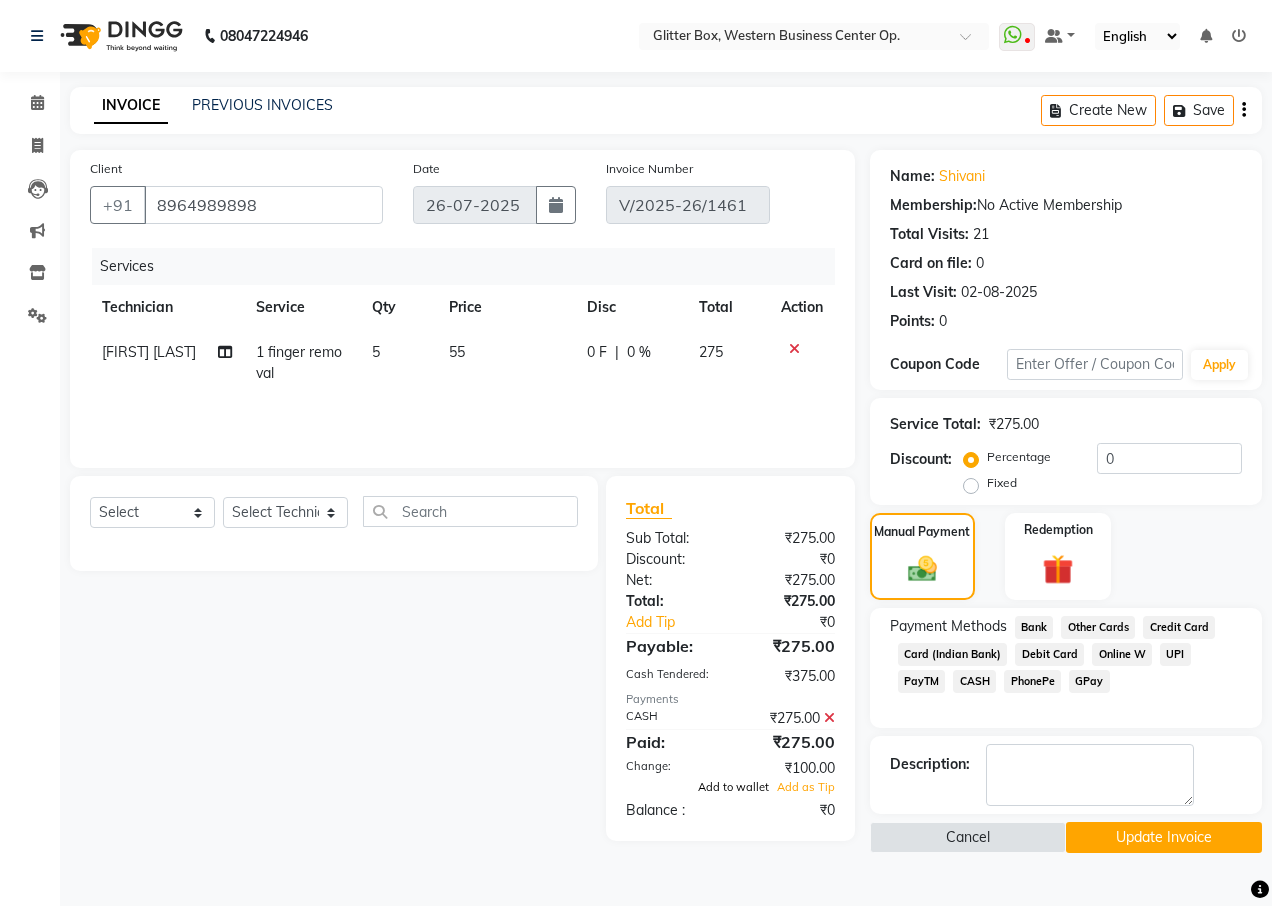 click on "Add to wallet" 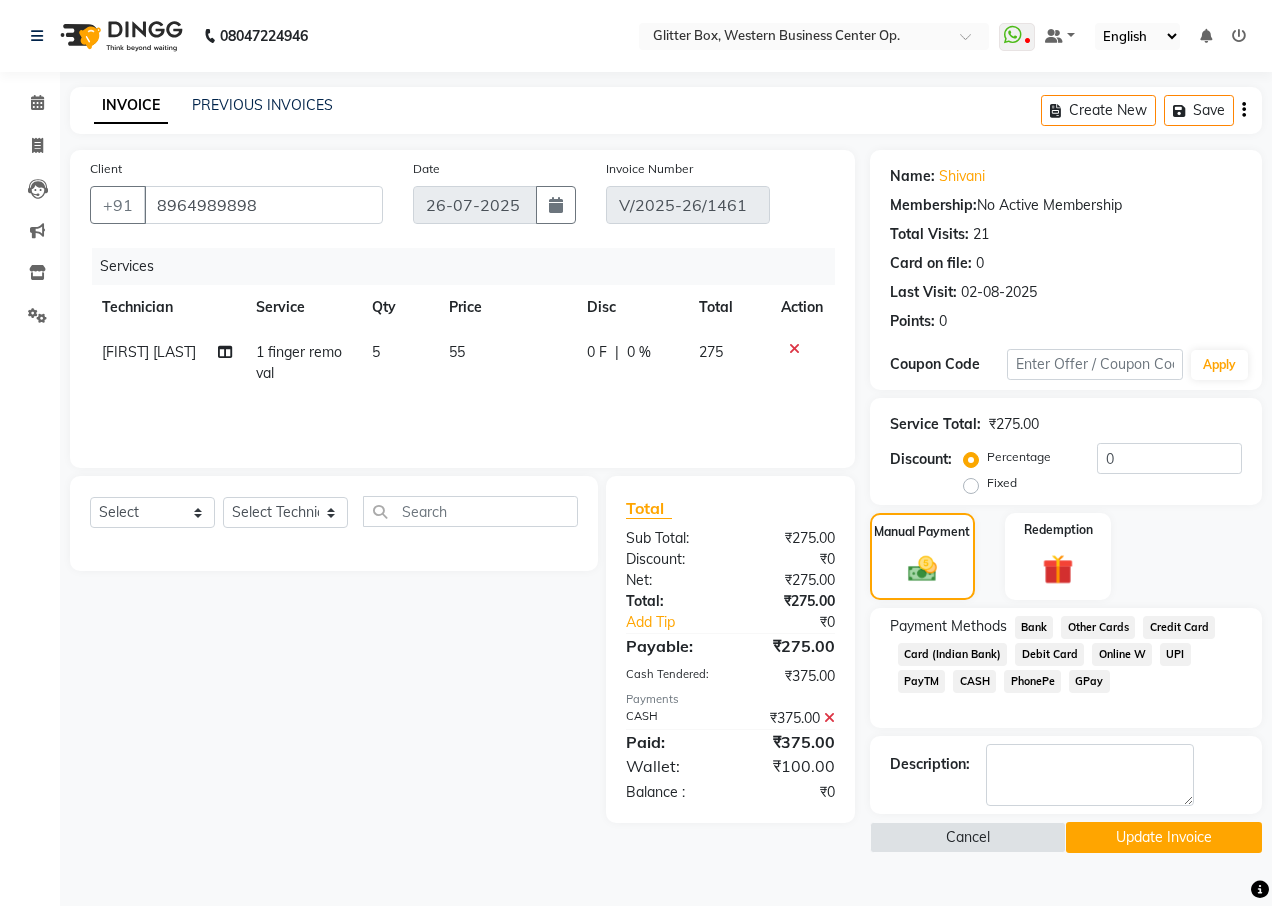 click on "Update Invoice" 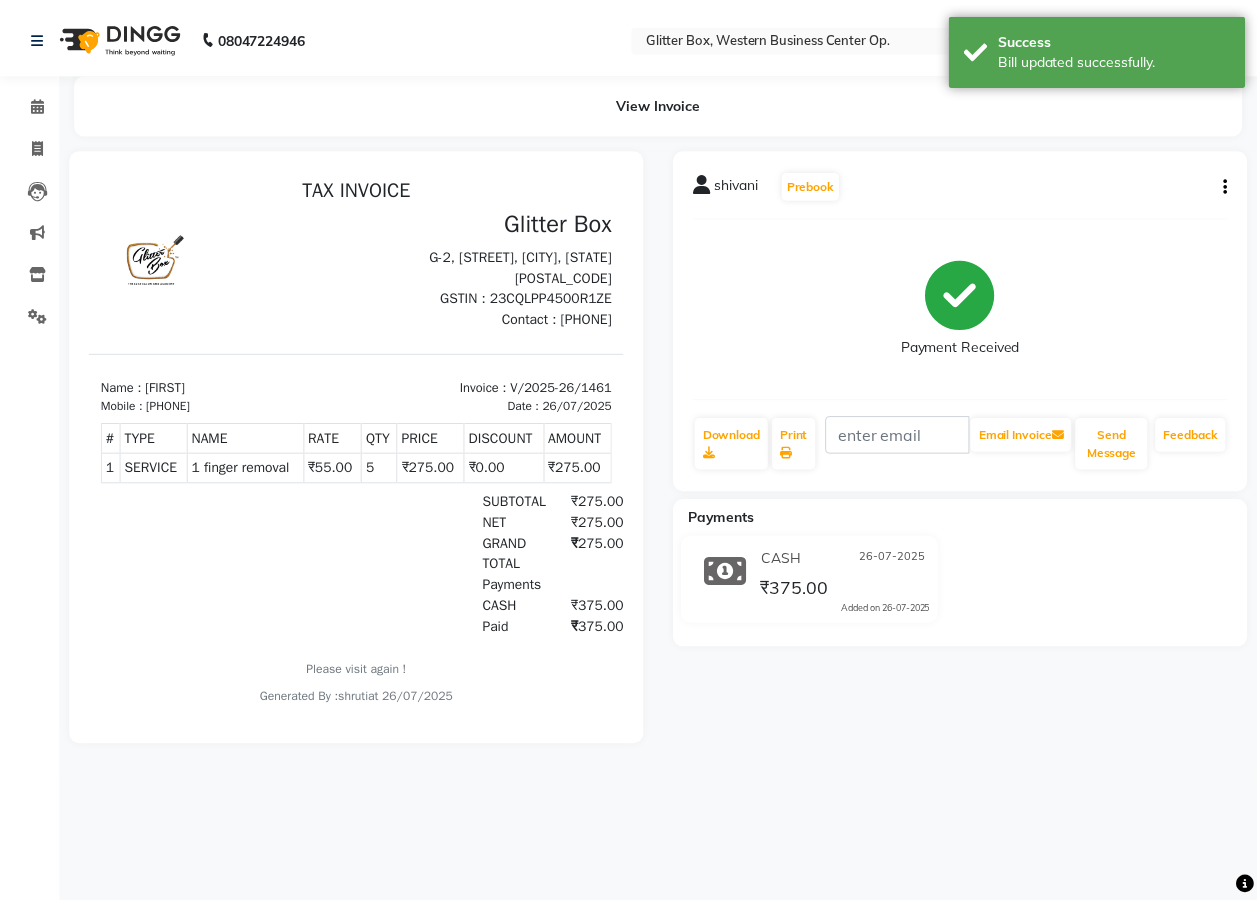 scroll, scrollTop: 0, scrollLeft: 0, axis: both 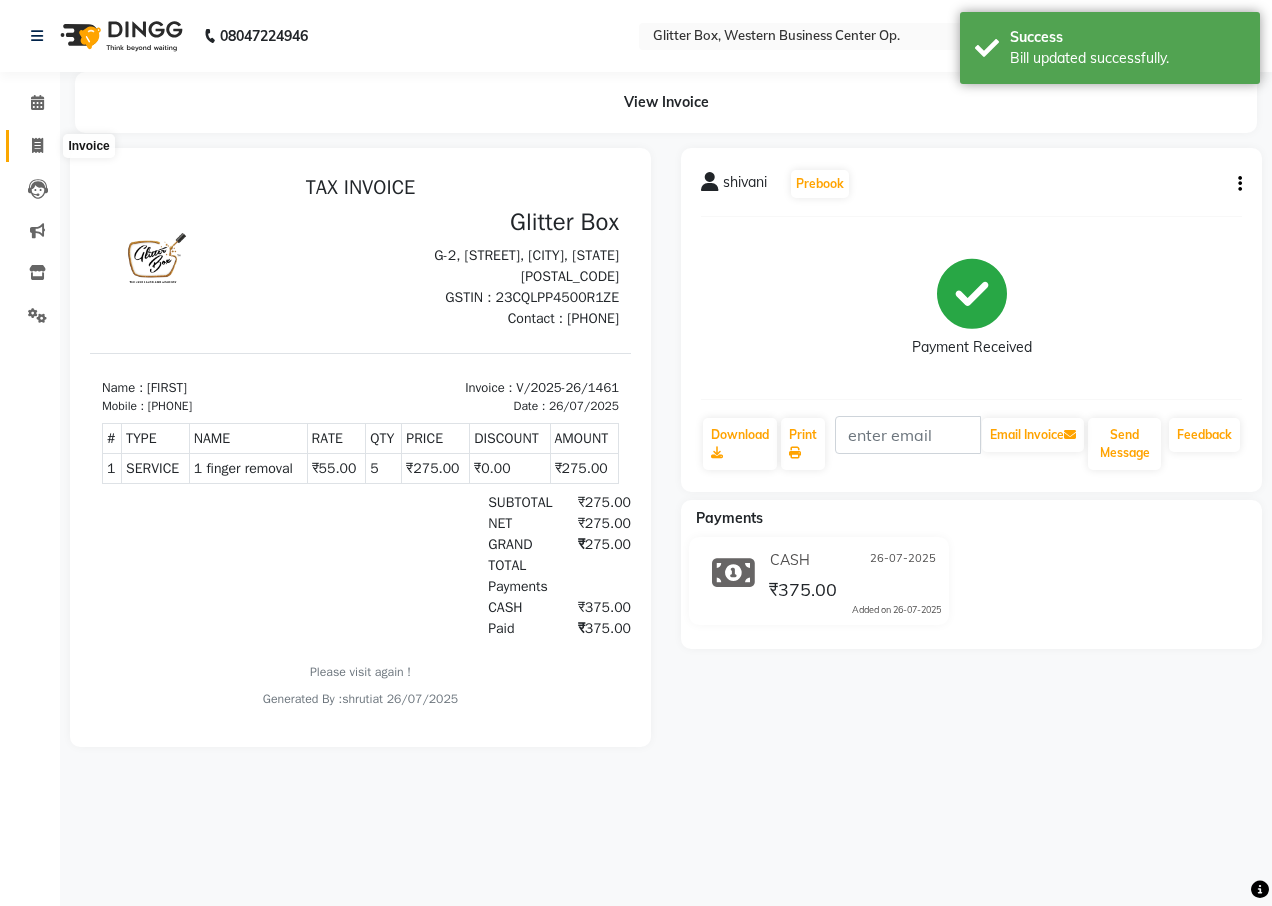 click 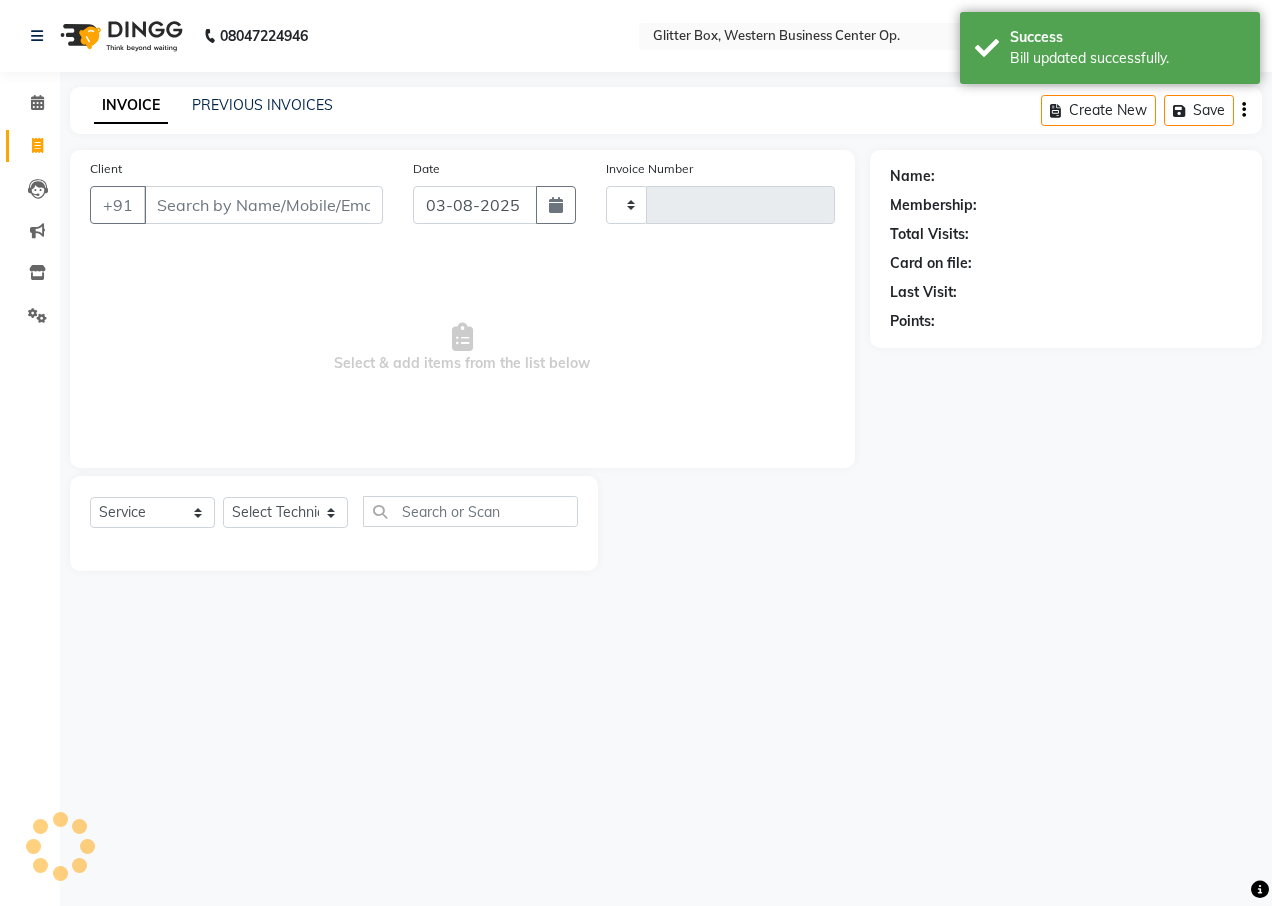 type on "1543" 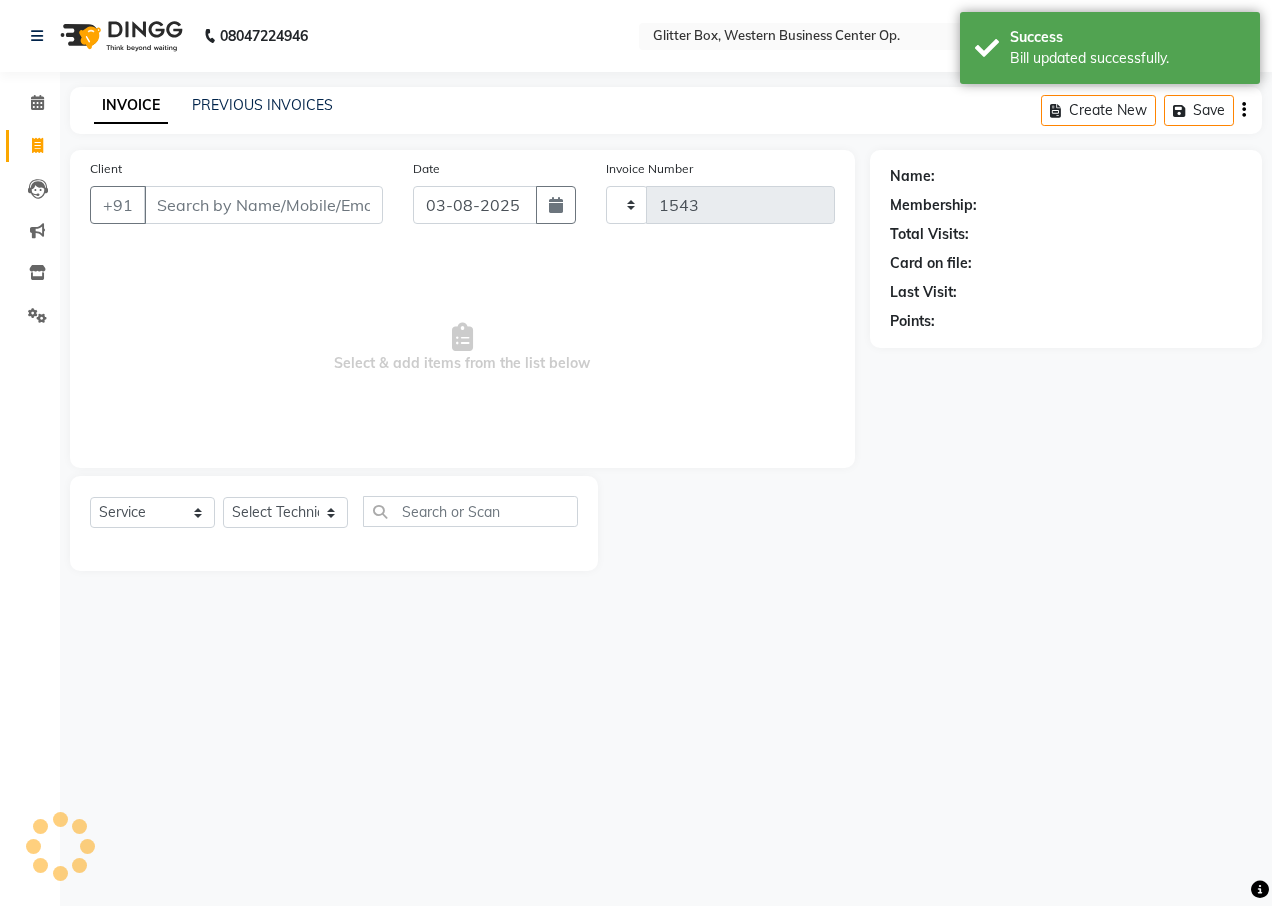 select on "5563" 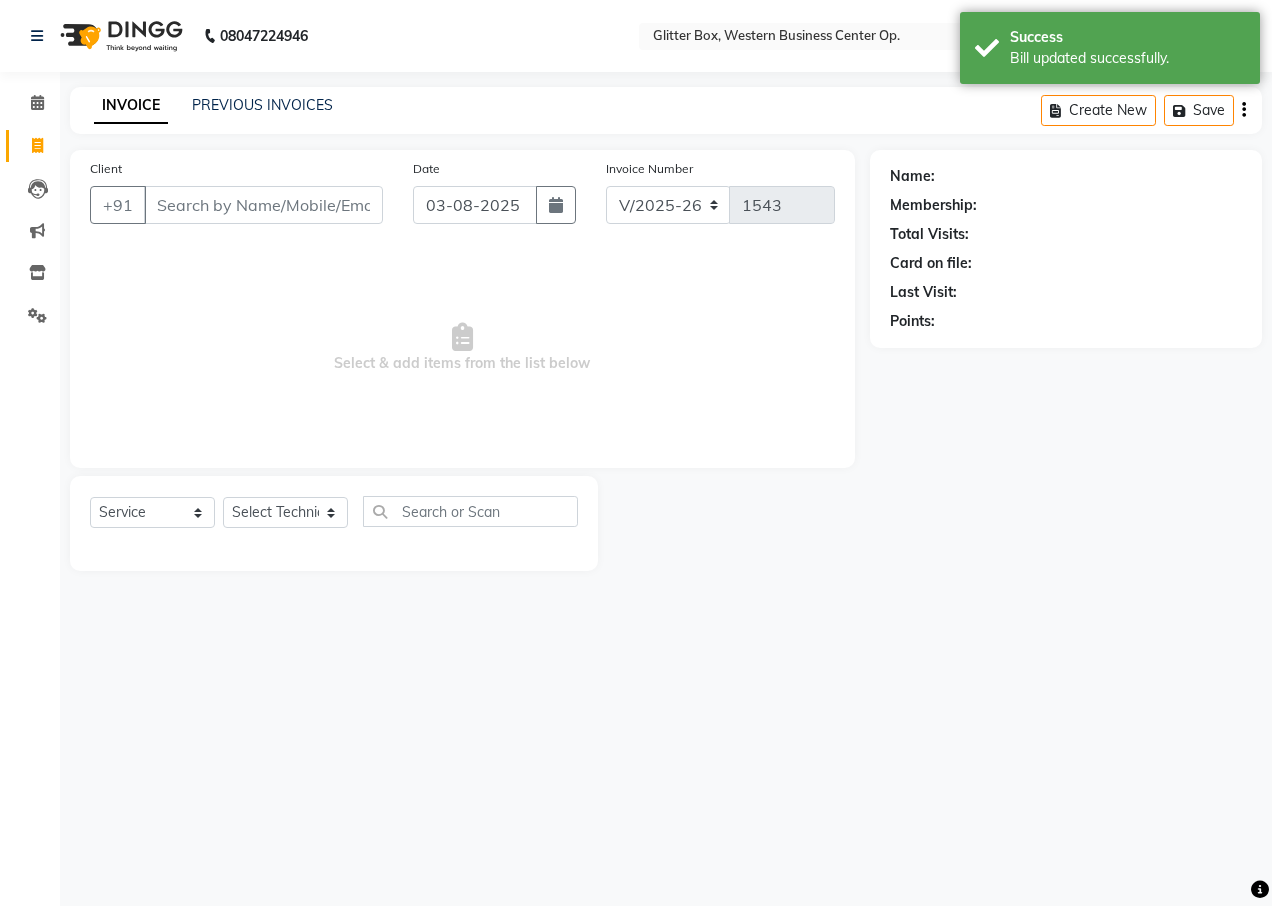 click on "Client" at bounding box center [263, 205] 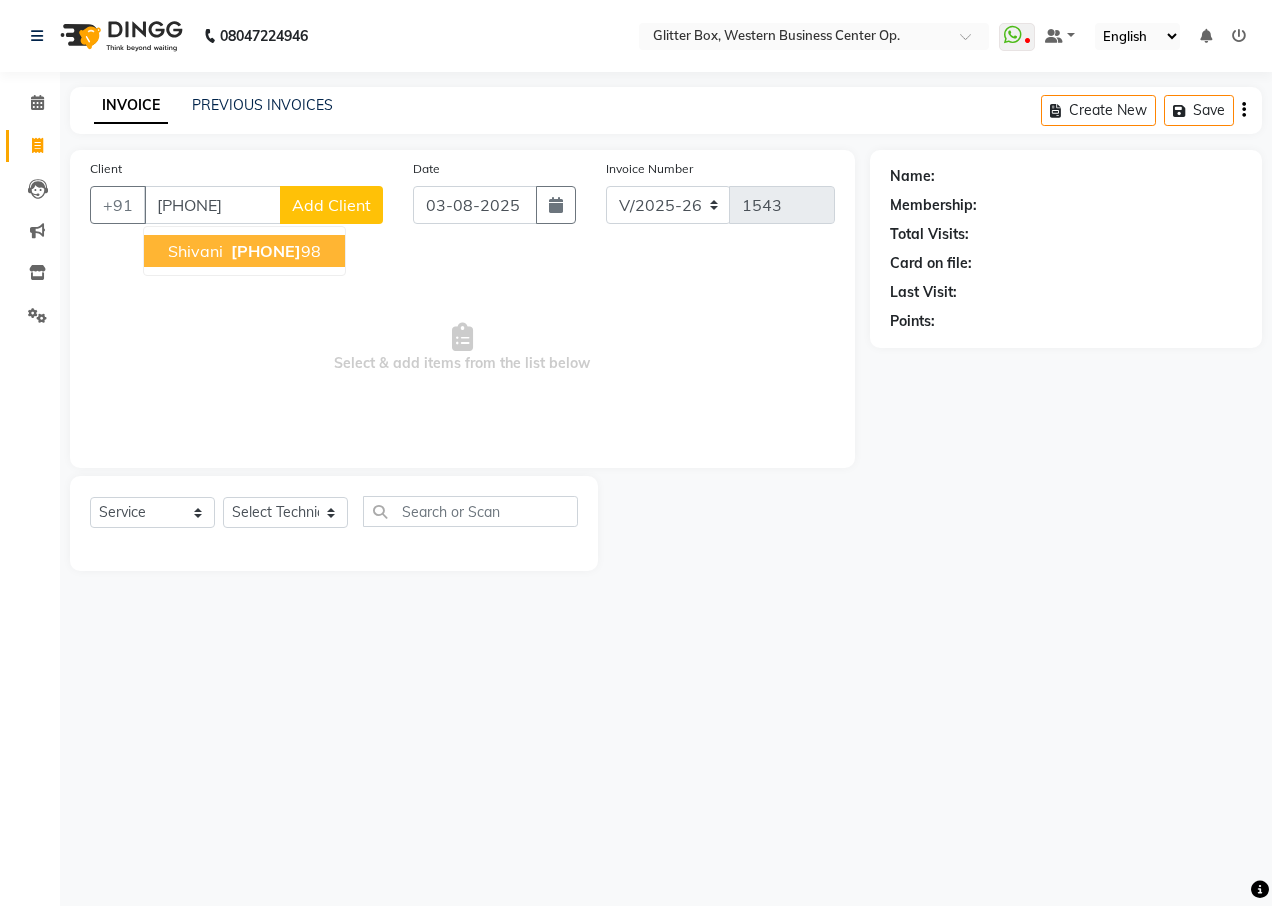 click on "shivani" at bounding box center [195, 251] 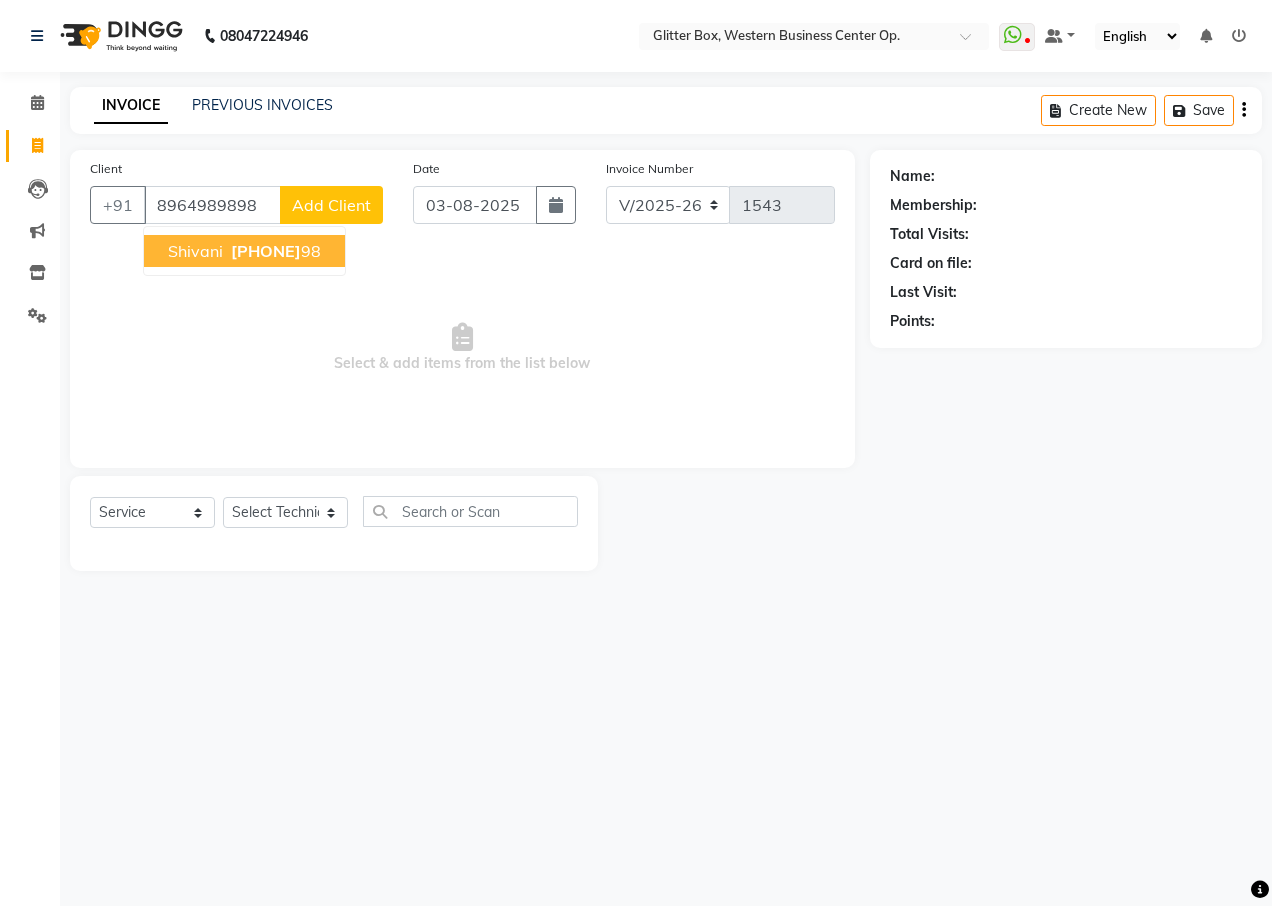type on "8964989898" 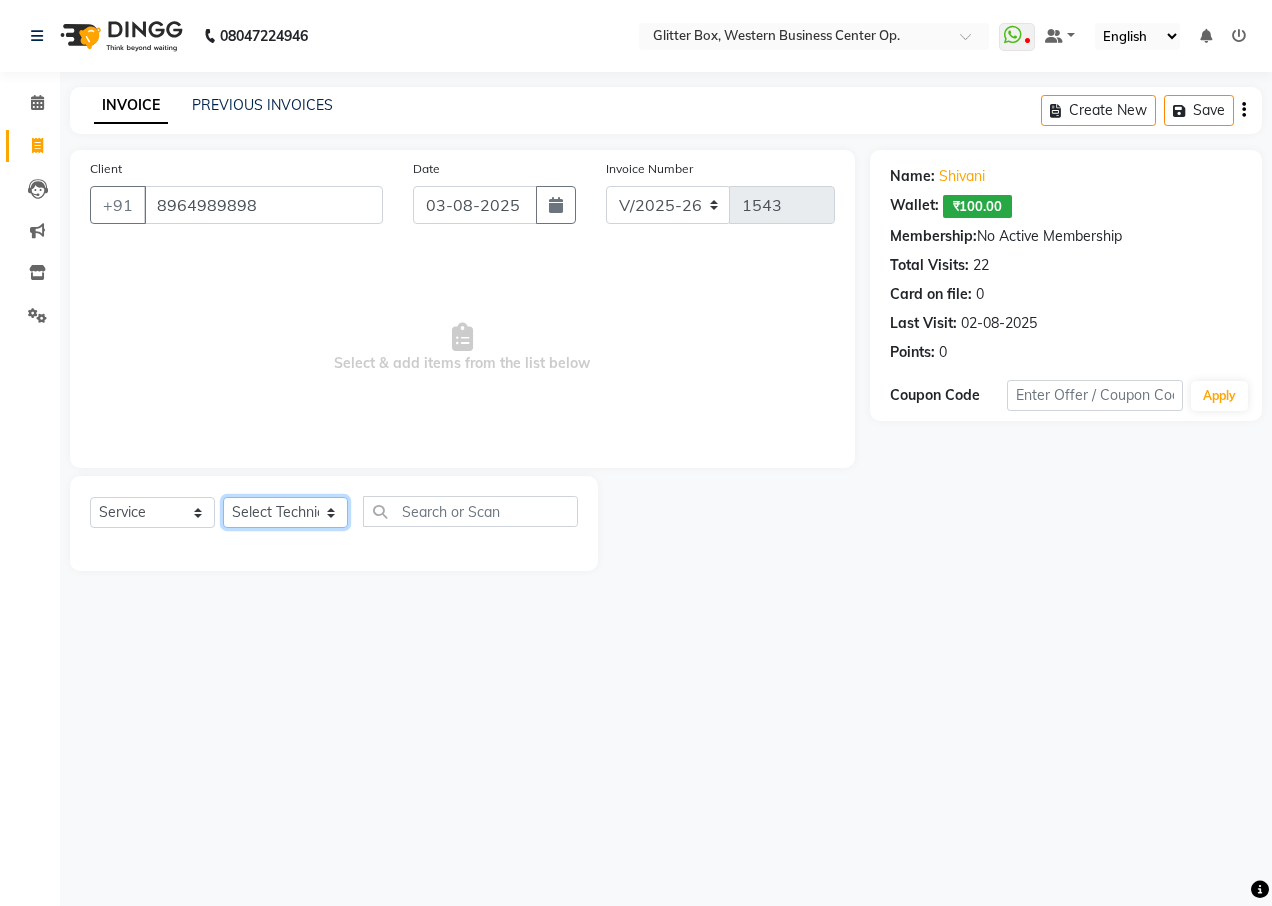 click on "Select Technician Ankita Yadav Ankit Tiwari bharat DEBNATH Govind Rana hema john Kajal Rana Kajal Rathour Katick Das kelly Nairmal Das owner Pankaj Malayya pooja Preeti makore Rupa Chettri shalu shruti shubham Suraj" 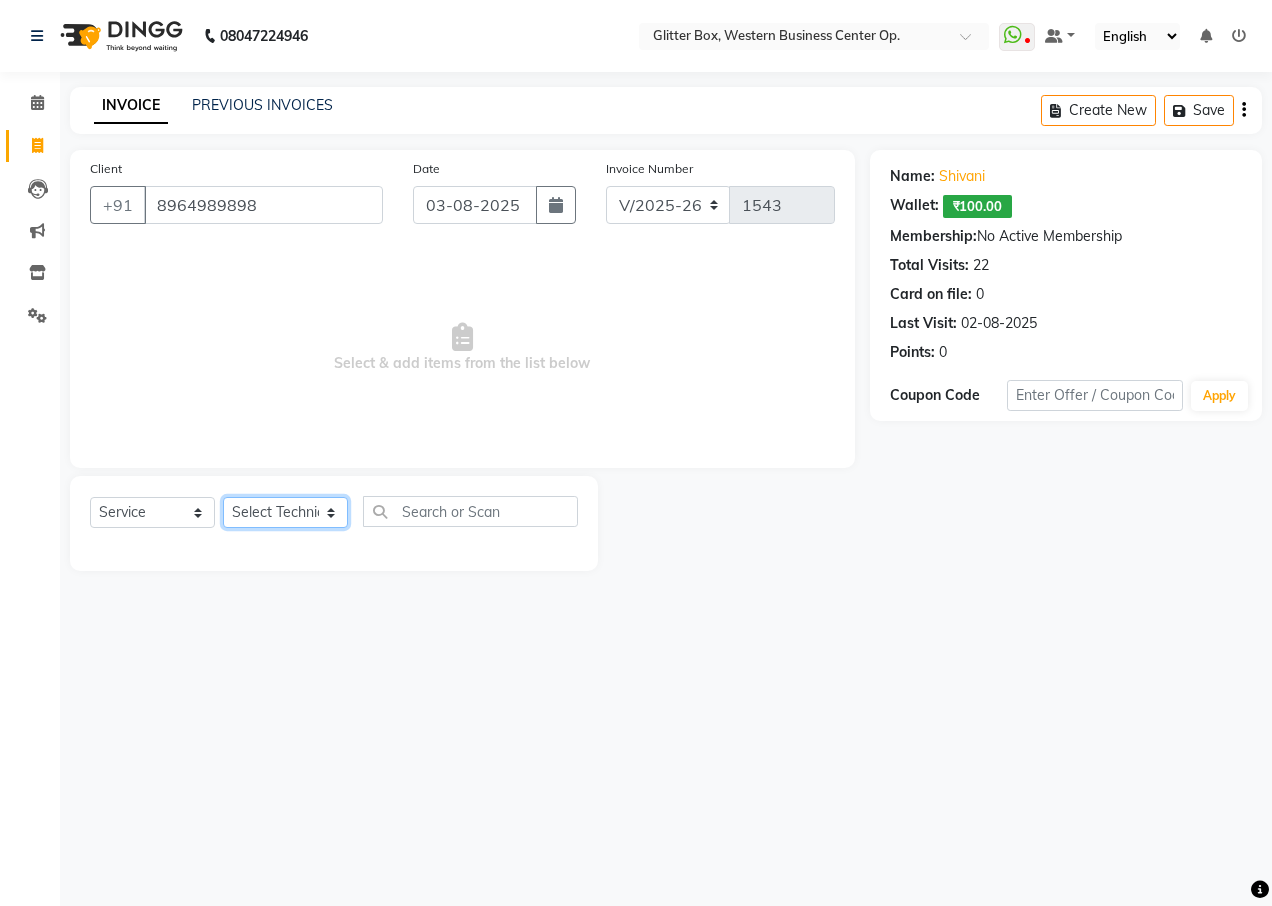 select on "38314" 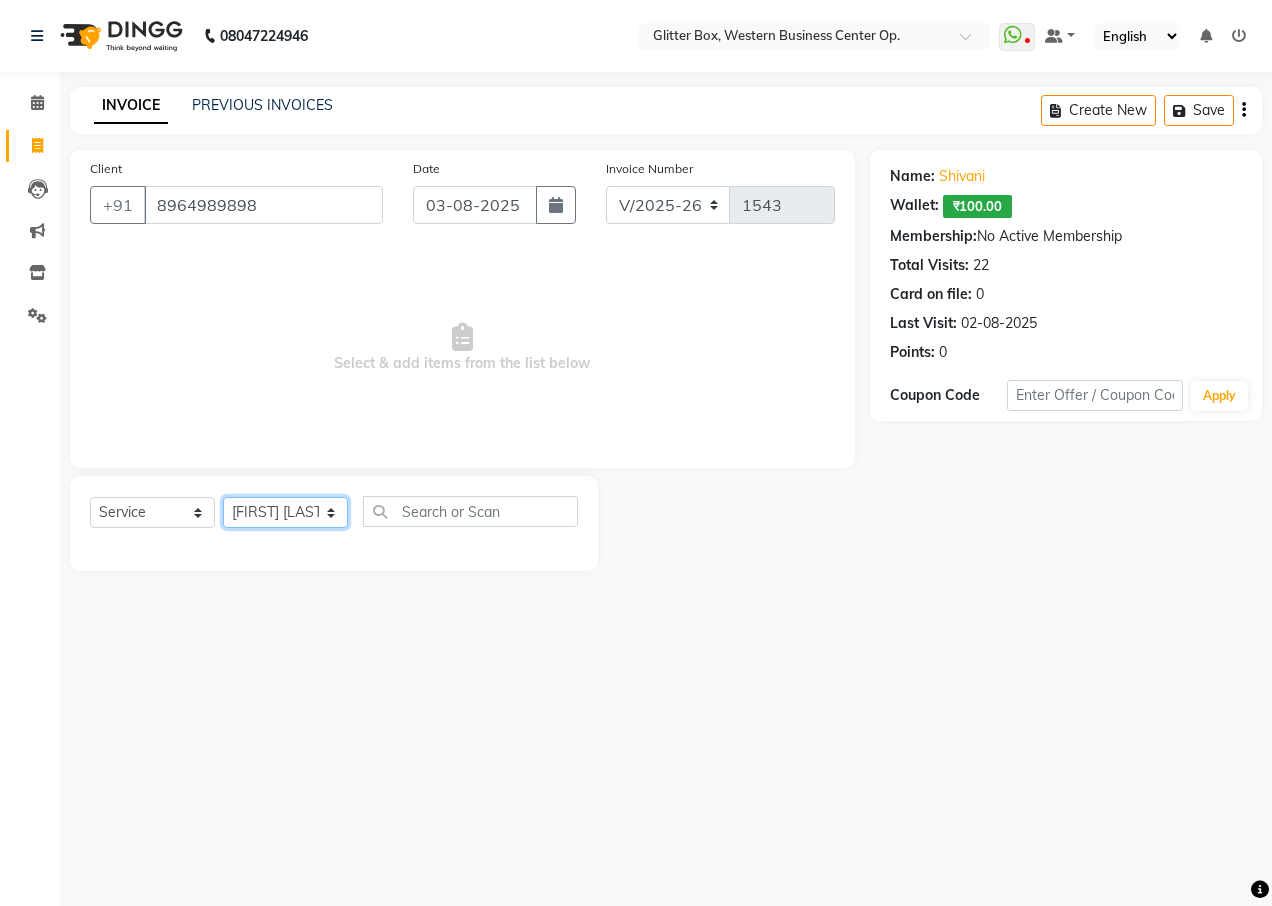click on "Select Technician Ankita Yadav Ankit Tiwari bharat DEBNATH Govind Rana hema john Kajal Rana Kajal Rathour Katick Das kelly Nairmal Das owner Pankaj Malayya pooja Preeti makore Rupa Chettri shalu shruti shubham Suraj" 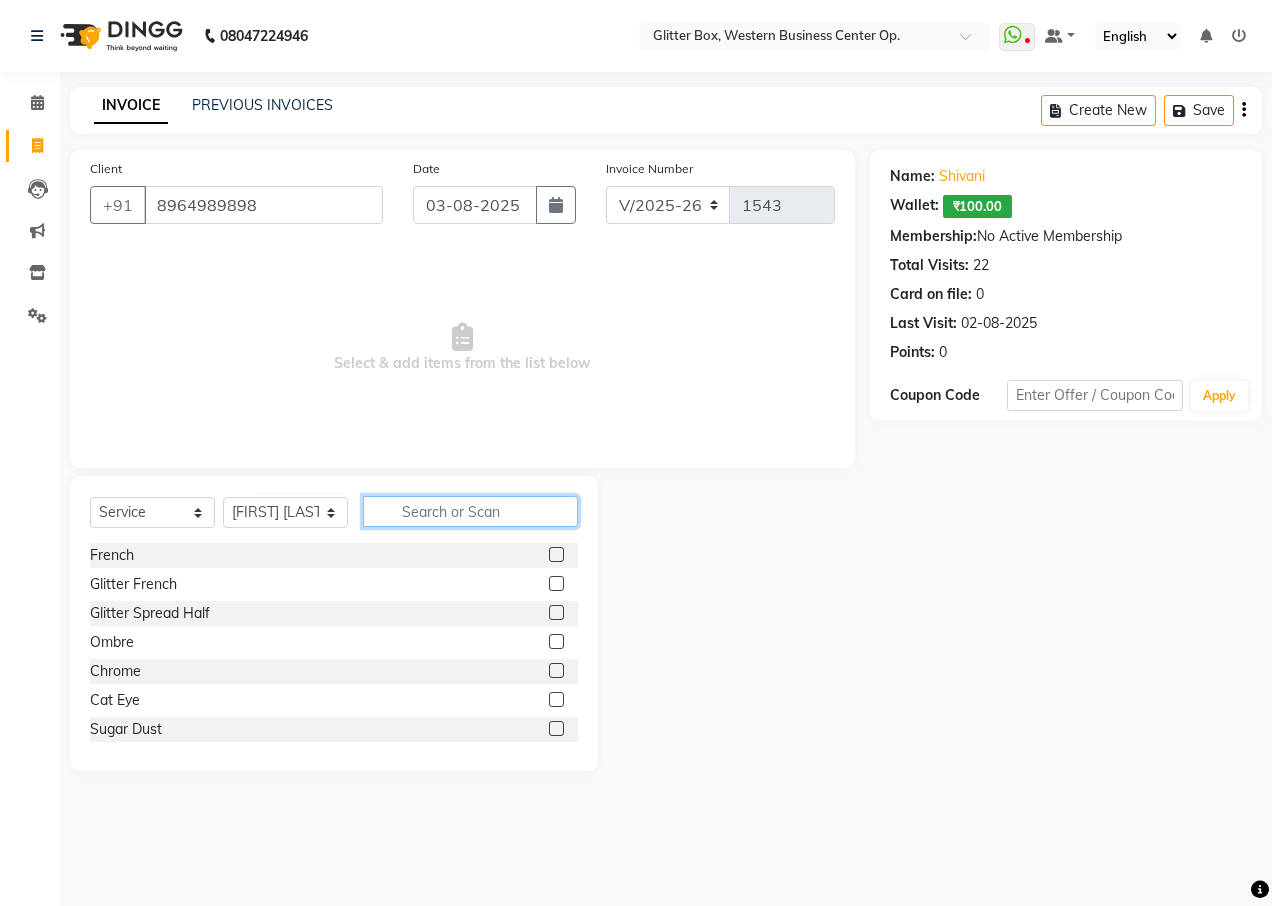click 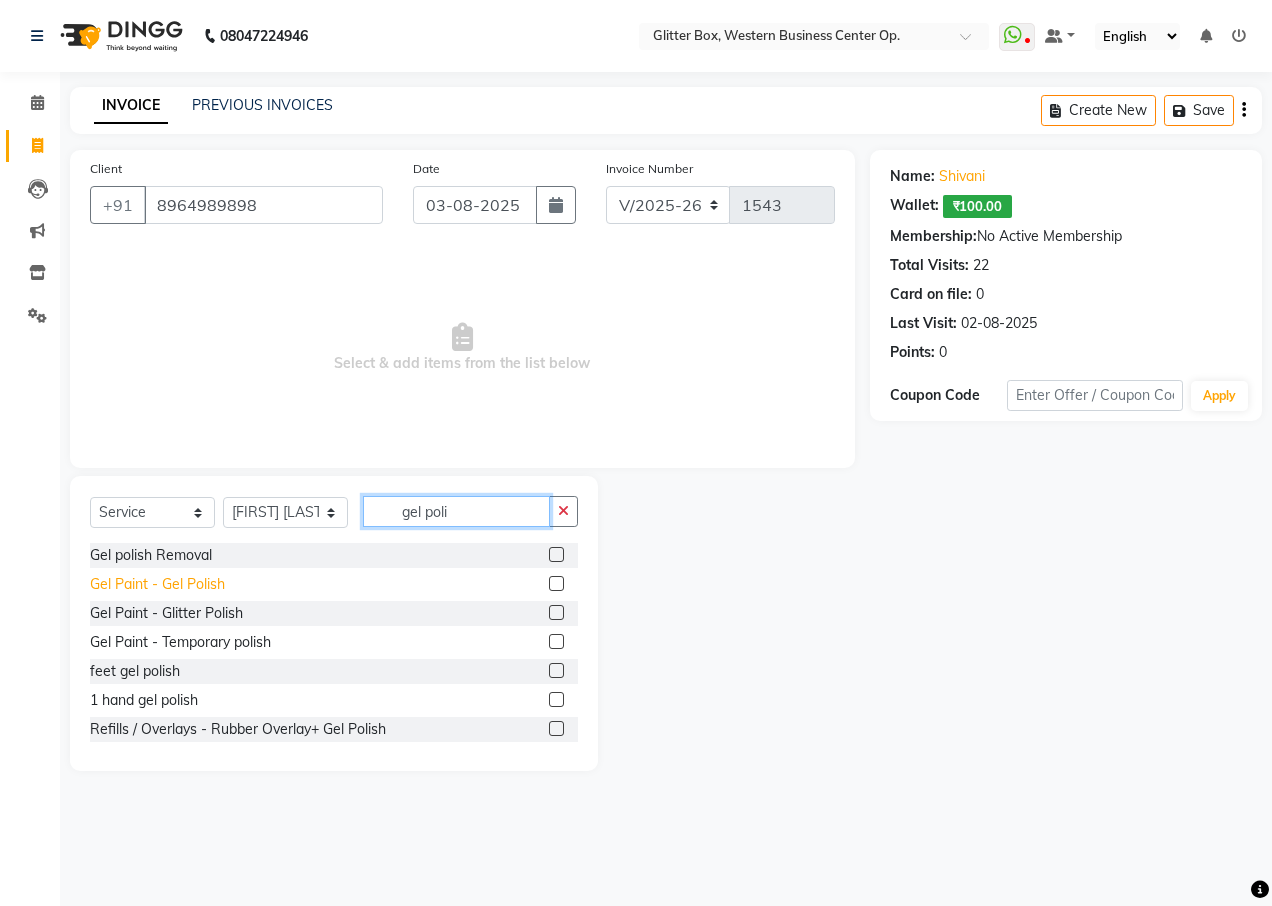 type on "gel poli" 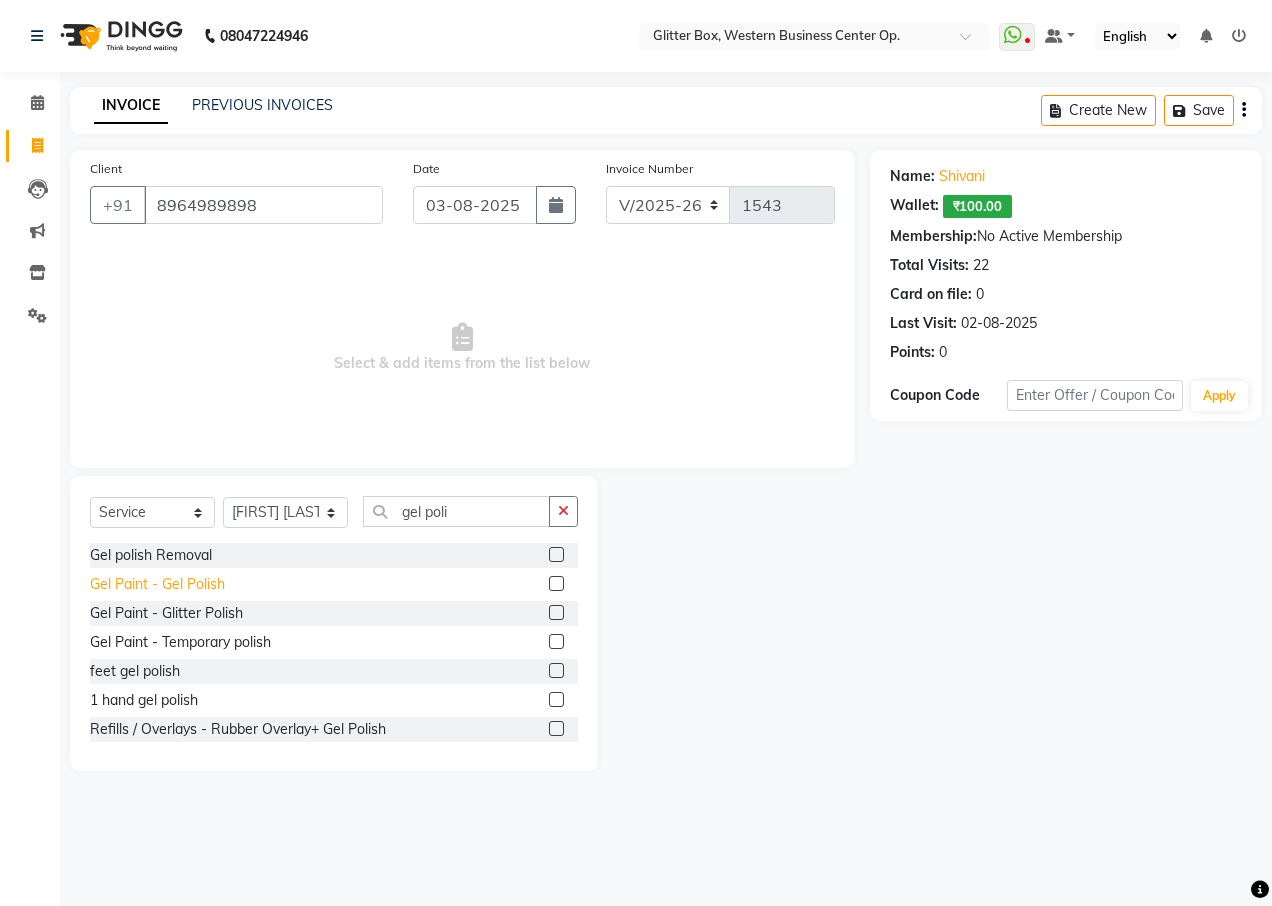 click on "Gel Paint  - Gel Polish" 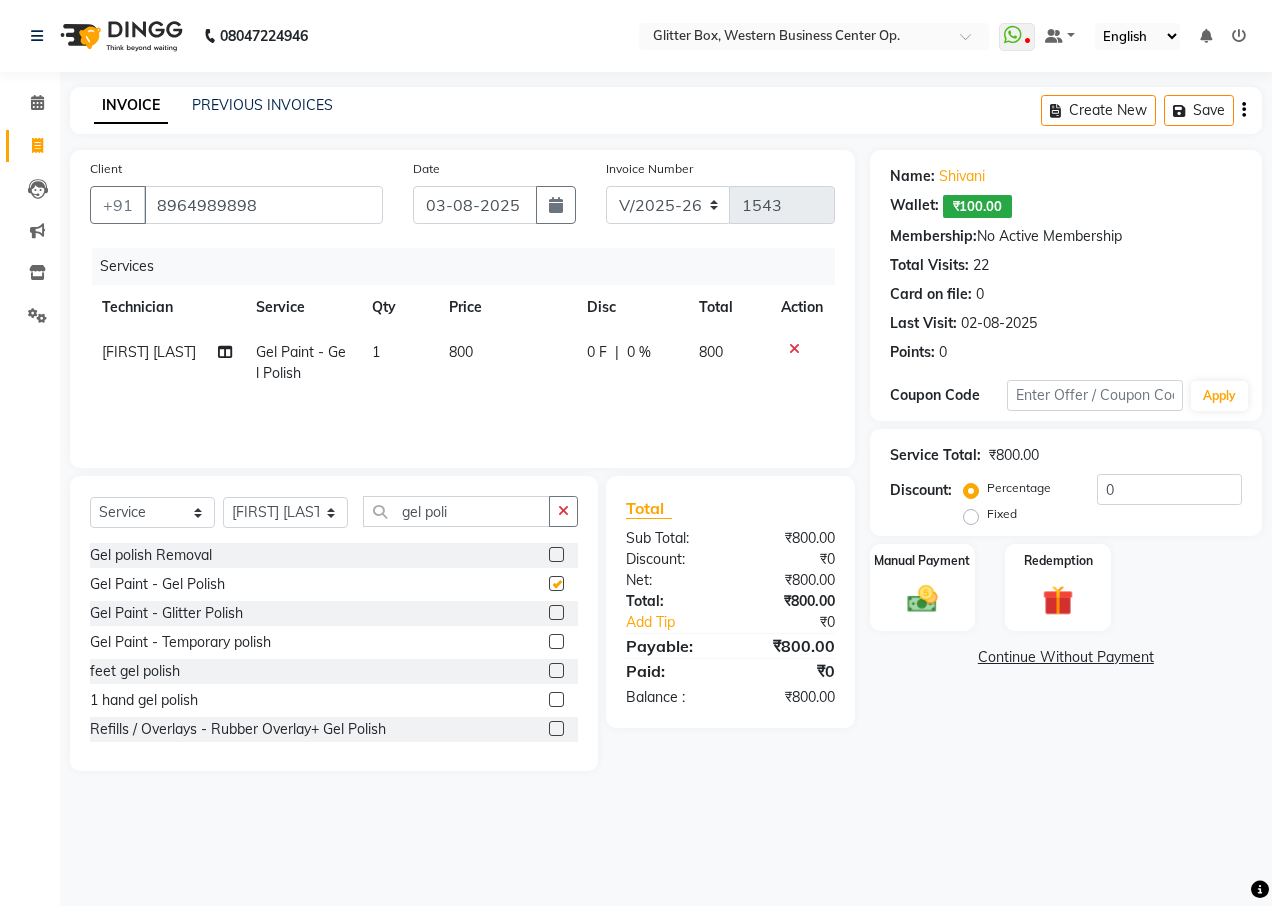 checkbox on "false" 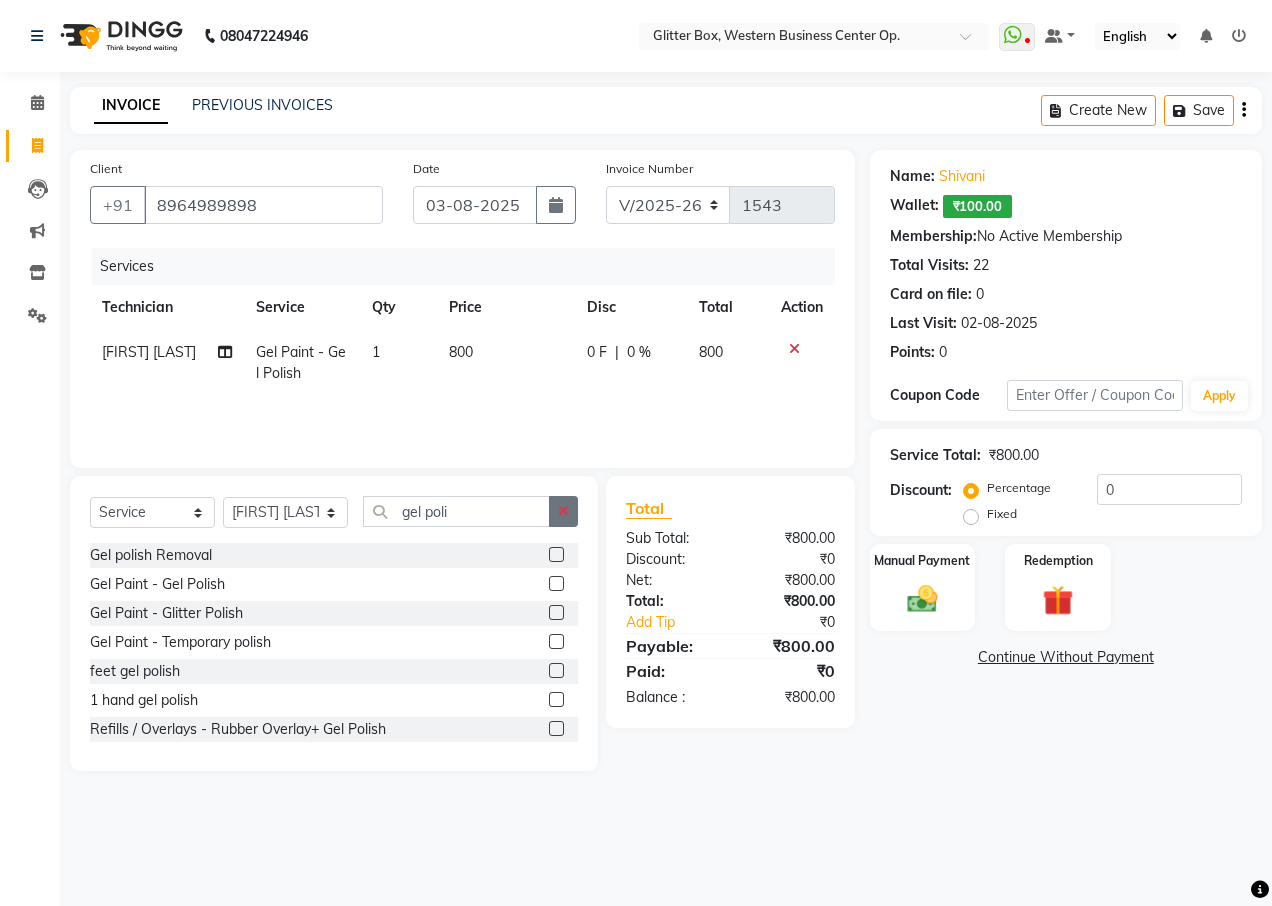 click 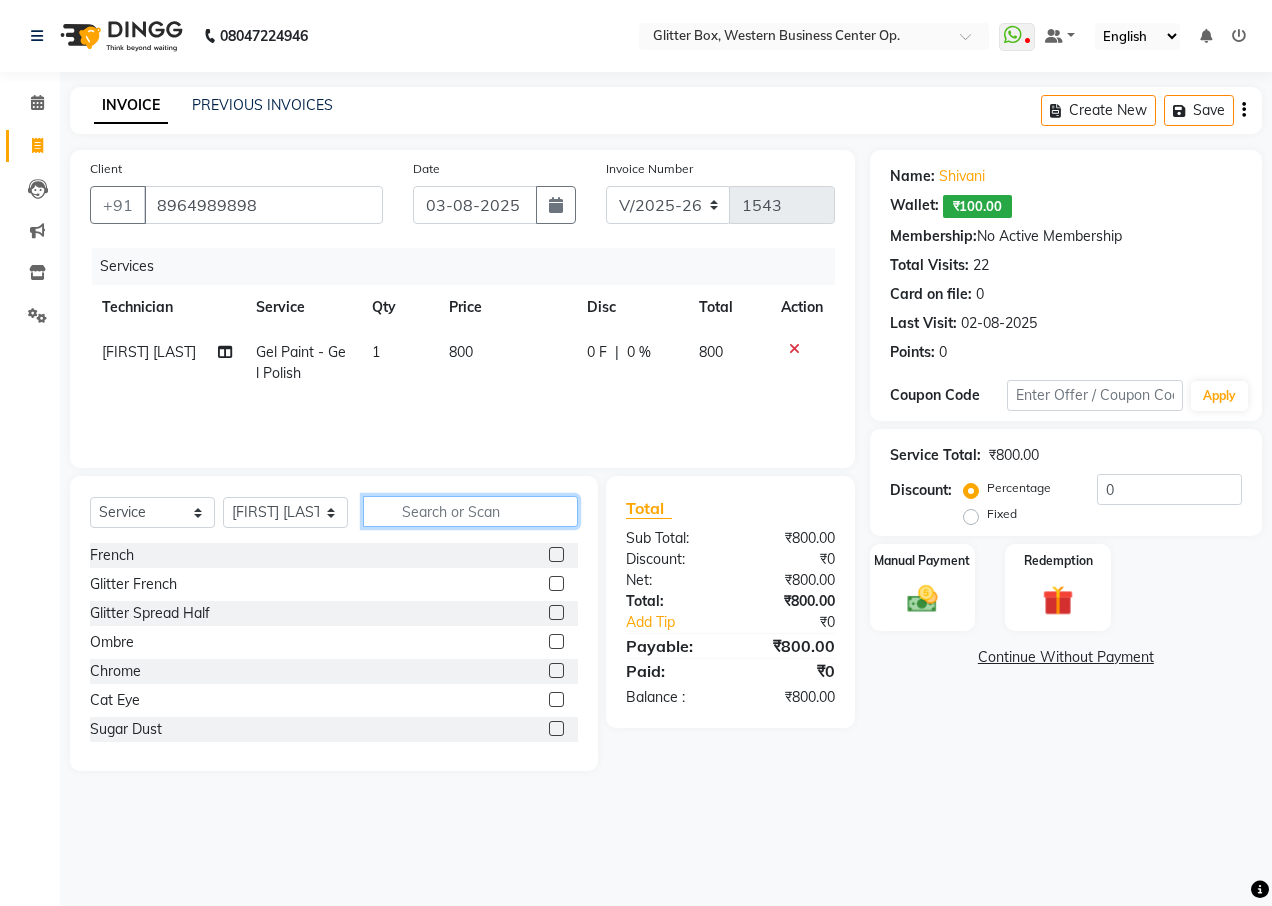 click 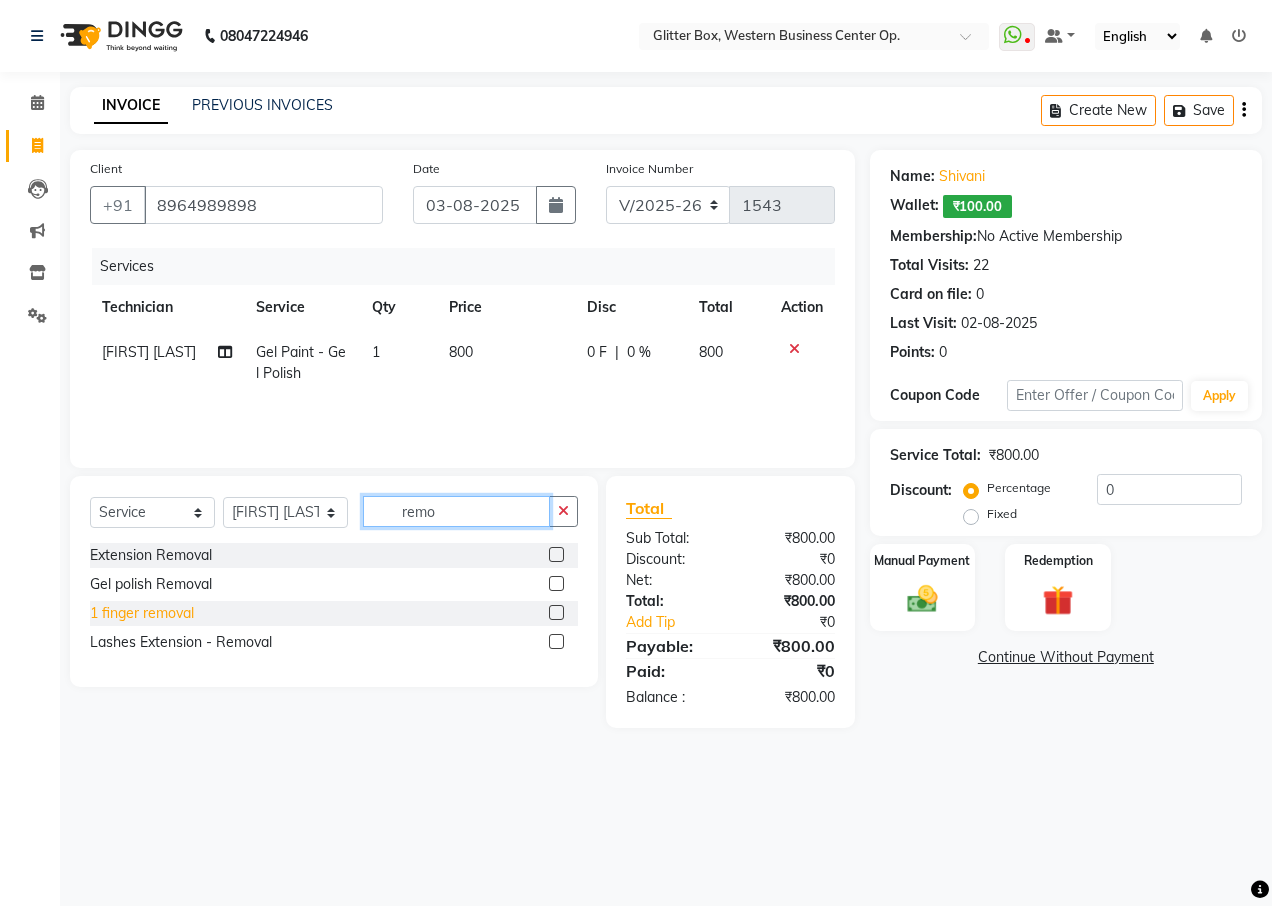 type on "remo" 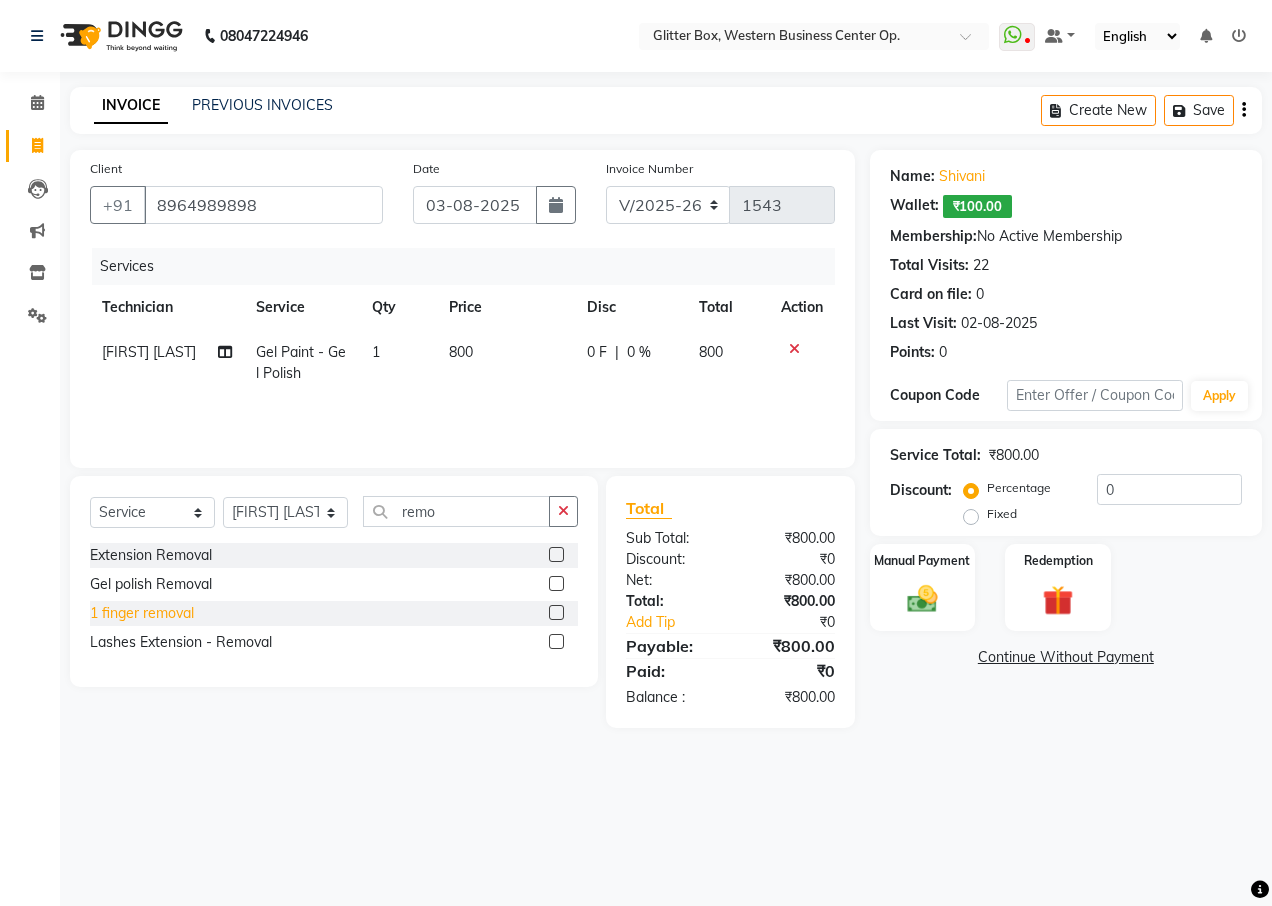 click on "1 finger removal" 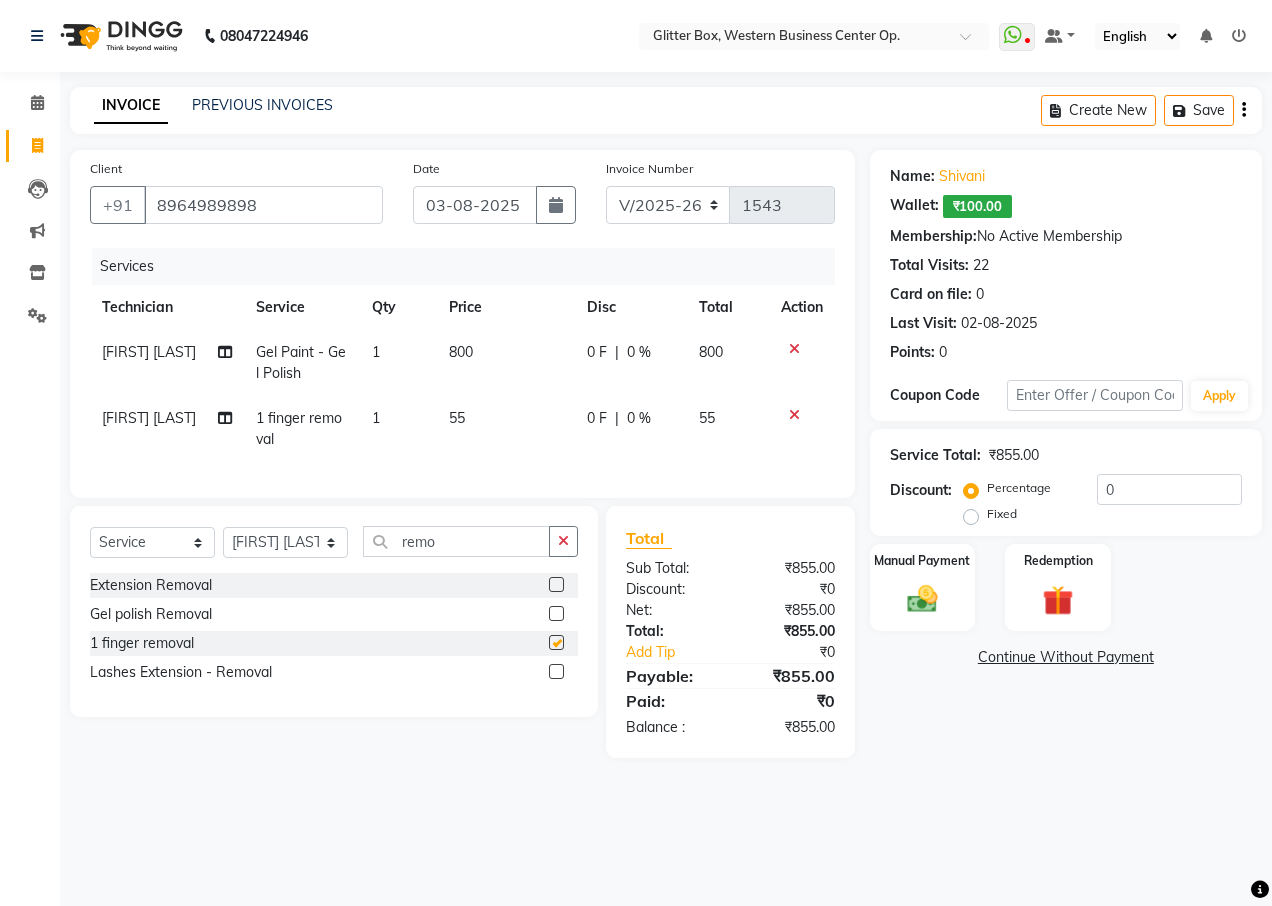 checkbox on "false" 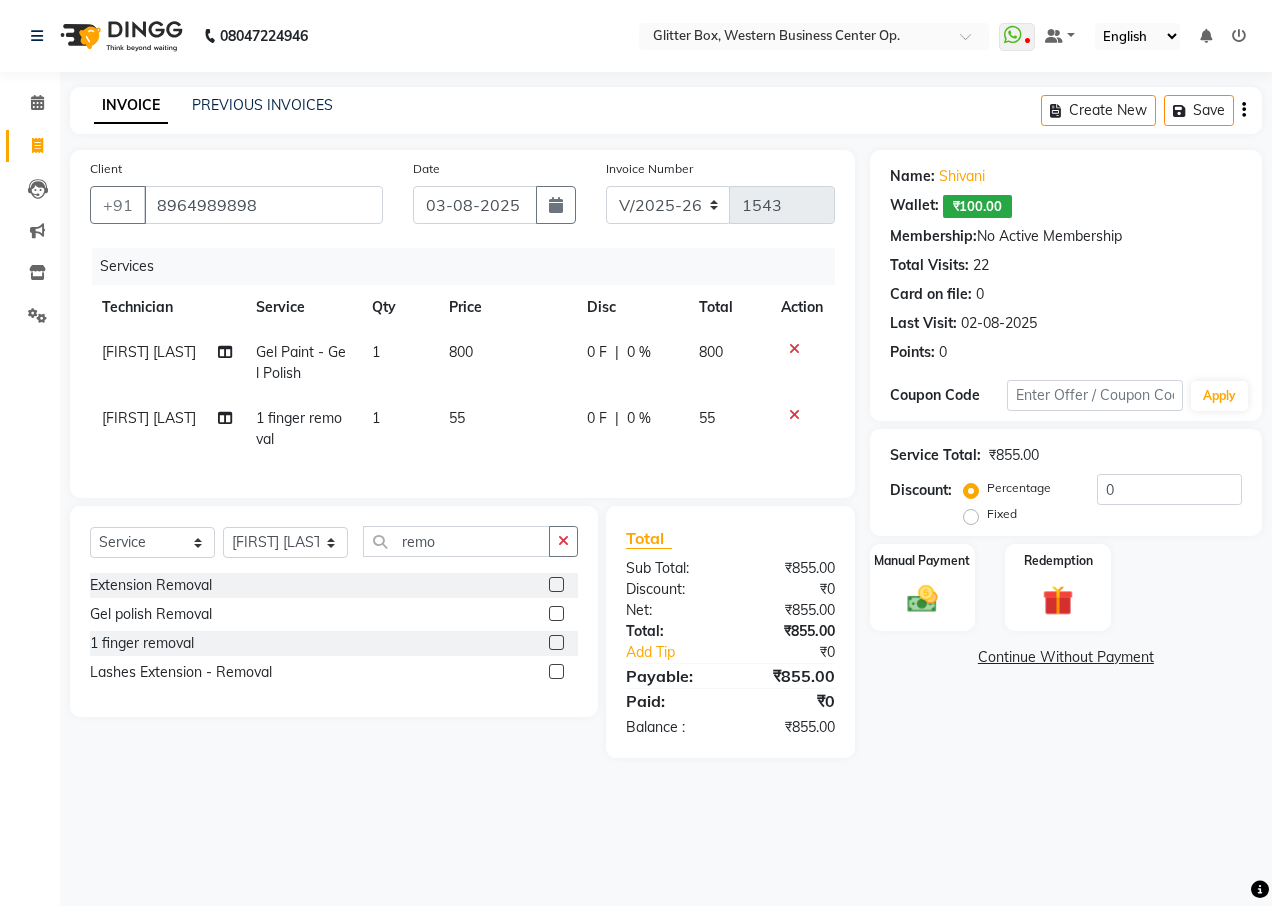 click on "1" 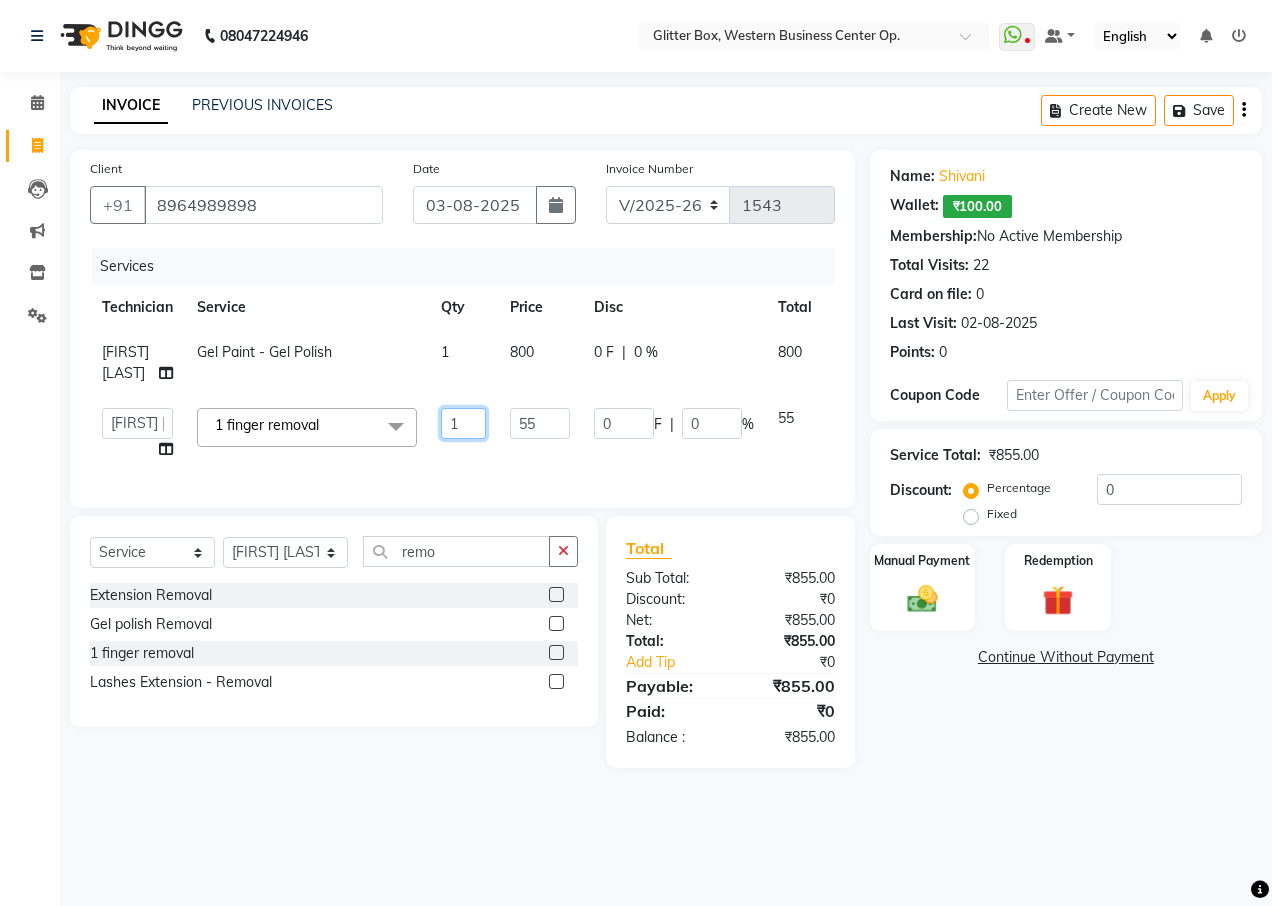 click on "1" 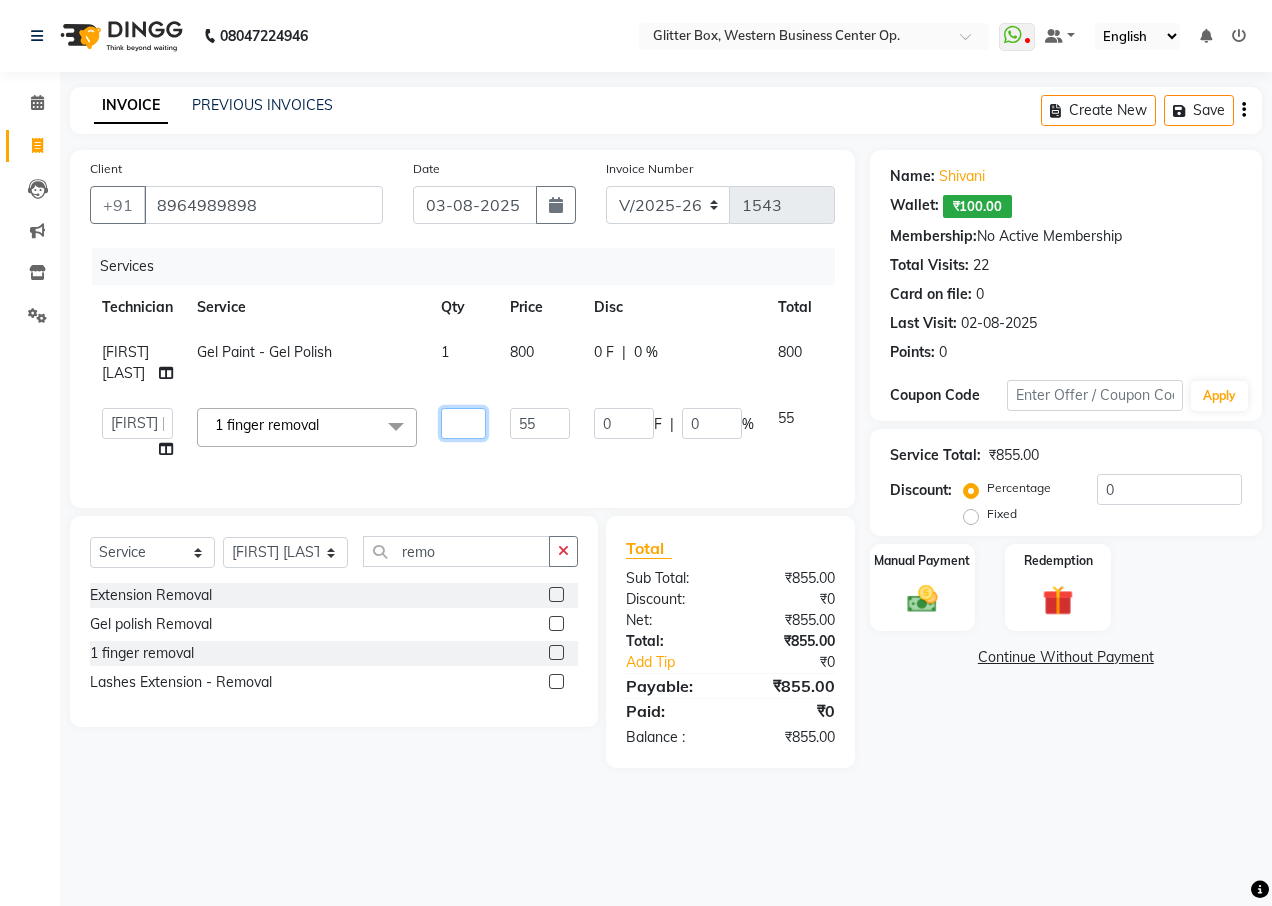 type on "5" 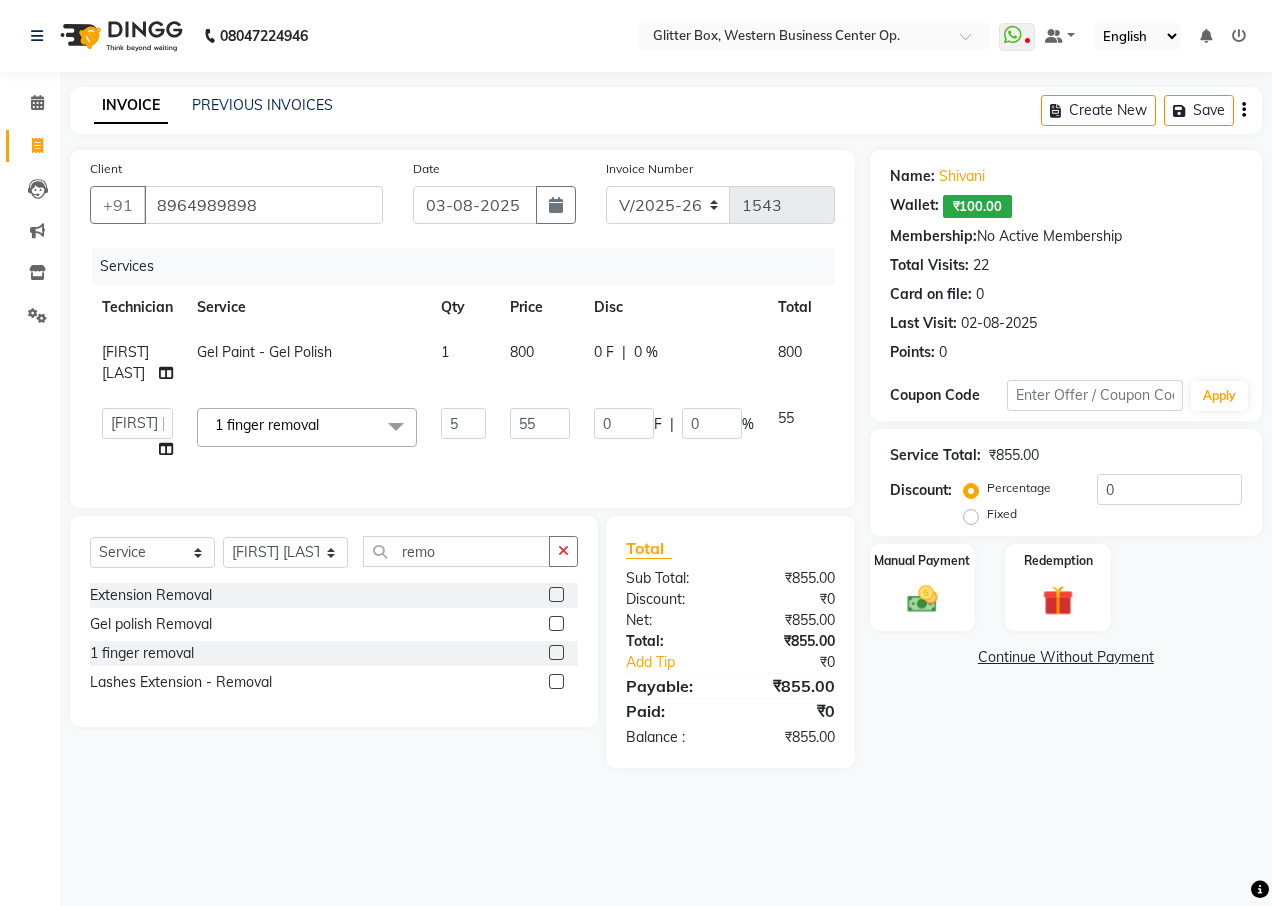click on "Services Technician Service Qty Price Disc Total Action Govind Rana Gel Paint  - Gel Polish 1 800 0 F | 0 % 800  Ankita Yadav   Ankit Tiwari   bharat   DEBNATH   Govind Rana   hema   john   Kajal Rana   Kajal Rathour   Katick Das   kelly   Nairmal Das   owner   Pankaj Malayya   pooja   Preeti makore   Rupa Chettri   shalu   shruti   shubham   Suraj  1 finger removal  x French Glitter French Glitter Spread Half Ombre Chrome Cat Eye Sugar Dust Art sticker Cuticle Oil Professional Nail course 1 Finger refil Advance Course glitter coat personal course OLAPLEX TREATMENT BASIC HAIR WASH accessories shea spa treatment PARTY MAKEUP Temporary Extension Gel Extension Acrylic Extension Polygel Extension Sculpting Extension 1 finger ac ext 1 FINGER GEL EXT 1 FINGER TEMPORARY 1 hand acrylic extension 1 hand gel extension 1 hand polygel extension 1 finger polygel ext nail preping nail fixing Extension Removal Gel polish Removal 1 finger removal Gel Paint  - Gel Polish Gel Paint  - Gel French Gel Paint  - Glitter Polish 5" 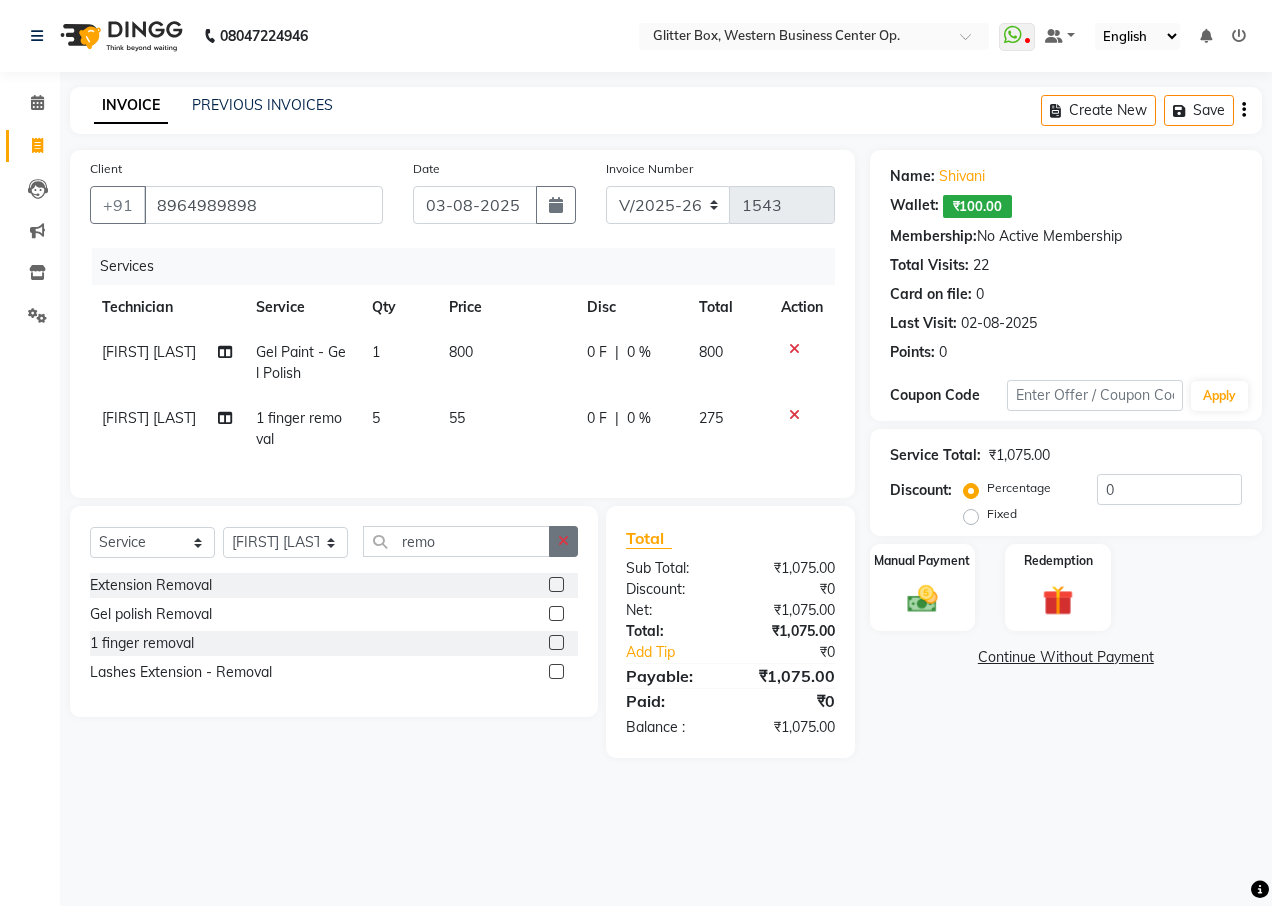 click 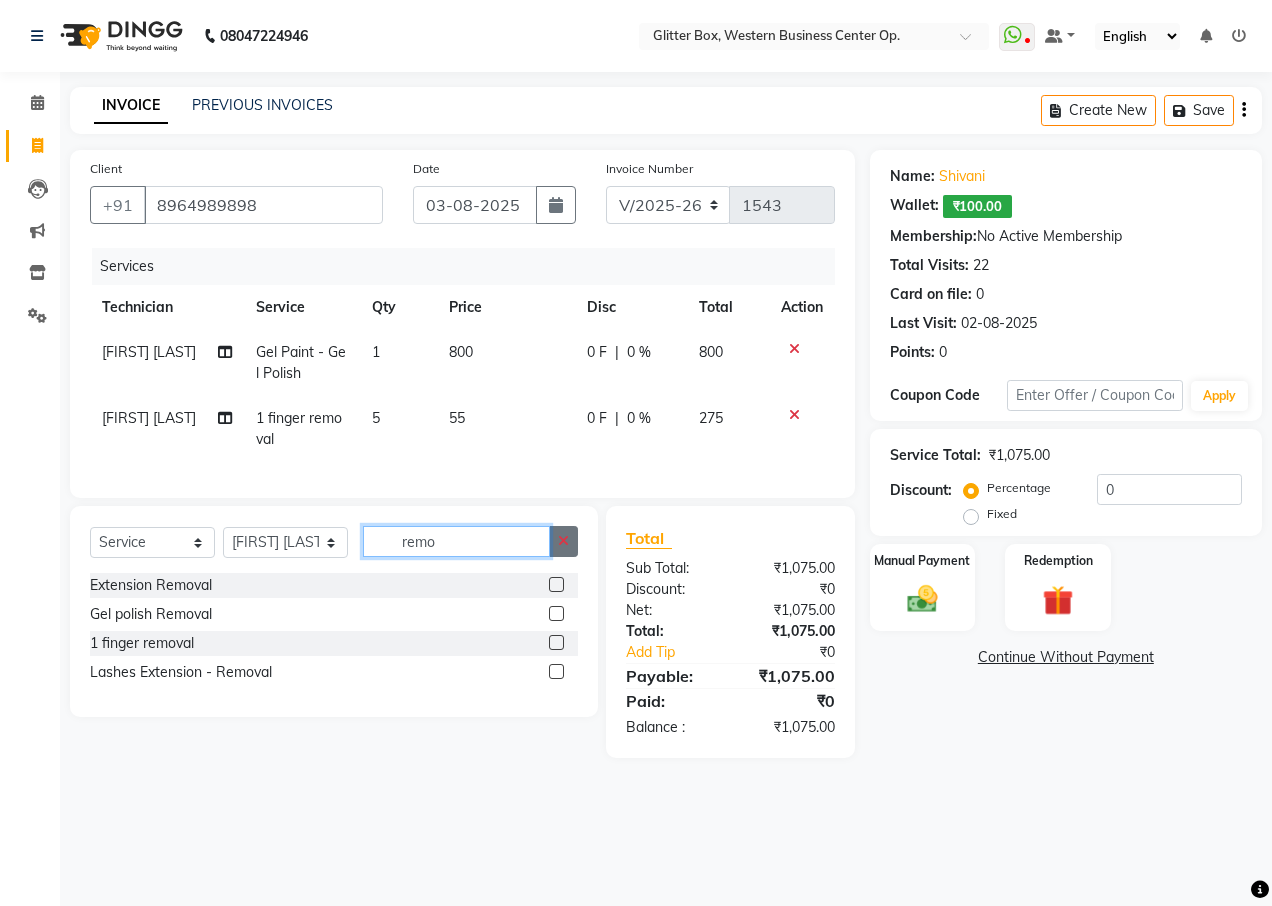 type 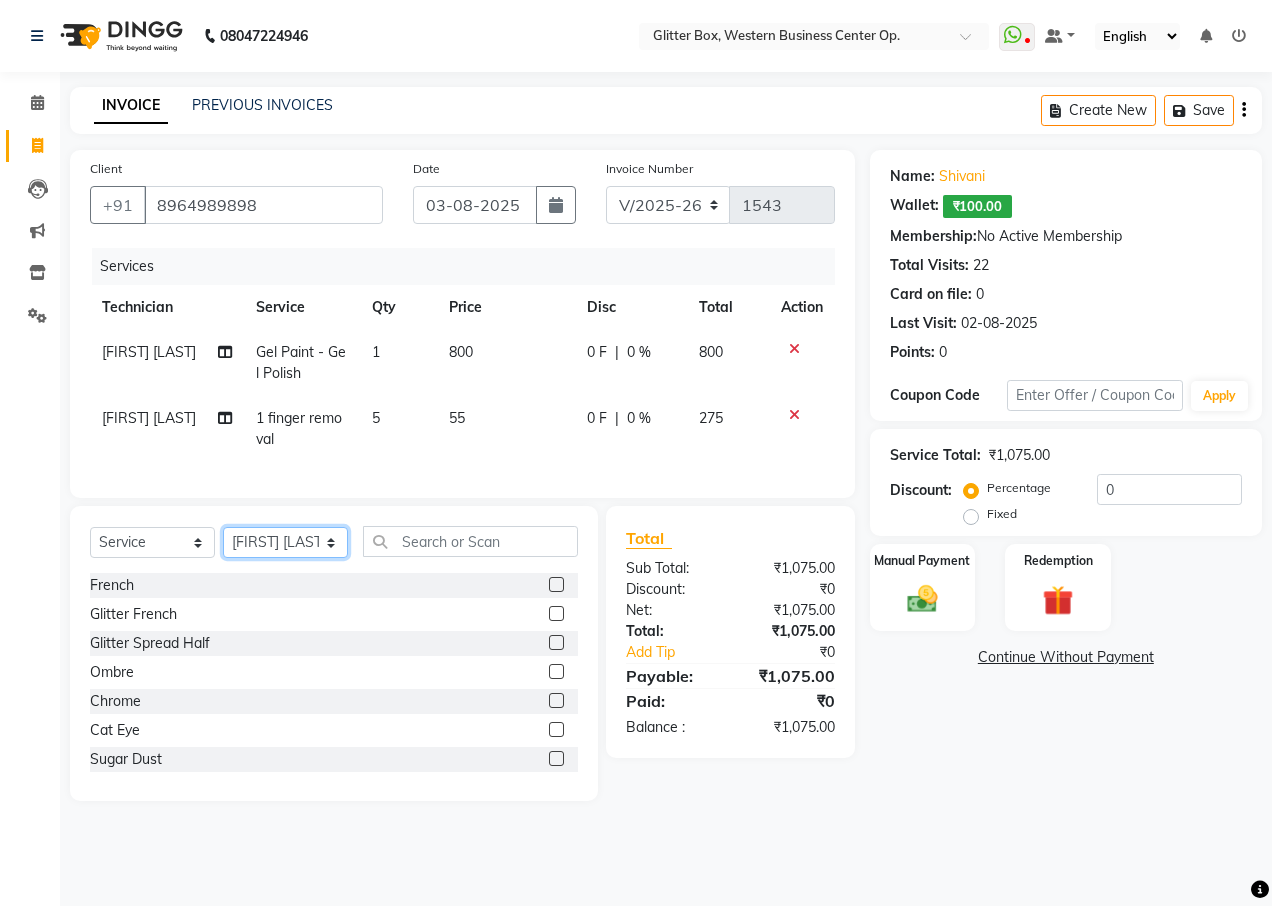 click on "Select Technician Ankita Yadav Ankit Tiwari bharat DEBNATH Govind Rana hema john Kajal Rana Kajal Rathour Katick Das kelly Nairmal Das owner Pankaj Malayya pooja Preeti makore Rupa Chettri shalu shruti shubham Suraj" 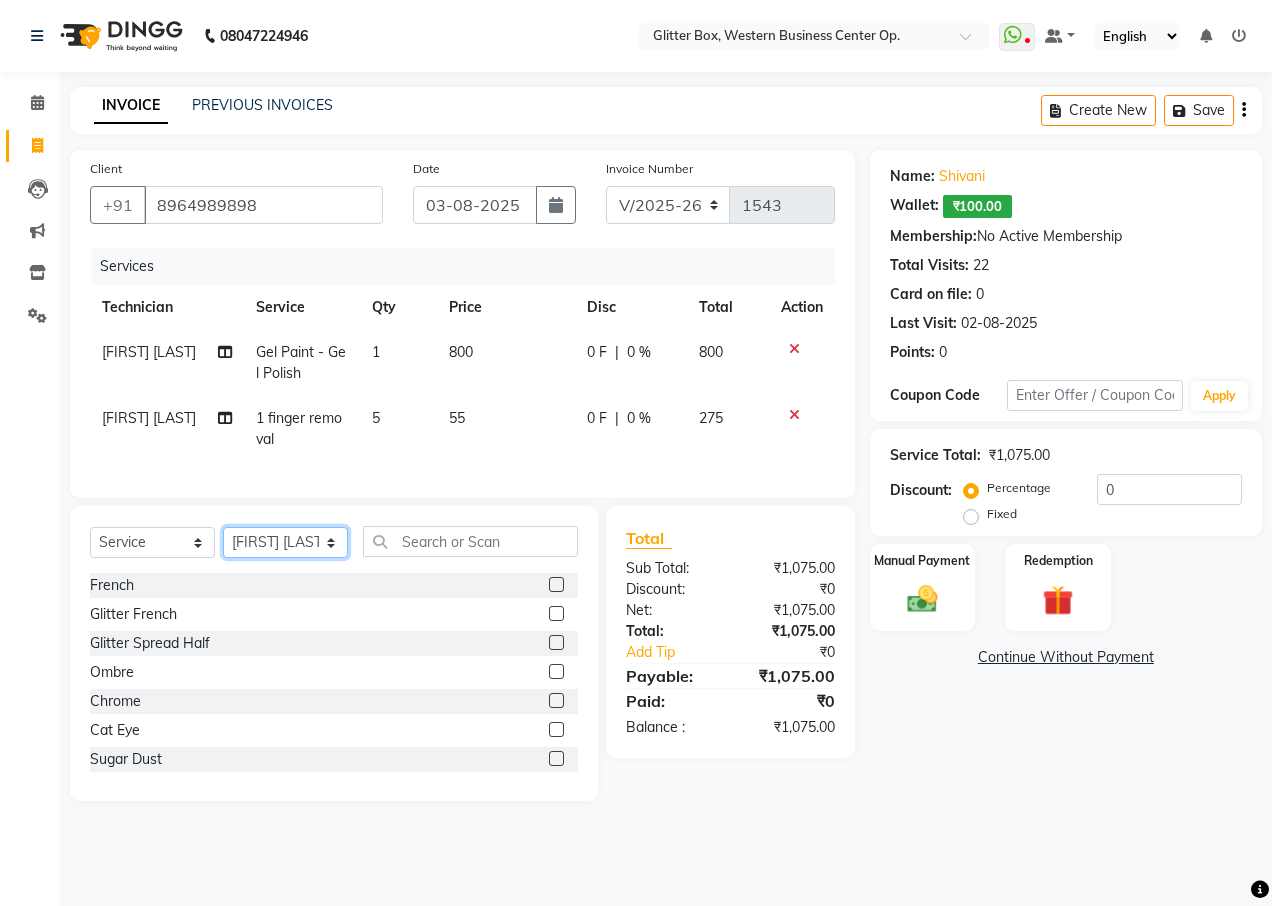 select on "71116" 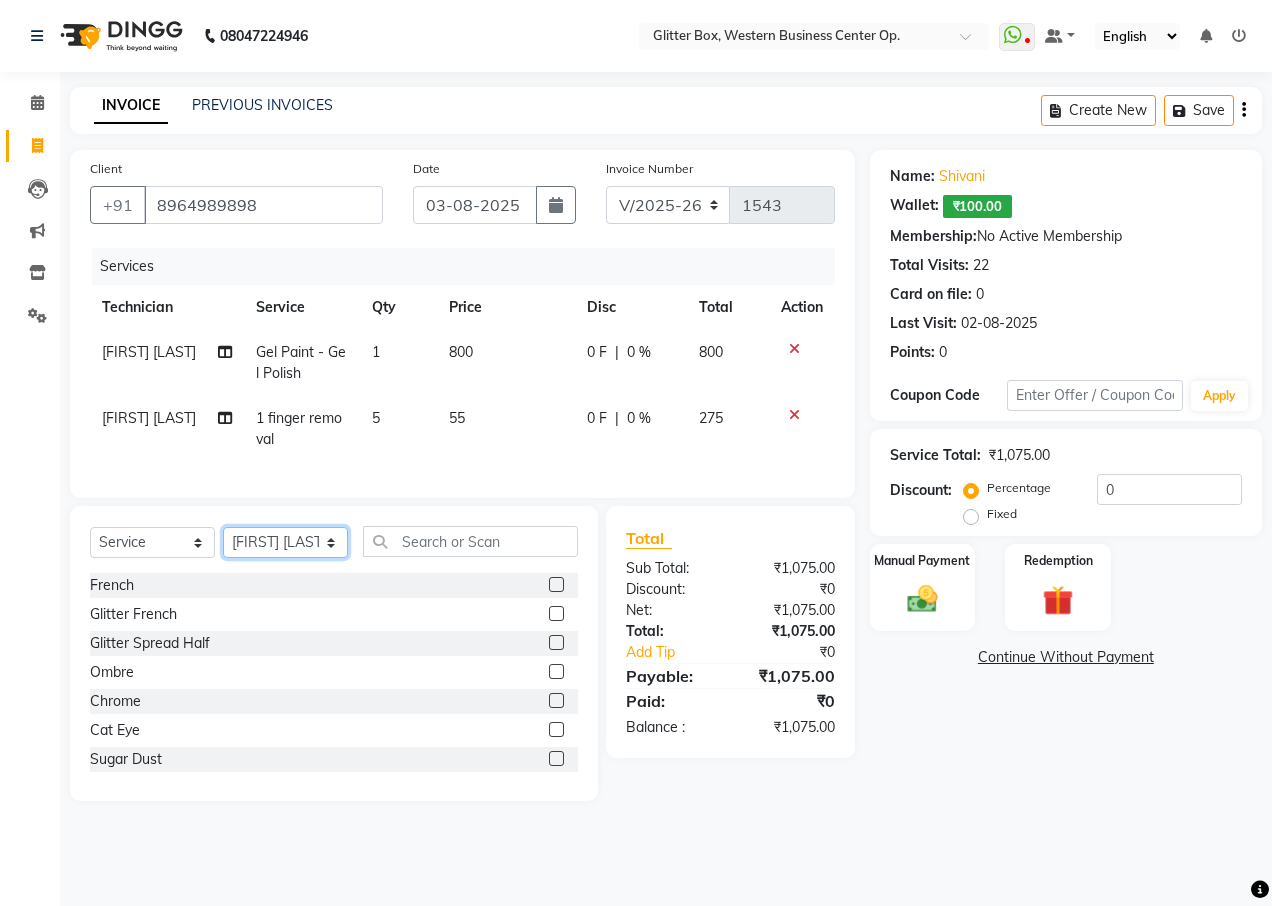 click on "Select Technician Ankita Yadav Ankit Tiwari bharat DEBNATH Govind Rana hema john Kajal Rana Kajal Rathour Katick Das kelly Nairmal Das owner Pankaj Malayya pooja Preeti makore Rupa Chettri shalu shruti shubham Suraj" 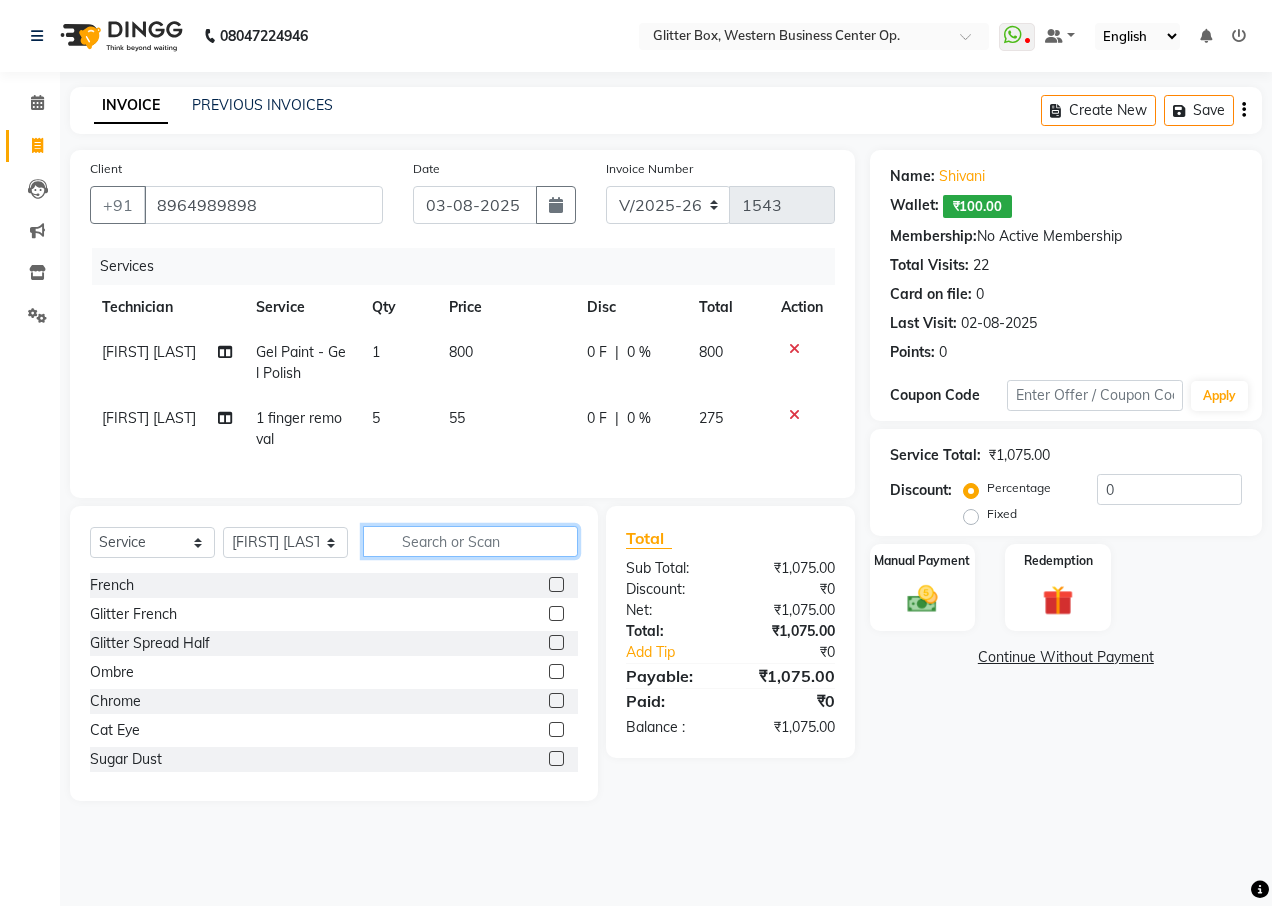 click 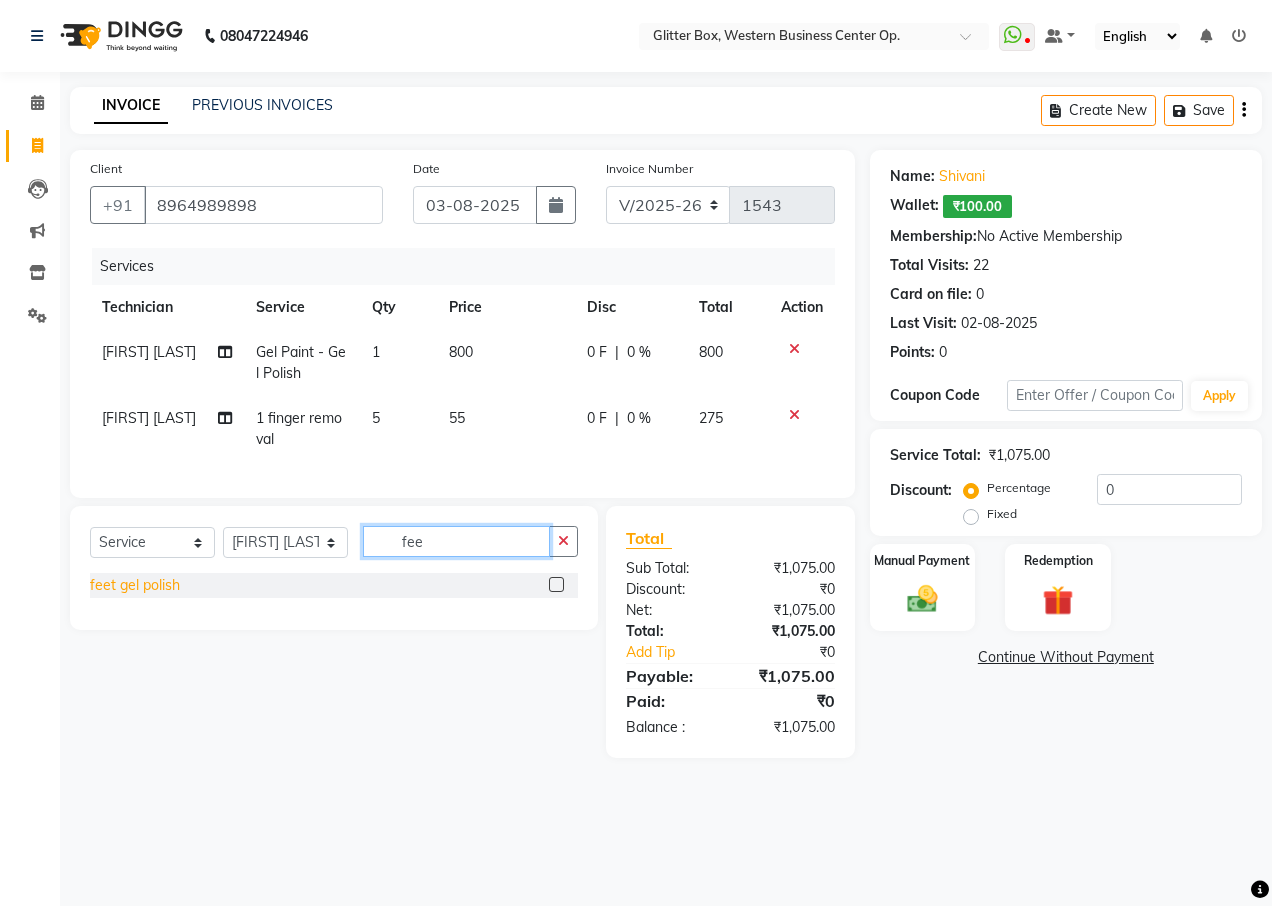 type on "fee" 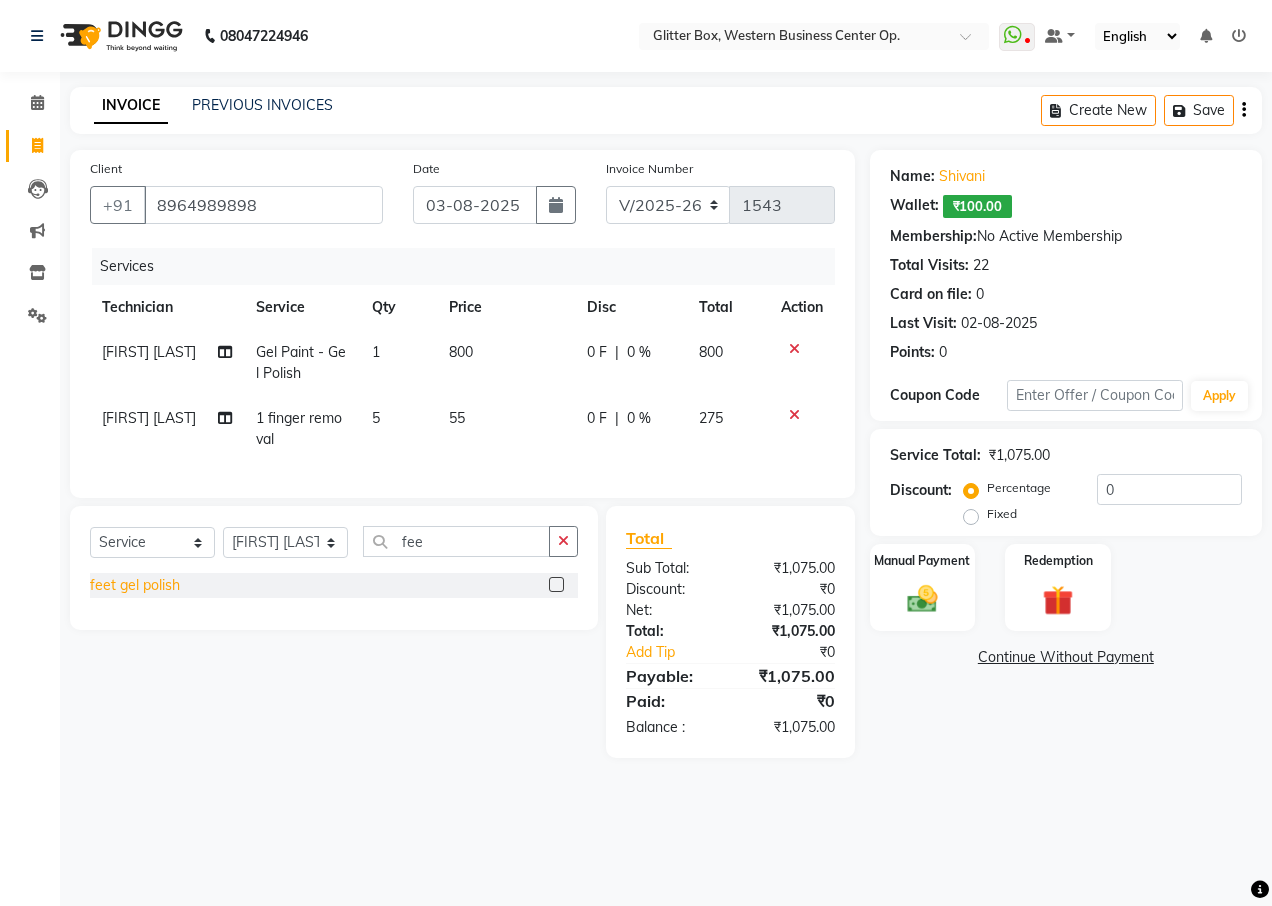 click on "feet gel polish" 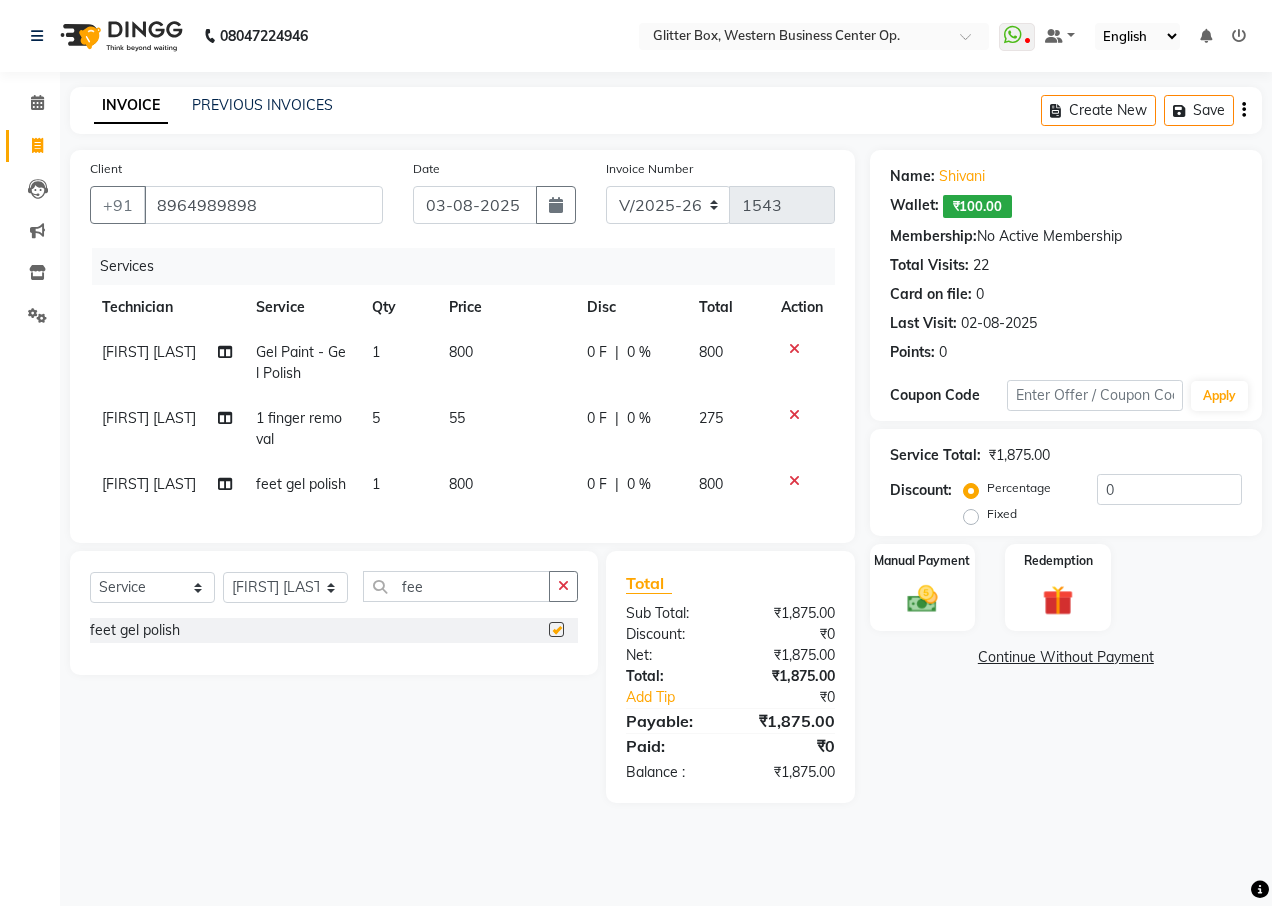 checkbox on "false" 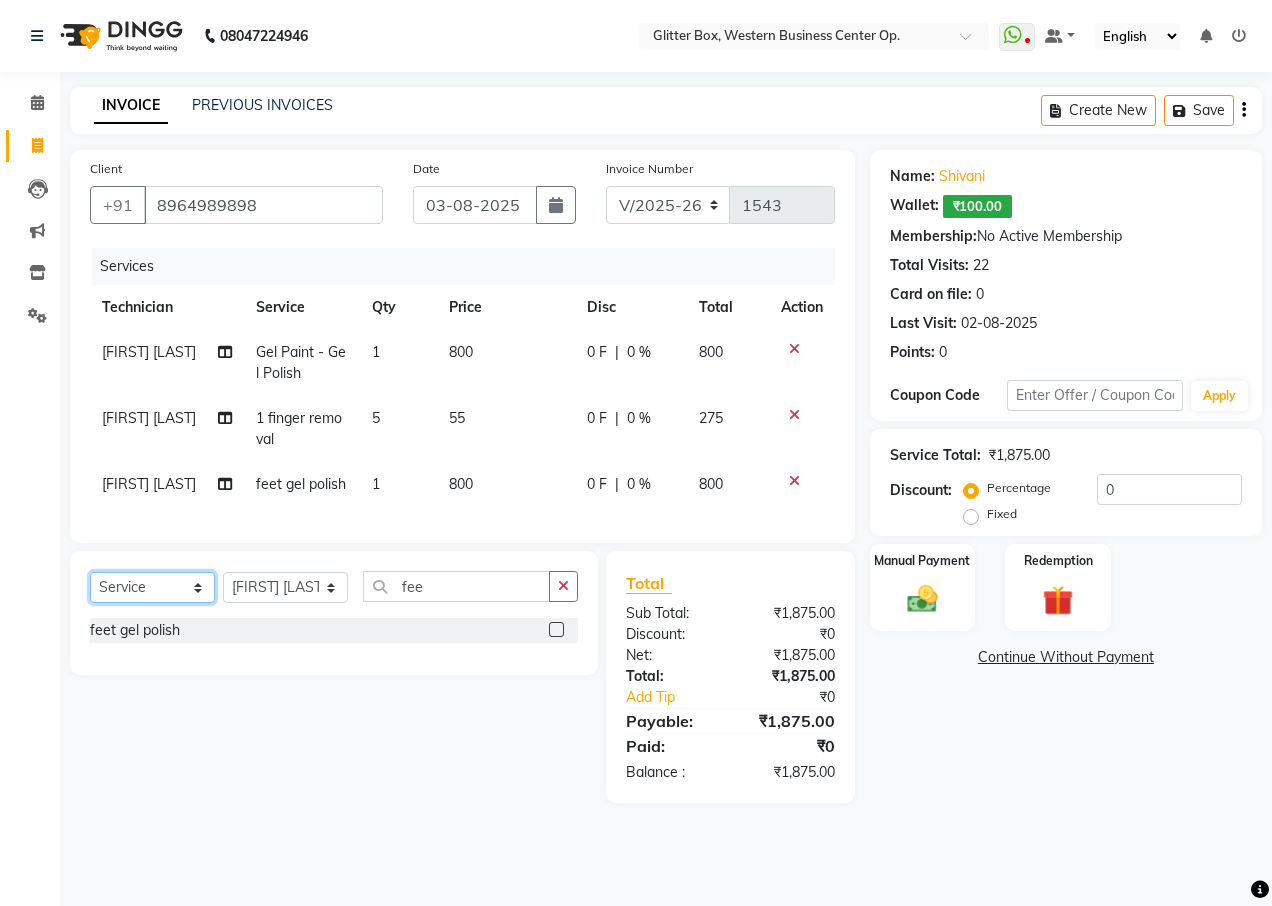 click on "Select  Service  Product  Membership  Package Voucher Prepaid Gift Card" 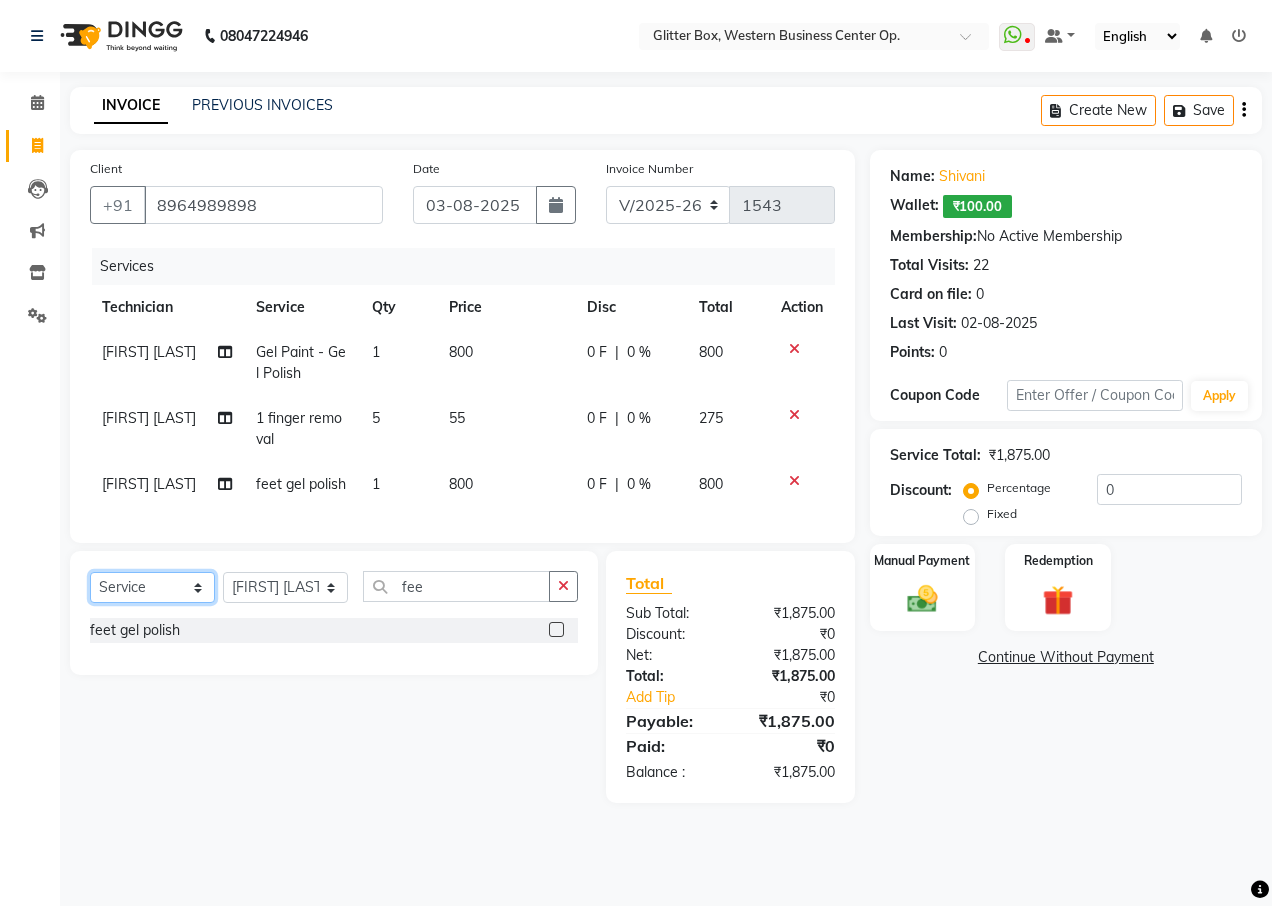 select on "membership" 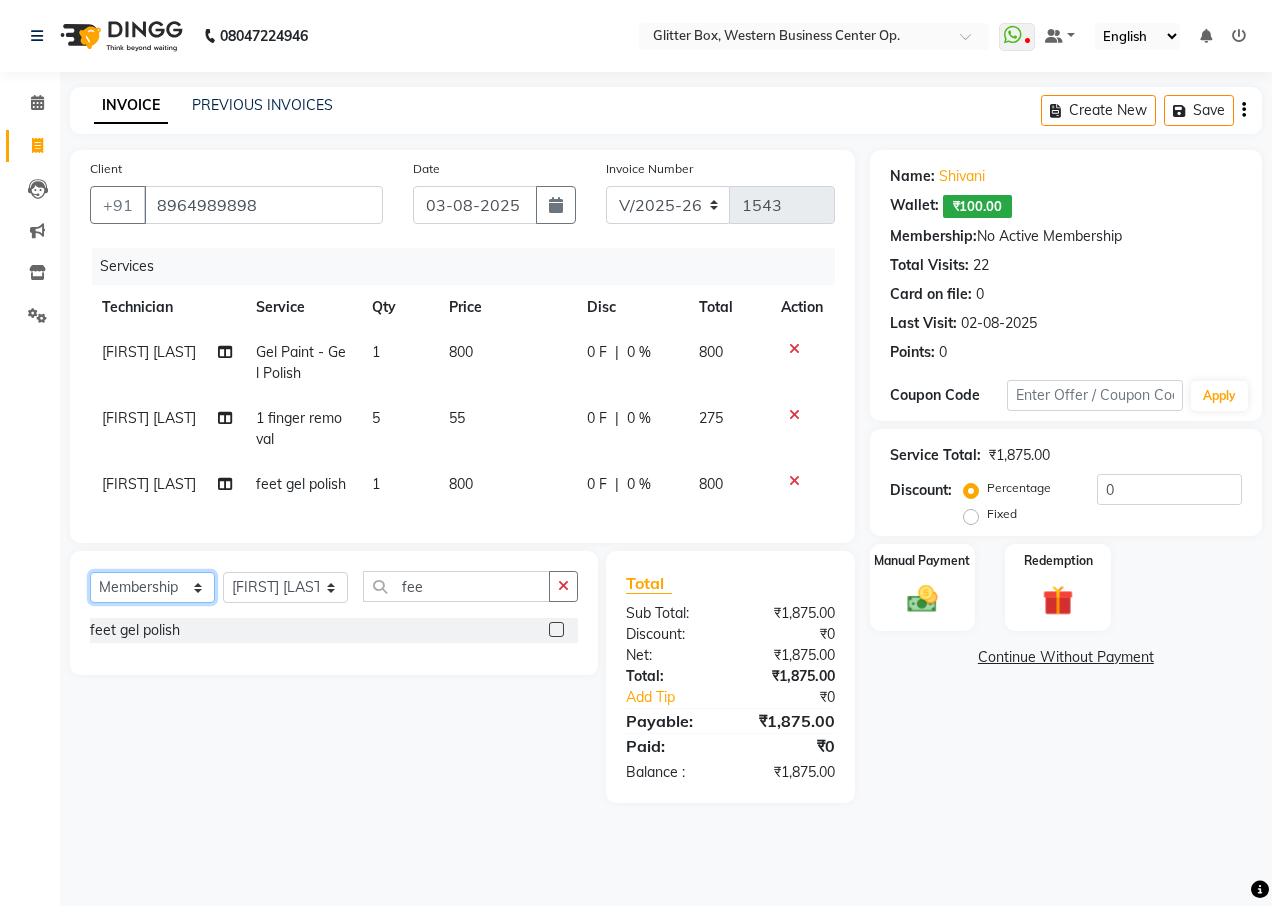 click on "Select  Service  Product  Membership  Package Voucher Prepaid Gift Card" 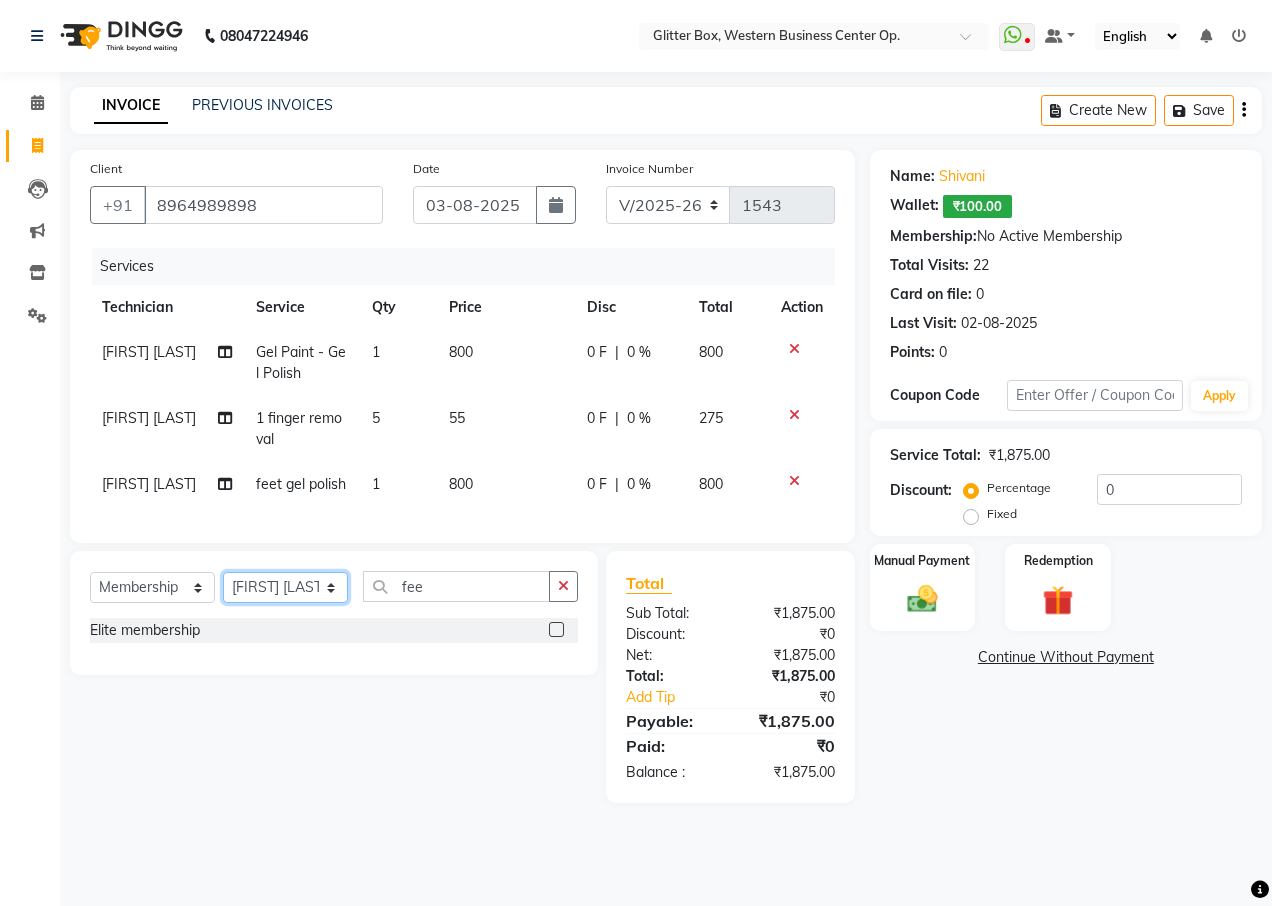 click on "Select Technician Ankita Yadav Ankit Tiwari bharat DEBNATH Govind Rana hema john Kajal Rana Kajal Rathour Katick Das kelly Nairmal Das owner Pankaj Malayya pooja Preeti makore Rupa Chettri shalu shruti shubham Suraj" 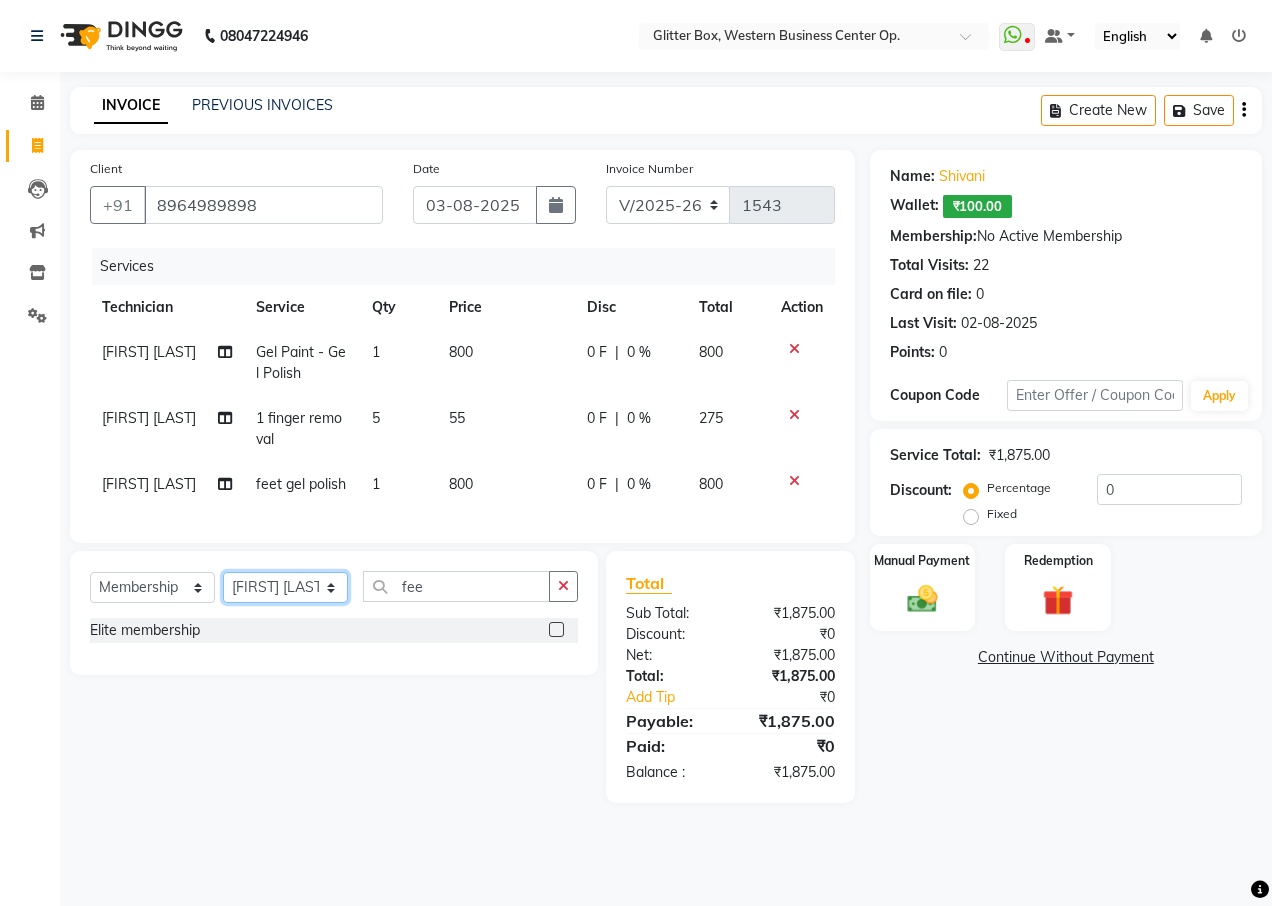 click on "Select Technician Ankita Yadav Ankit Tiwari bharat DEBNATH Govind Rana hema john Kajal Rana Kajal Rathour Katick Das kelly Nairmal Das owner Pankaj Malayya pooja Preeti makore Rupa Chettri shalu shruti shubham Suraj" 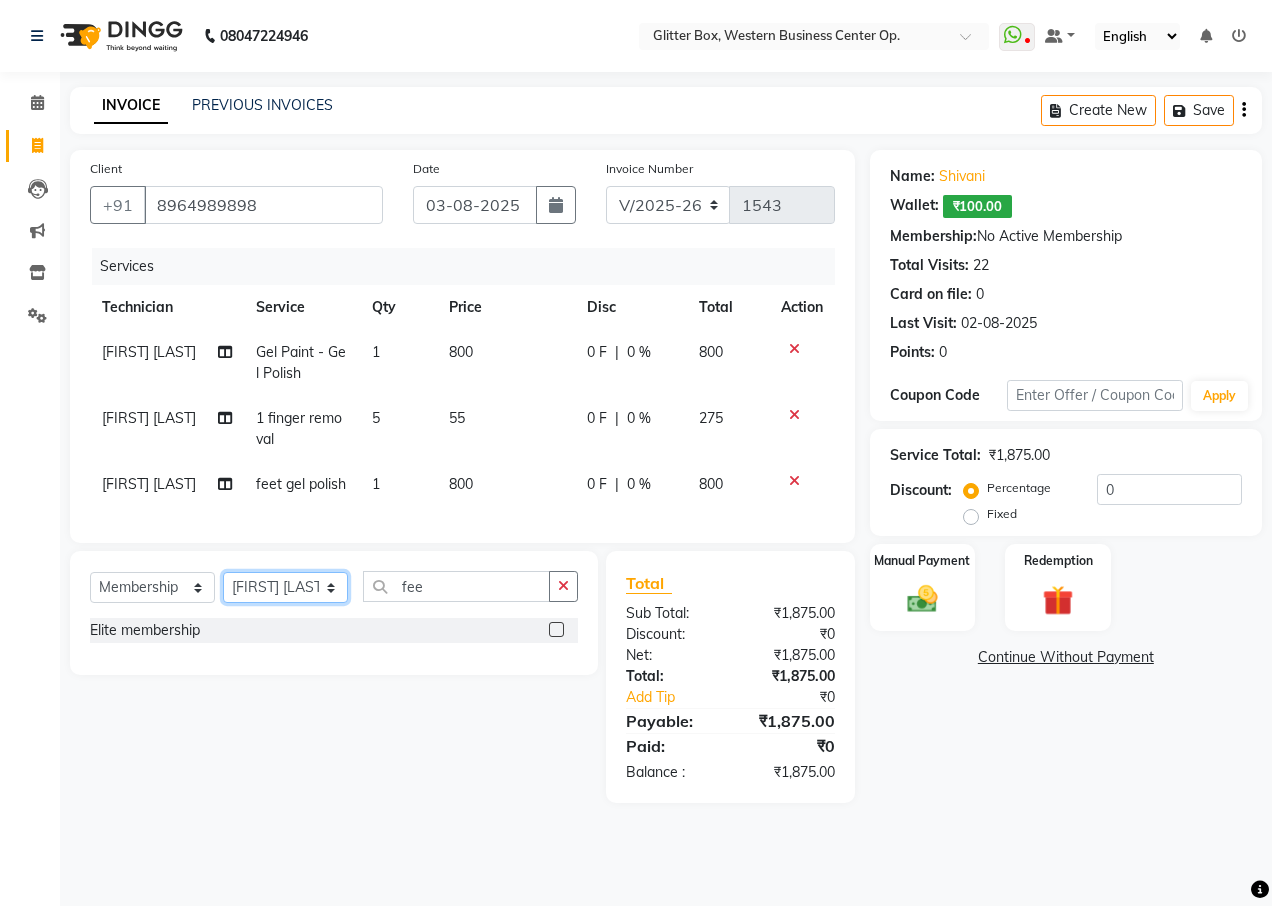 select on "44392" 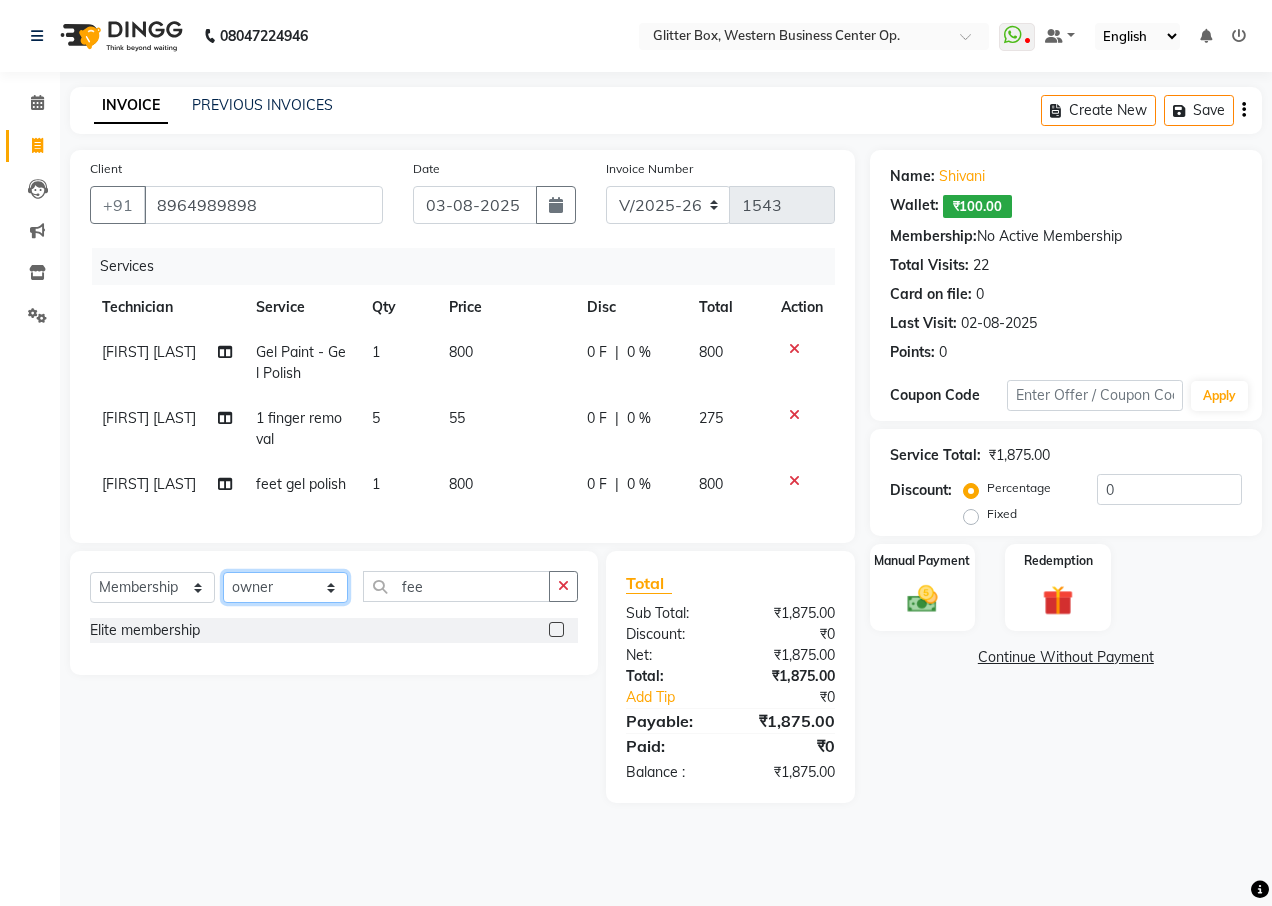 click on "Select Technician Ankita Yadav Ankit Tiwari bharat DEBNATH Govind Rana hema john Kajal Rana Kajal Rathour Katick Das kelly Nairmal Das owner Pankaj Malayya pooja Preeti makore Rupa Chettri shalu shruti shubham Suraj" 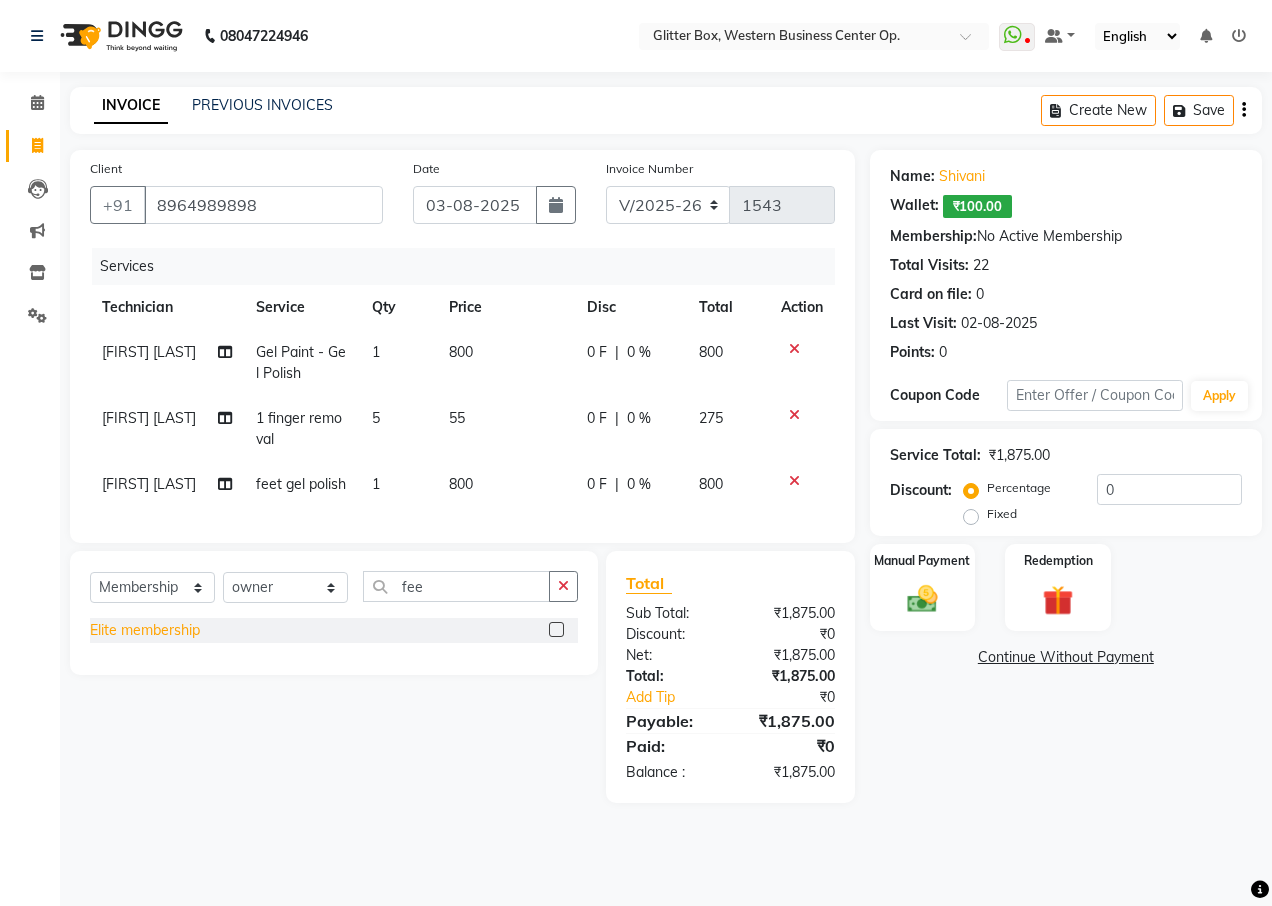 click on "Elite membership" 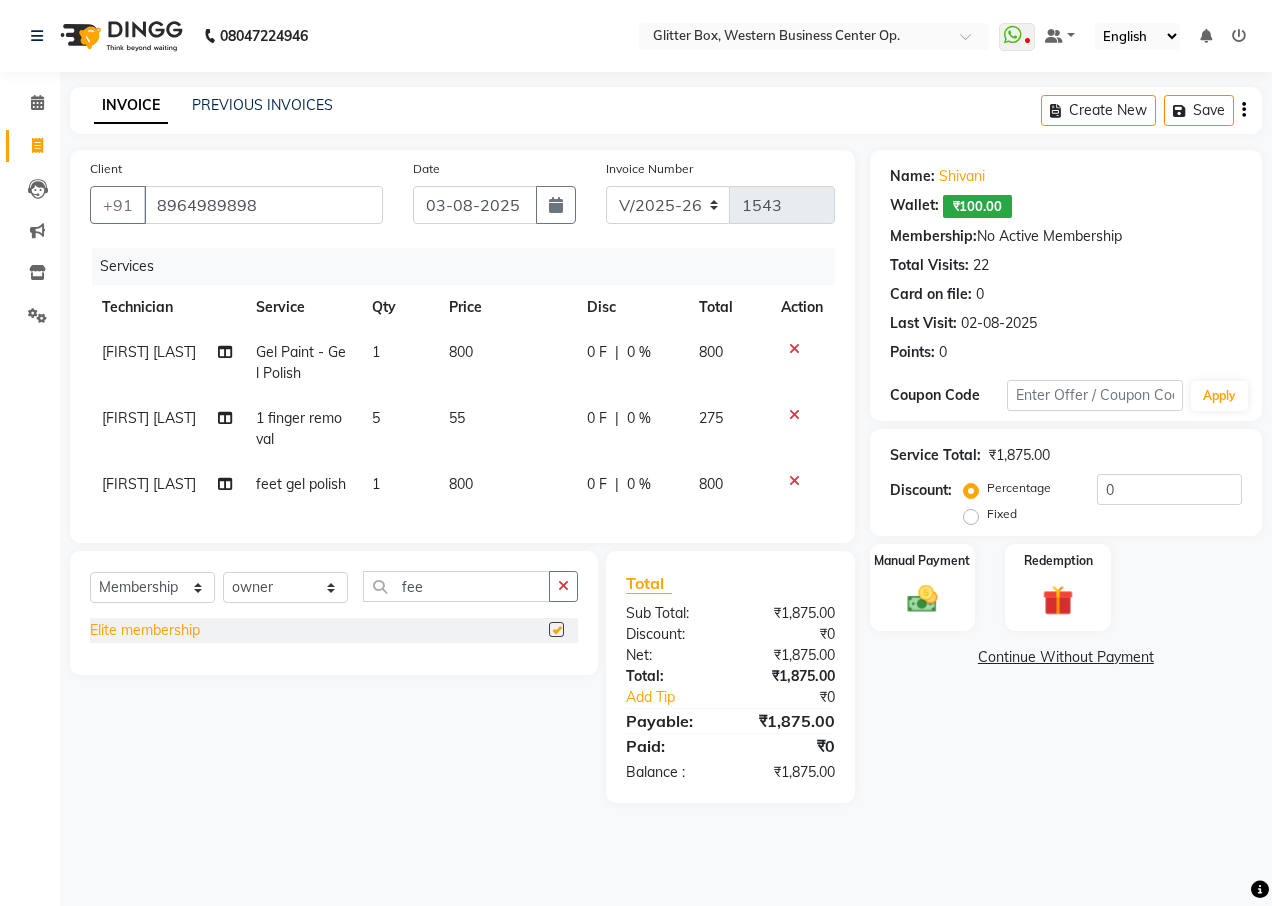 select on "select" 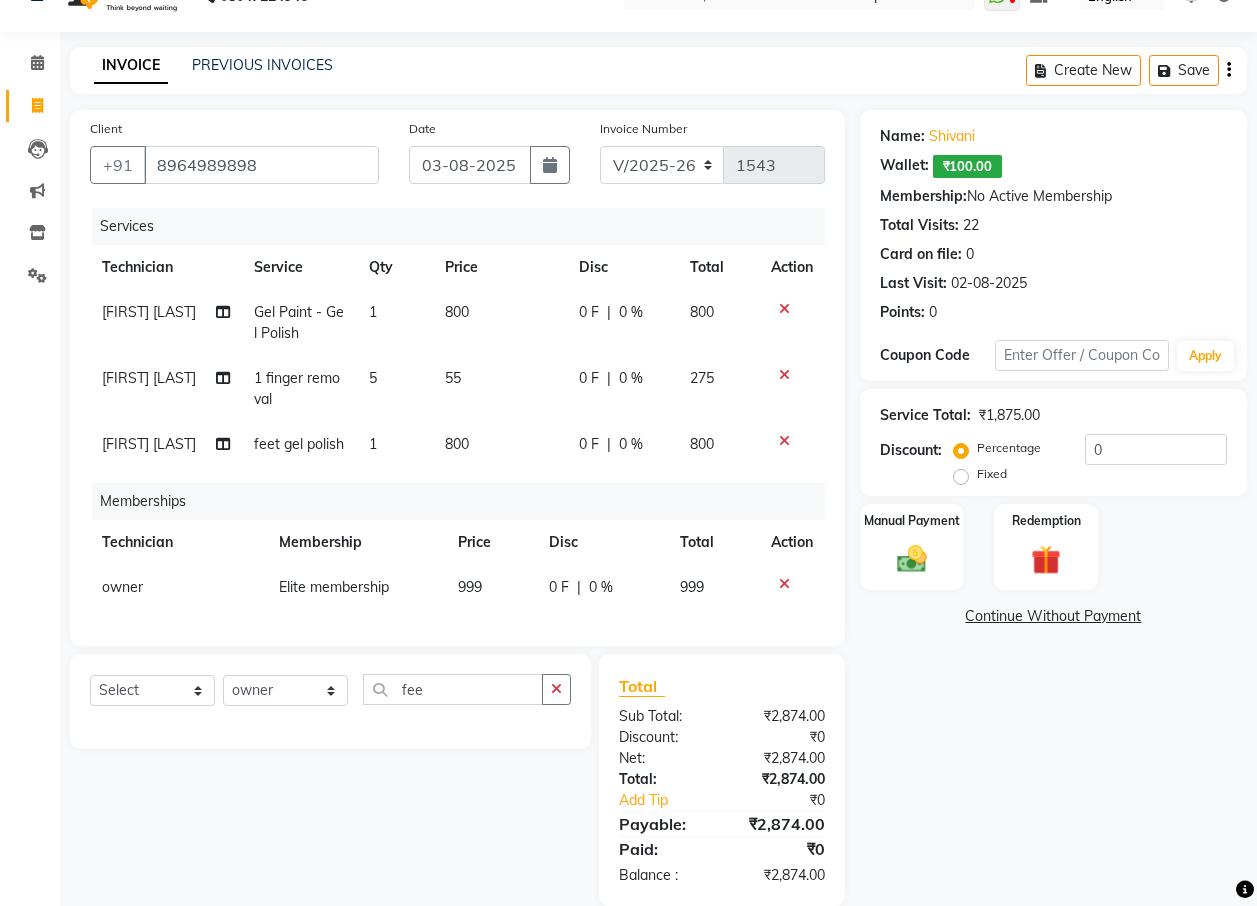 scroll, scrollTop: 80, scrollLeft: 0, axis: vertical 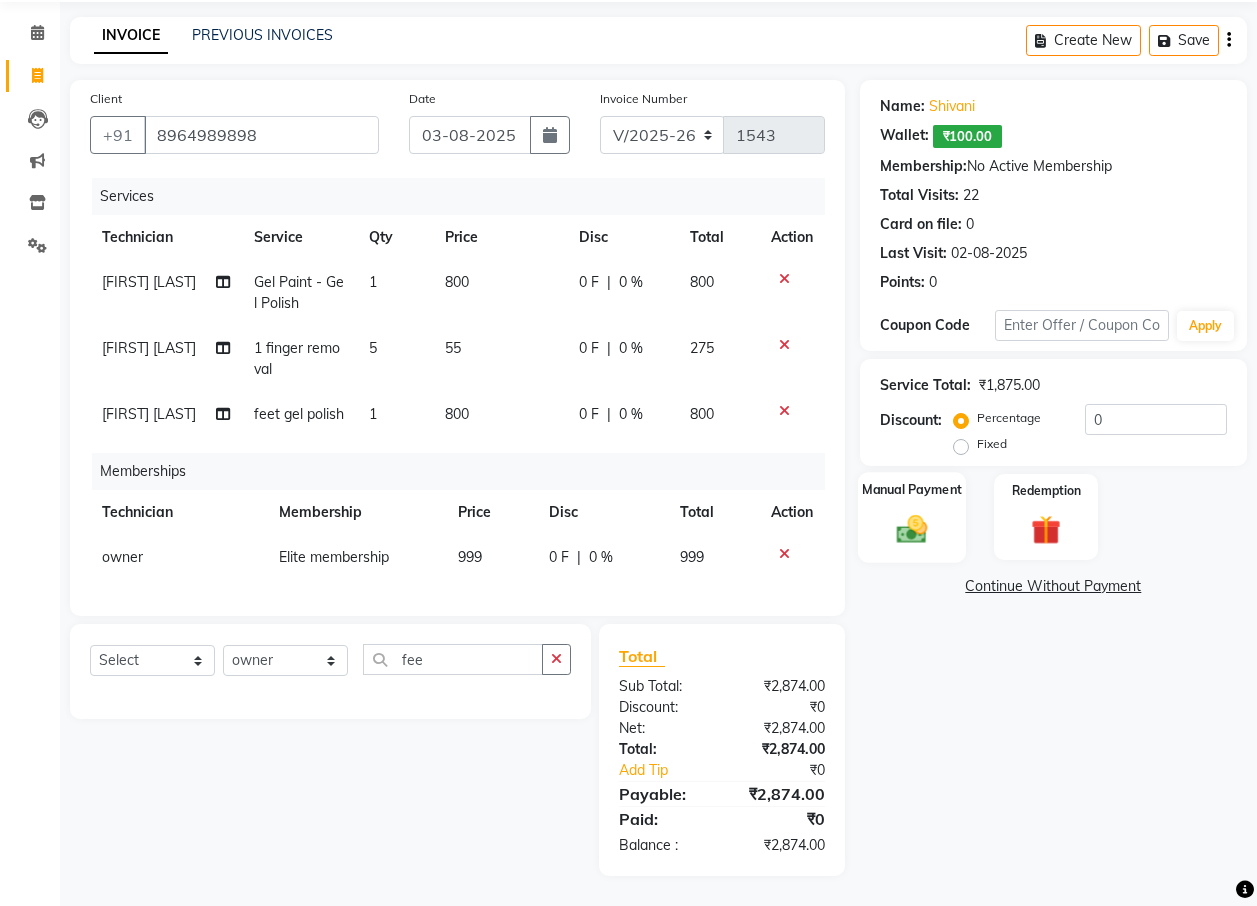 click on "Manual Payment" 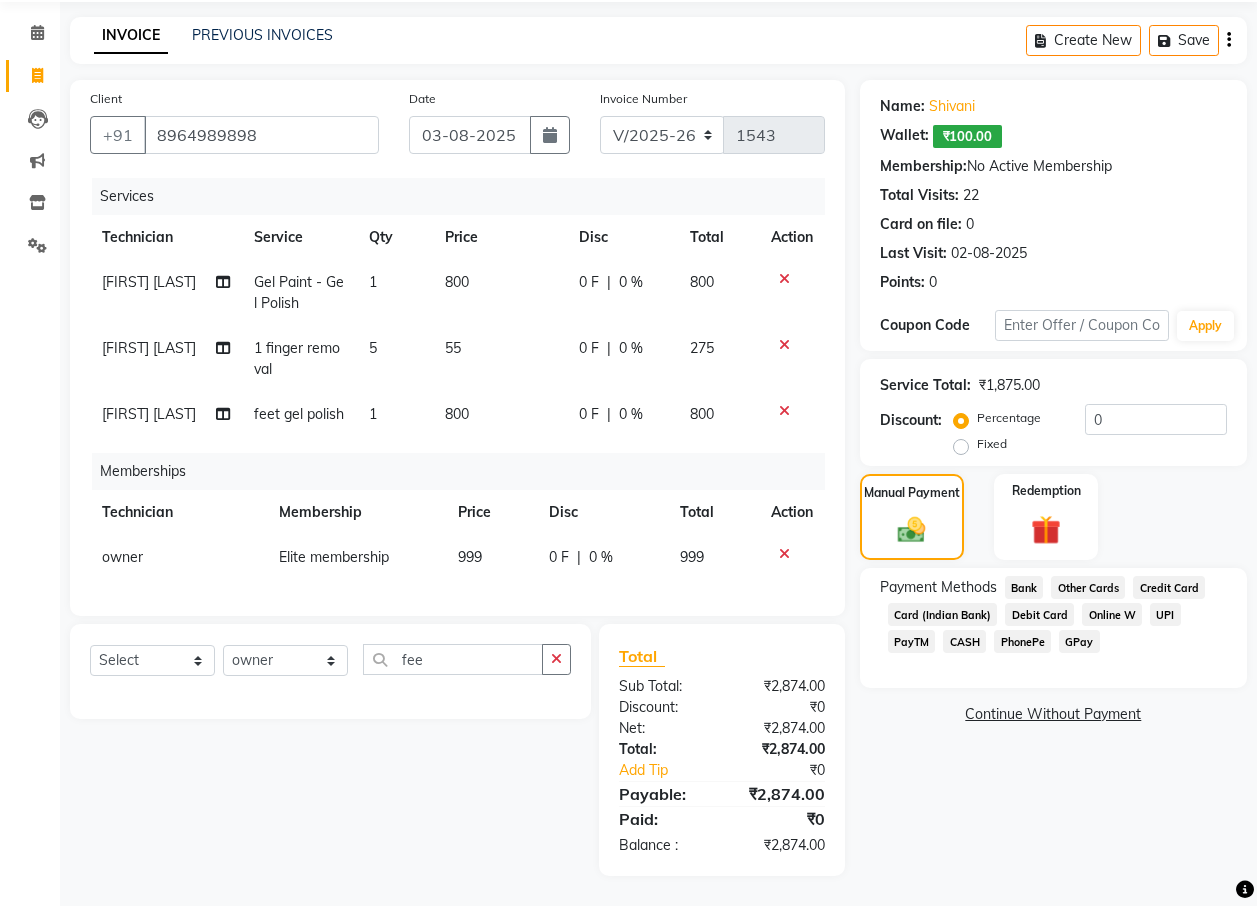 click on "CASH" 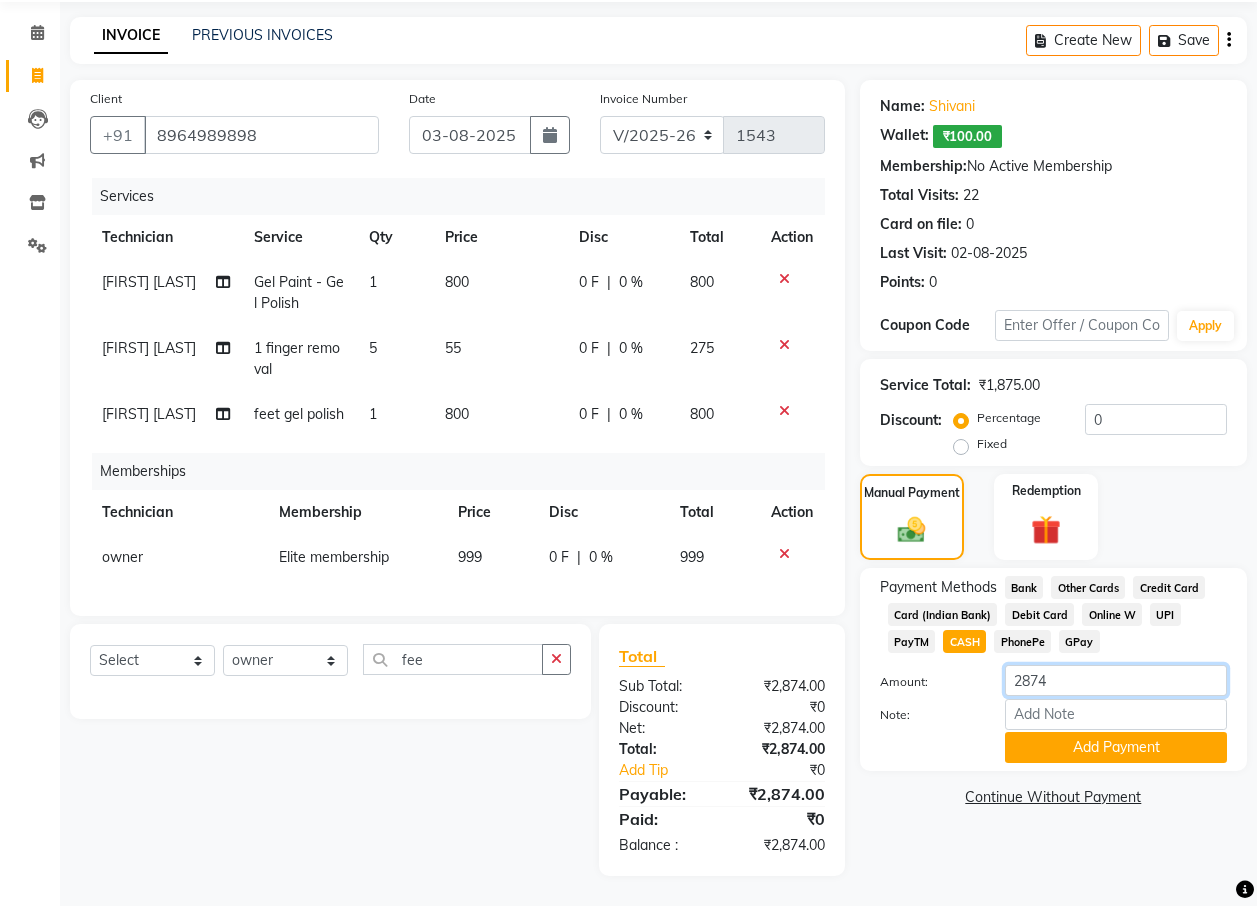 click on "2874" 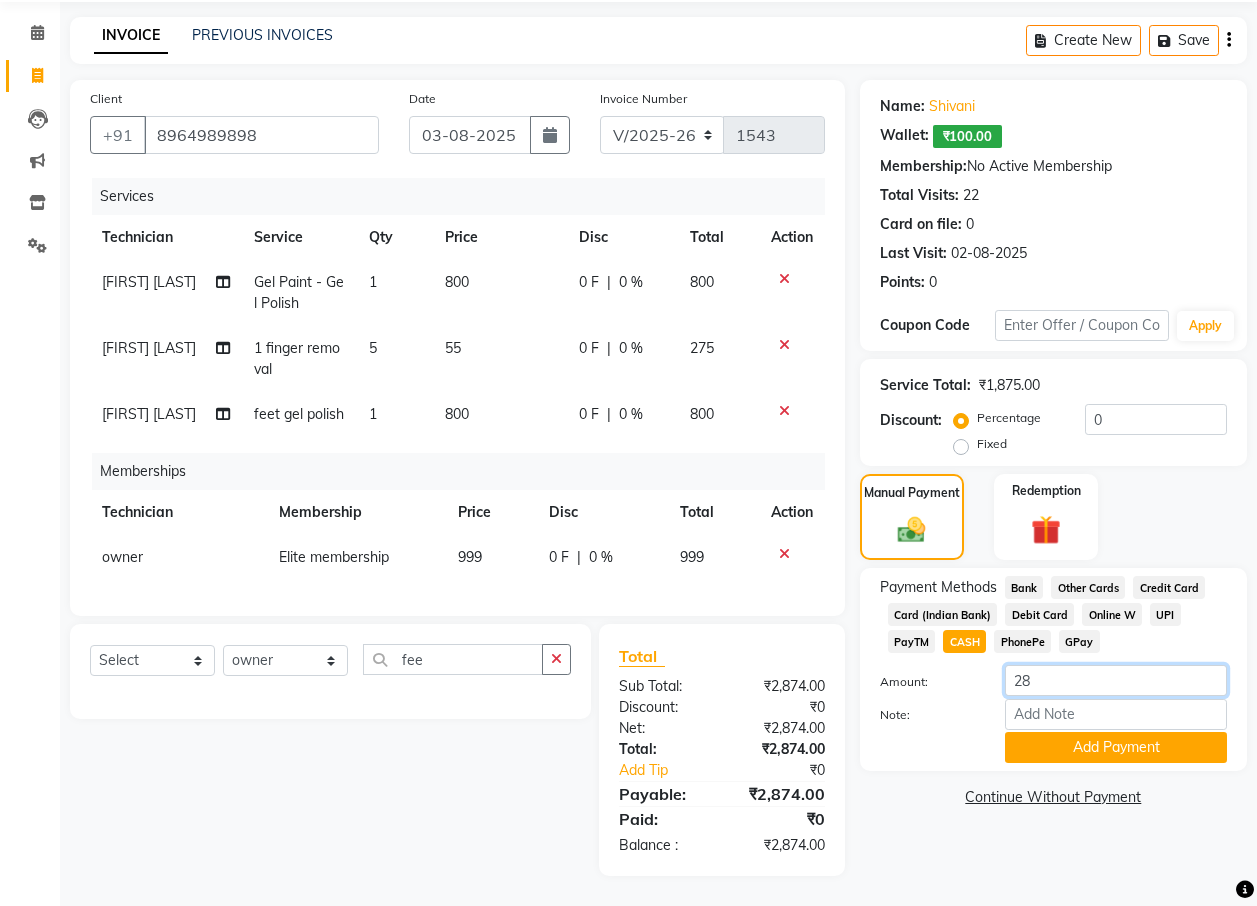 type on "2" 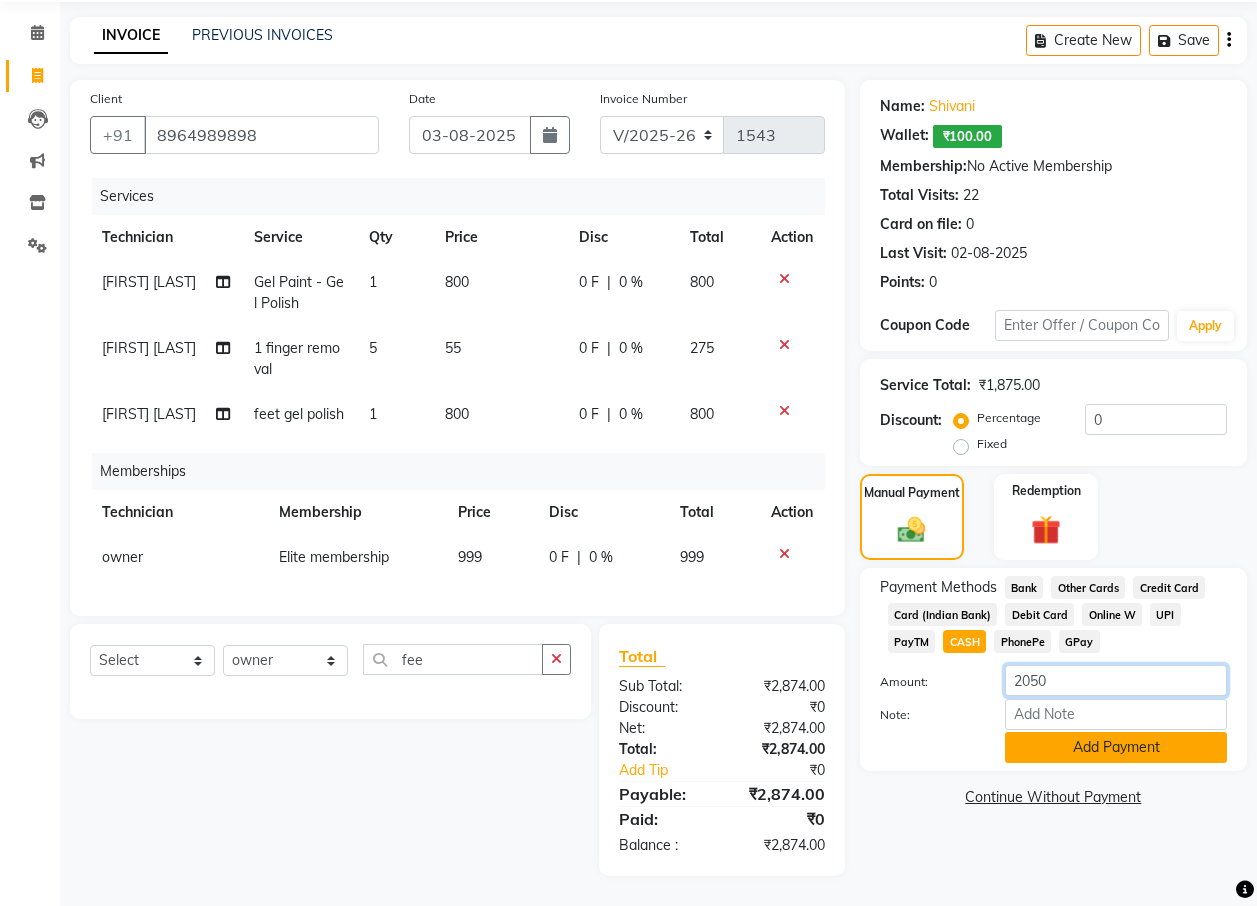 type on "2050" 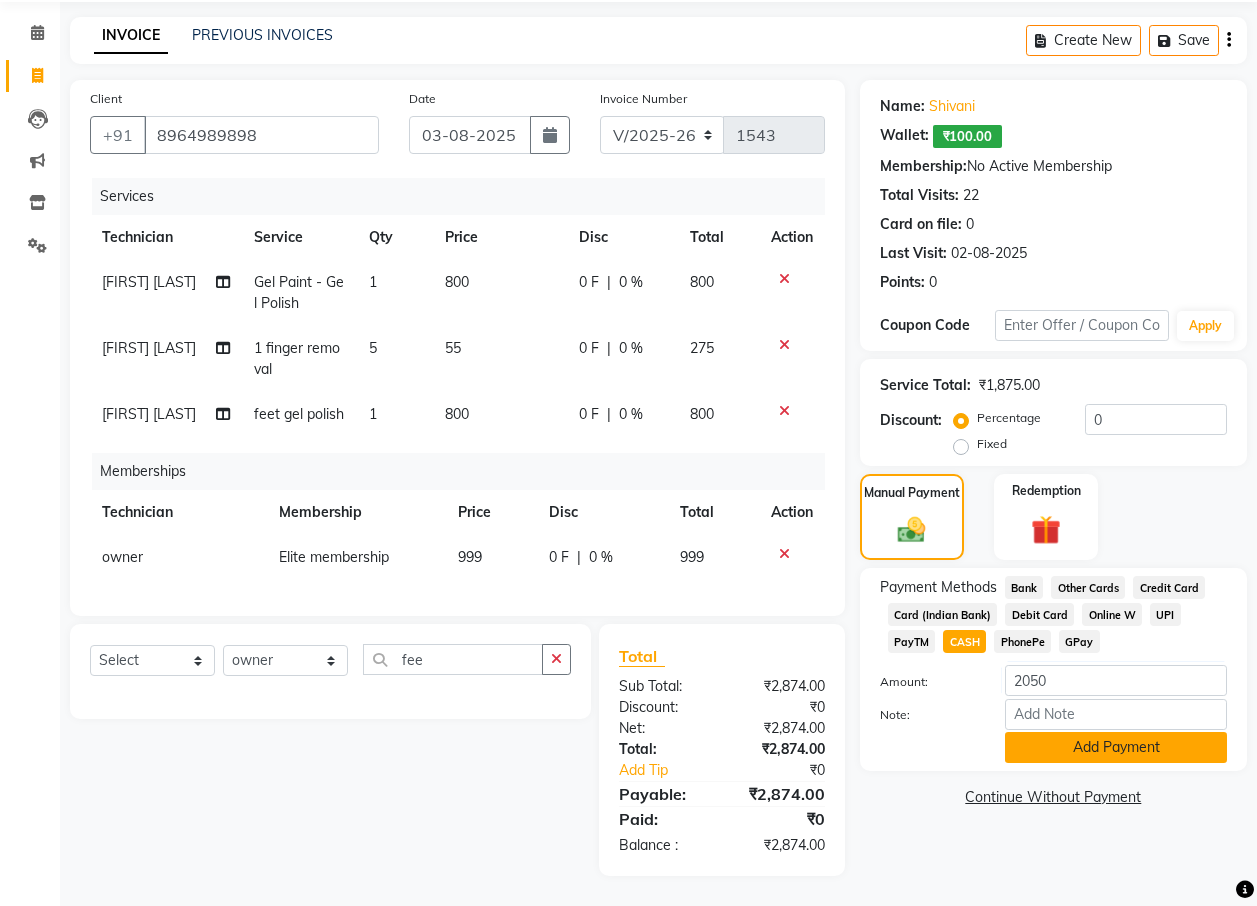 click on "Add Payment" 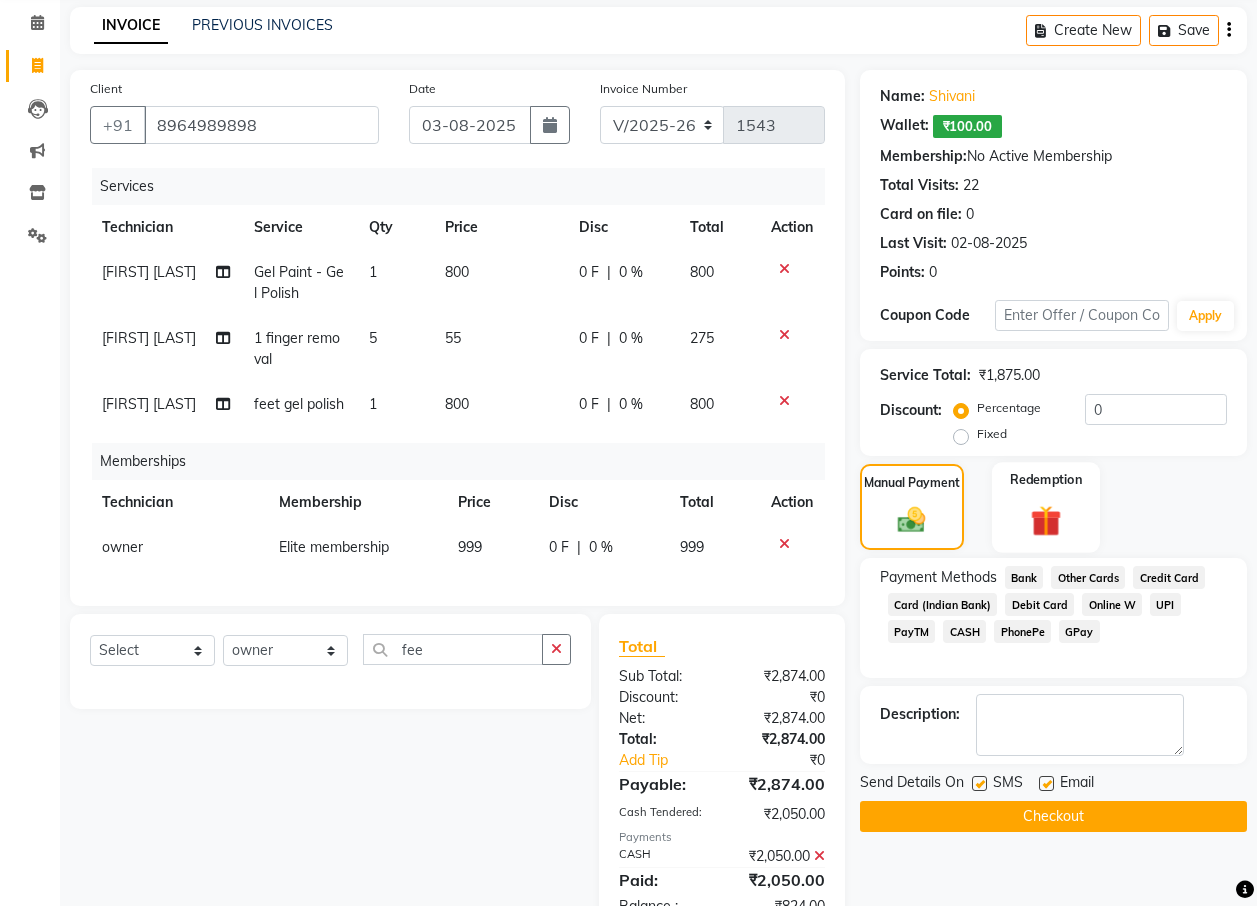 click 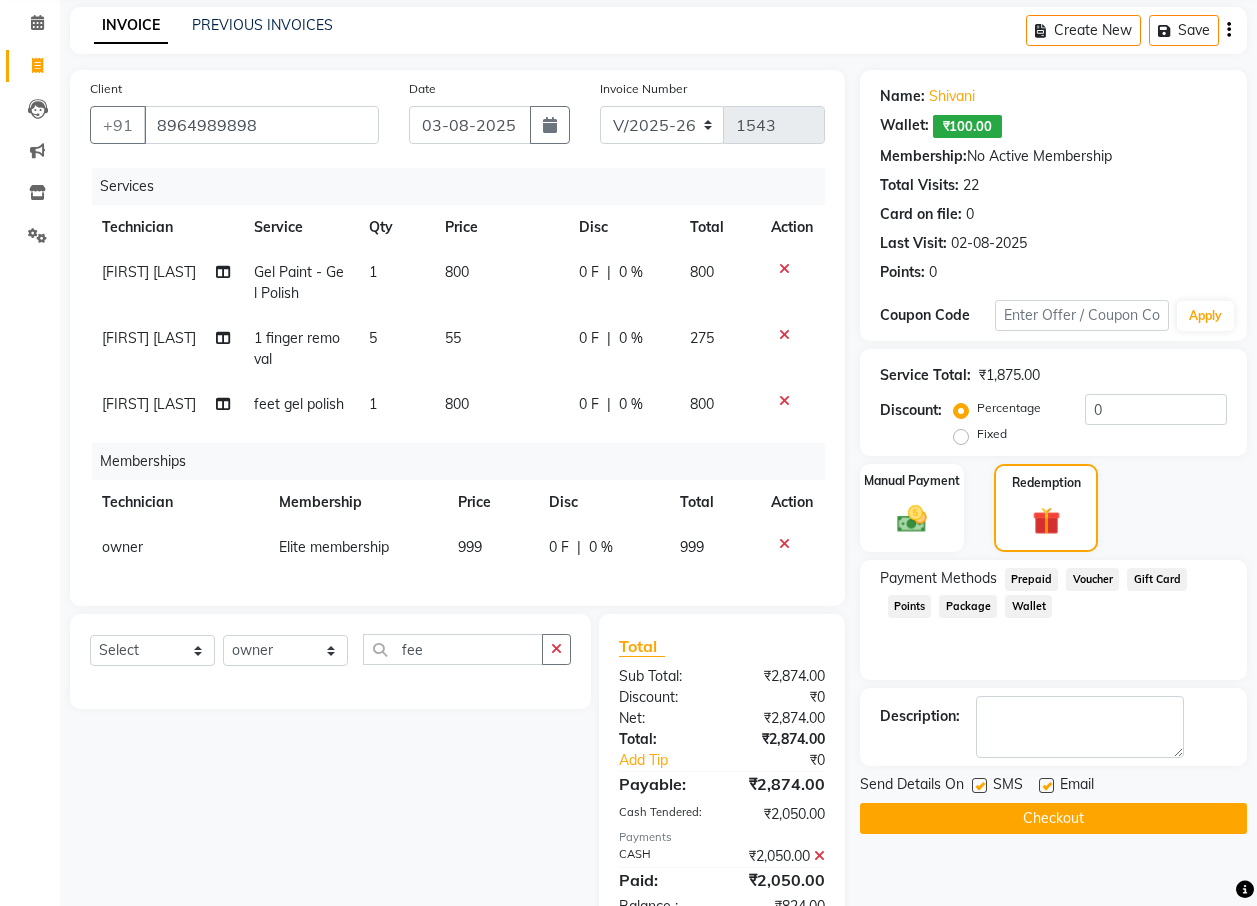 click on "Wallet" 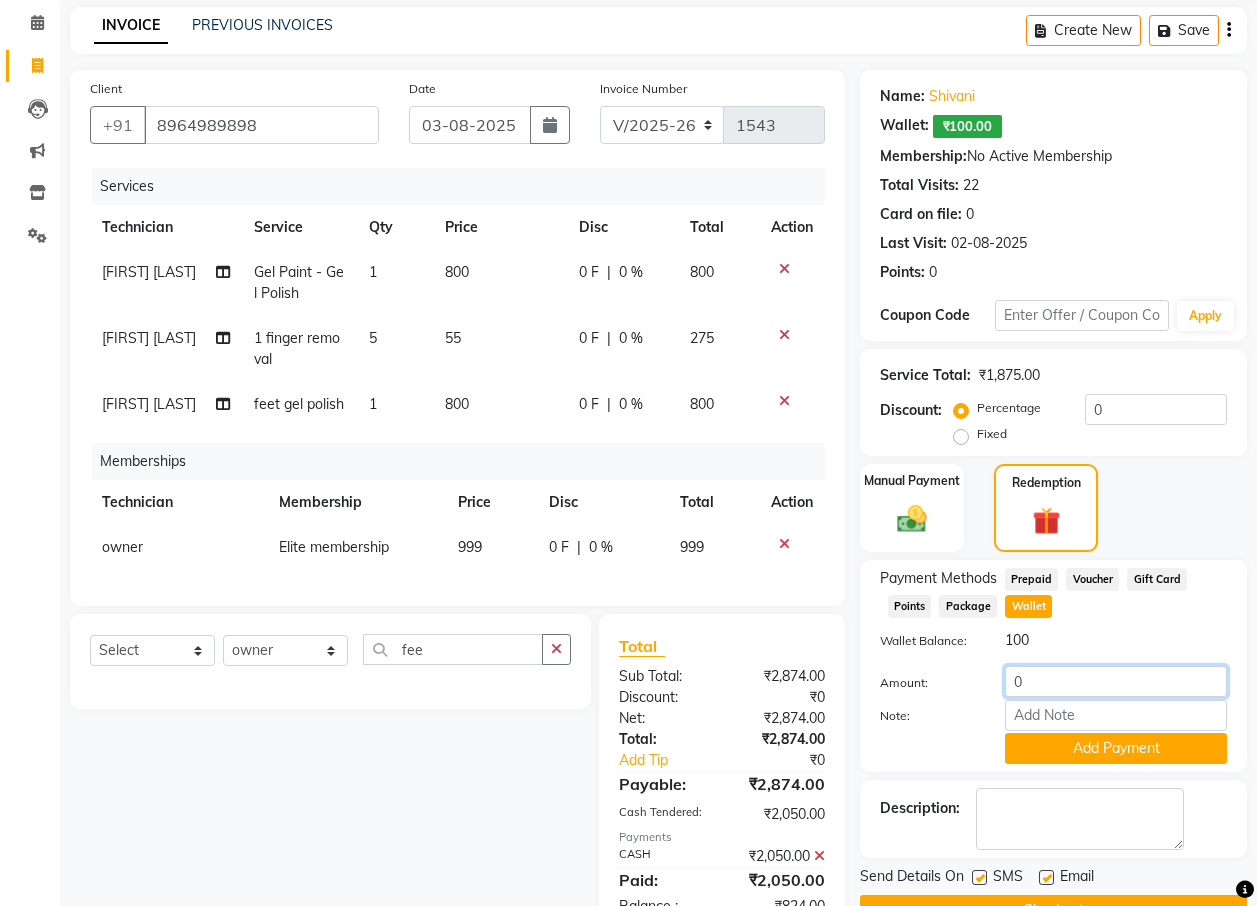 click on "0" 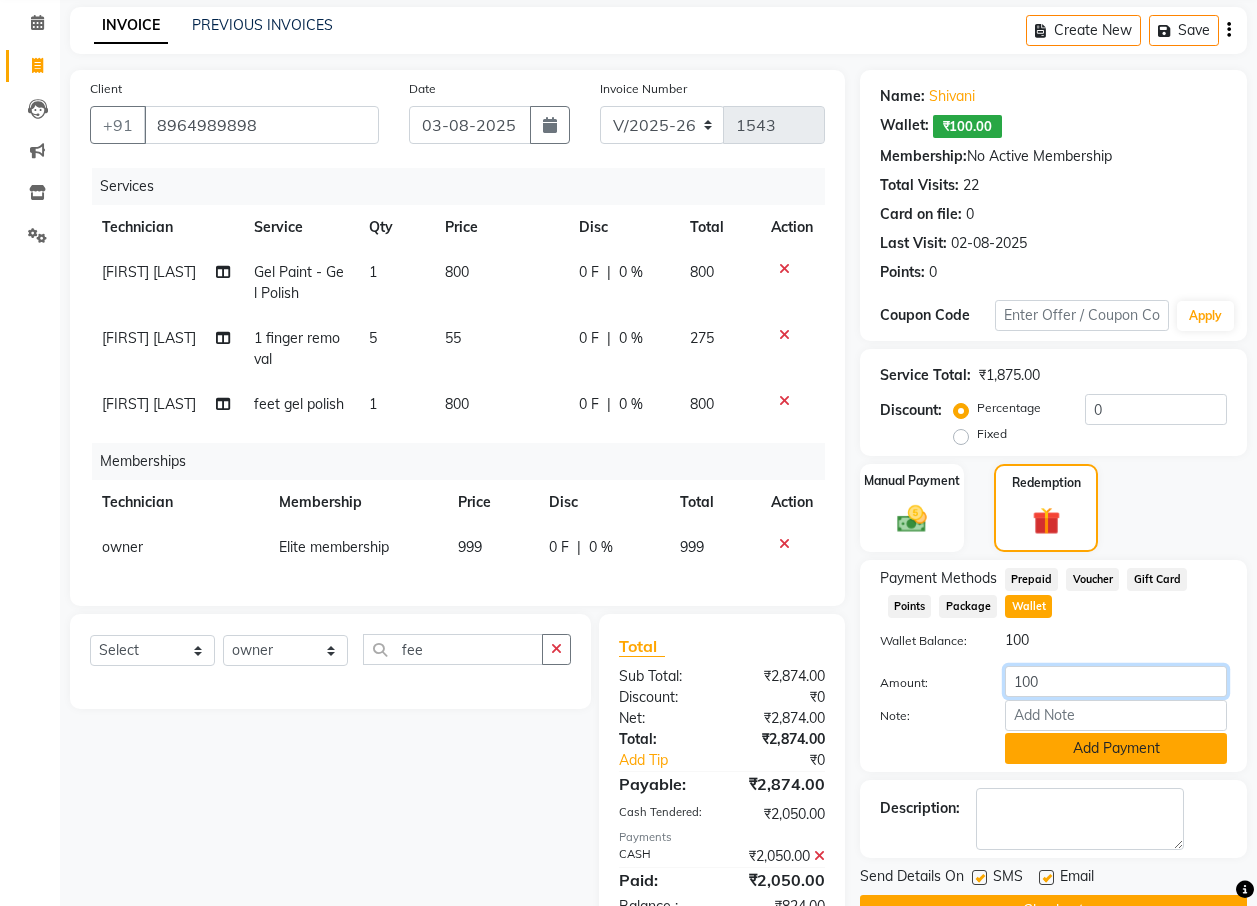type on "100" 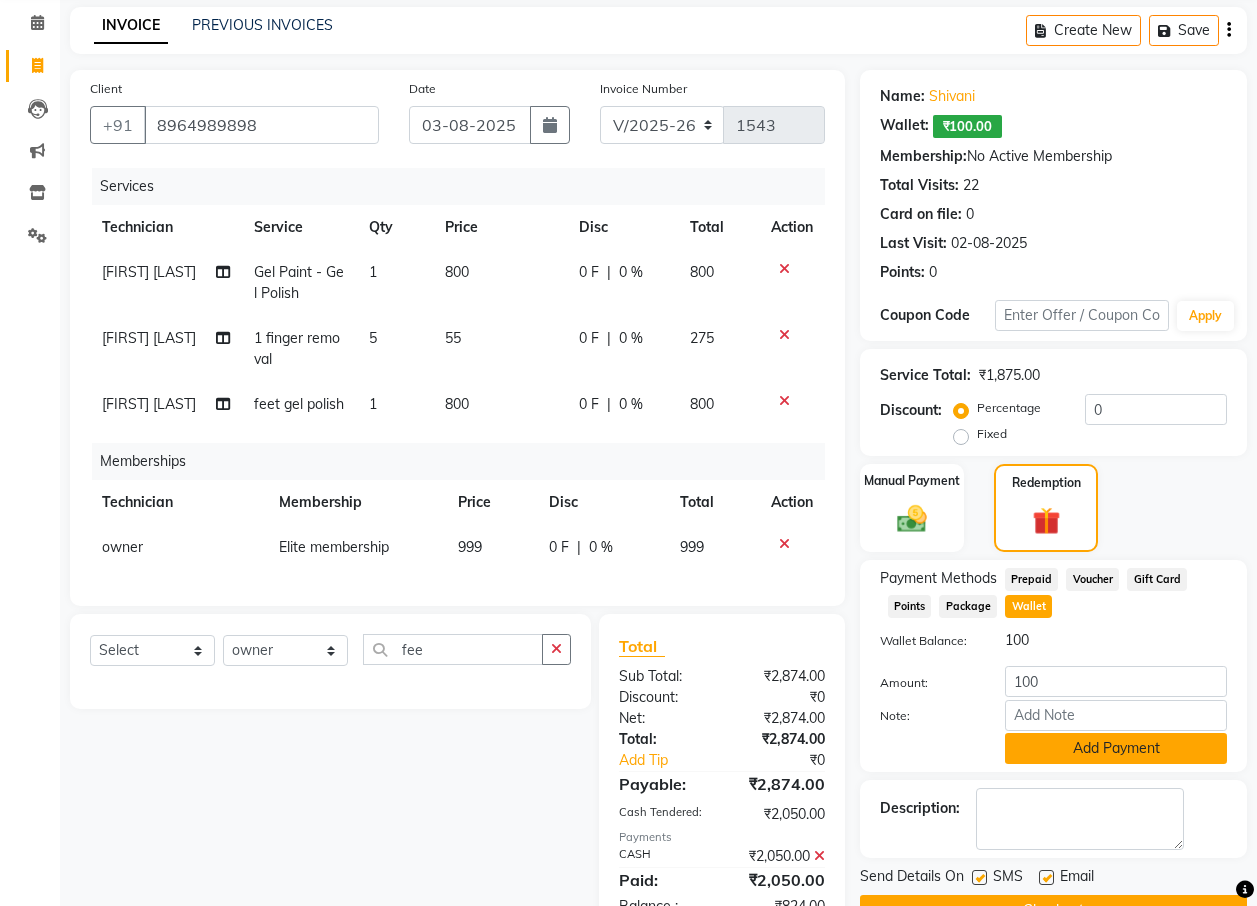 click on "Add Payment" 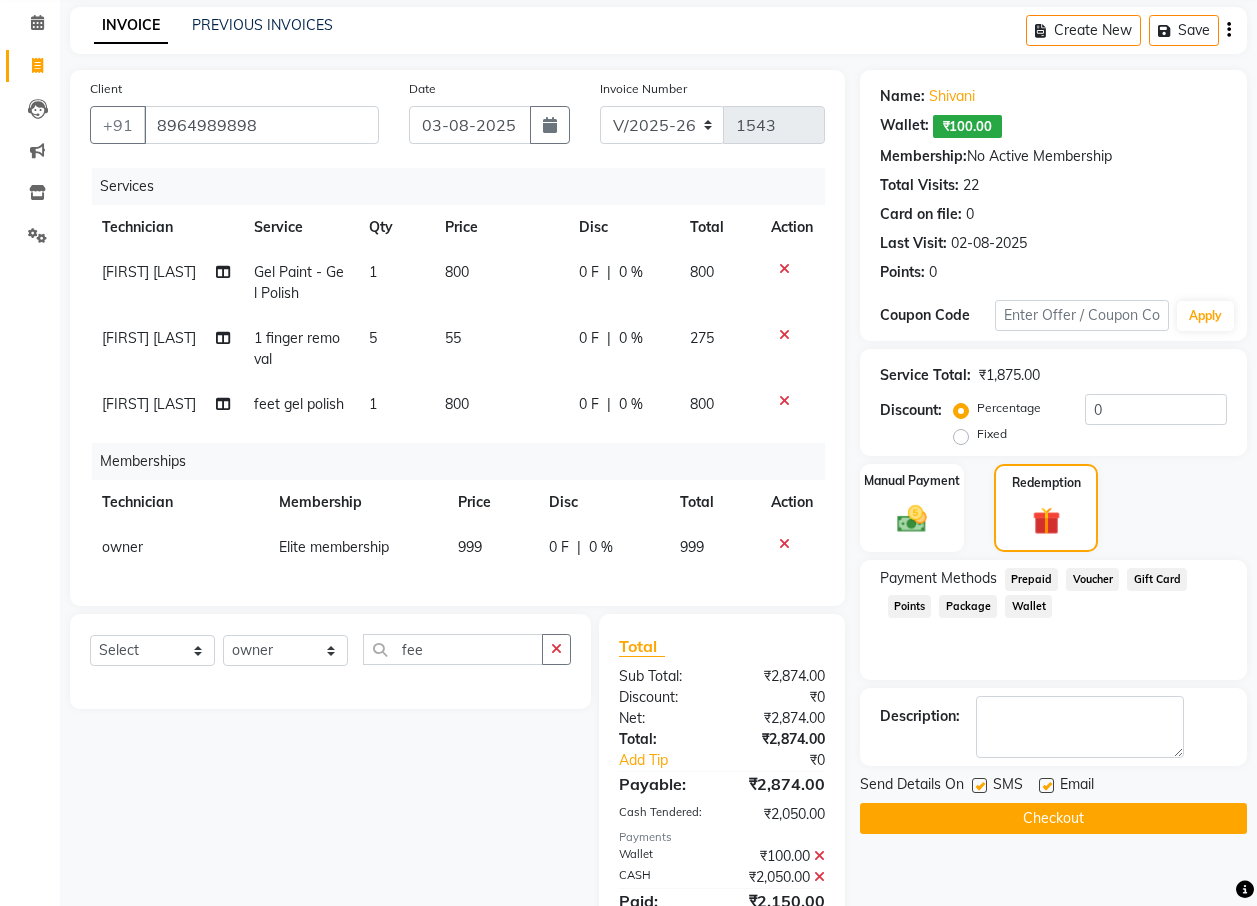 click on "Name: Shivani   Wallet:   ₹100.00  Membership:  No Active Membership  Total Visits:  22 Card on file:  0 Last Visit:   02-08-2025 Points:   0  Coupon Code Apply Service Total:  ₹1,875.00  Discount:  Percentage   Fixed  0 Manual Payment Redemption Payment Methods  Prepaid   Voucher   Gift Card   Points   Package   Wallet  Description:                  Send Details On SMS Email  Checkout" 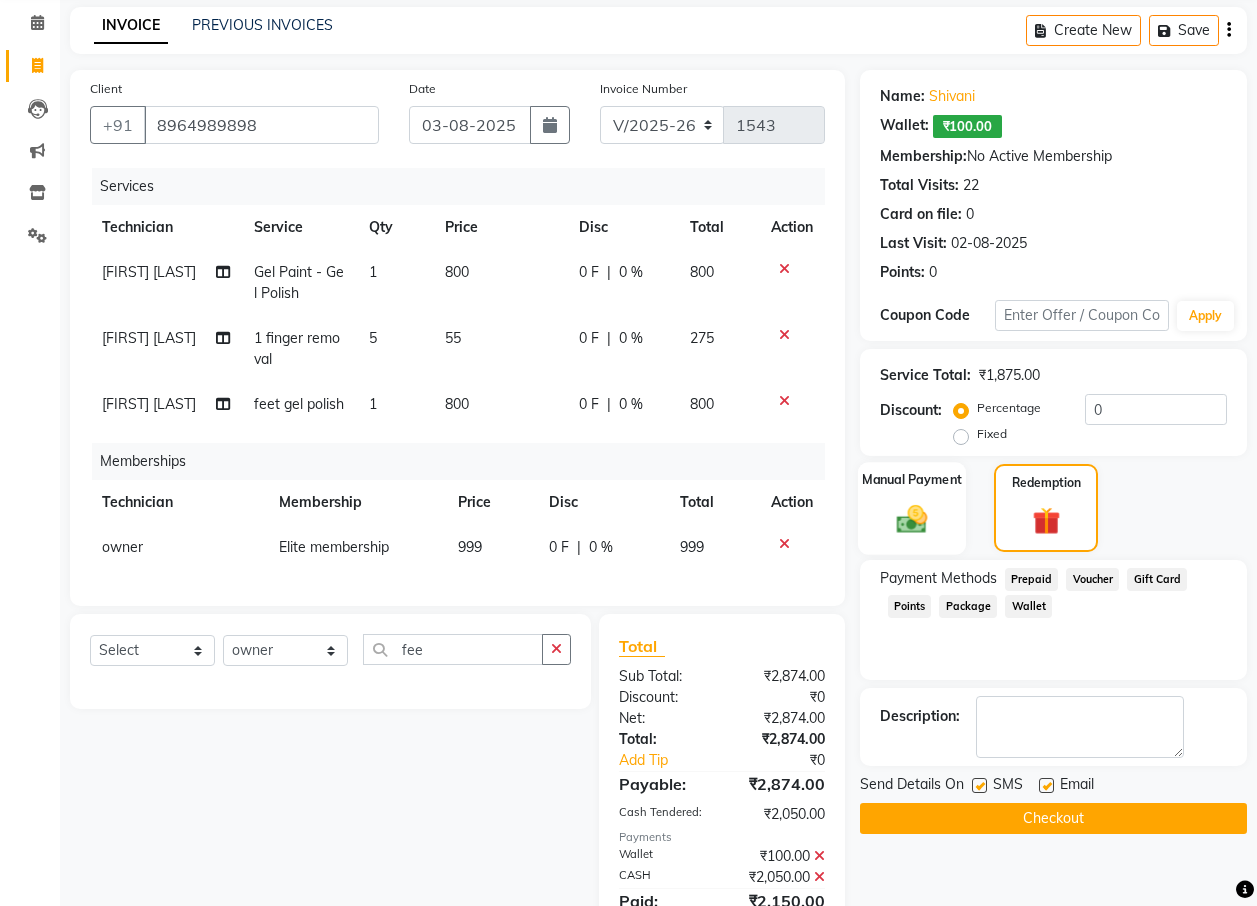 click 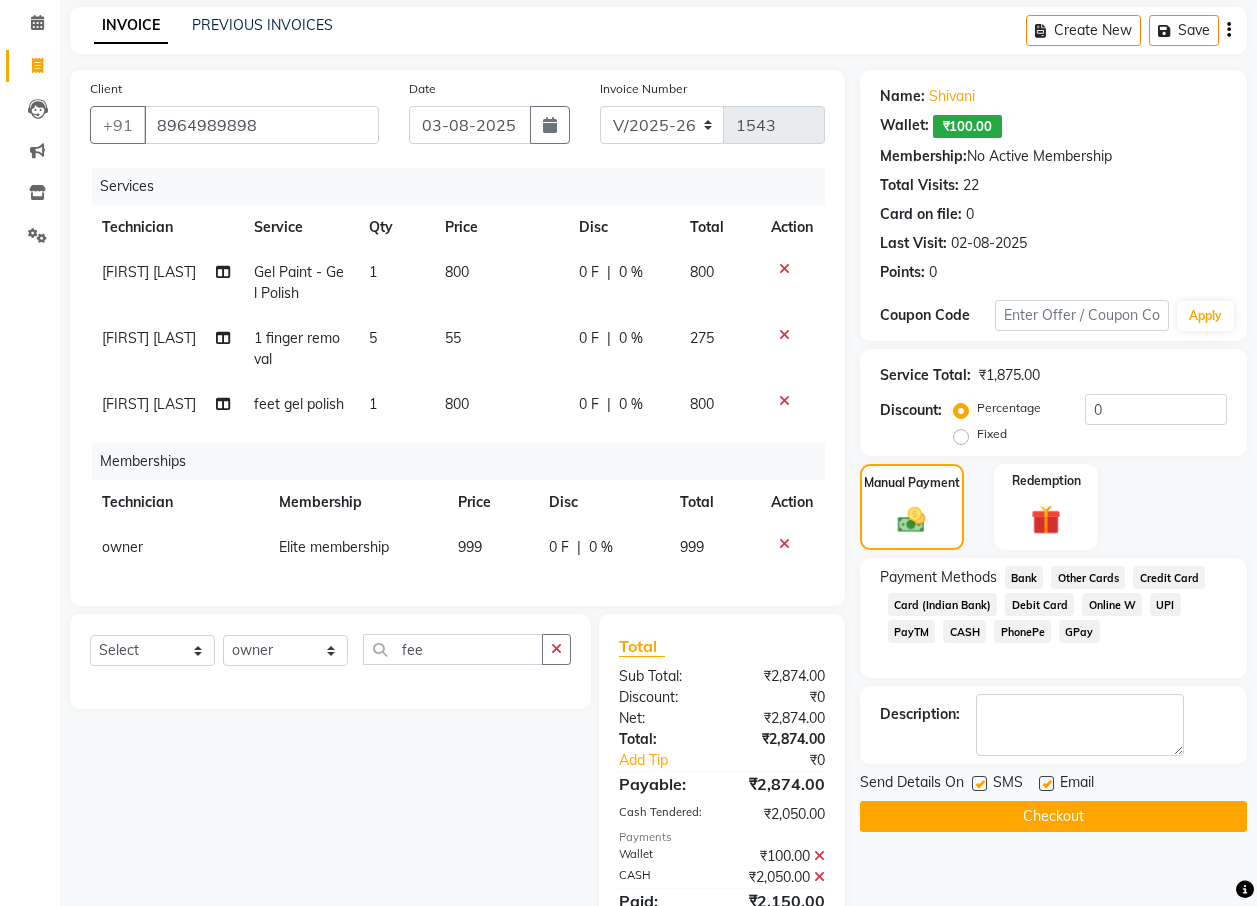 click on "UPI" 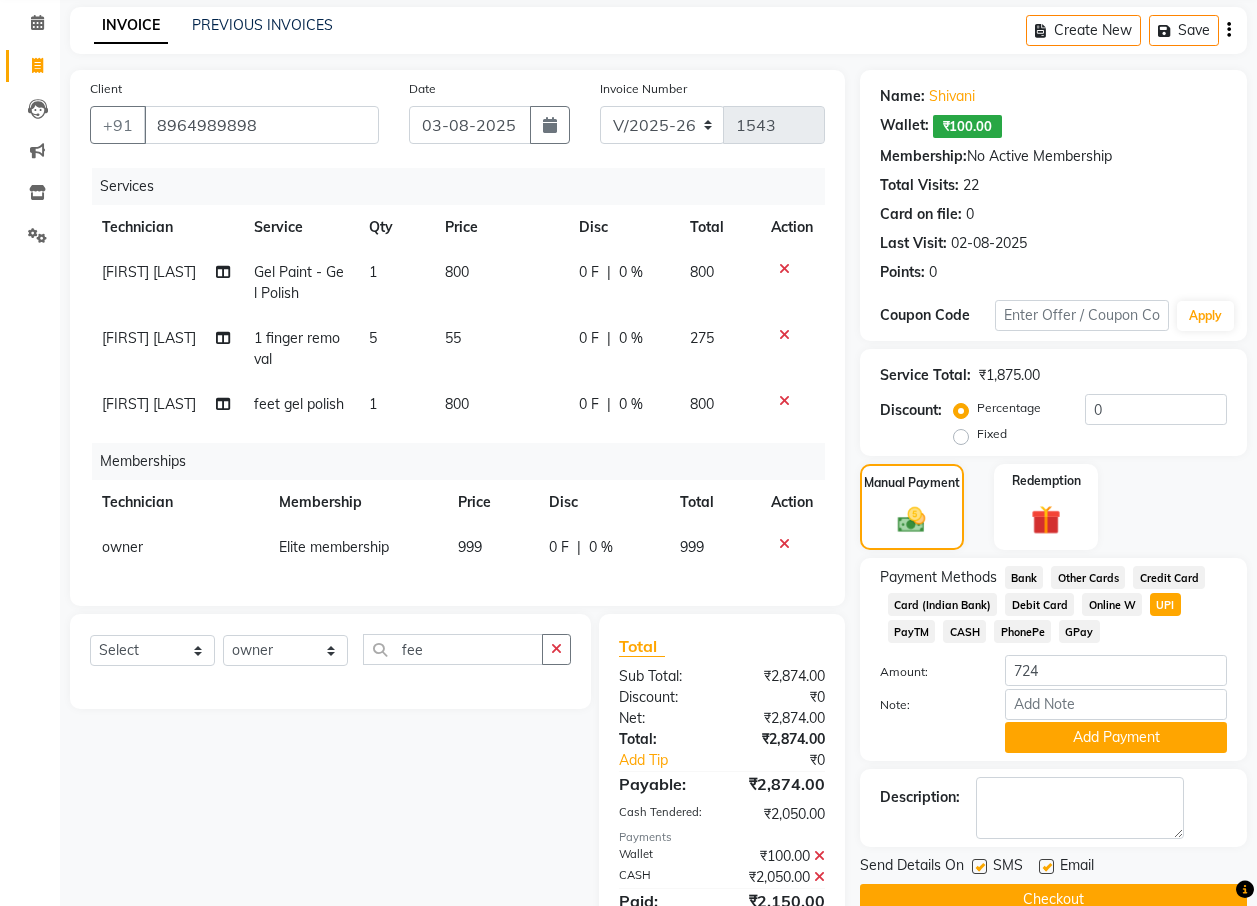 click 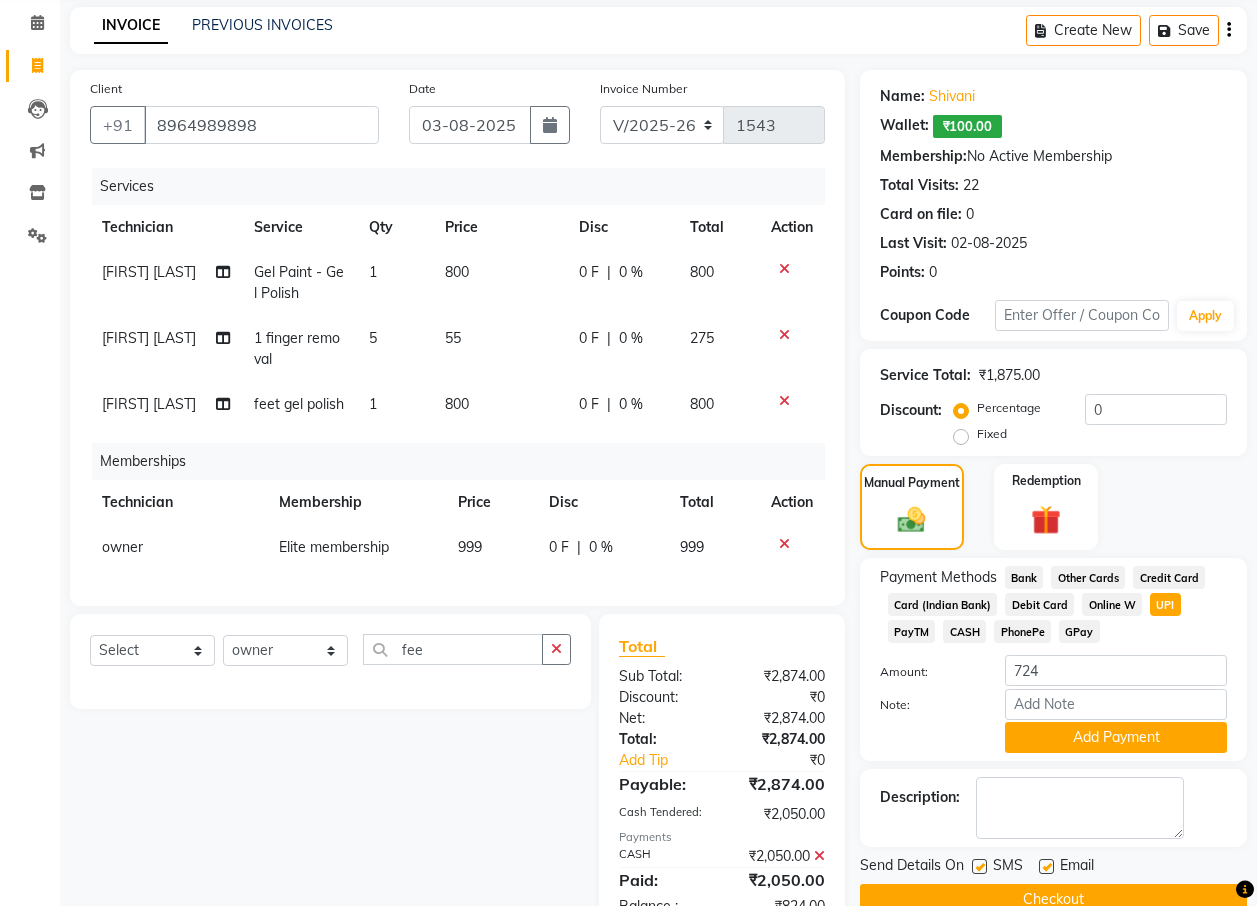 click 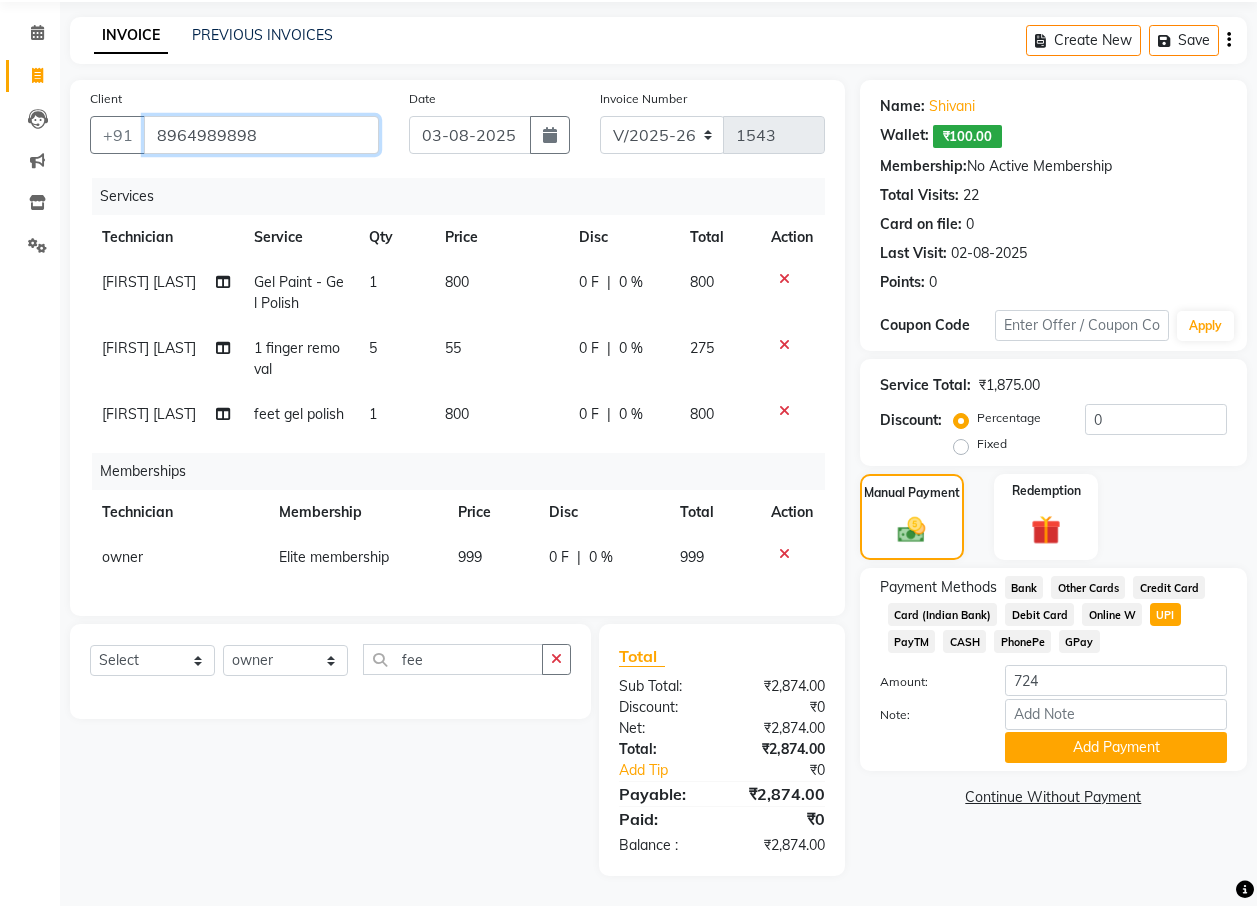 click on "8964989898" at bounding box center (261, 135) 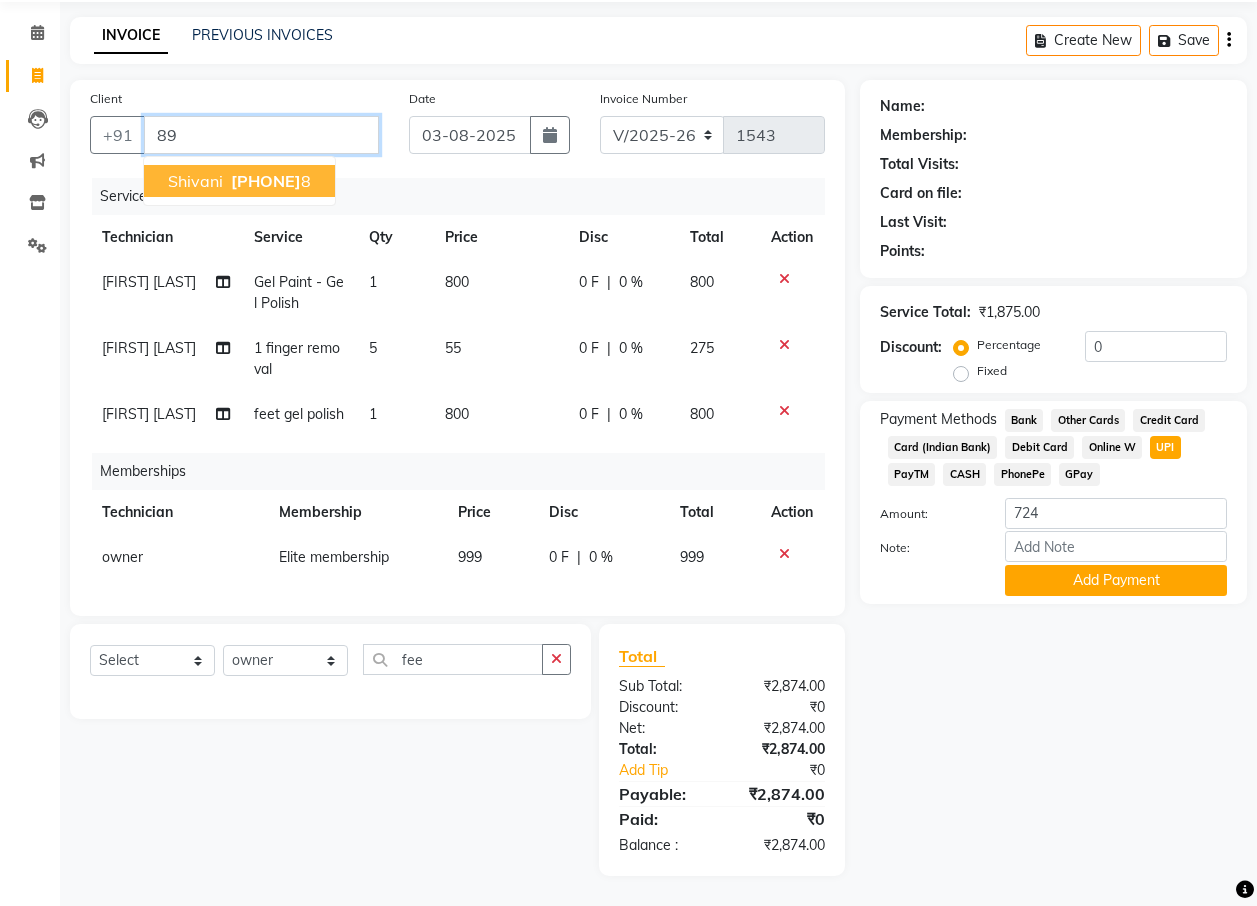 type on "8" 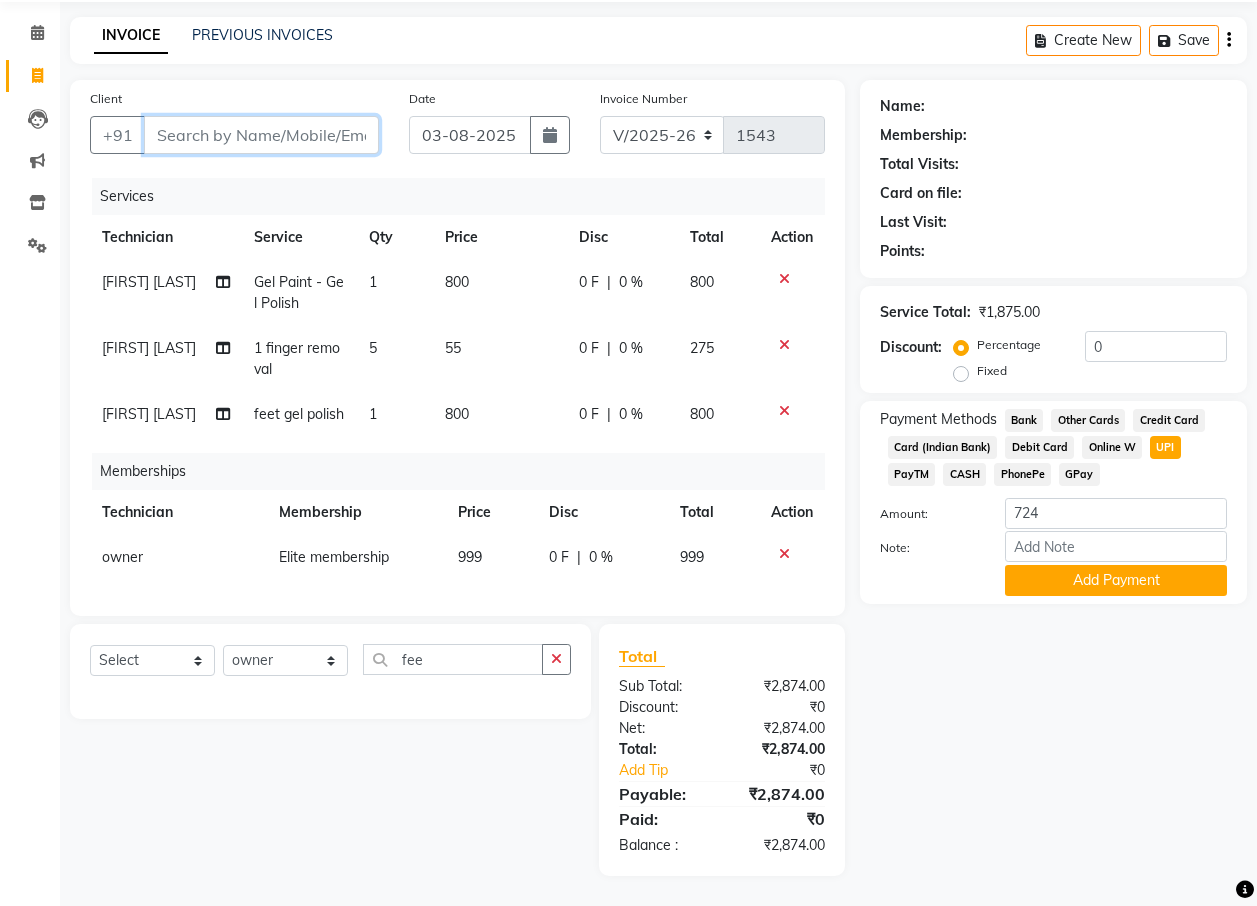 type 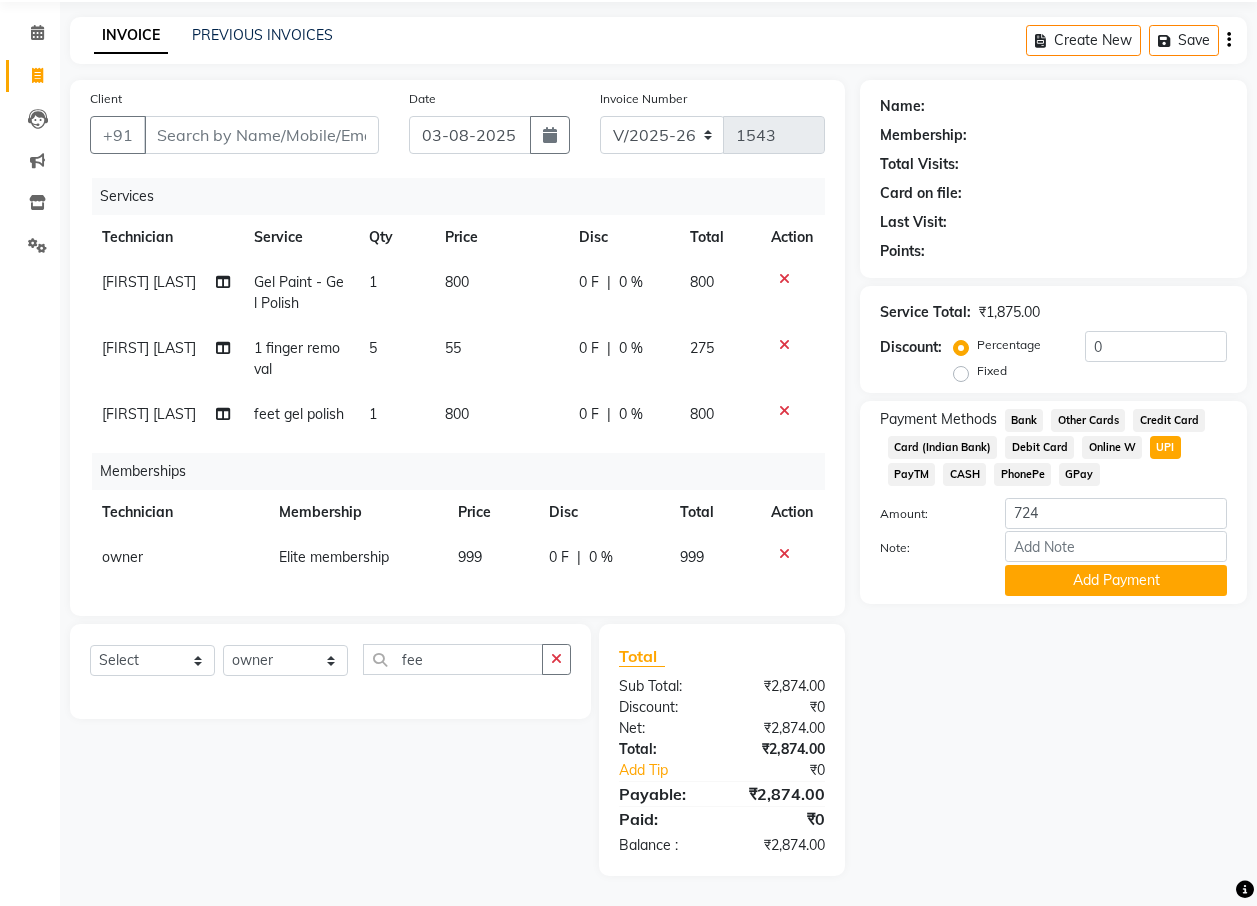 click on "Client +91" 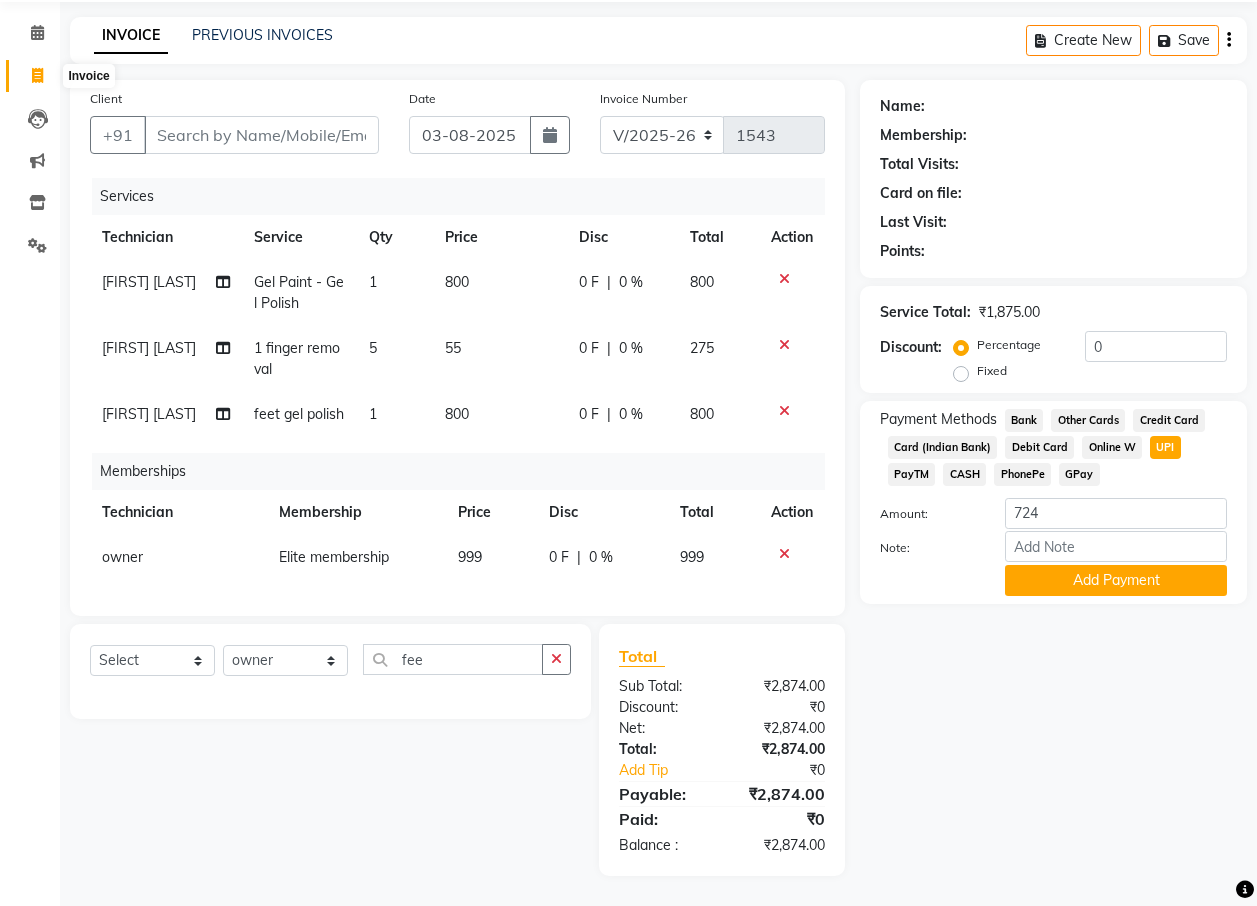 click 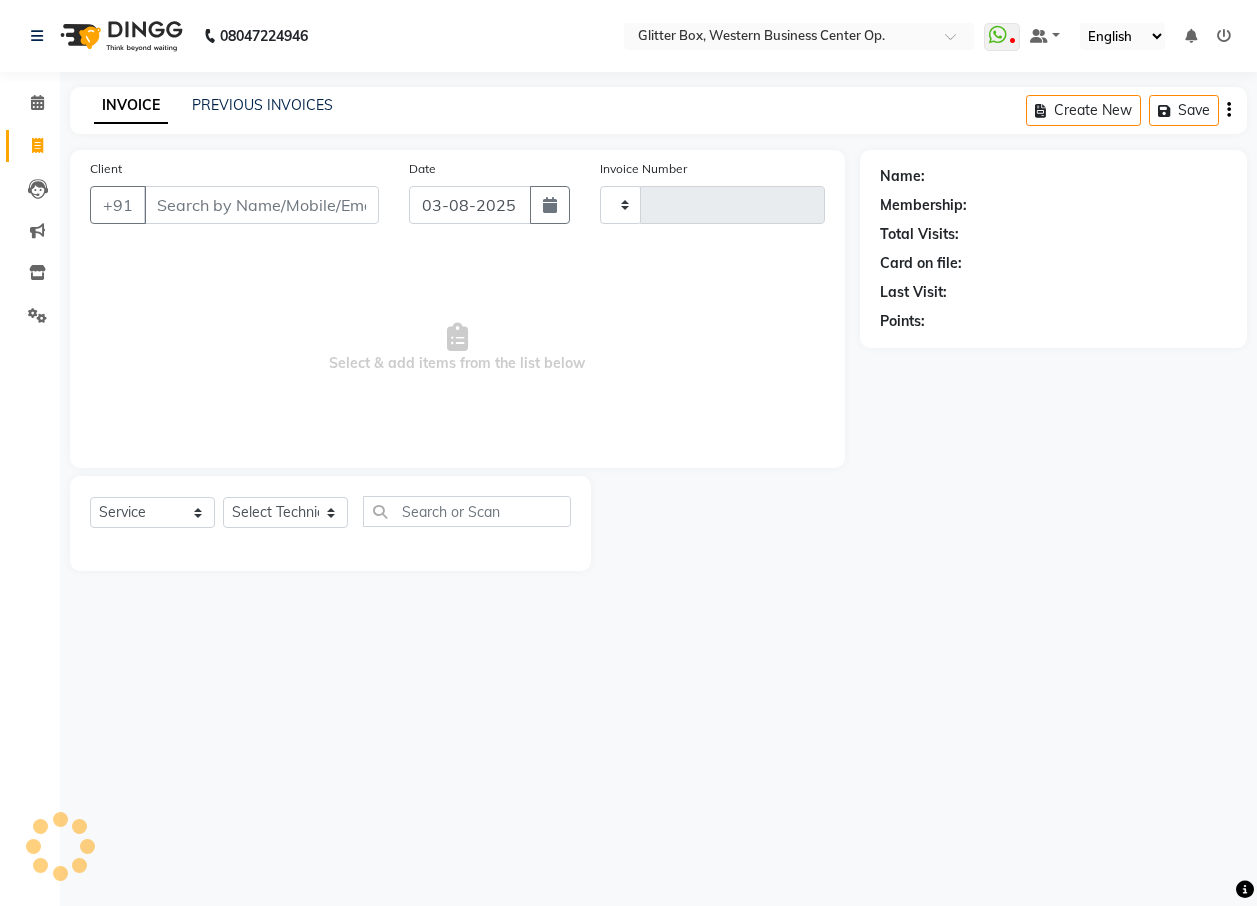 type on "1543" 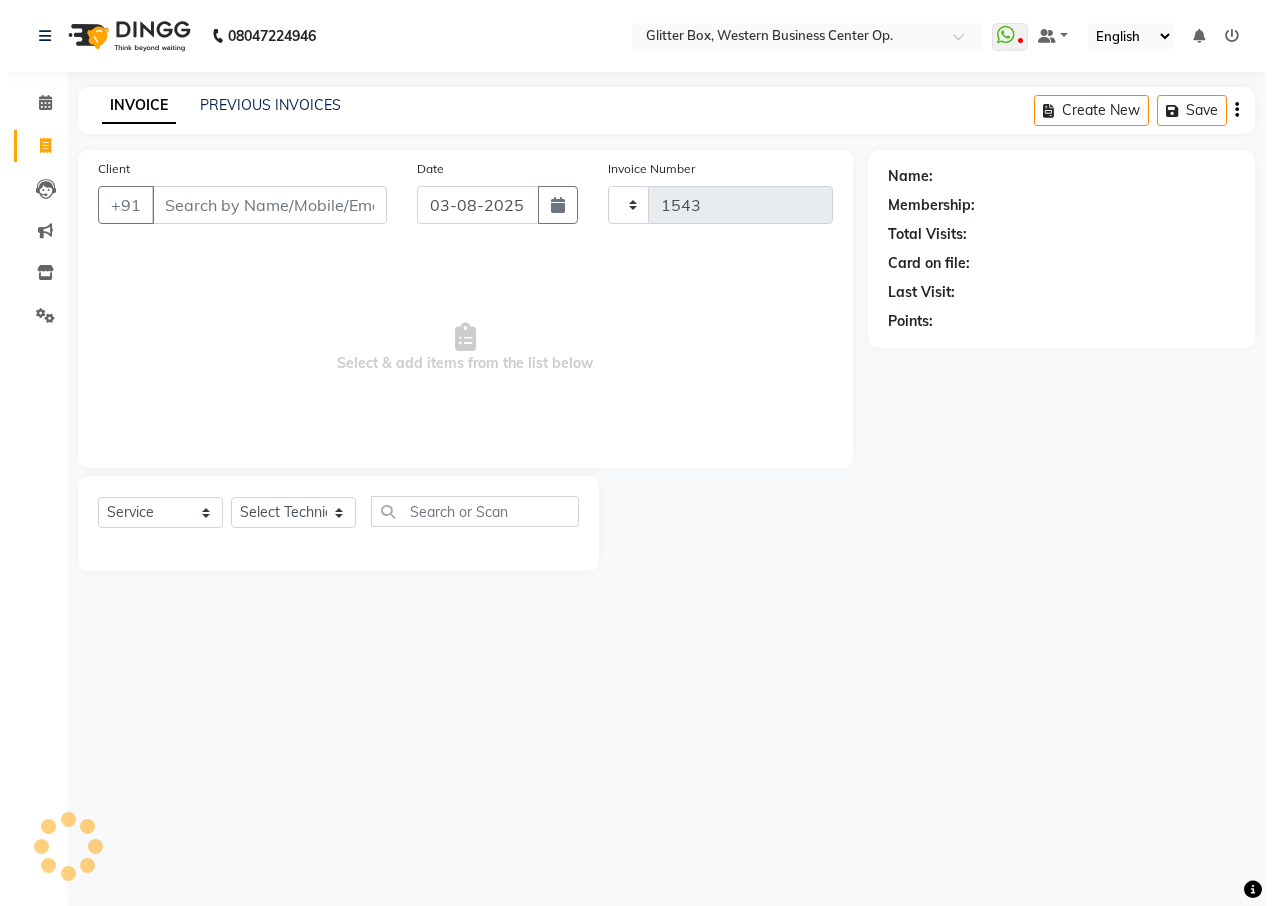scroll, scrollTop: 0, scrollLeft: 0, axis: both 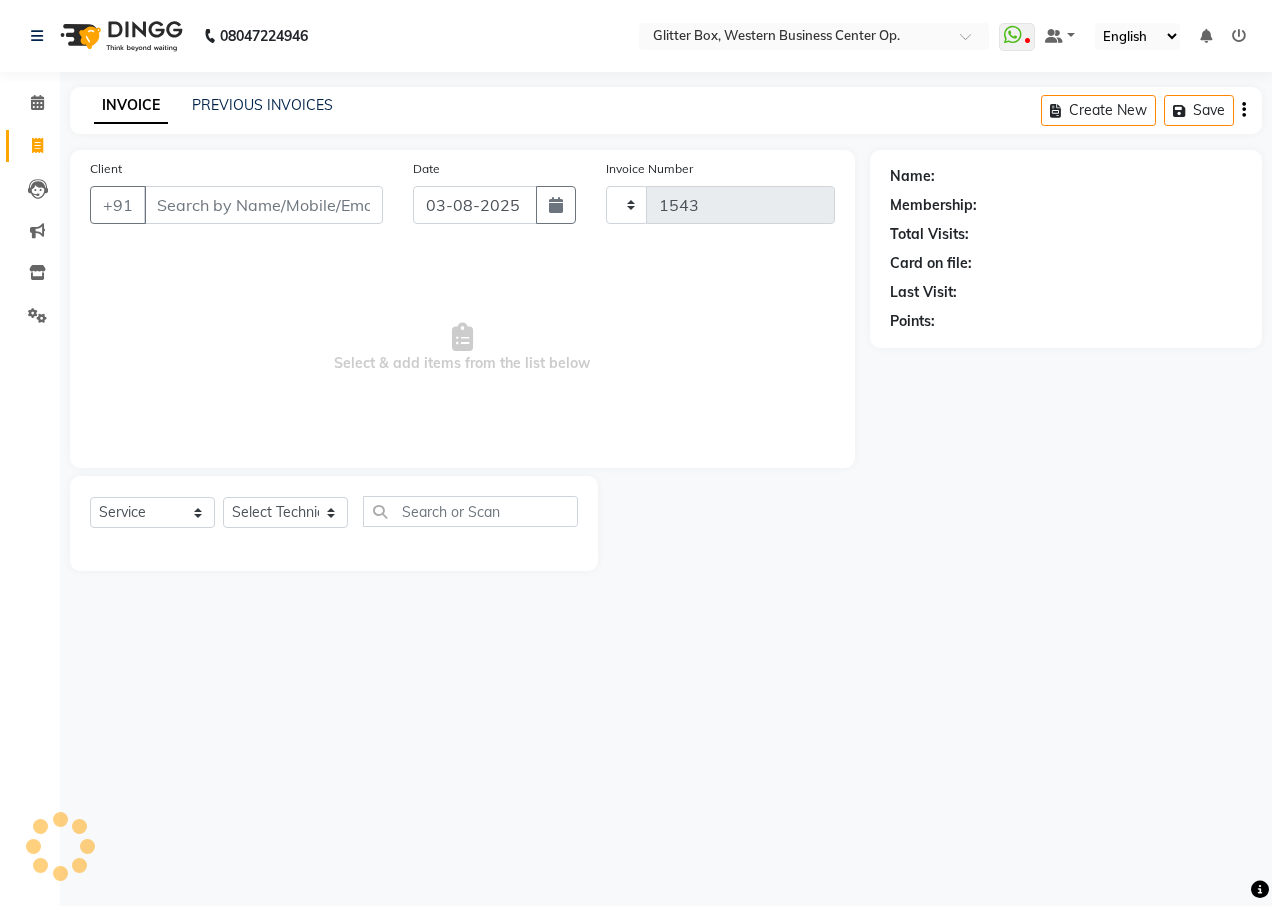 select on "5563" 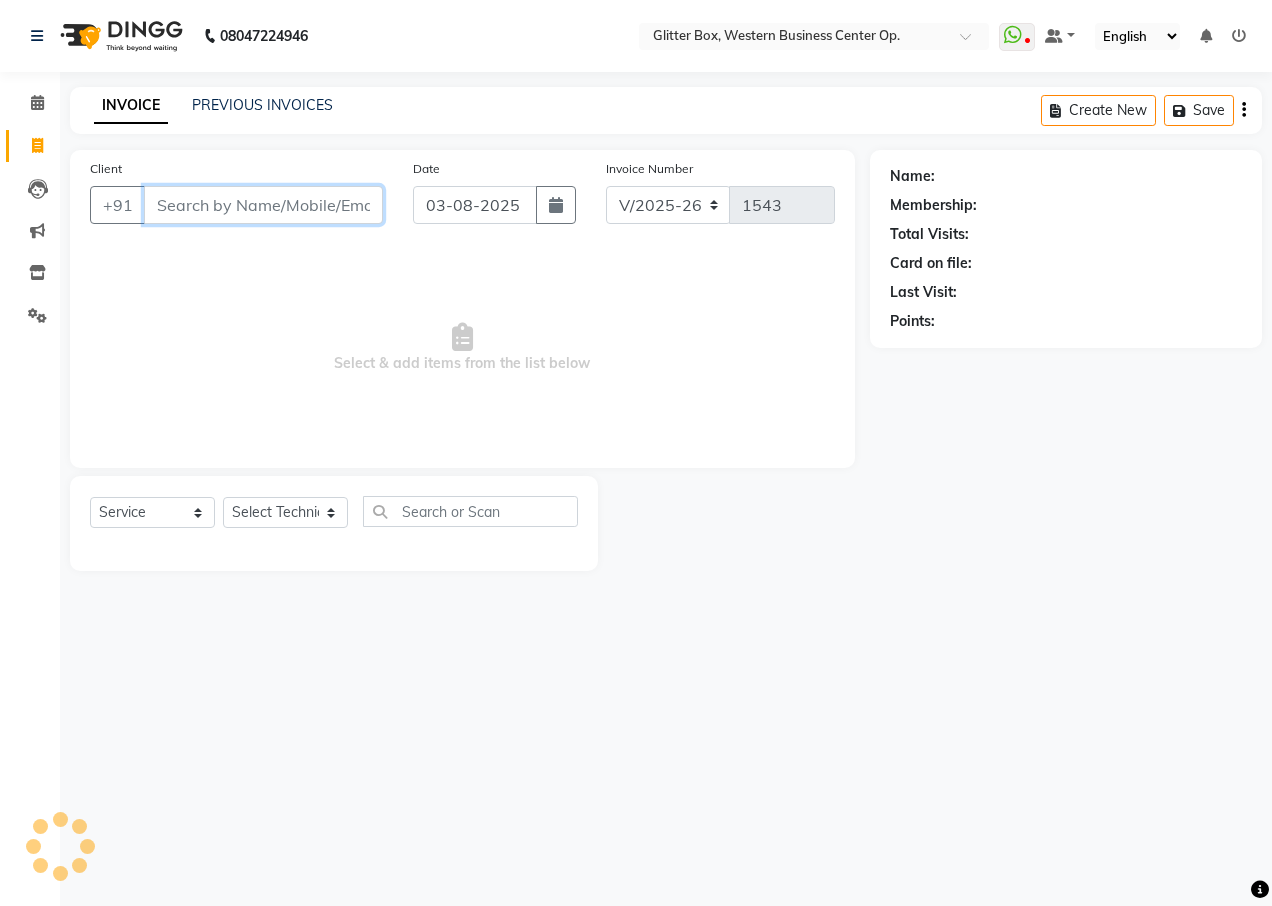 click on "Client" at bounding box center [263, 205] 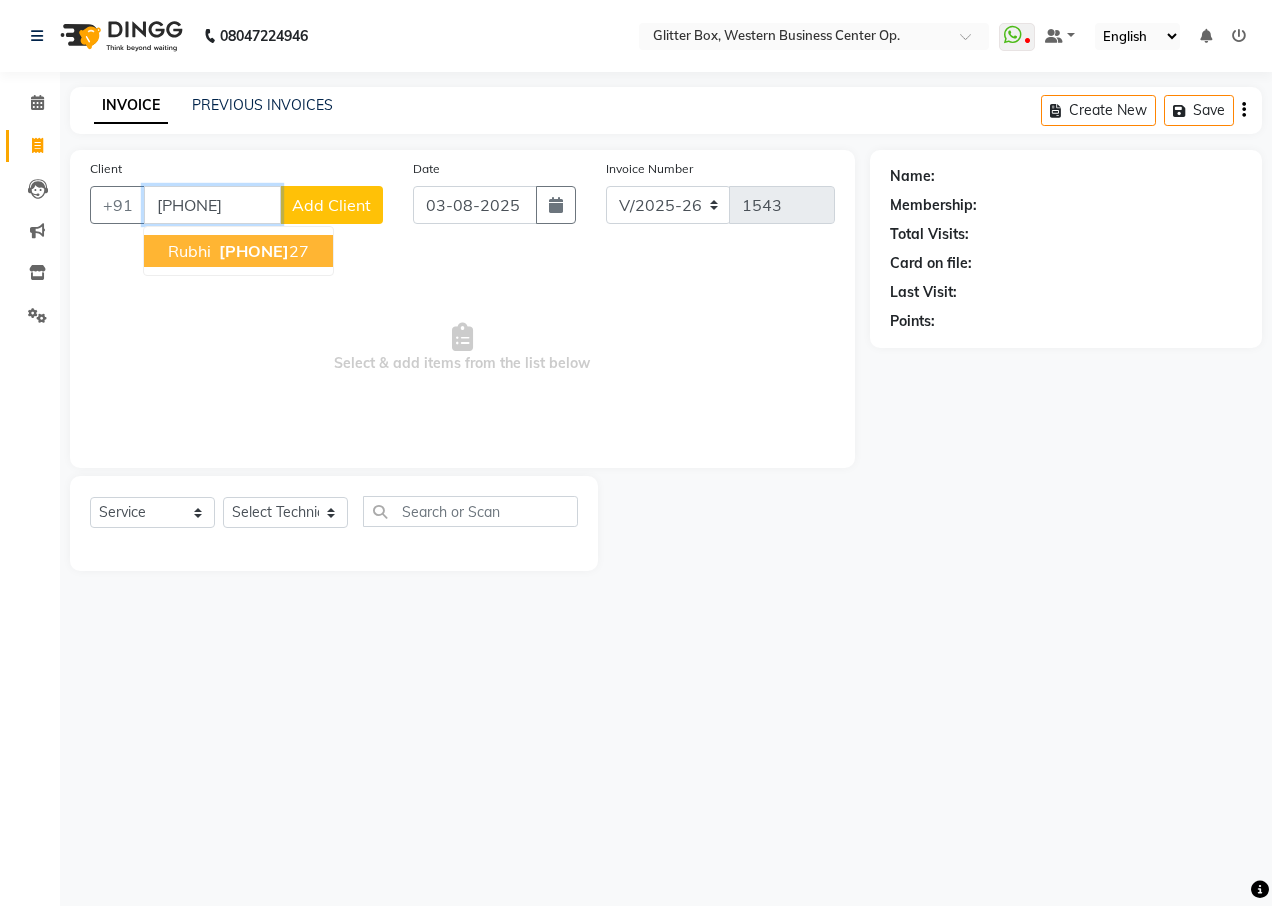 click on "Rubhi   98931230 27" at bounding box center [238, 251] 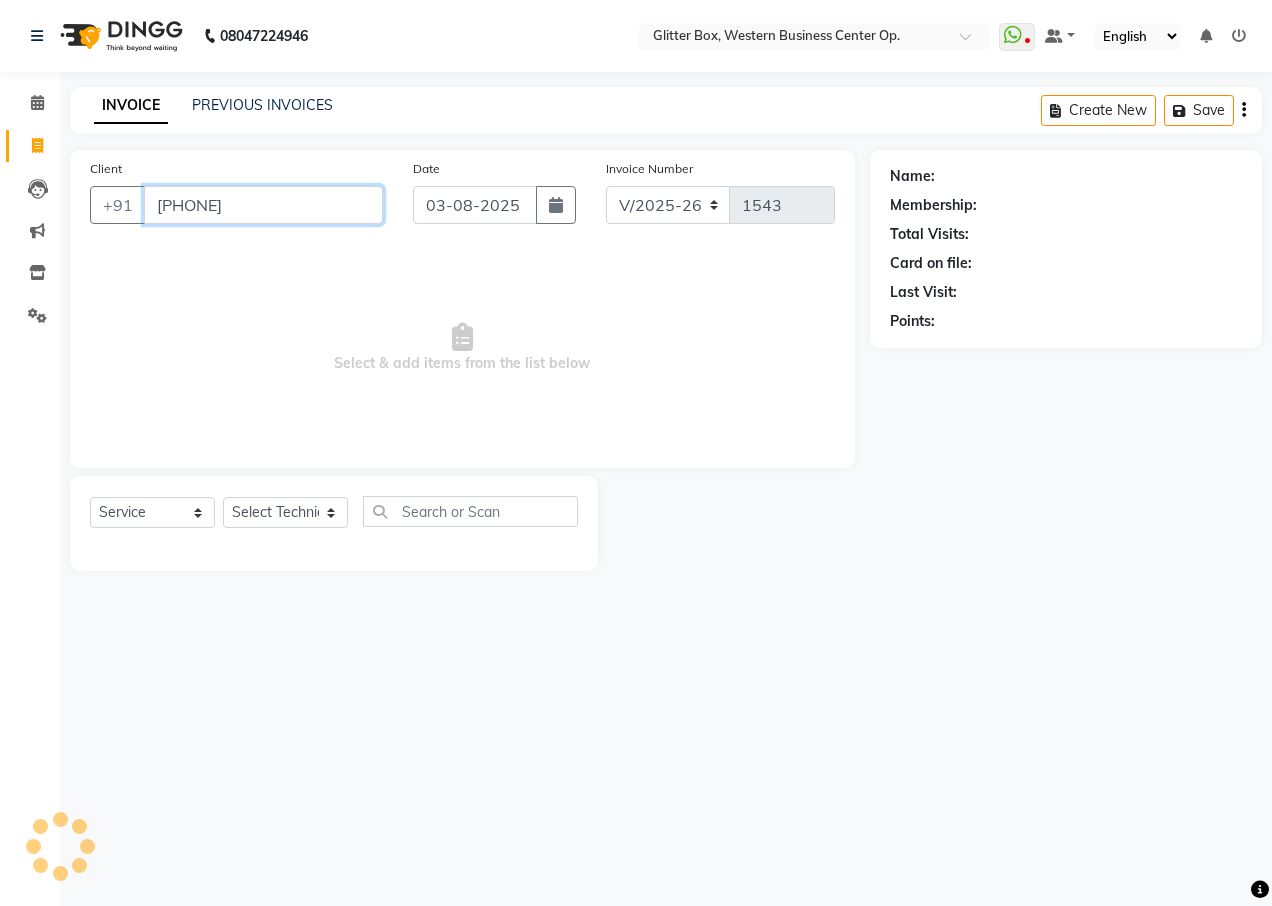 type on "9893123027" 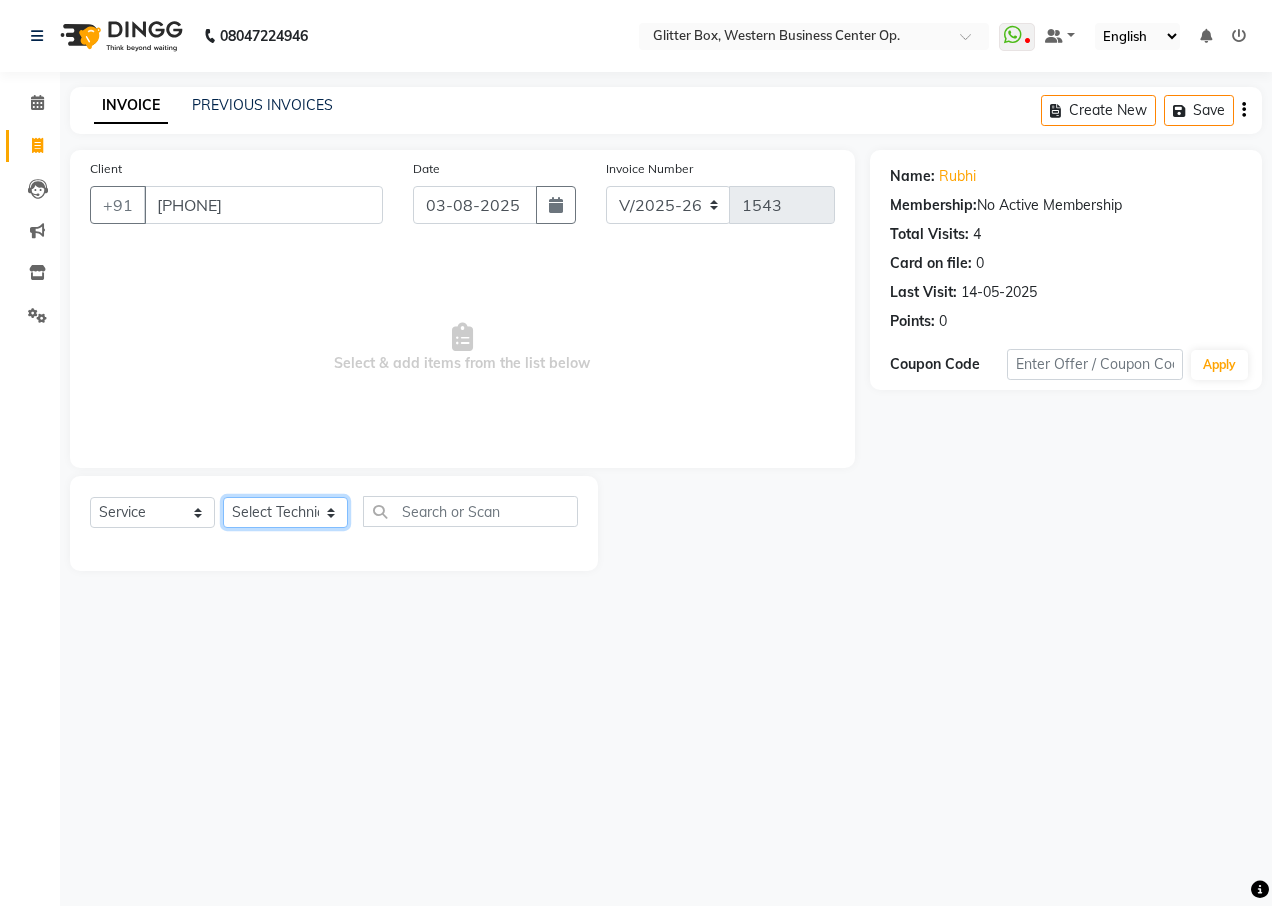 click on "Select Technician Ankita Yadav Ankit Tiwari bharat DEBNATH Govind Rana hema john Kajal Rana Kajal Rathour Katick Das kelly Nairmal Das owner Pankaj Malayya pooja Preeti makore Rupa Chettri shalu shruti shubham Suraj" 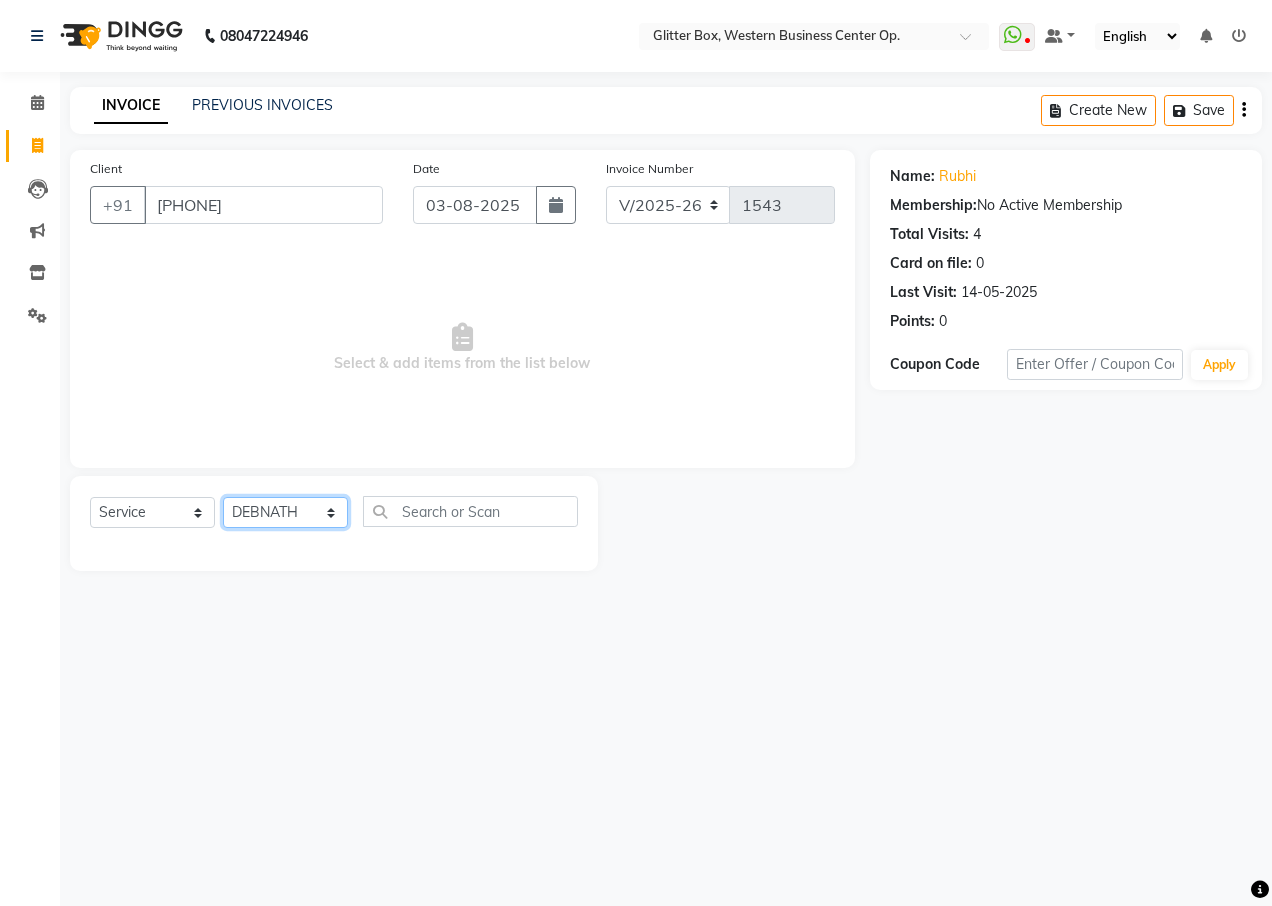 click on "Select Technician Ankita Yadav Ankit Tiwari bharat DEBNATH Govind Rana hema john Kajal Rana Kajal Rathour Katick Das kelly Nairmal Das owner Pankaj Malayya pooja Preeti makore Rupa Chettri shalu shruti shubham Suraj" 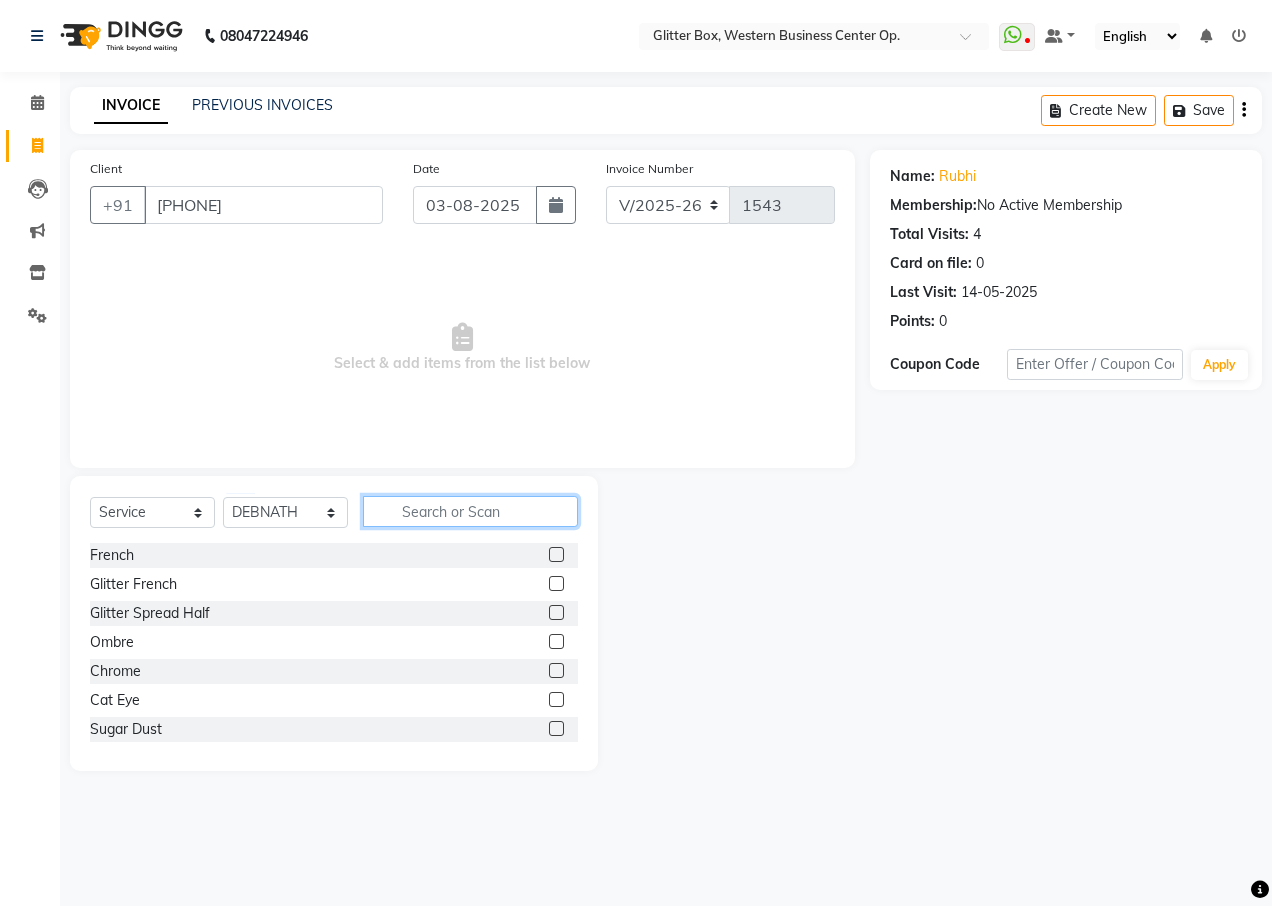 click 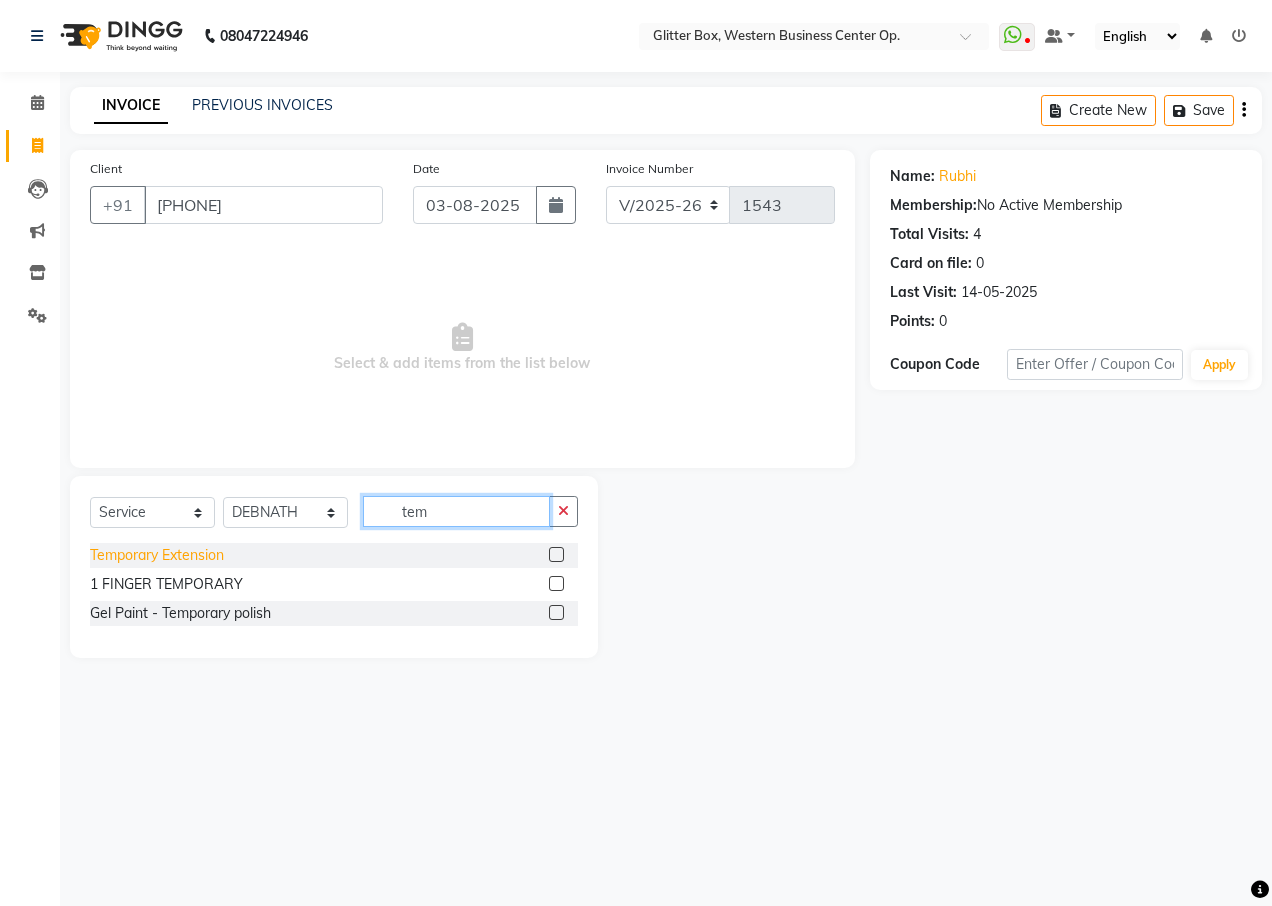 type on "tem" 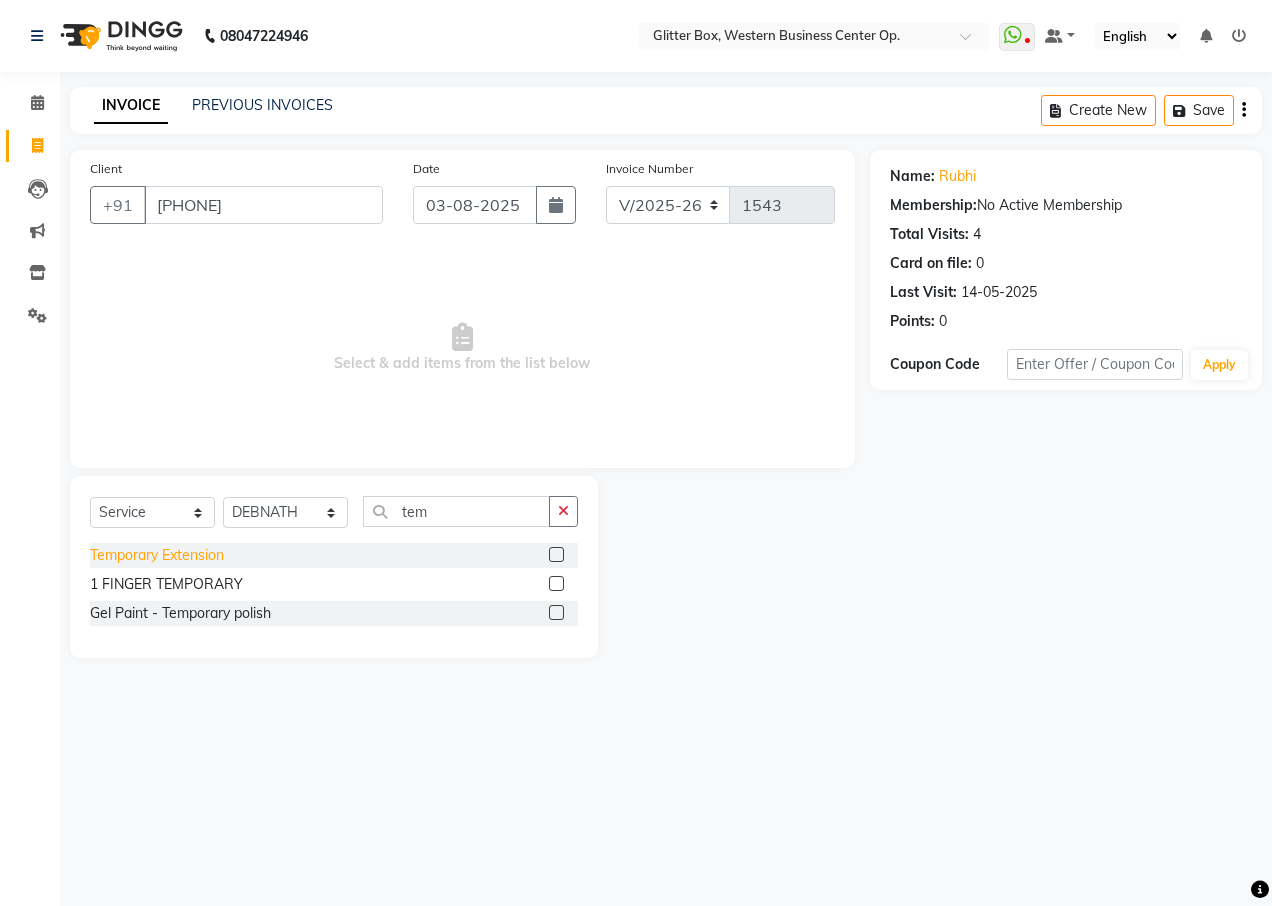 click on "Temporary Extension" 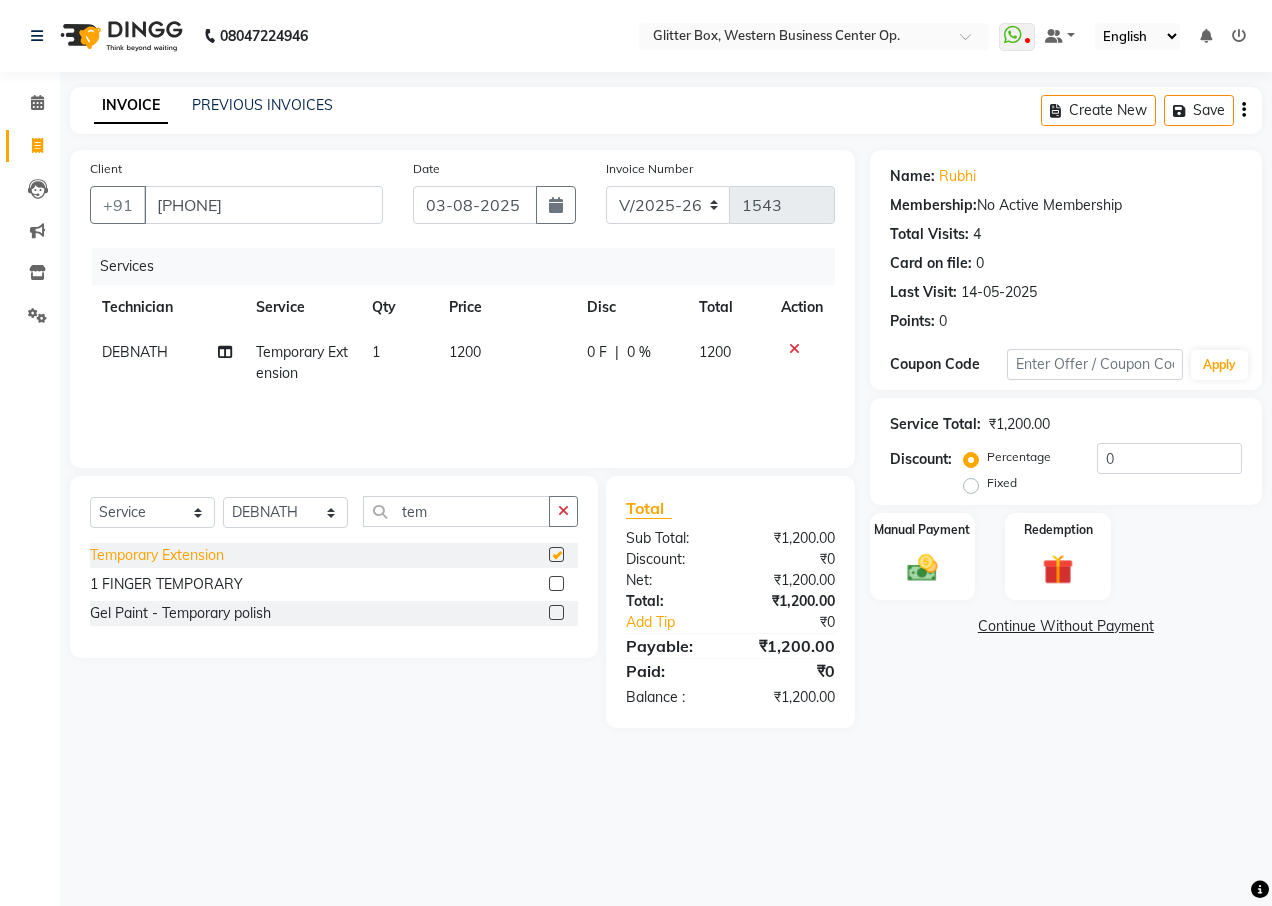 checkbox on "false" 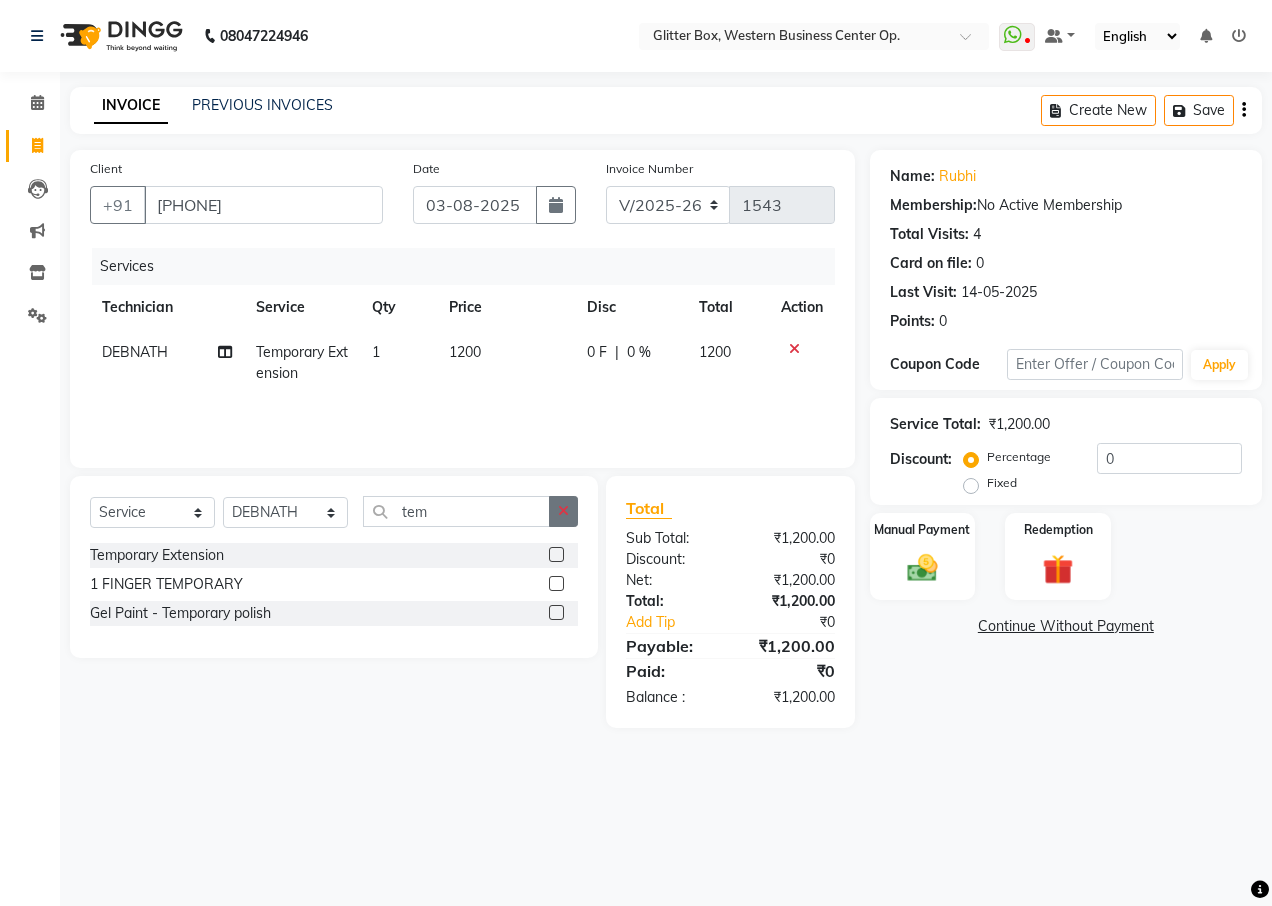 click 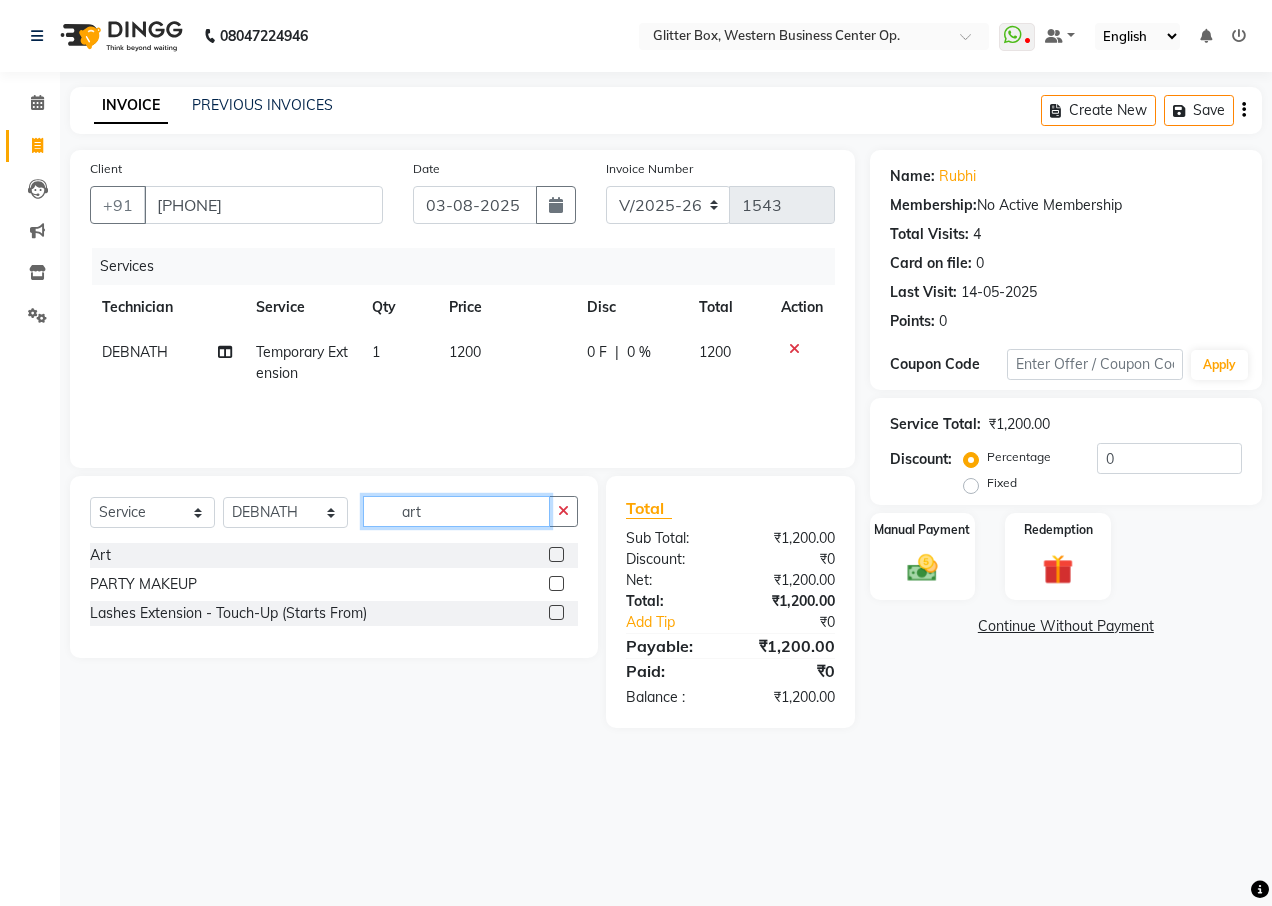 type on "art" 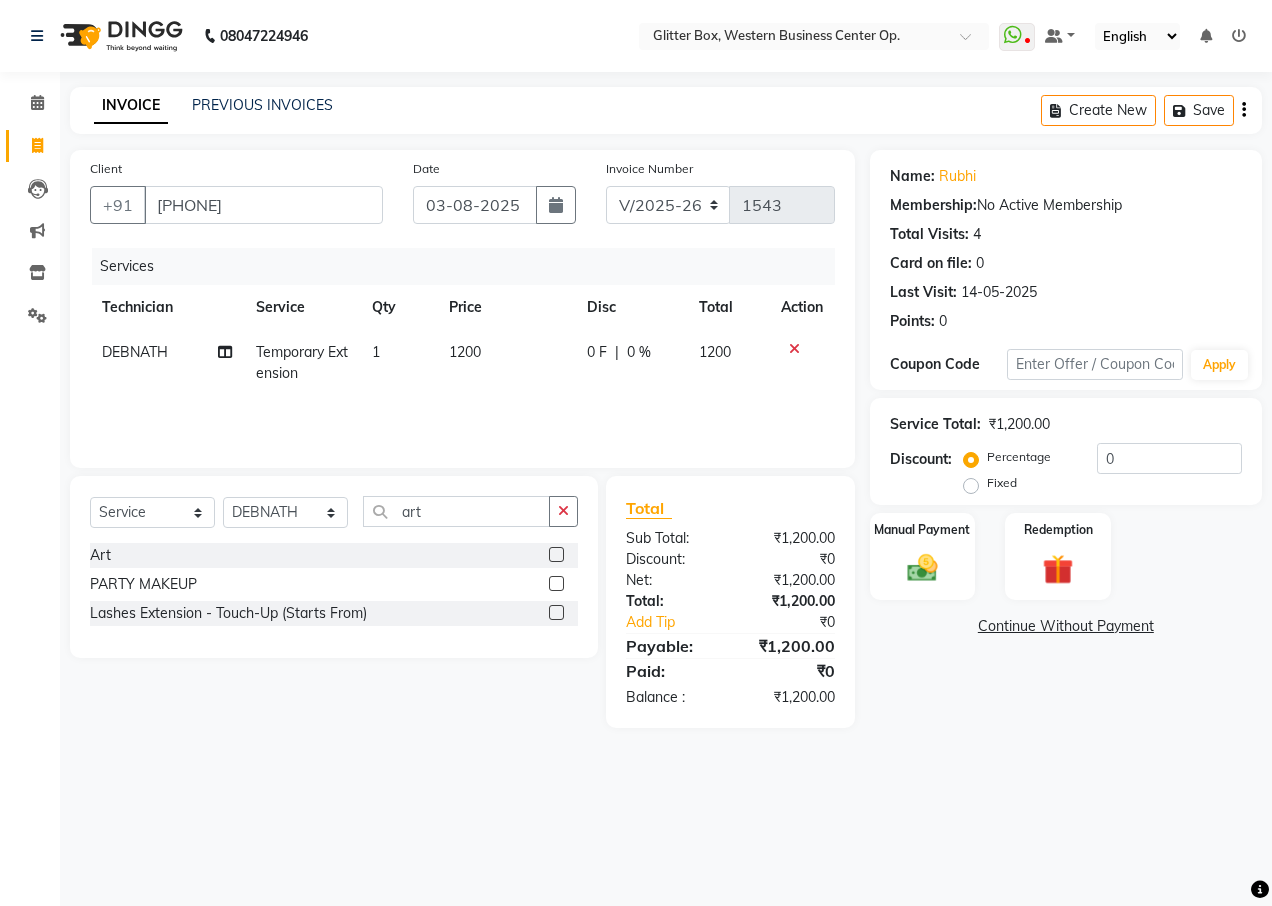 click 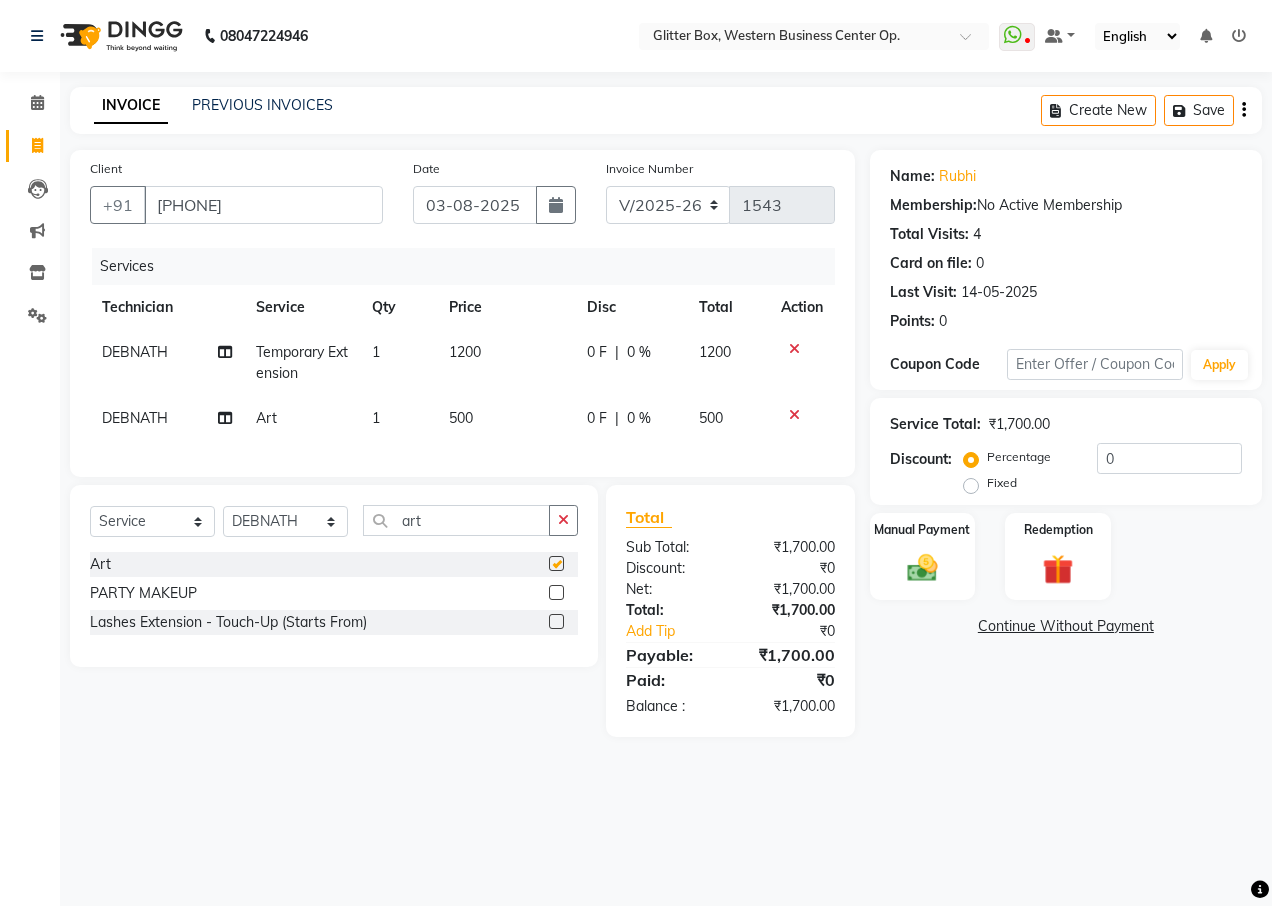 checkbox on "false" 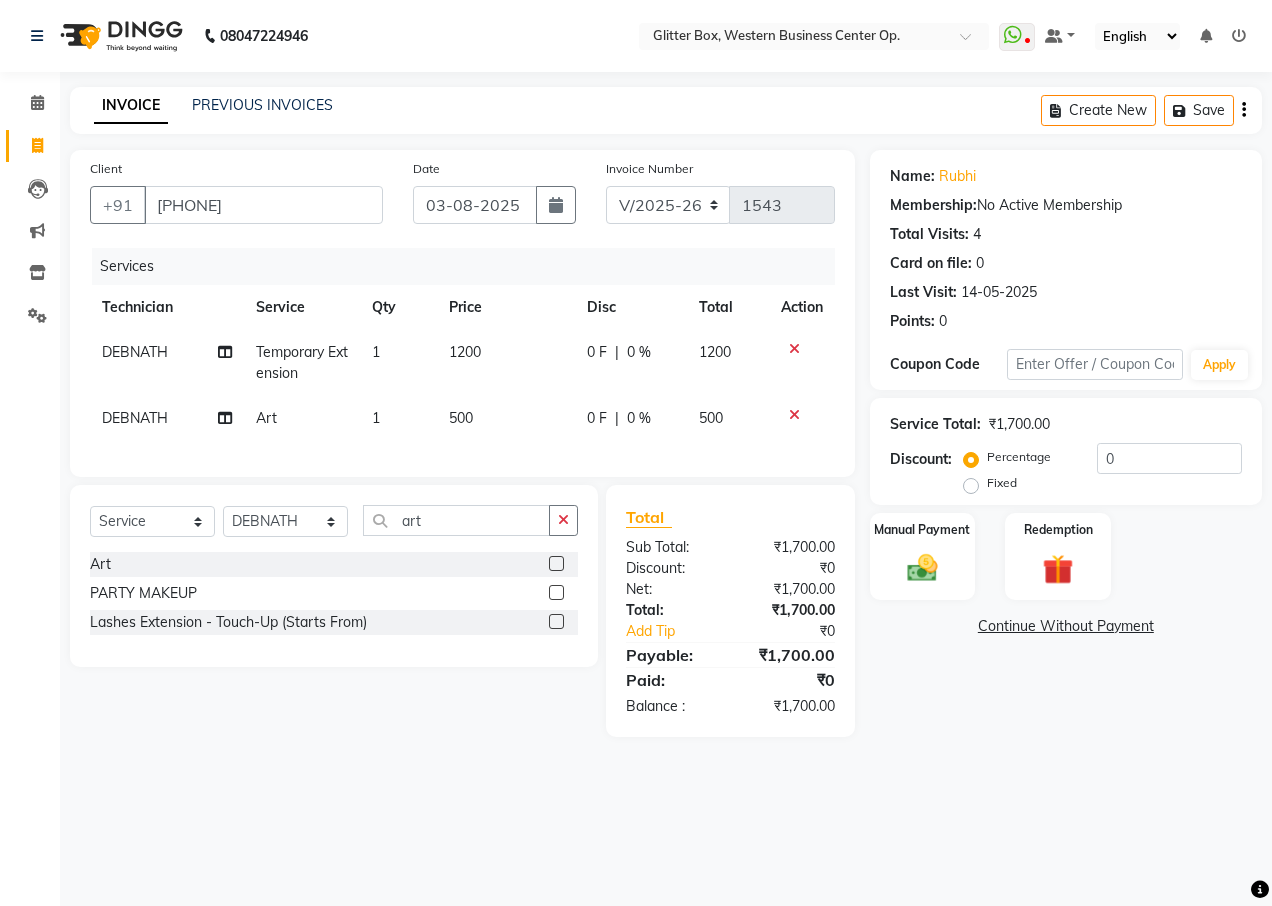 click on "500" 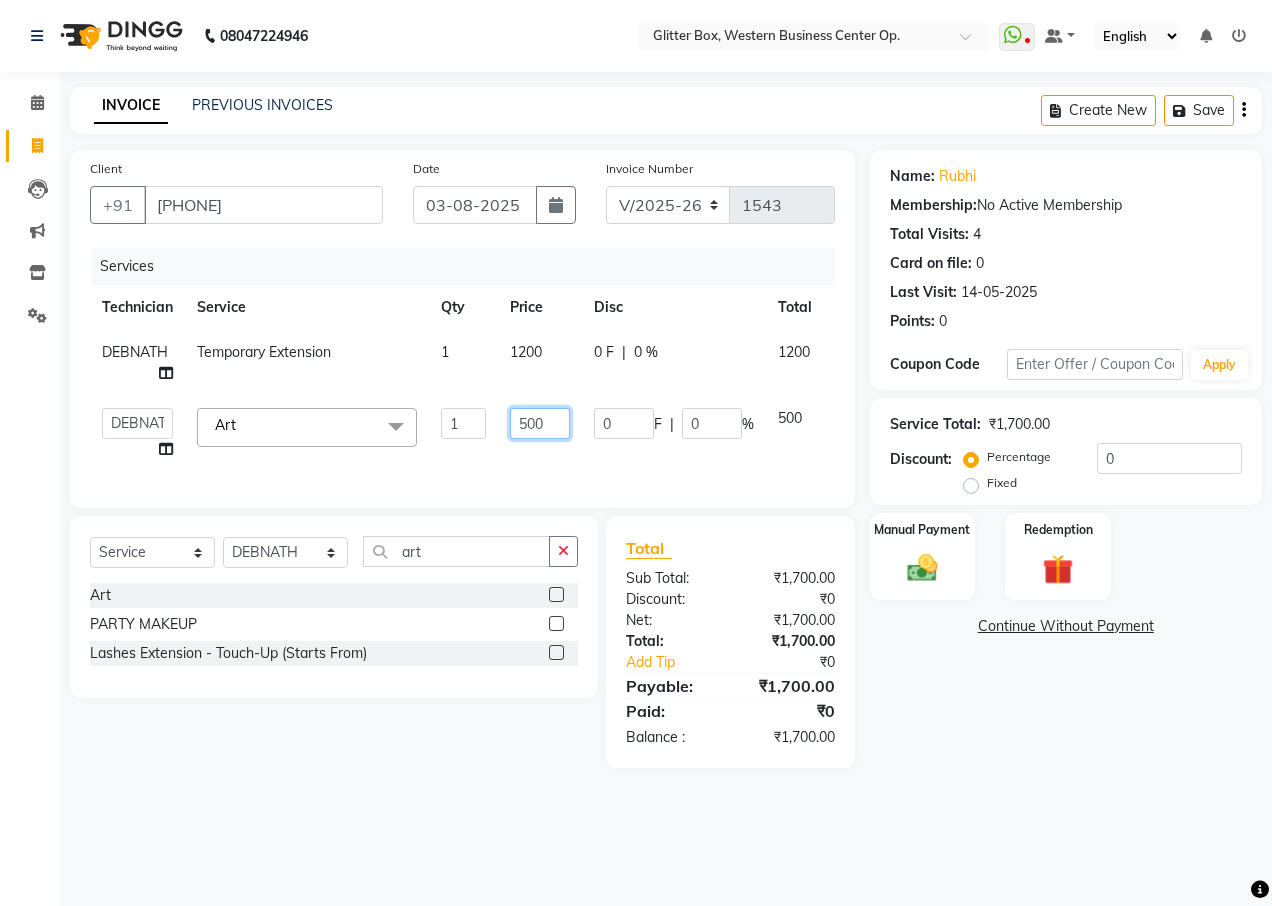 click on "500" 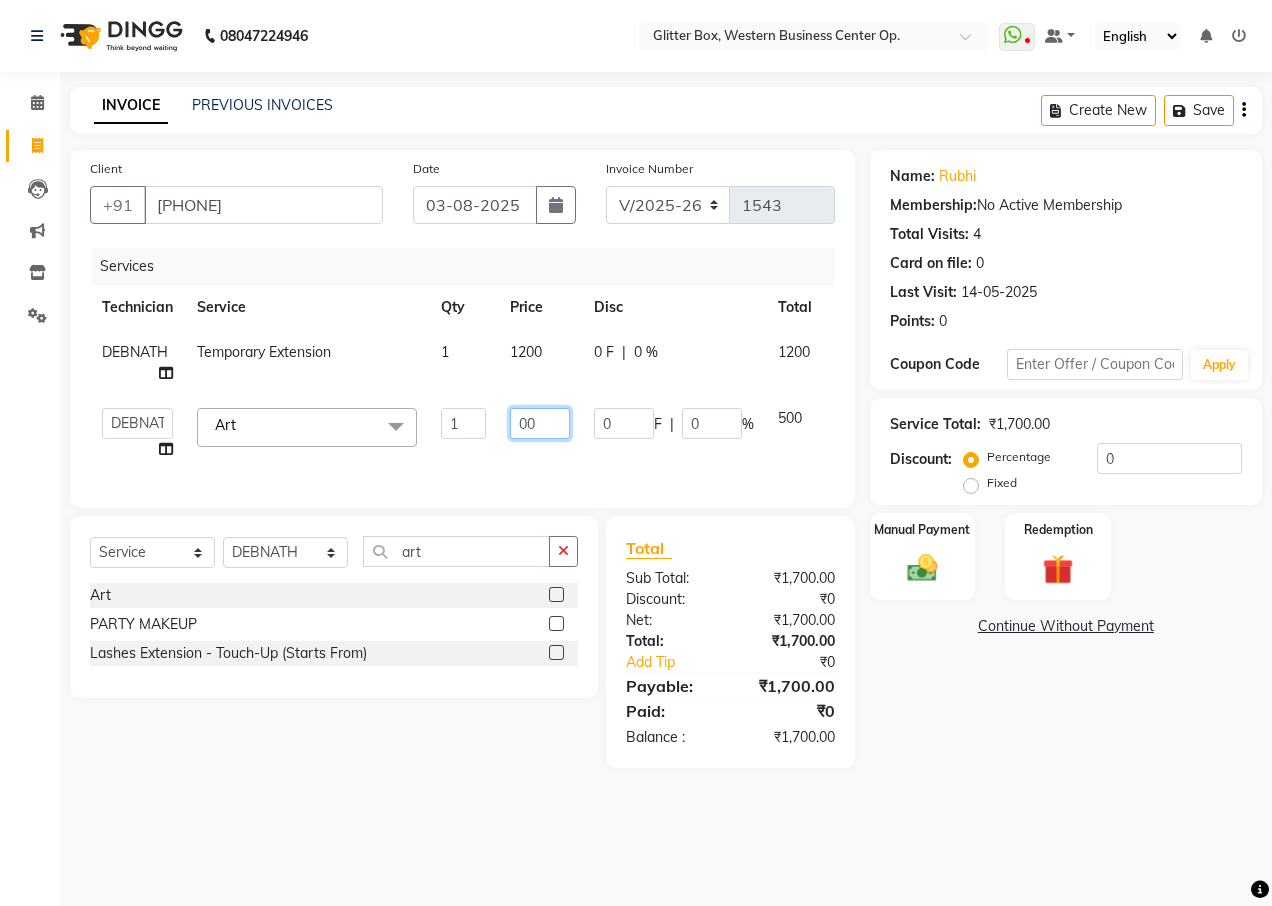type on "800" 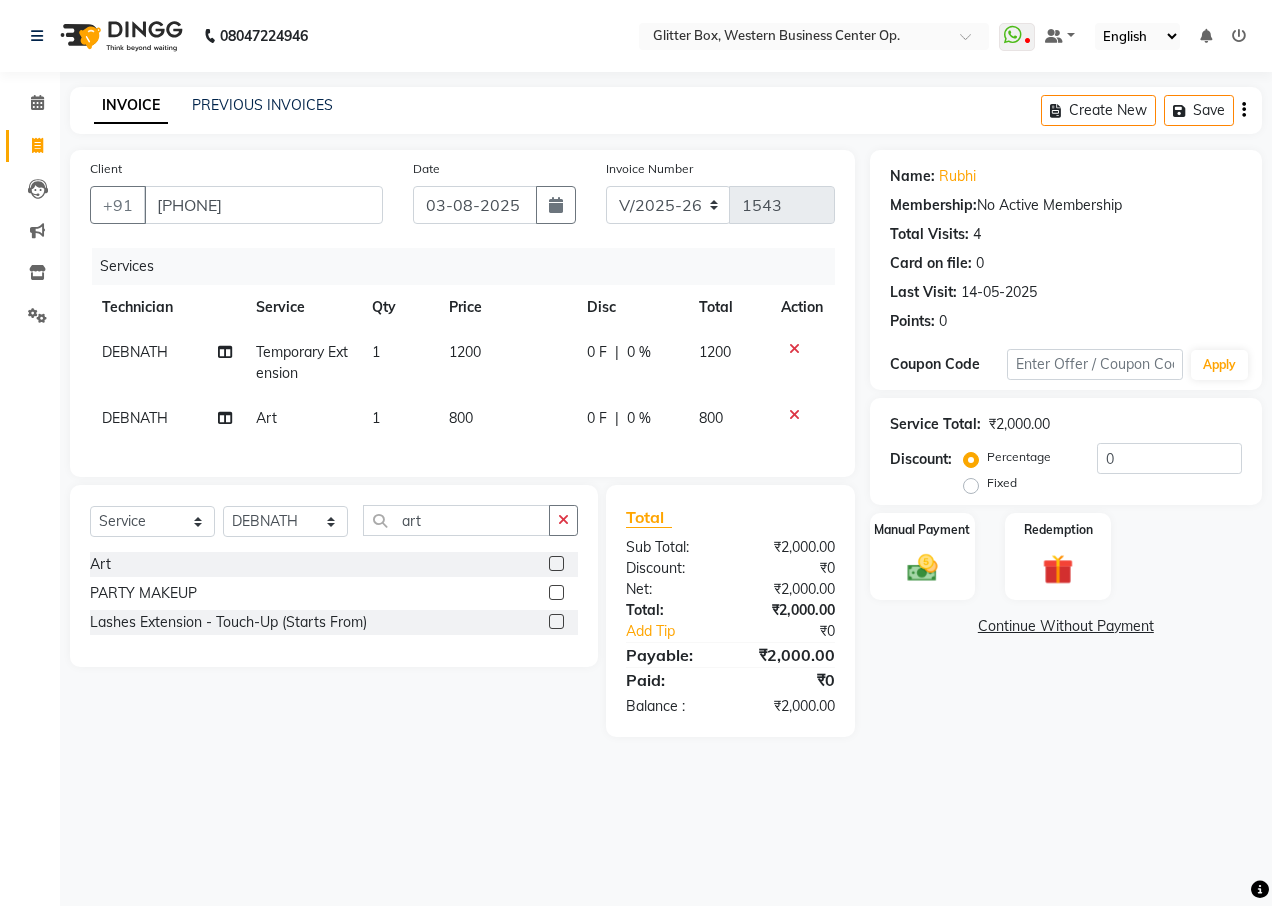 click on "Services Technician Service Qty Price Disc Total Action DEBNATH Temporary Extension 1 1200 0 F | 0 % 1200 DEBNATH Art 1 800 0 F | 0 % 800" 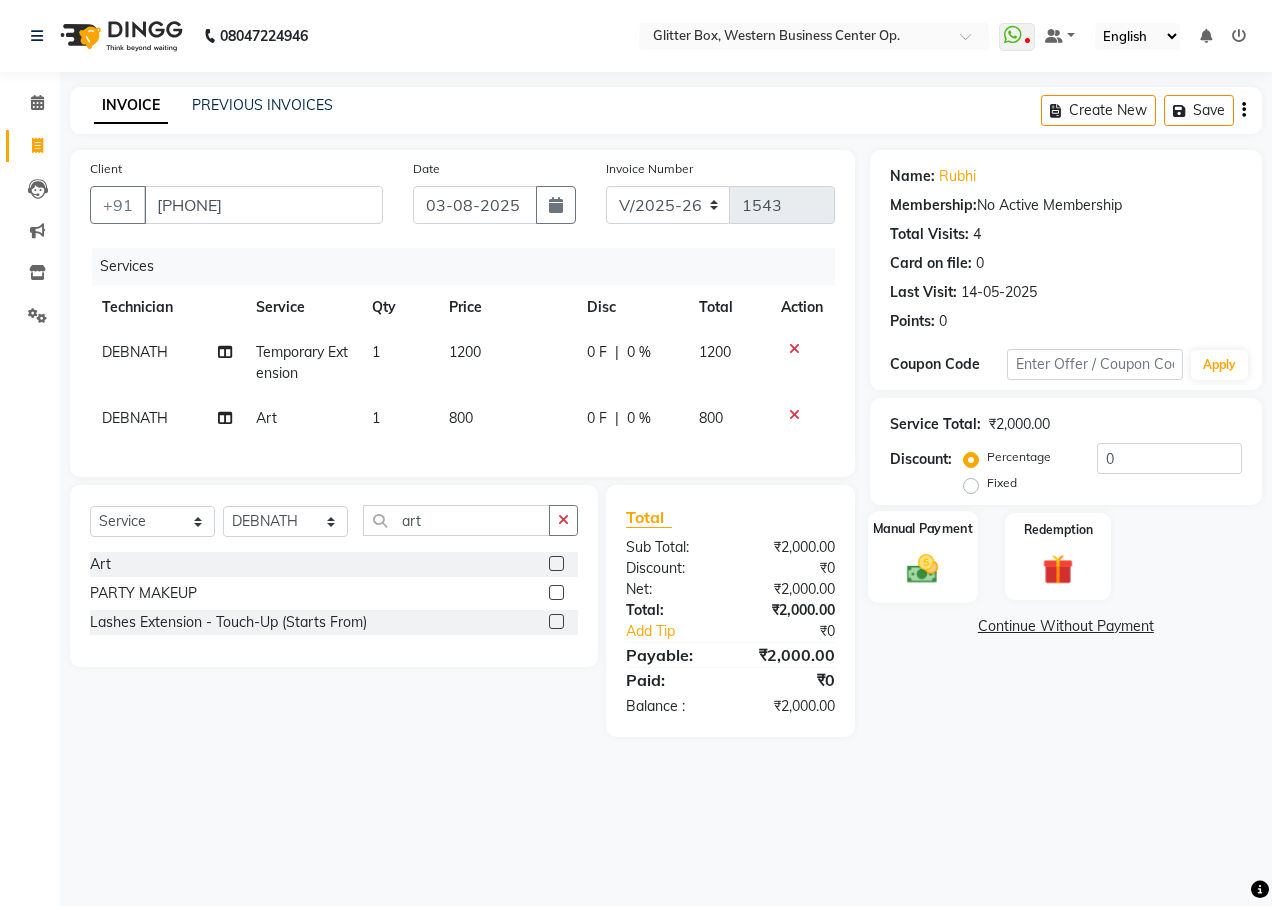 click 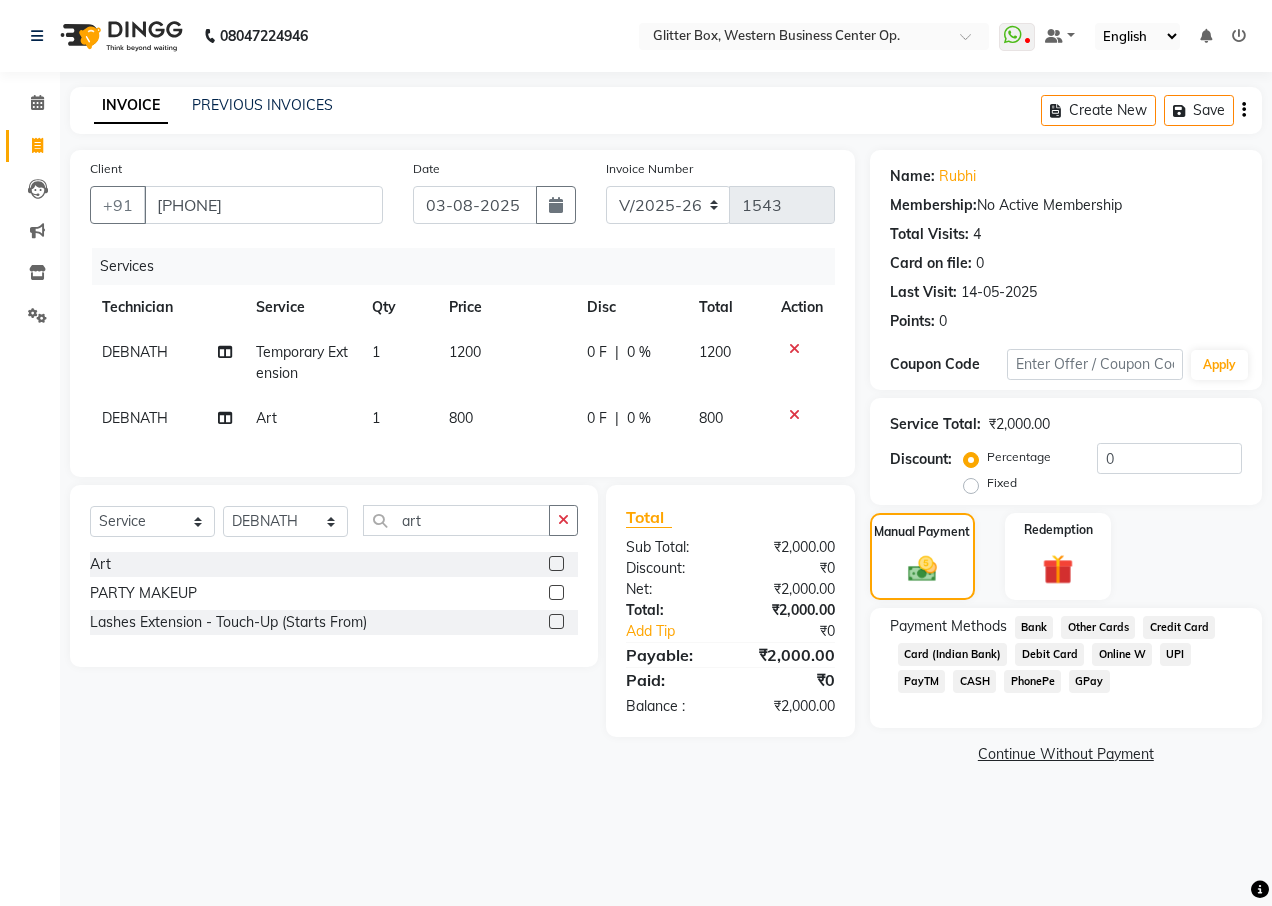 click on "UPI" 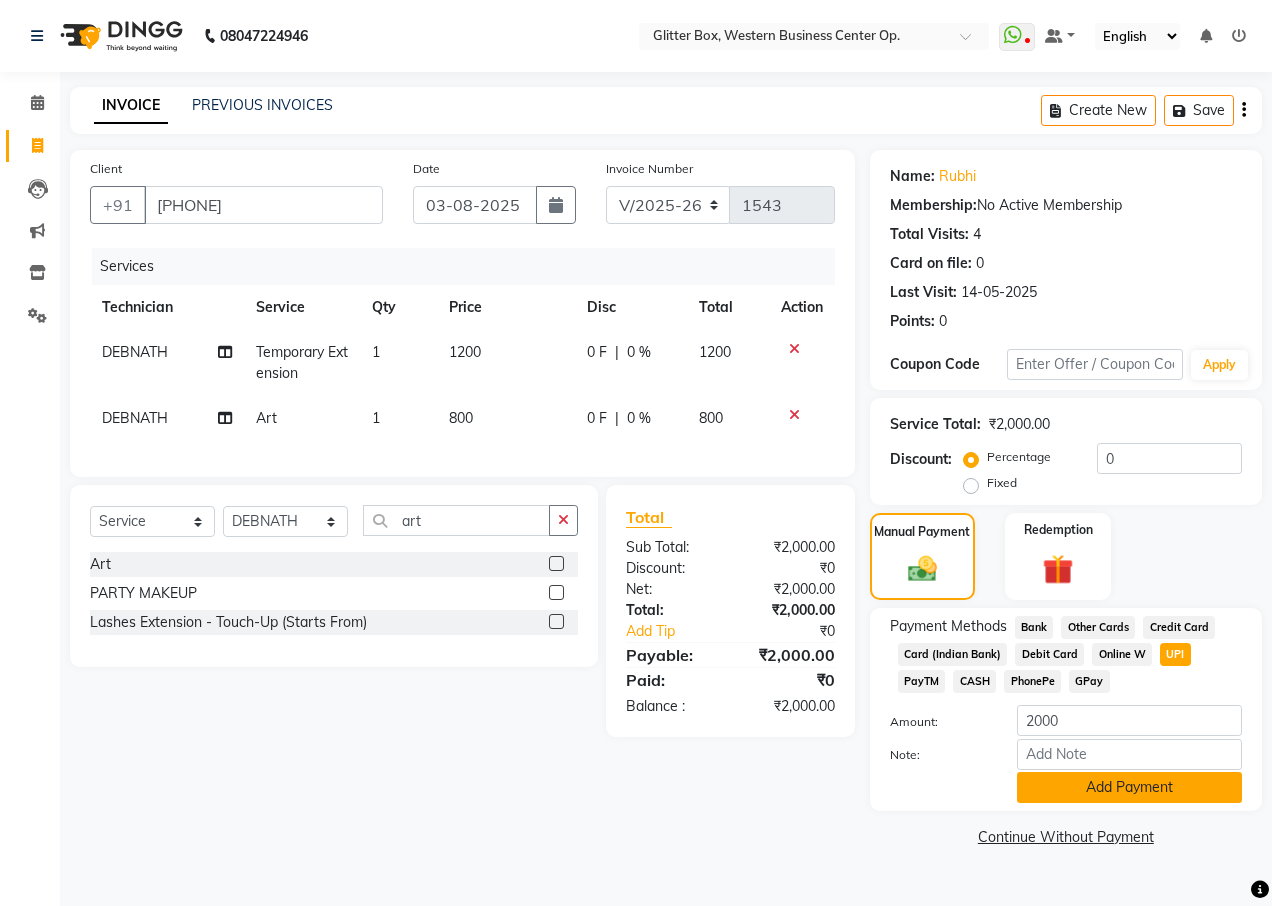 click on "Add Payment" 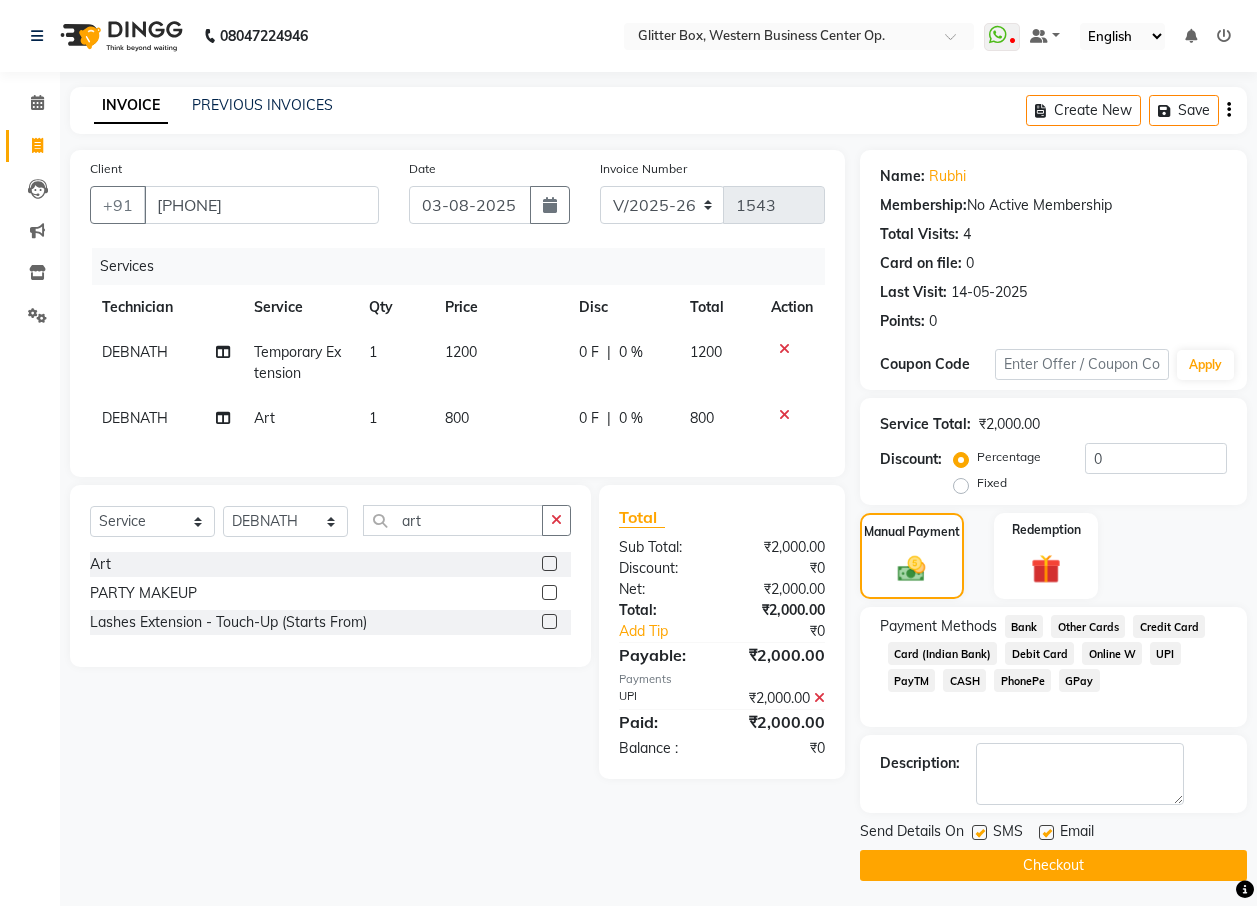 click on "Checkout" 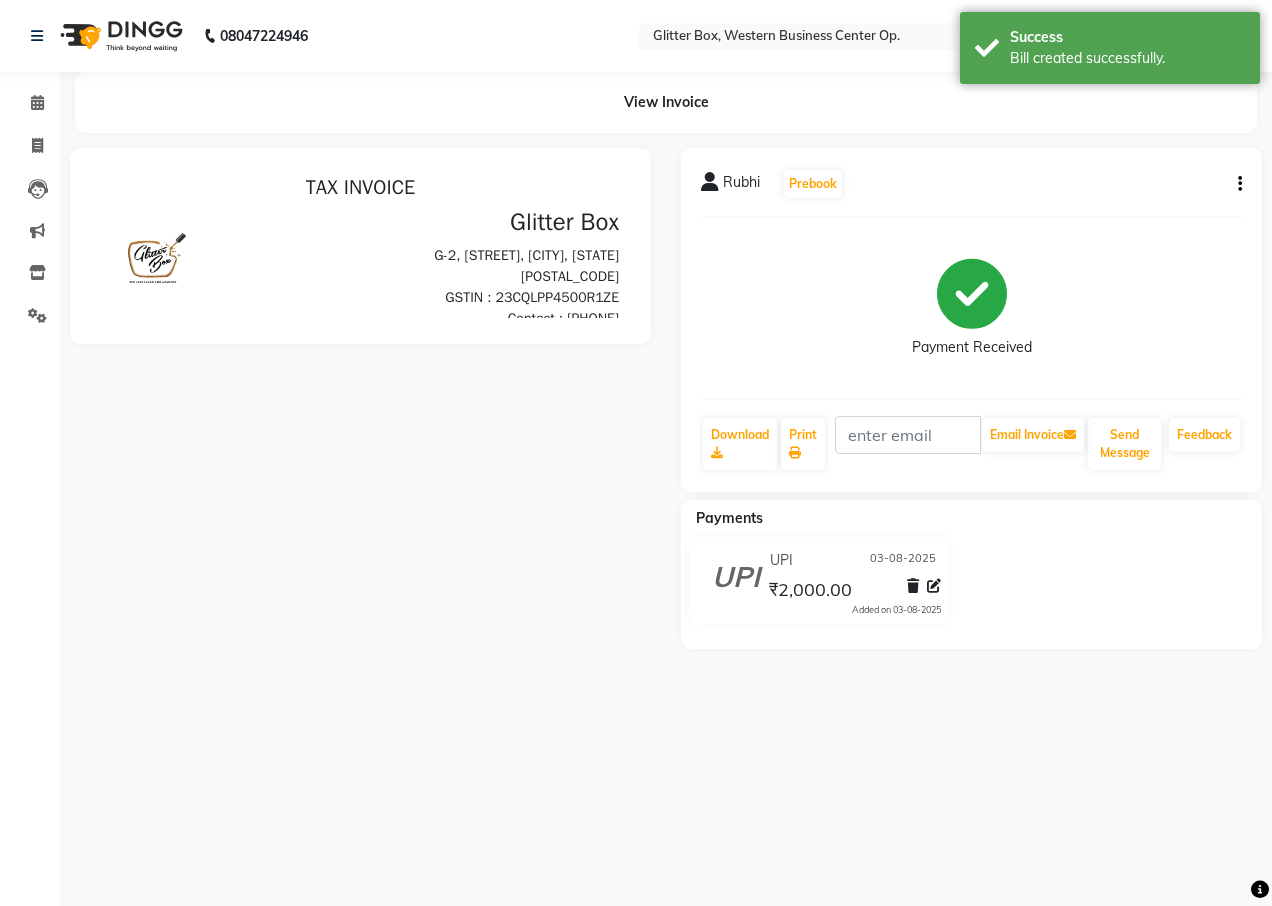 scroll, scrollTop: 0, scrollLeft: 0, axis: both 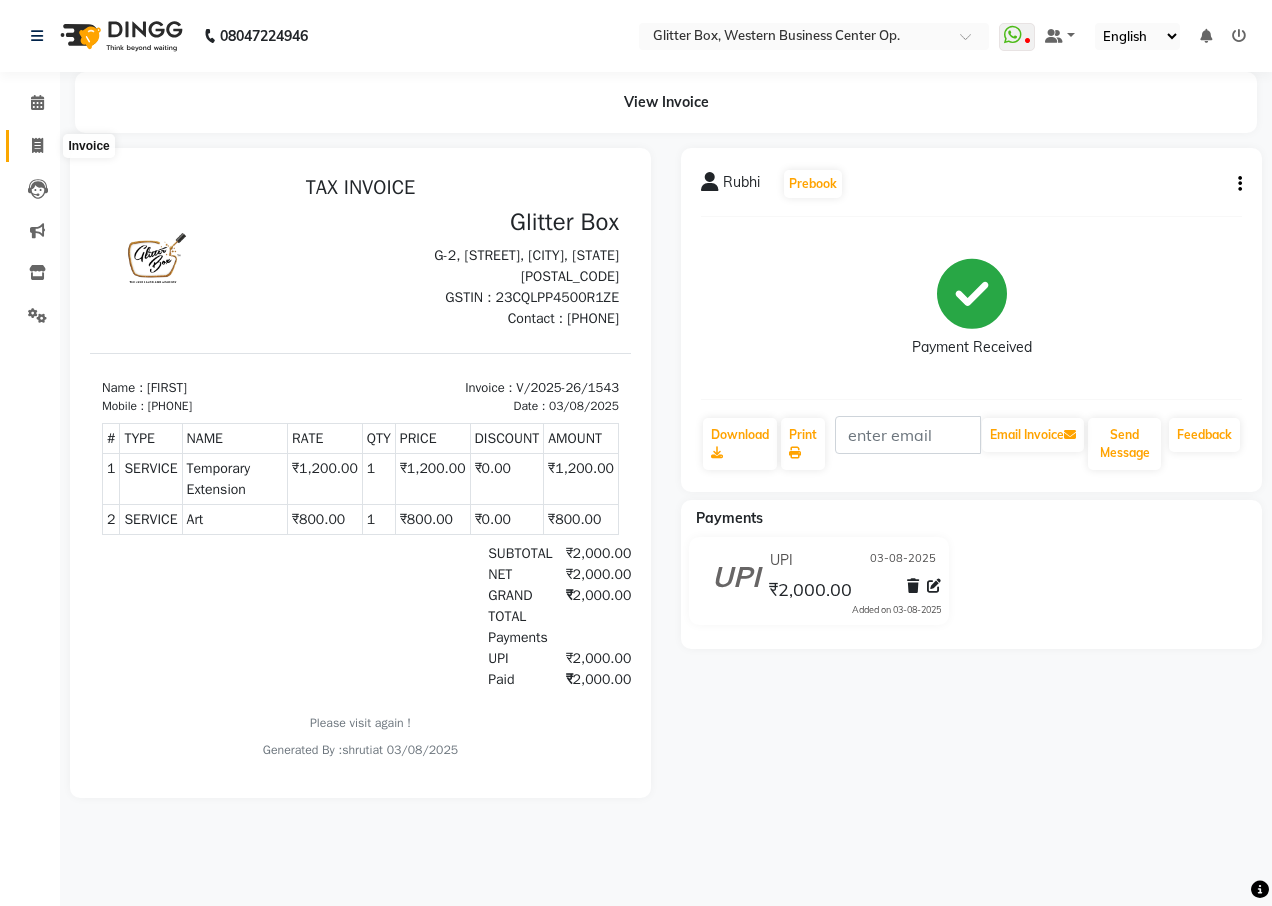click 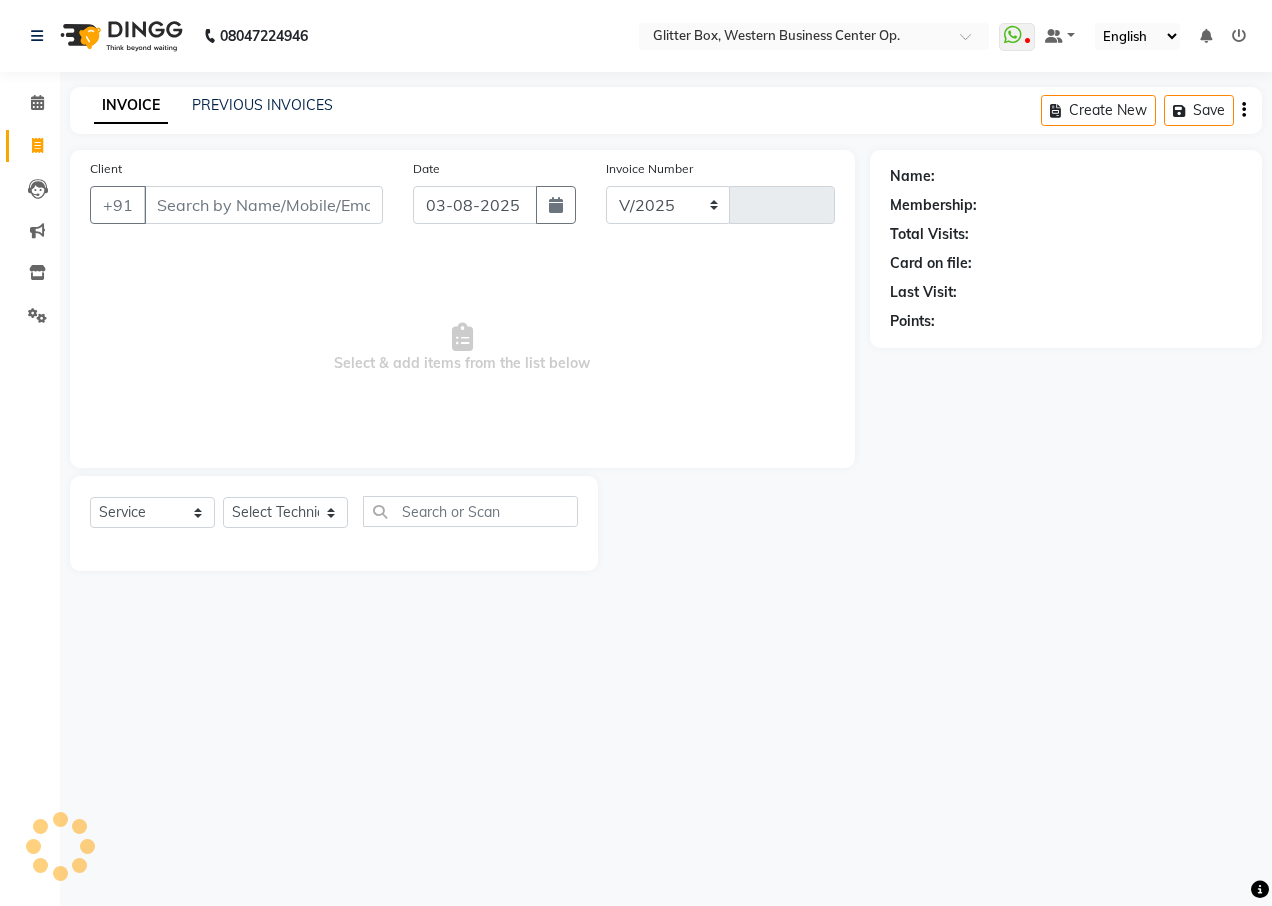 select on "5563" 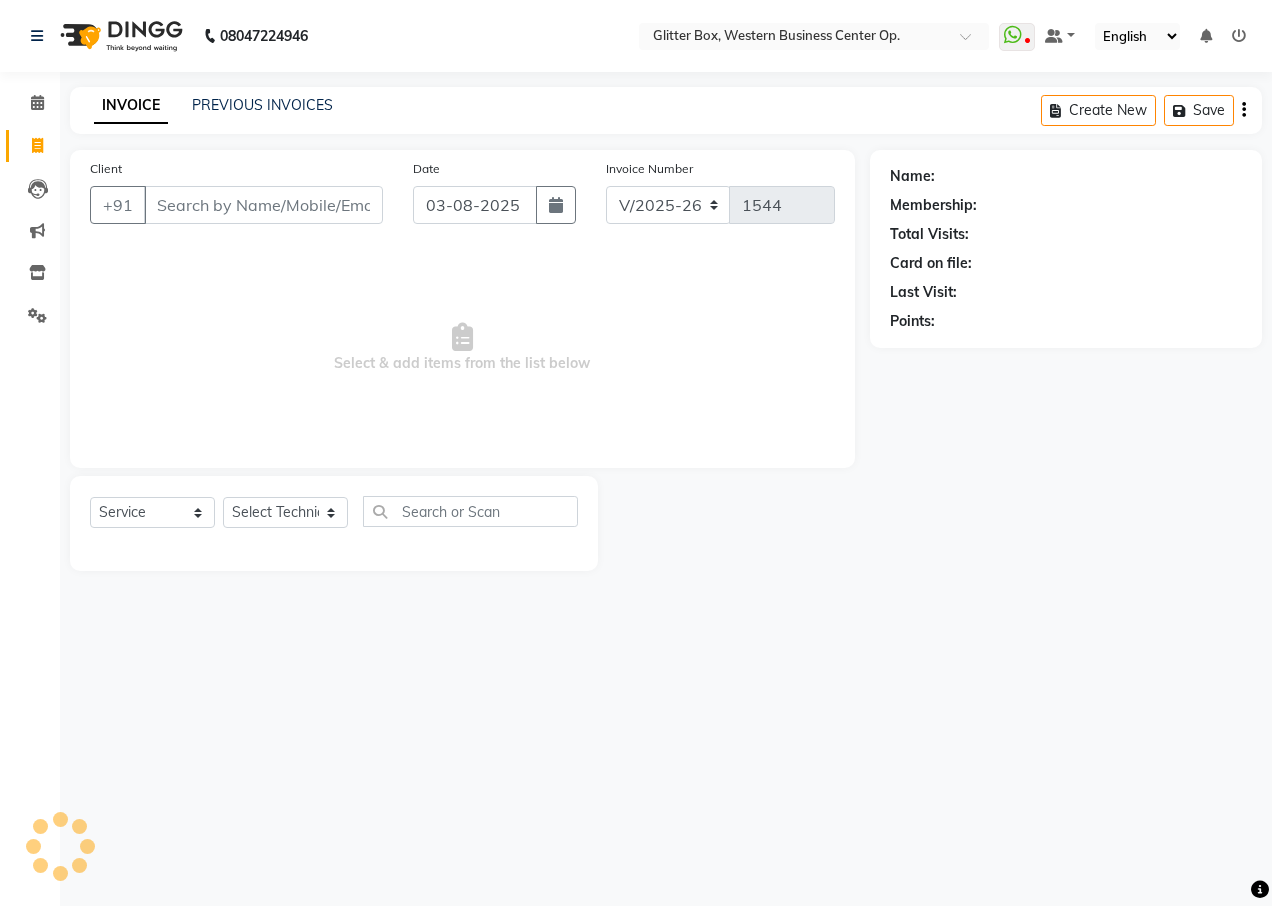 click on "Client" at bounding box center [263, 205] 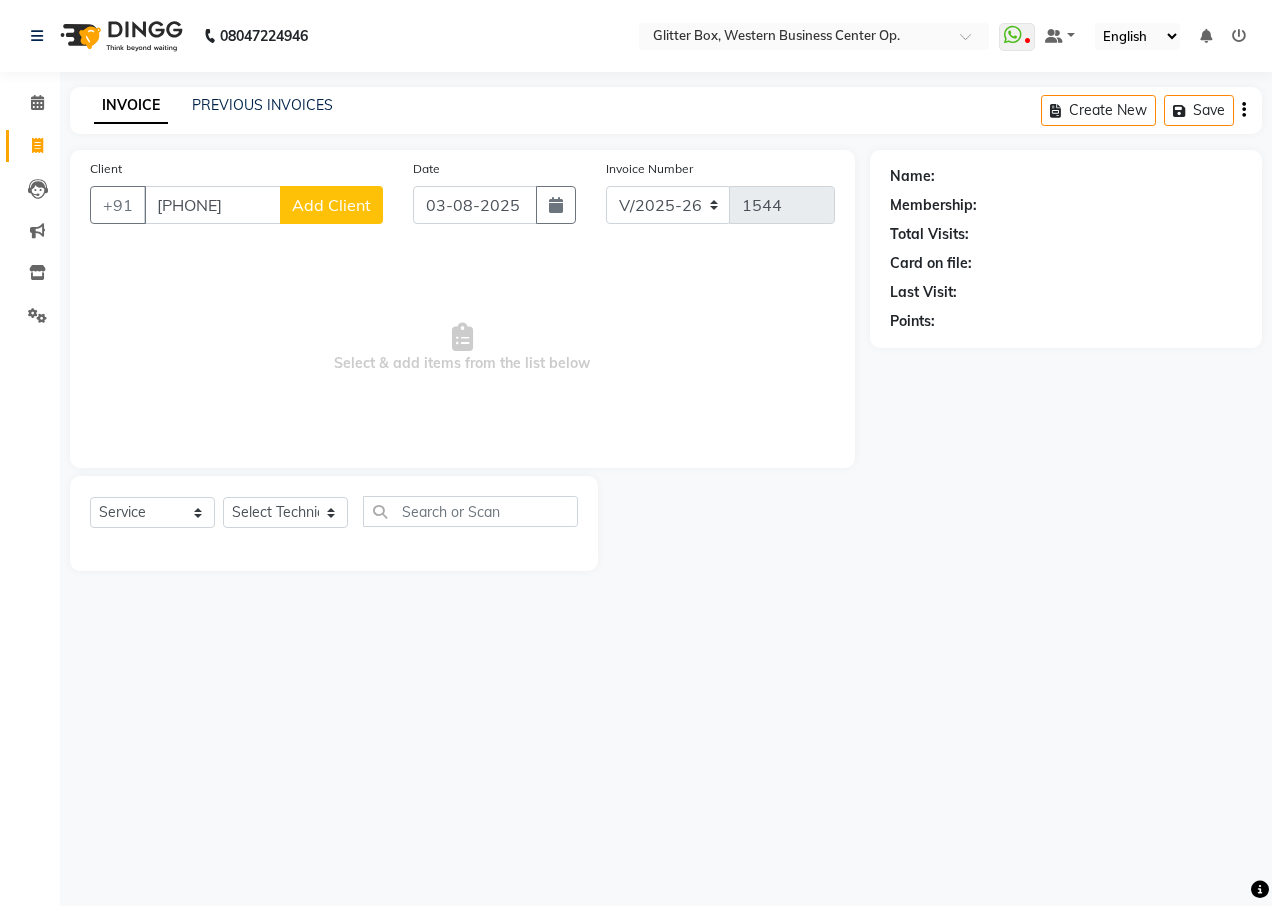 type on "7489978993" 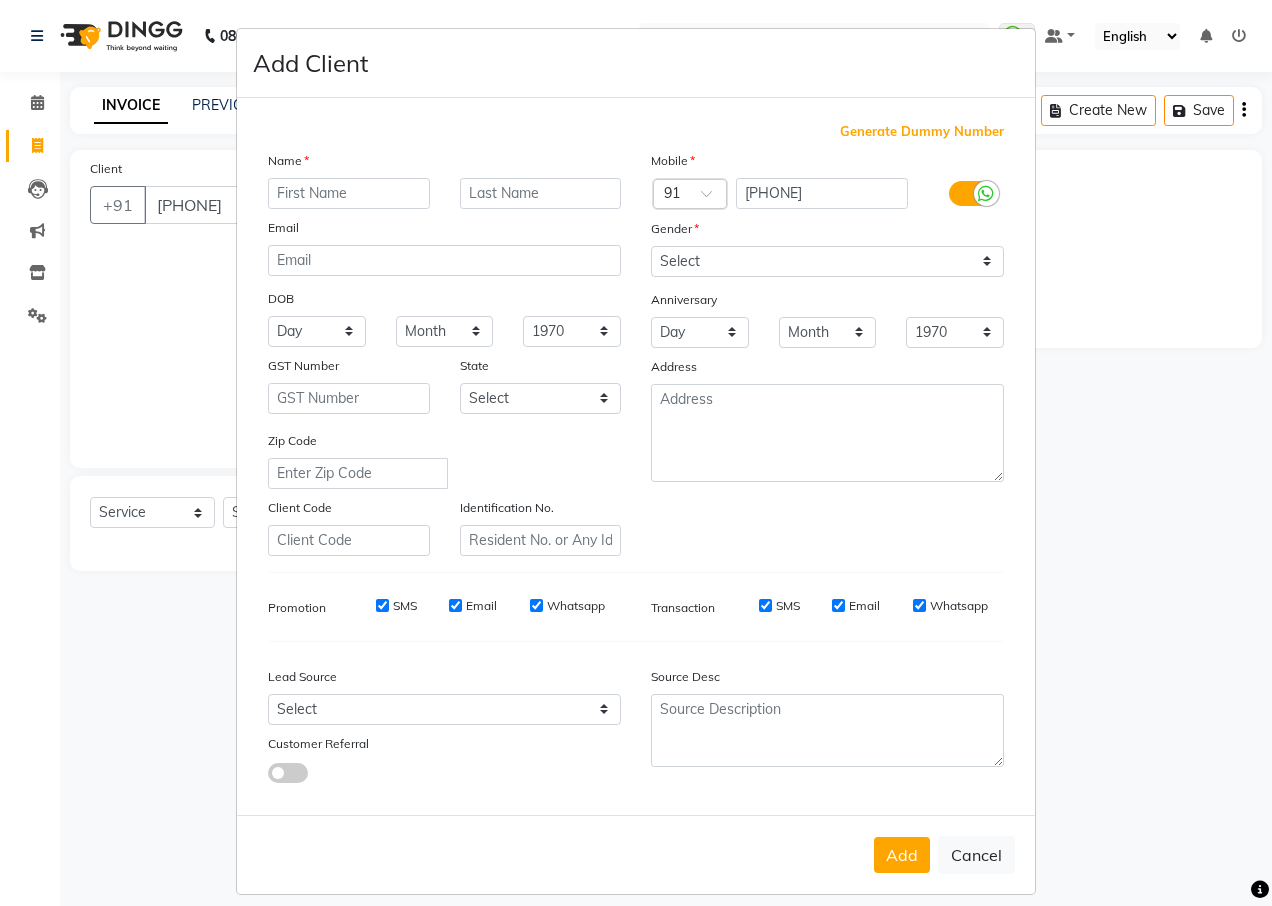 click at bounding box center [349, 193] 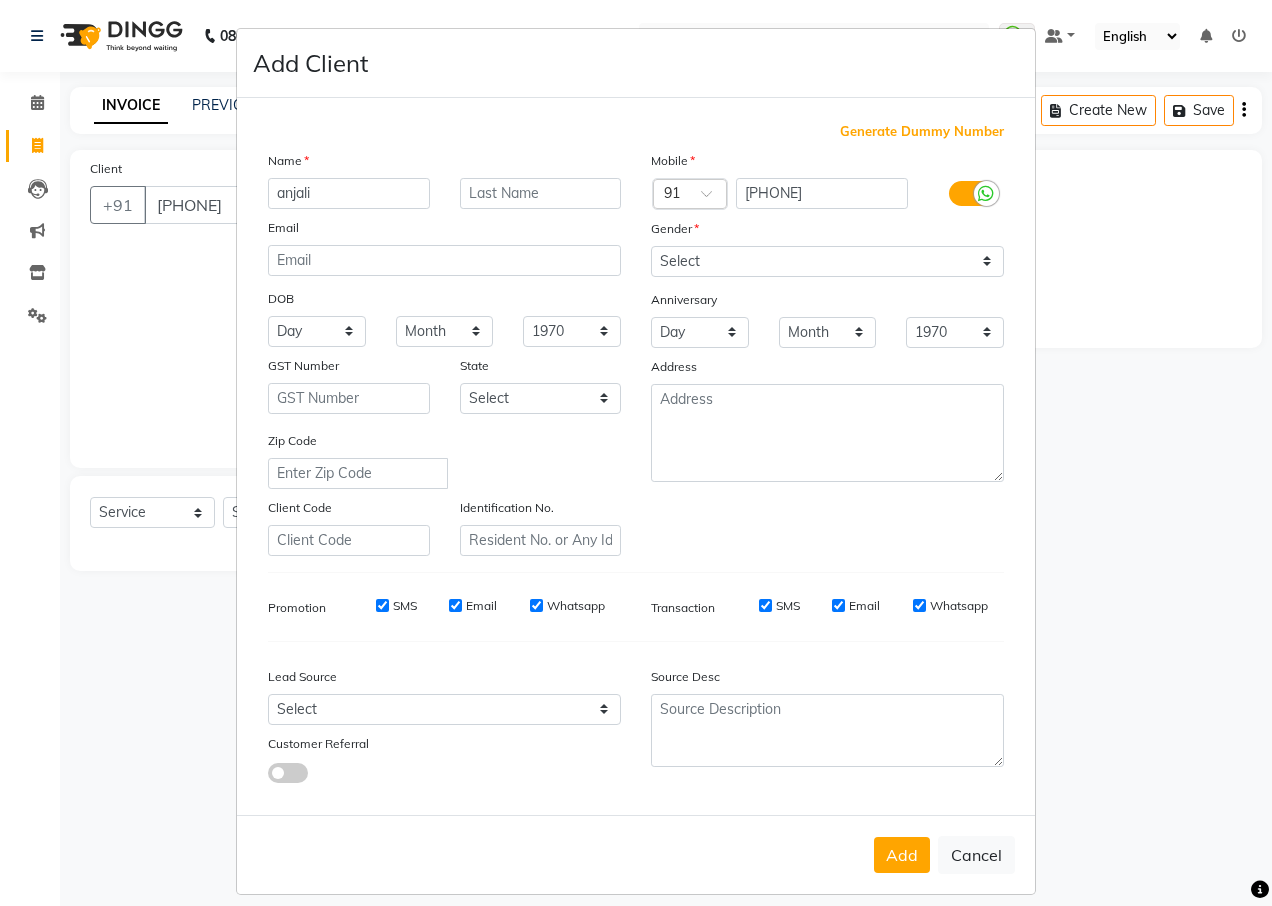 type on "anjali" 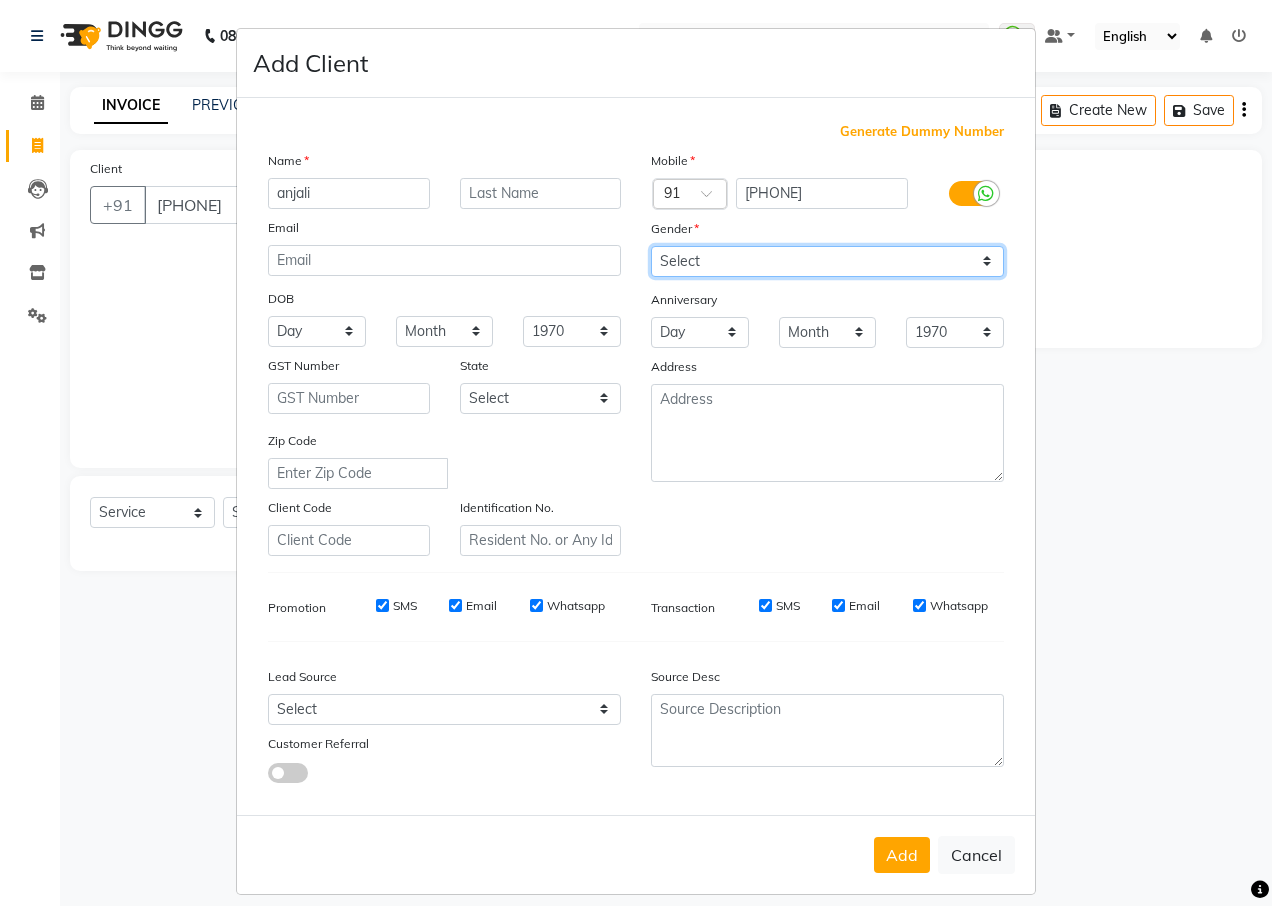 drag, startPoint x: 686, startPoint y: 261, endPoint x: 687, endPoint y: 276, distance: 15.033297 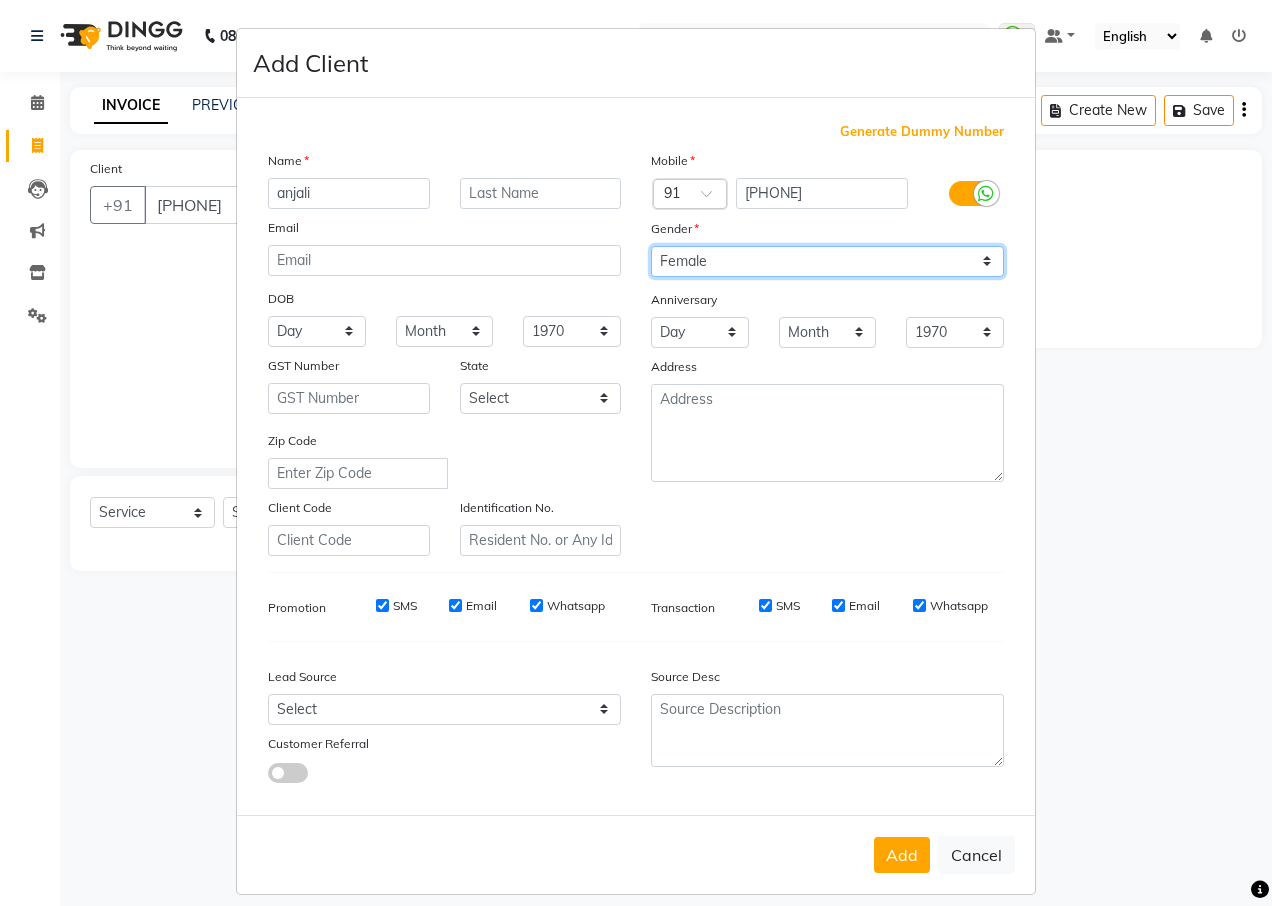 click on "Select Male Female Other Prefer Not To Say" at bounding box center [827, 261] 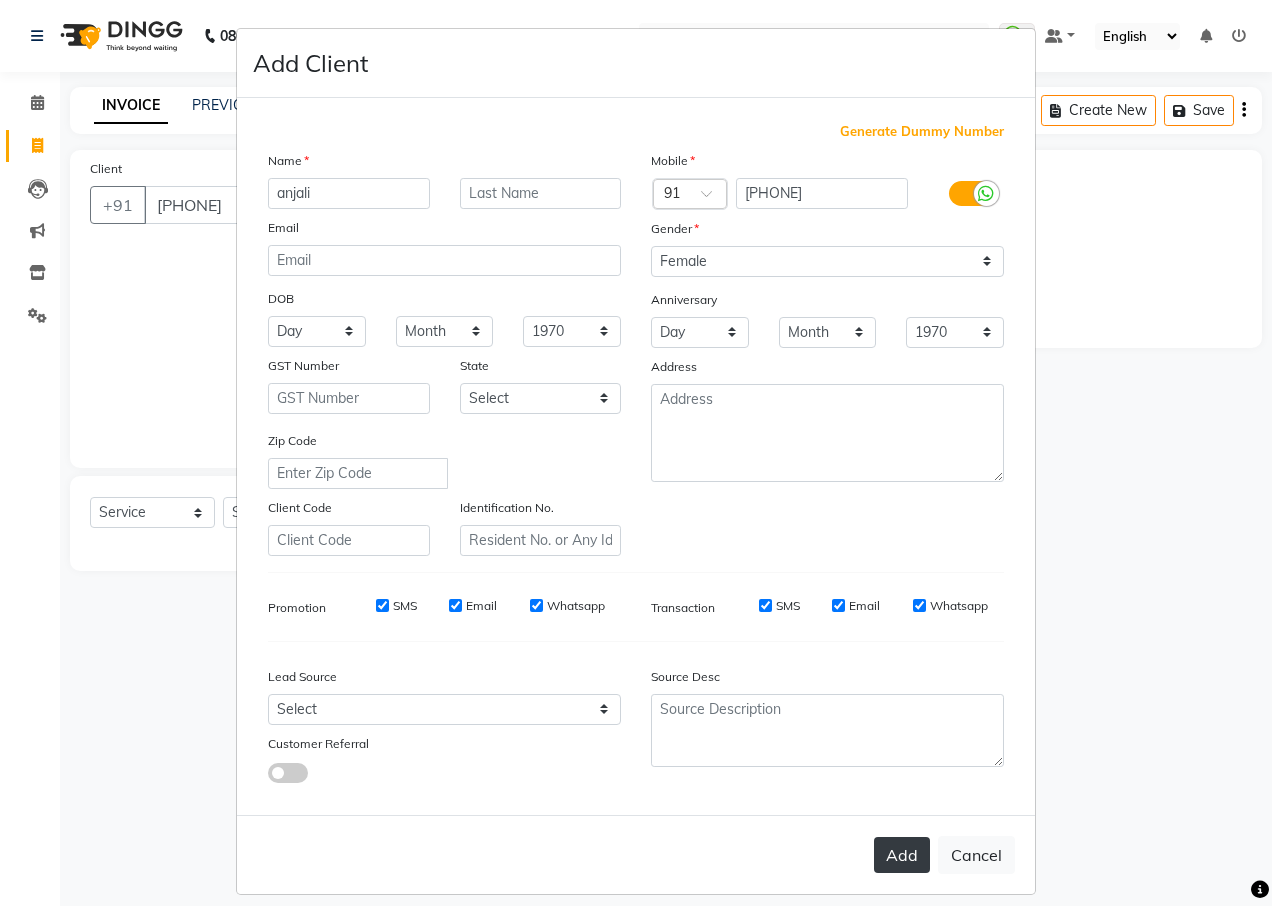 click on "Add" at bounding box center (902, 855) 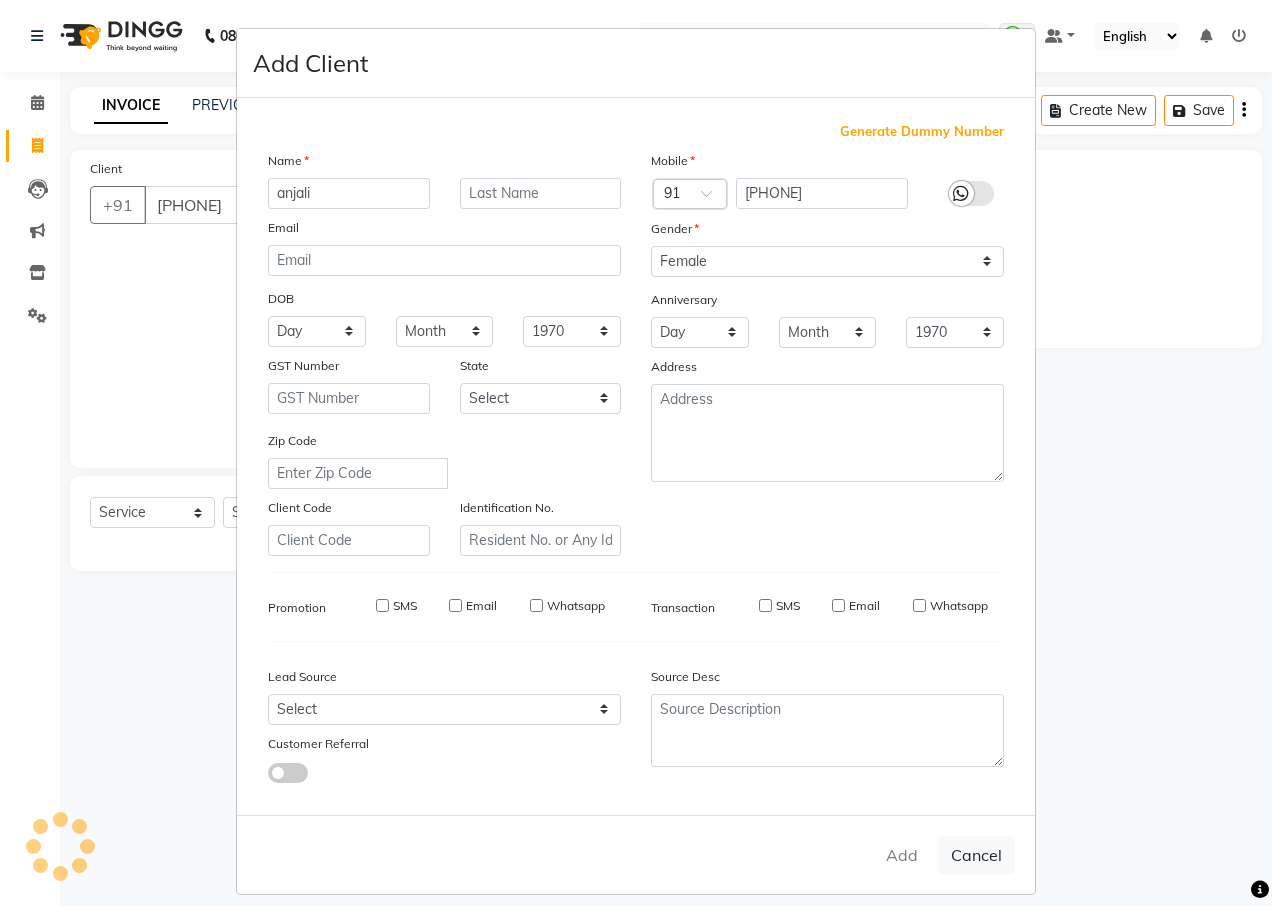 type 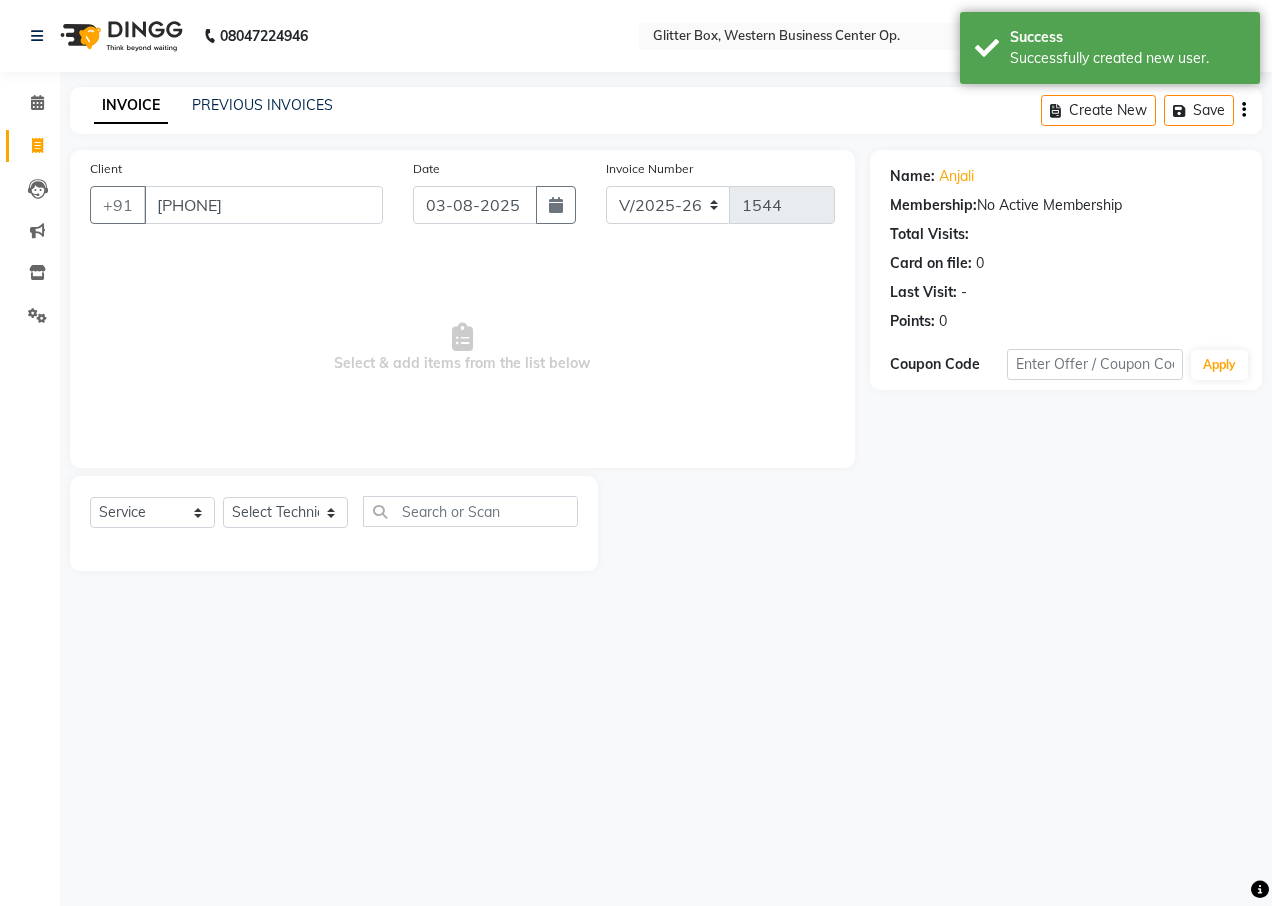 click on "Select  Service  Product  Membership  Package Voucher Prepaid Gift Card  Select Technician Ankita Yadav Ankit Tiwari bharat DEBNATH Govind Rana hema john Kajal Rana Kajal Rathour Katick Das kelly Nairmal Das owner Pankaj Malayya pooja Preeti makore Rupa Chettri shalu shruti shubham Suraj" 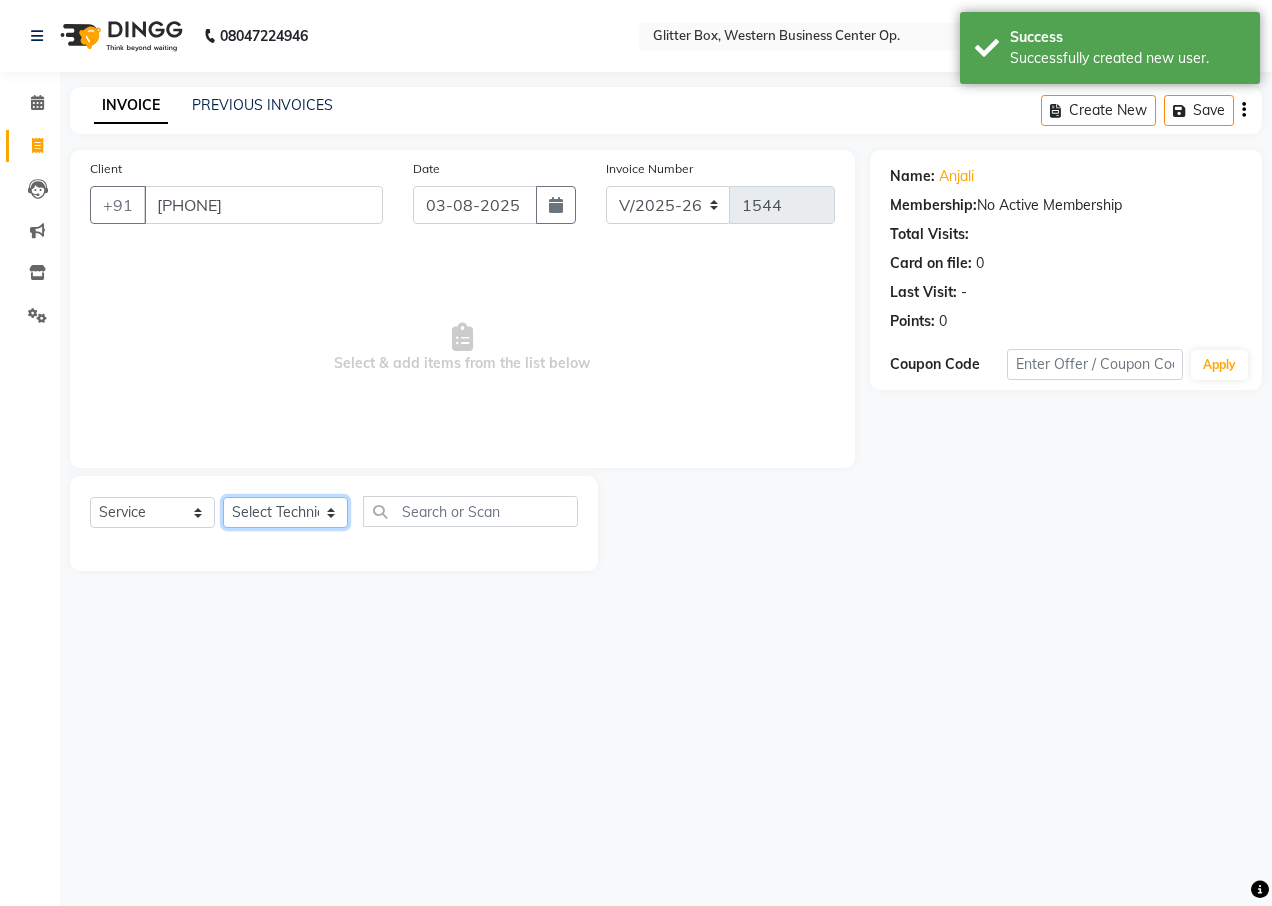 click on "Select Technician Ankita Yadav Ankit Tiwari bharat DEBNATH Govind Rana hema john Kajal Rana Kajal Rathour Katick Das kelly Nairmal Das owner Pankaj Malayya pooja Preeti makore Rupa Chettri shalu shruti shubham Suraj" 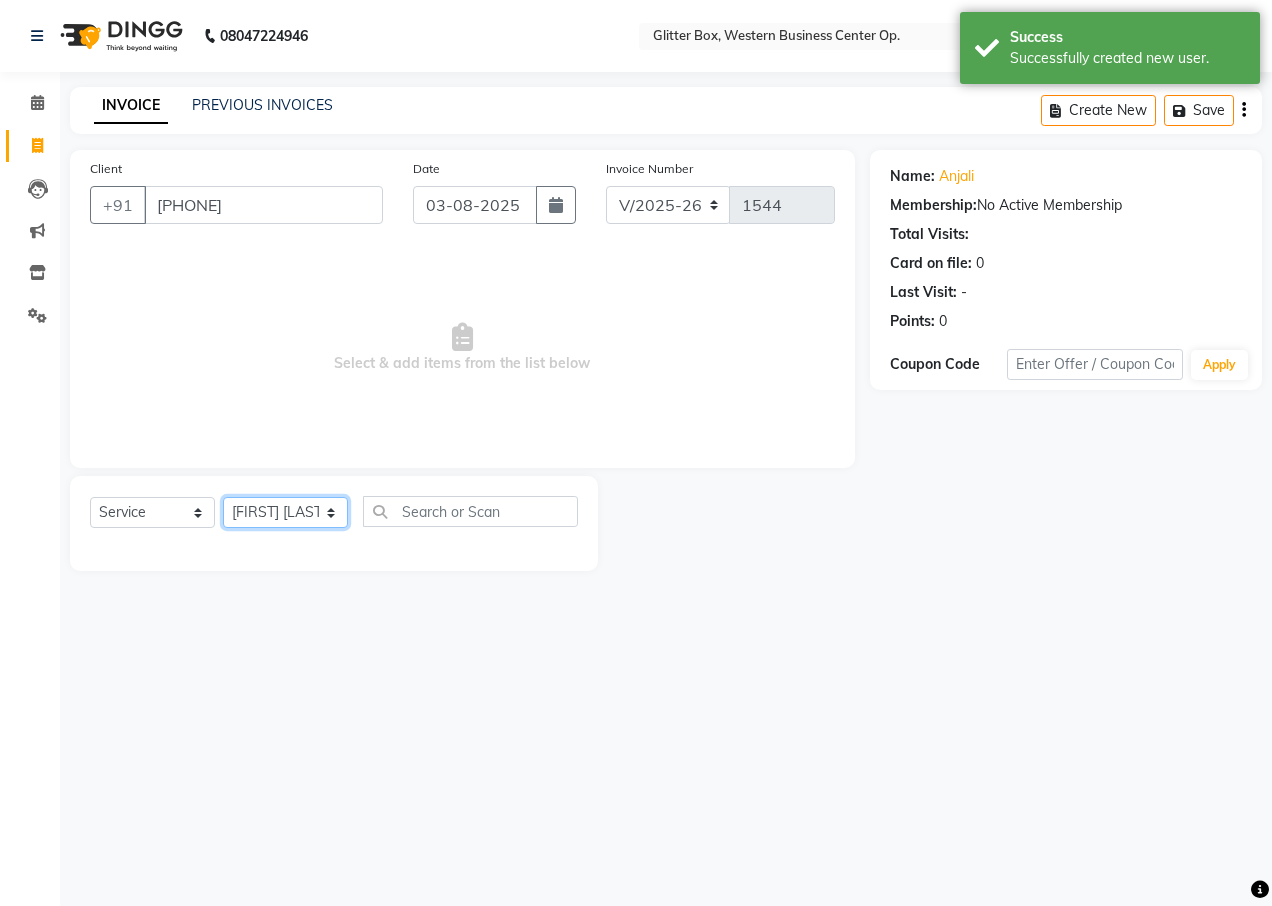 click on "Select Technician Ankita Yadav Ankit Tiwari bharat DEBNATH Govind Rana hema john Kajal Rana Kajal Rathour Katick Das kelly Nairmal Das owner Pankaj Malayya pooja Preeti makore Rupa Chettri shalu shruti shubham Suraj" 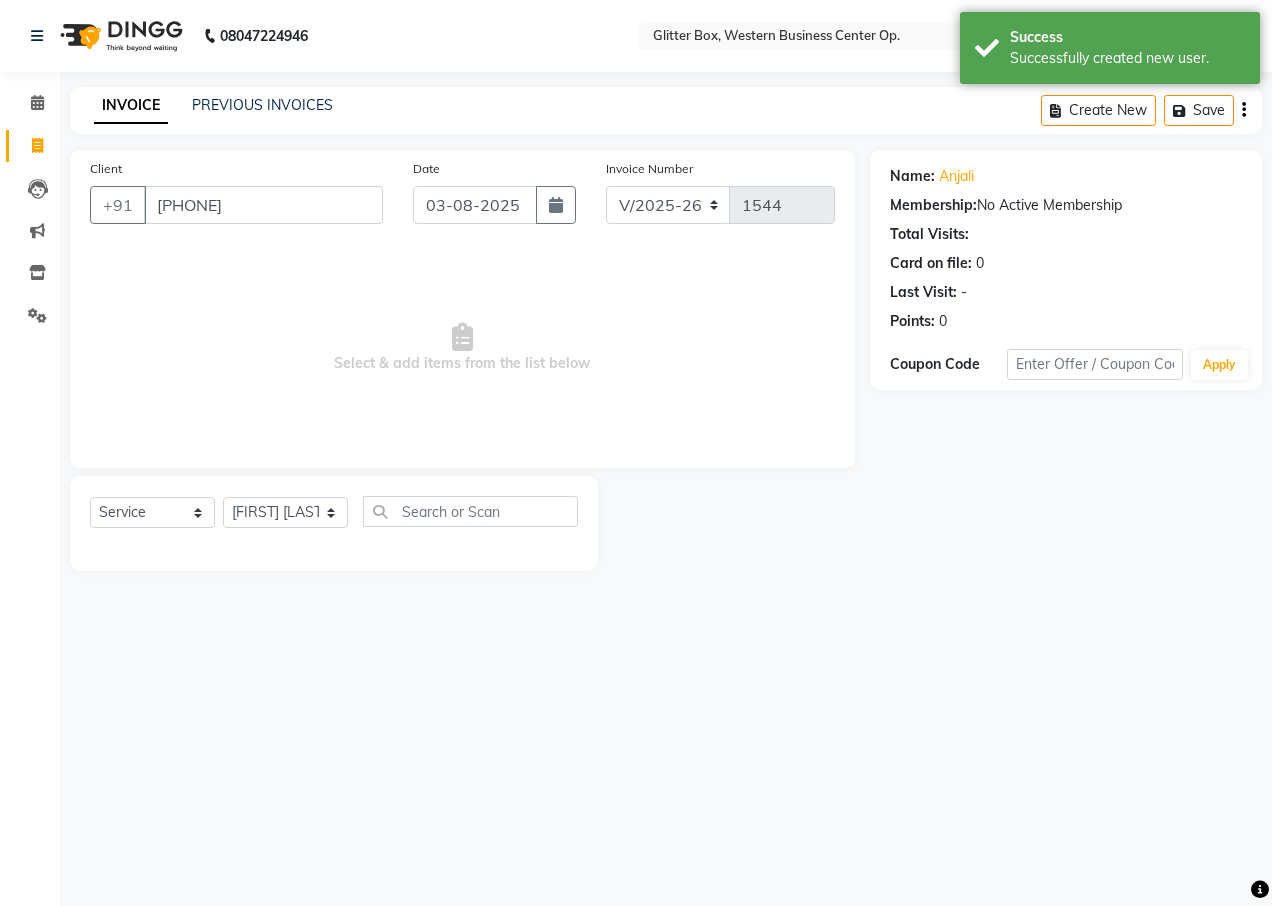 click on "08047224946" 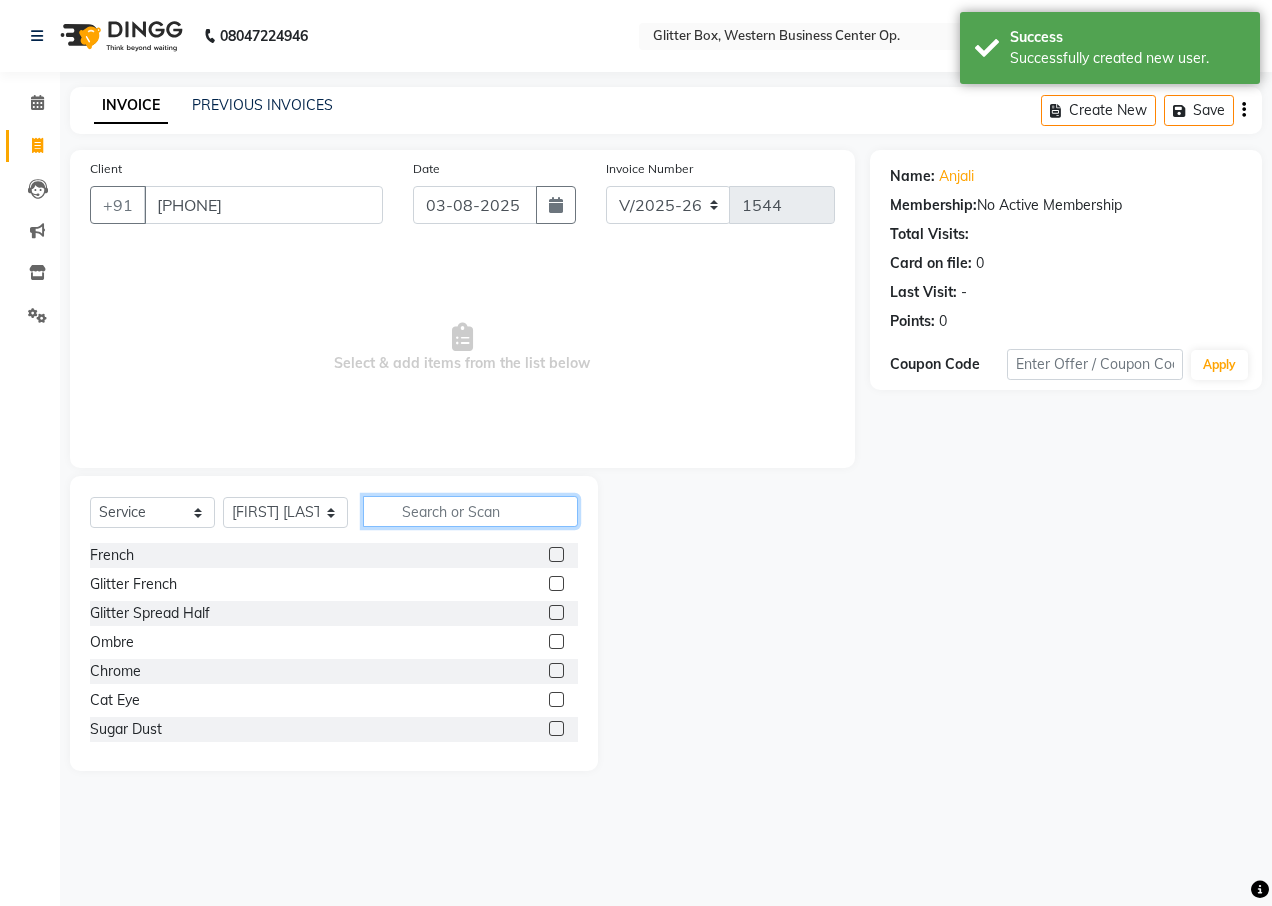 click 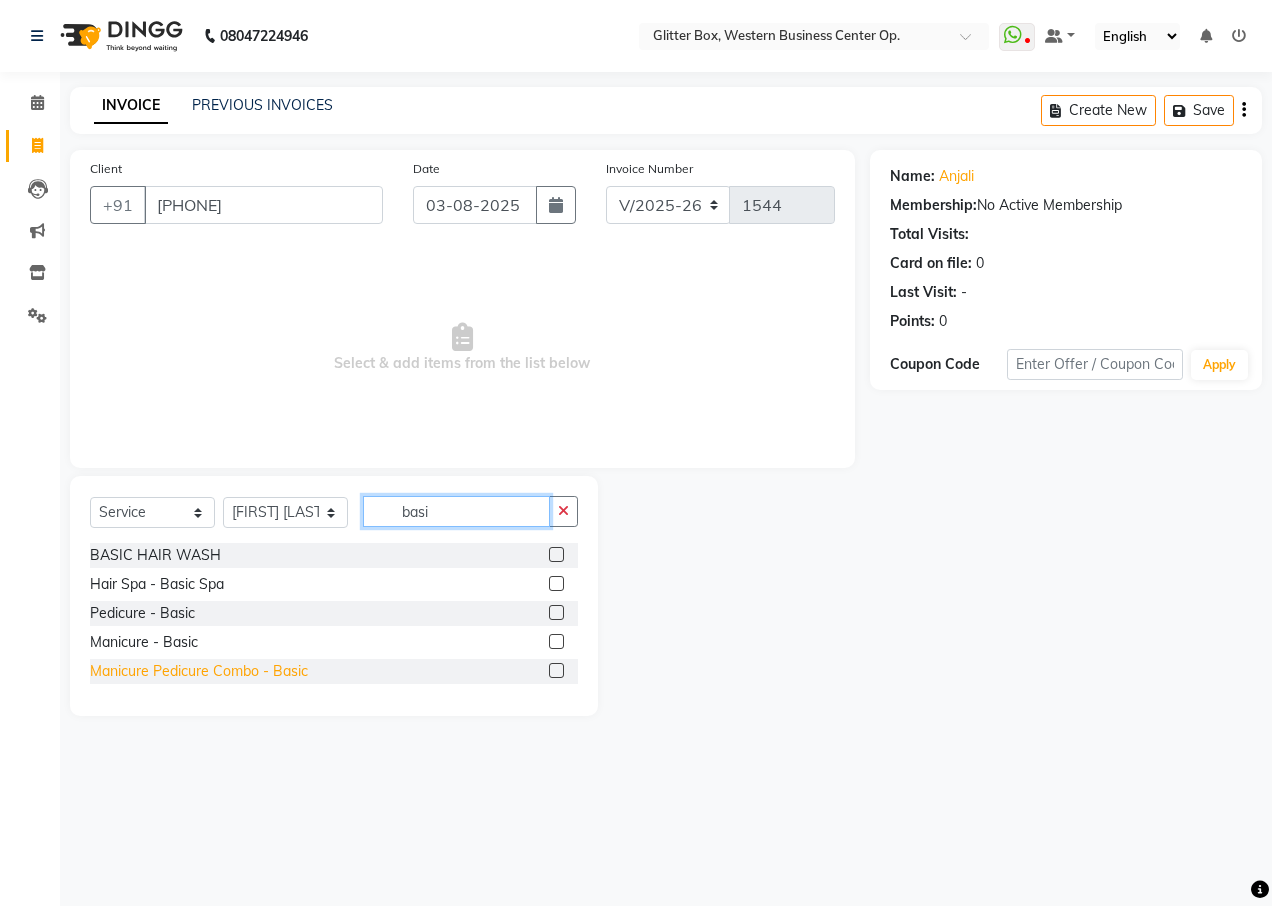 type on "basi" 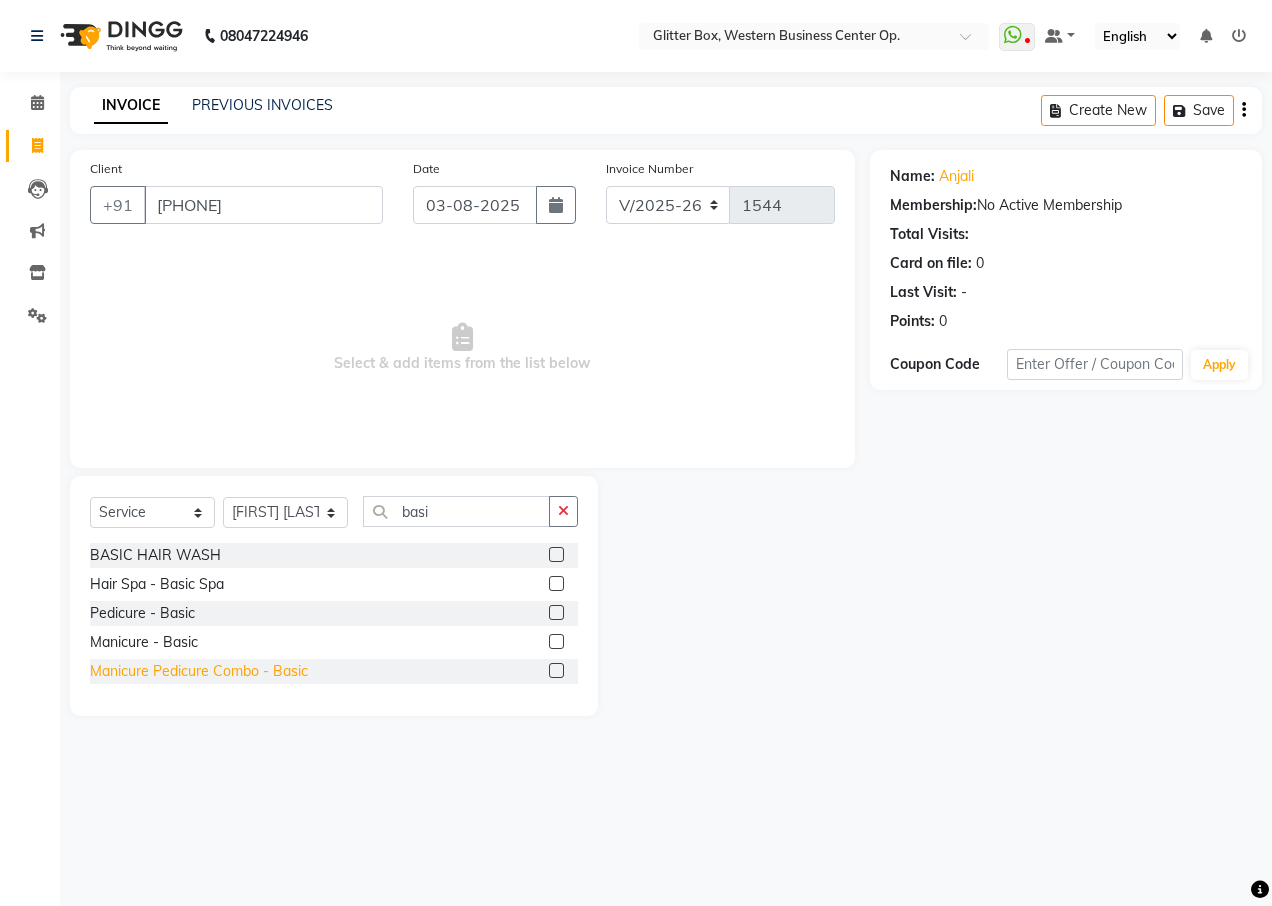 click on "Manicure Pedicure Combo - Basic" 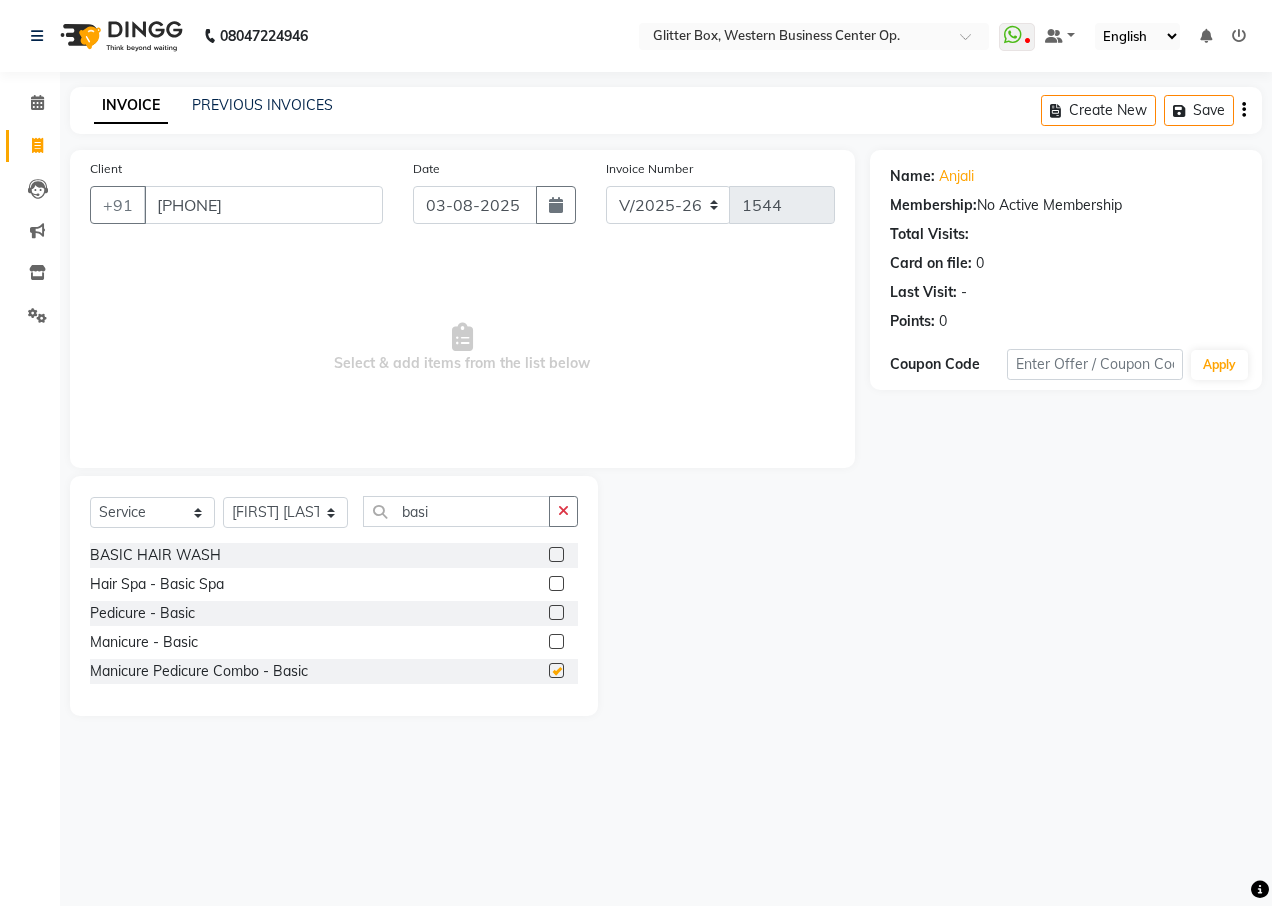checkbox on "false" 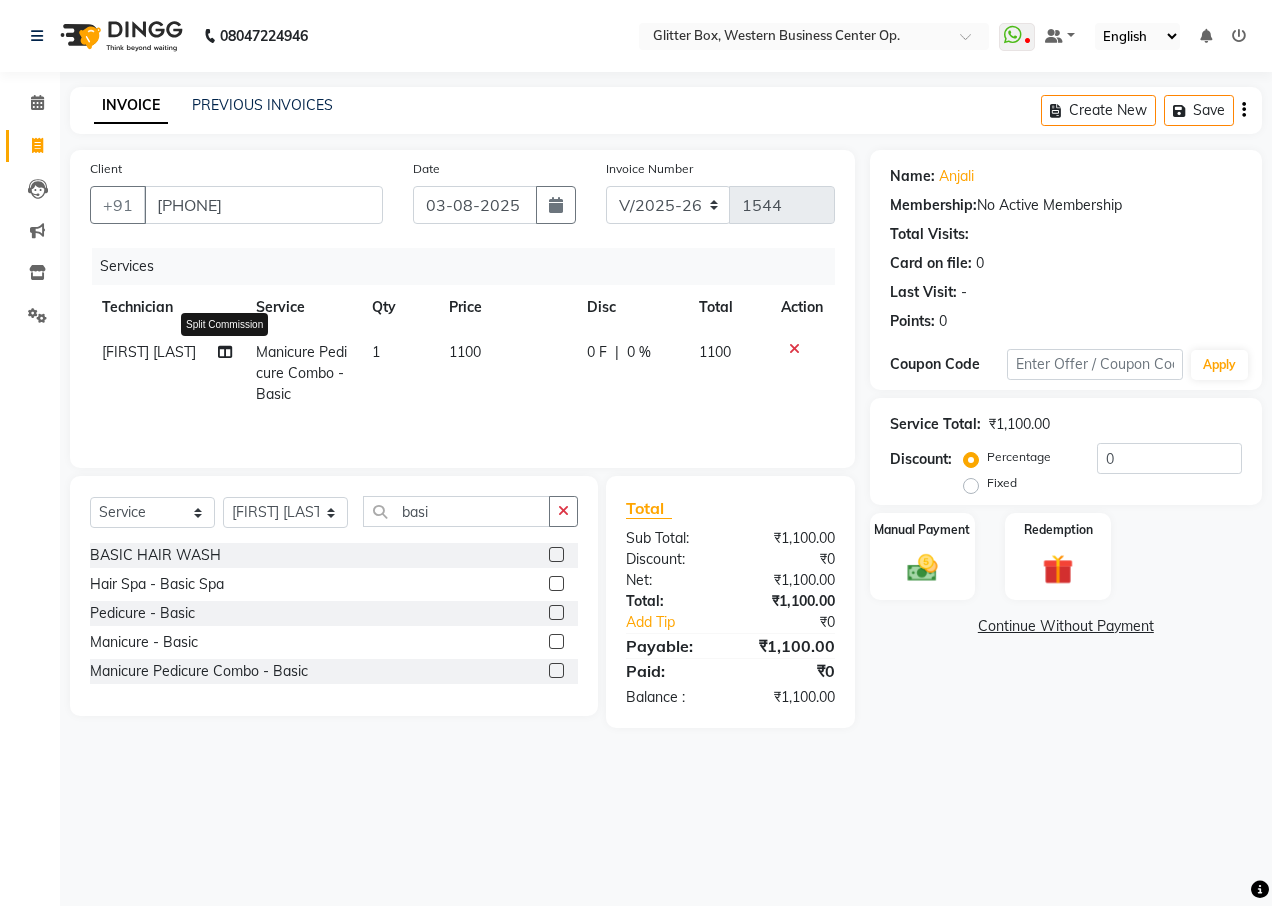 click 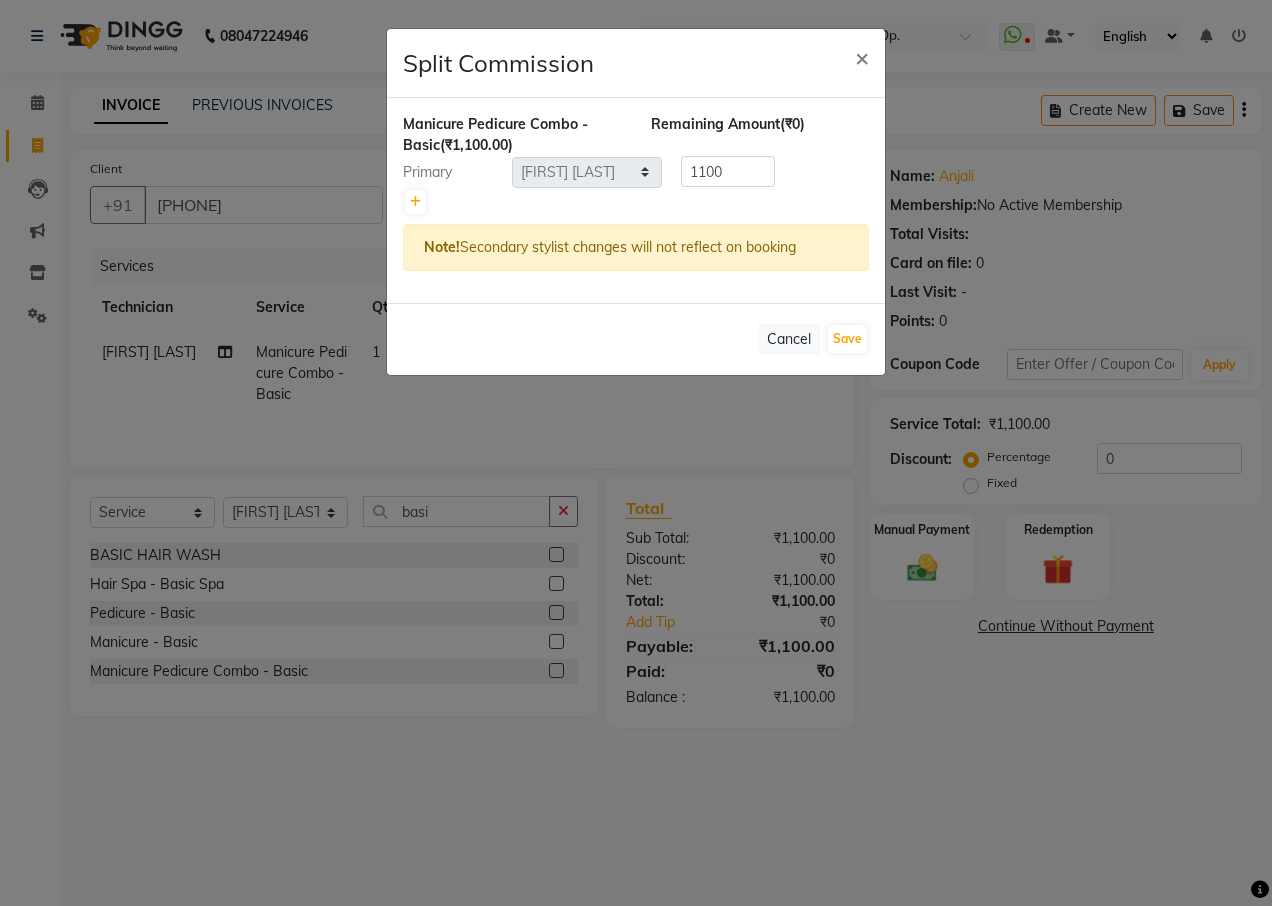 click 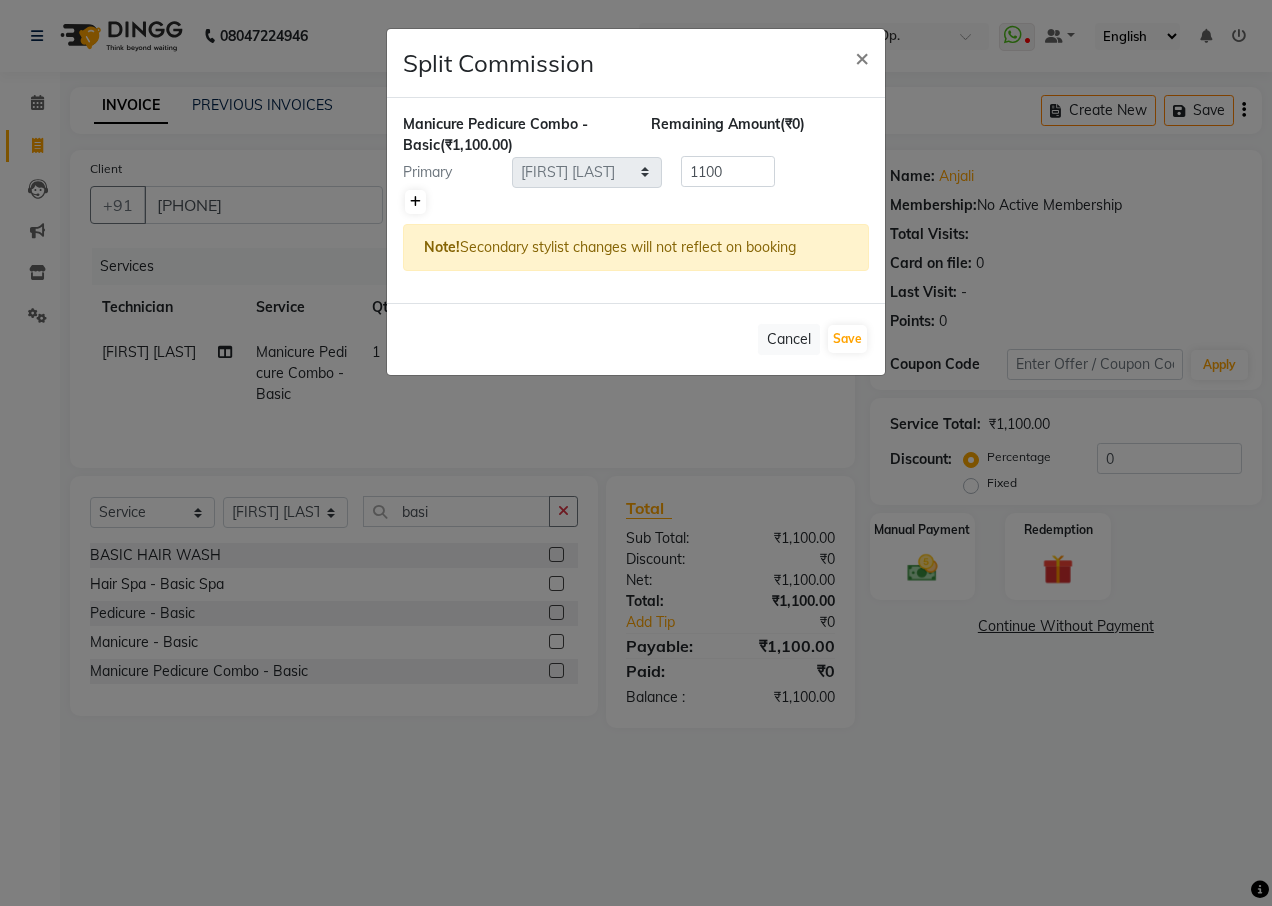 click 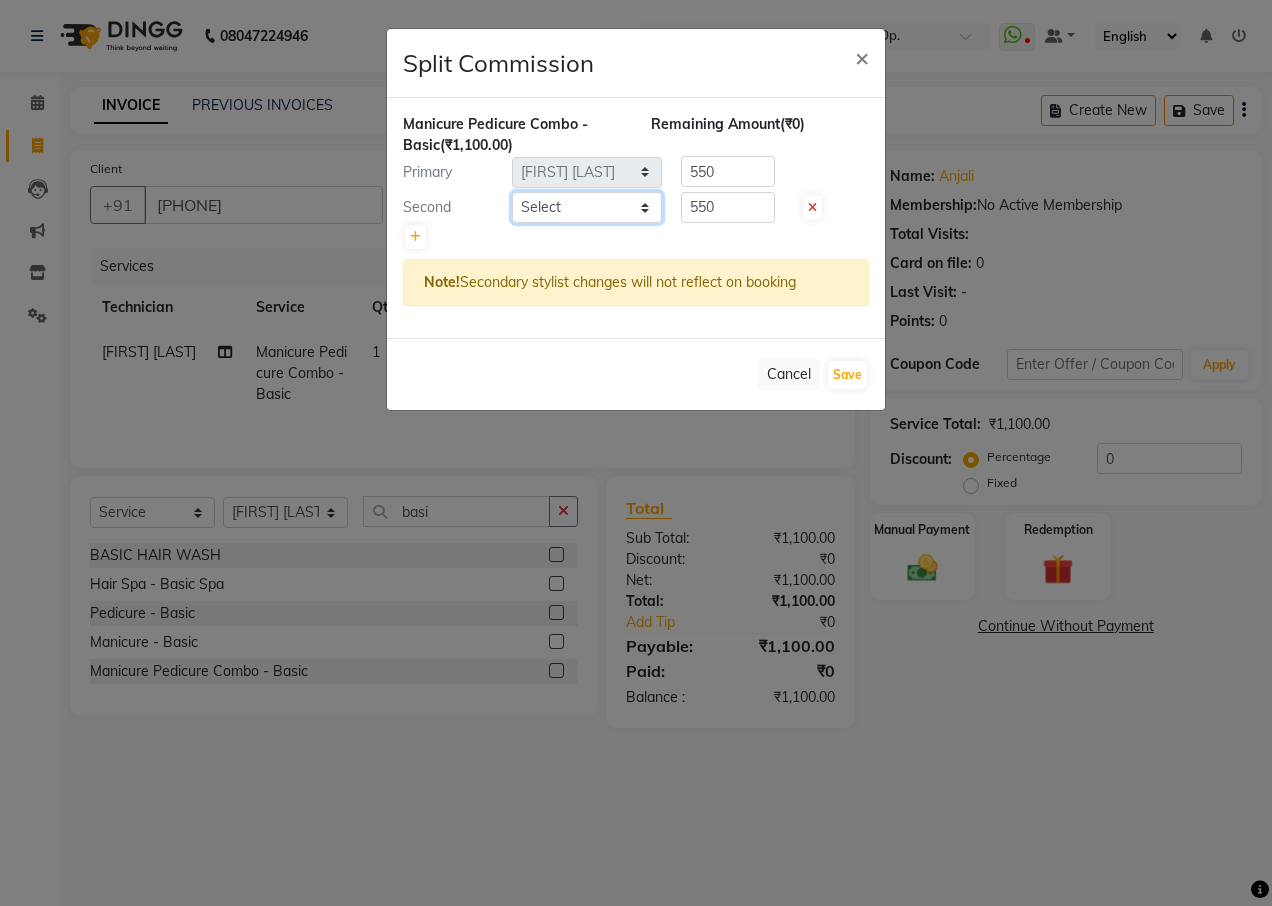 click on "Select  Ankita Yadav   Ankit Tiwari   bharat   DEBNATH   Govind Rana   hema   john   Kajal Rana   Kajal Rathour   Katick Das   kelly   Nairmal Das   owner   Pankaj Malayya   pooja   Preeti makore   Rupa Chettri   shalu   shruti   shubham   Suraj" 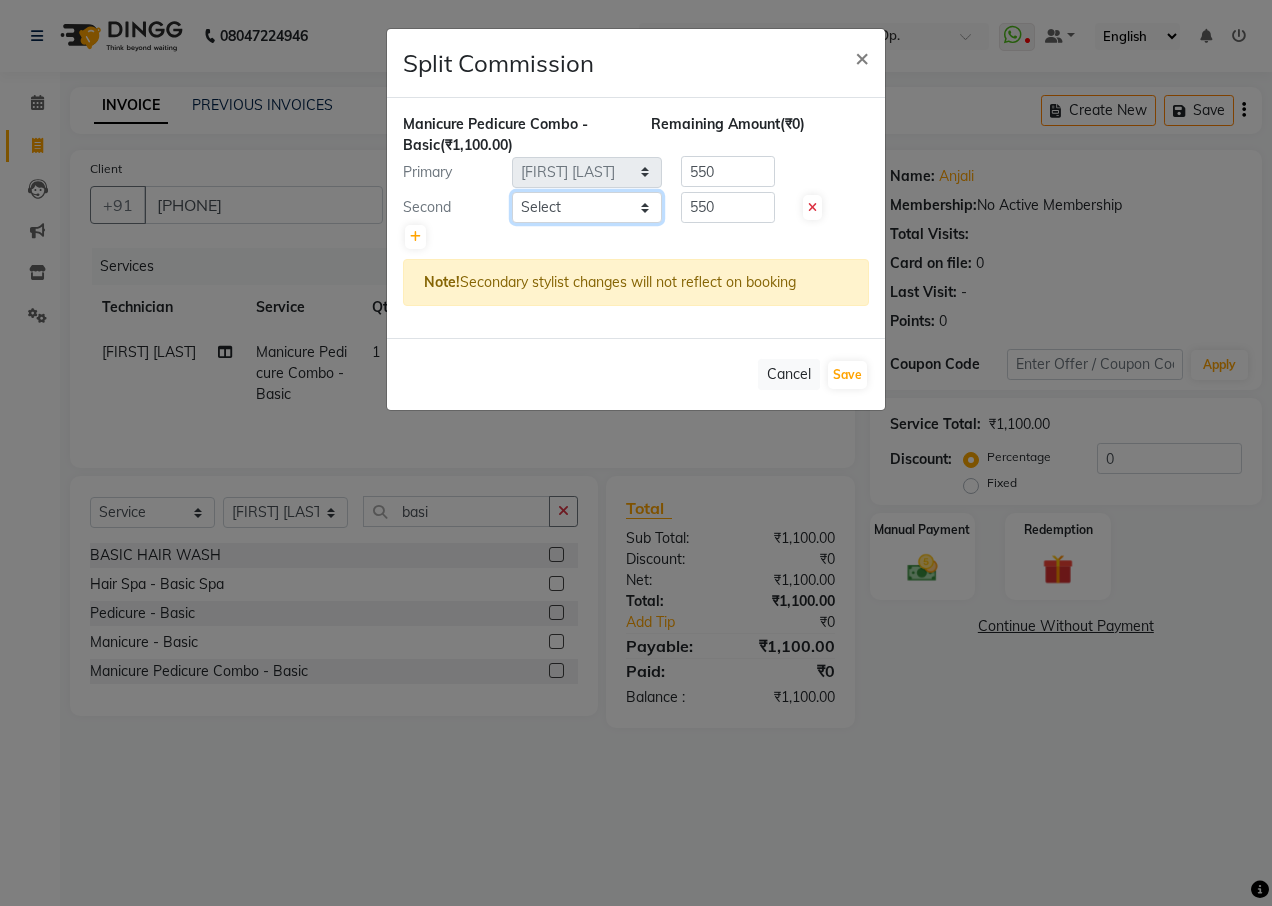 select on "49167" 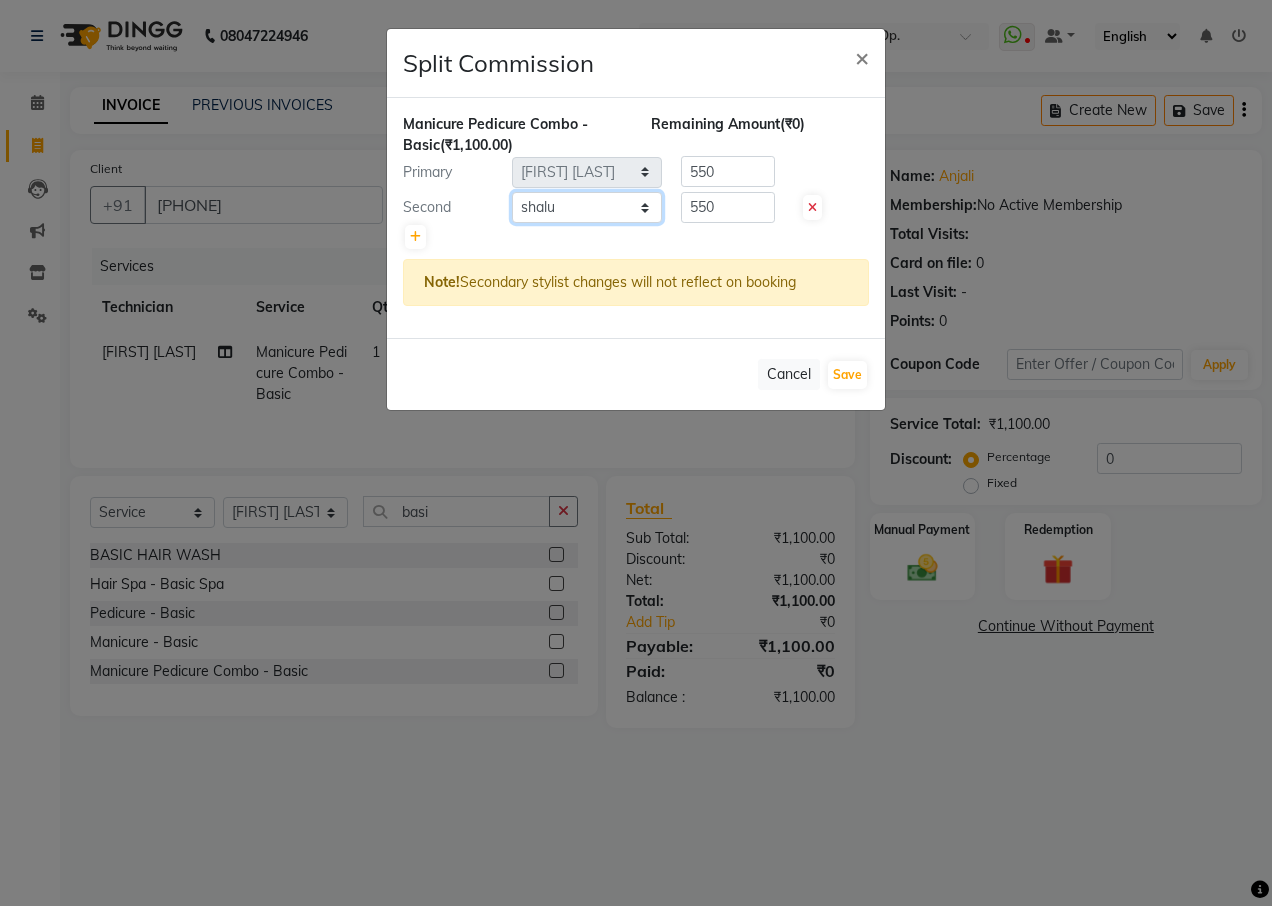 click on "Select  Ankita Yadav   Ankit Tiwari   bharat   DEBNATH   Govind Rana   hema   john   Kajal Rana   Kajal Rathour   Katick Das   kelly   Nairmal Das   owner   Pankaj Malayya   pooja   Preeti makore   Rupa Chettri   shalu   shruti   shubham   Suraj" 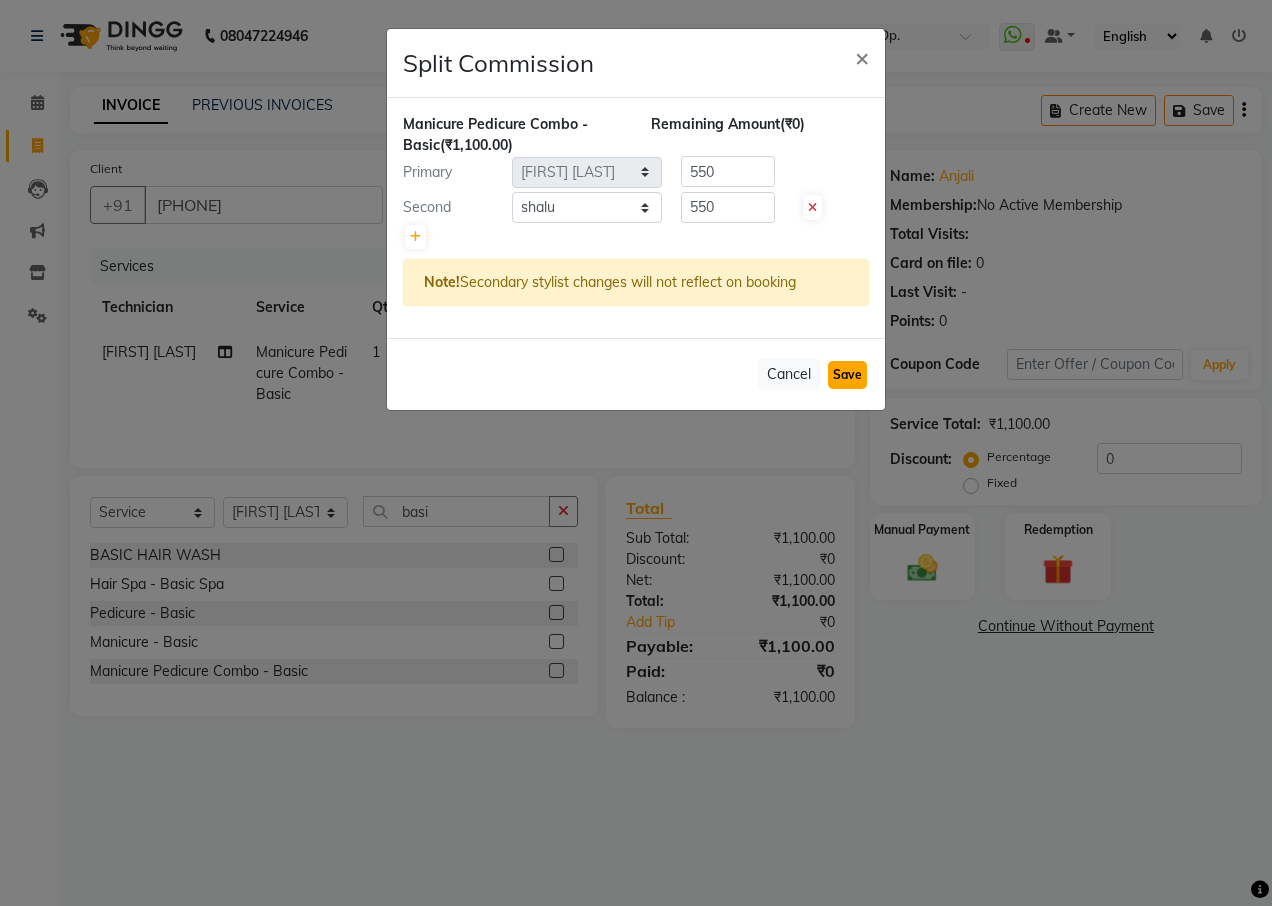 click on "Save" 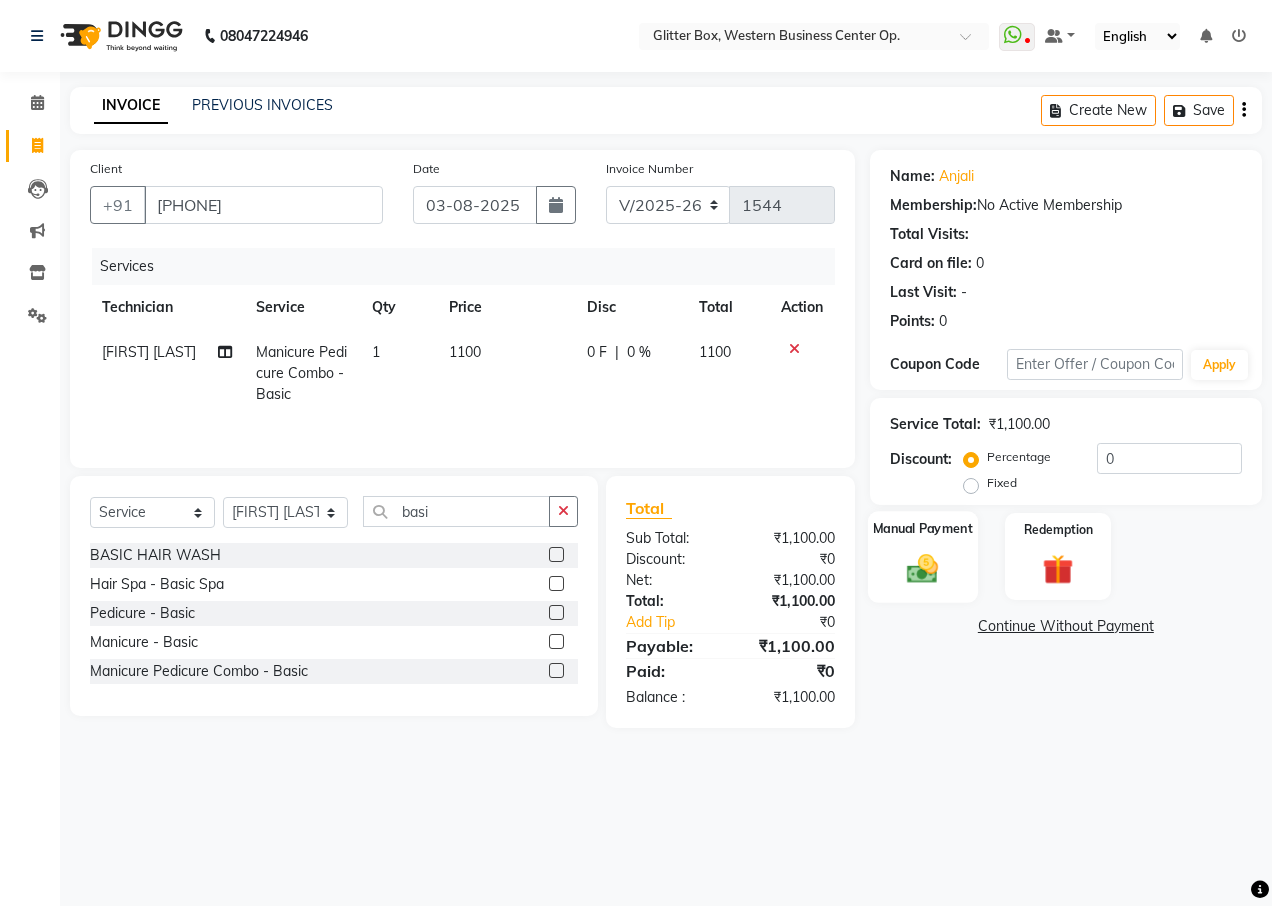 click 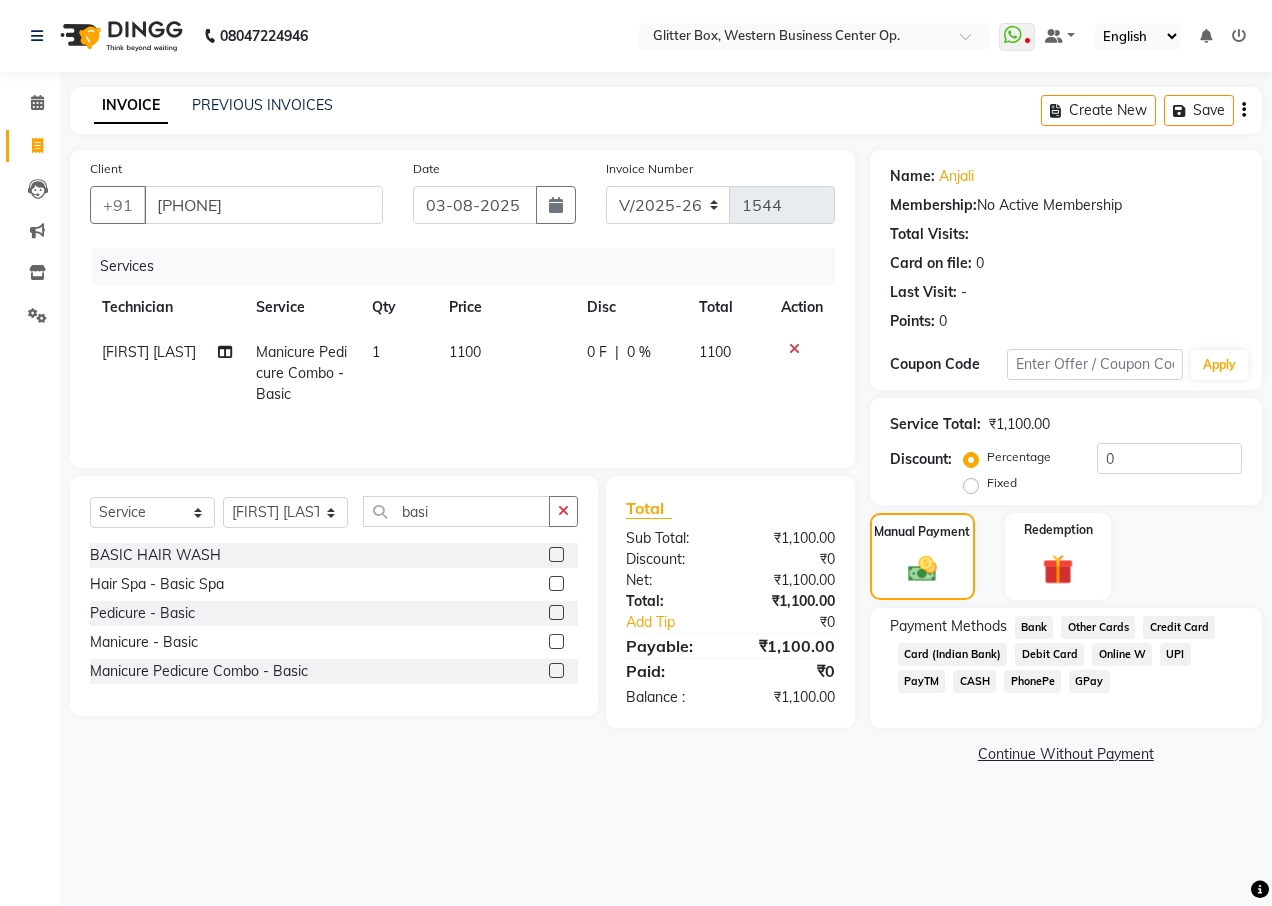 click on "UPI" 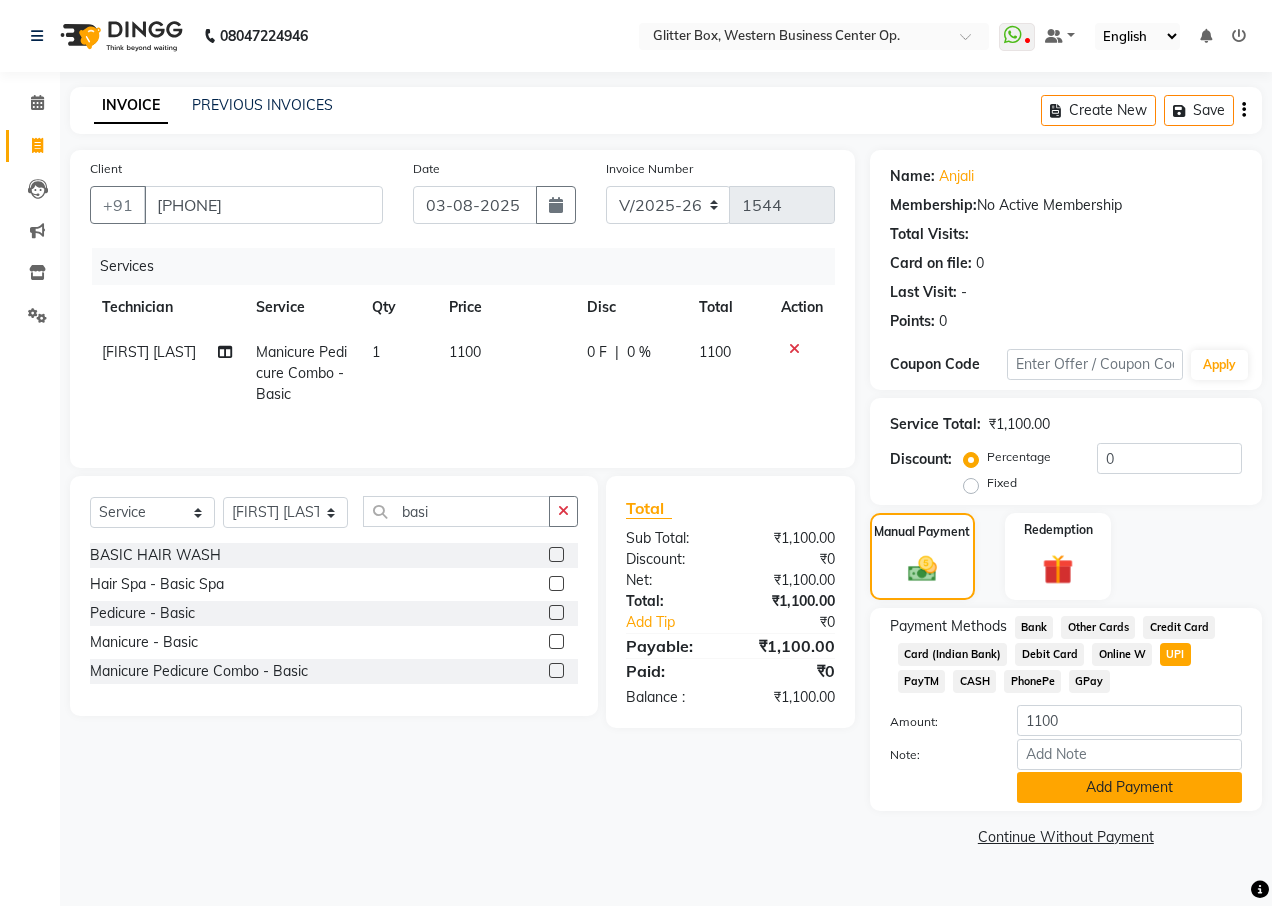 click on "Add Payment" 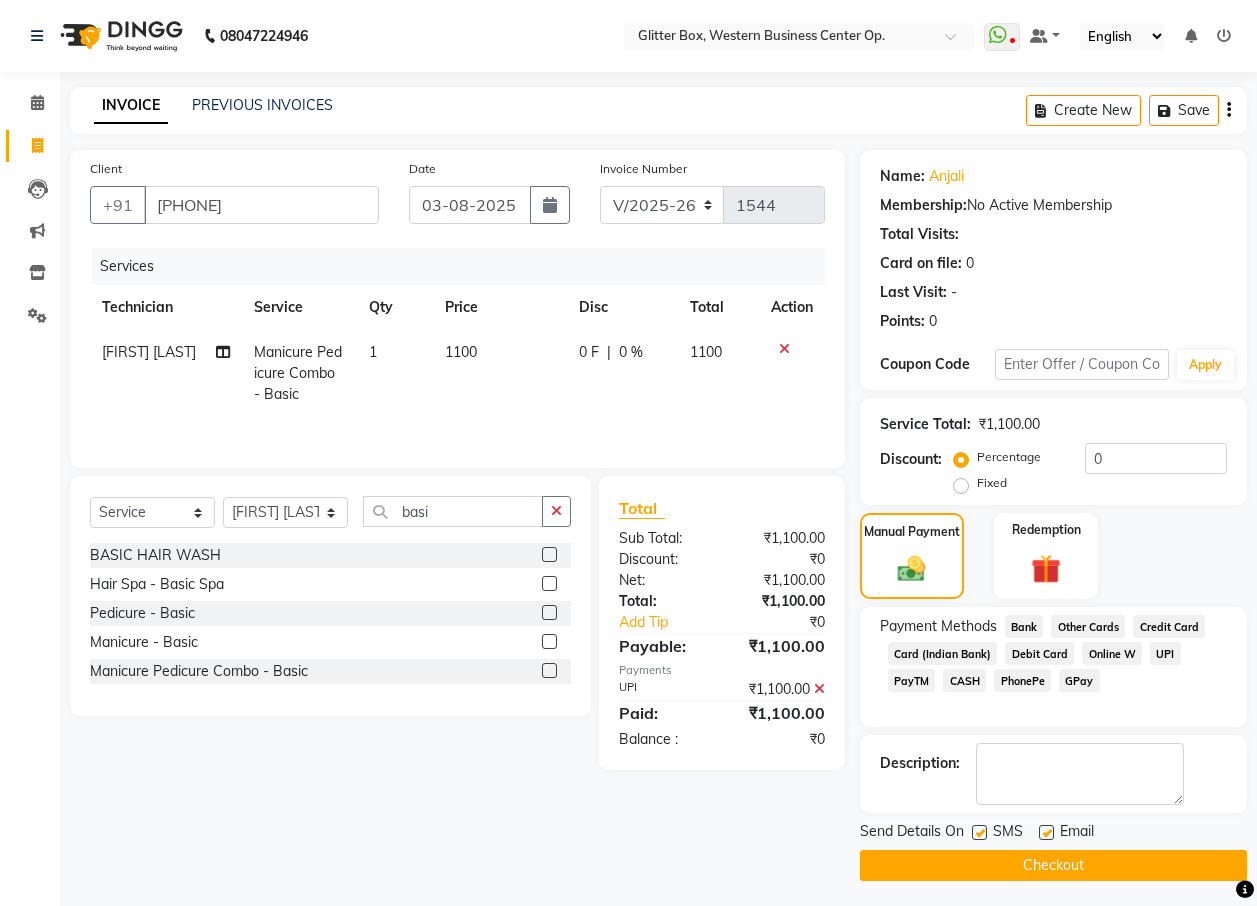 click on "Checkout" 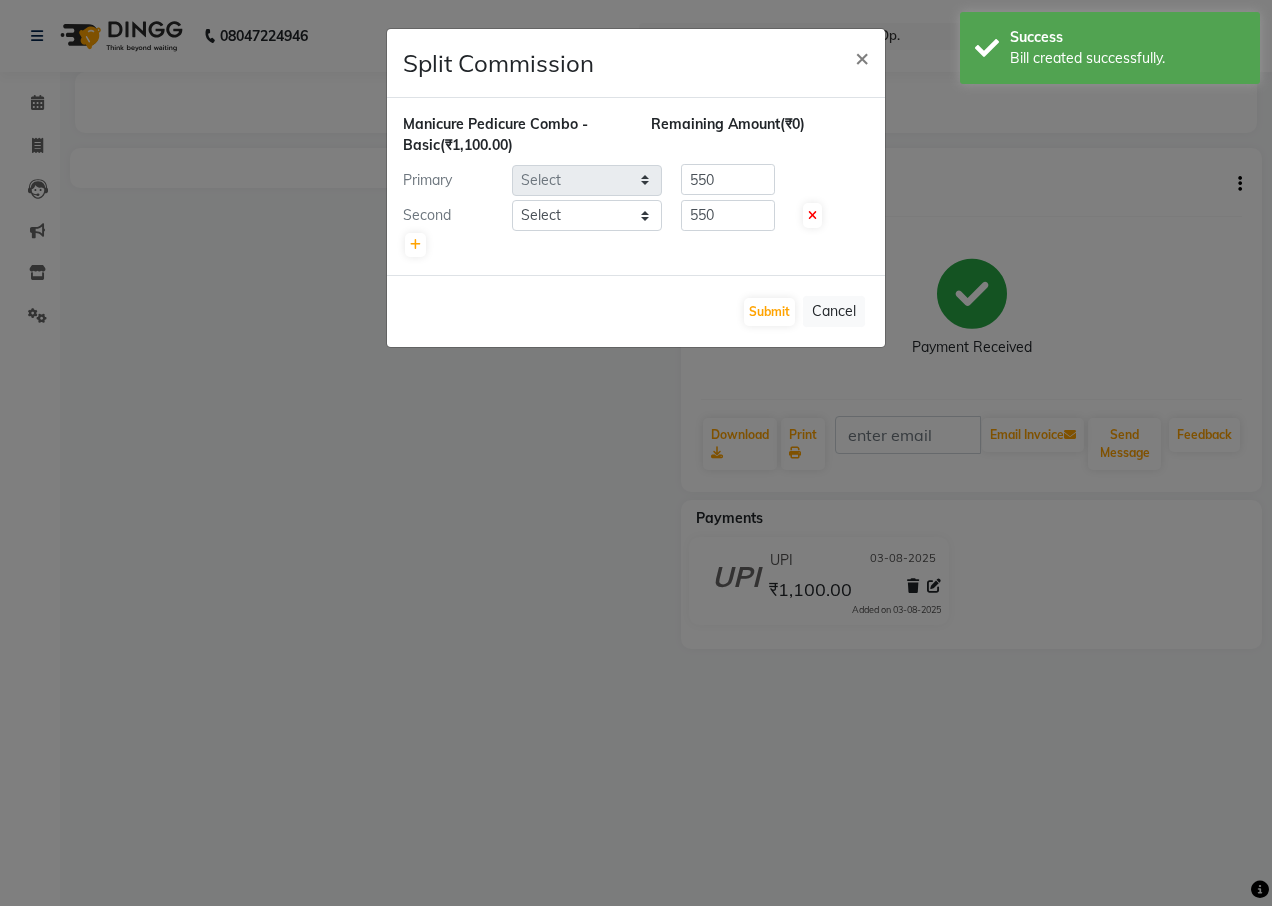 select on "38142" 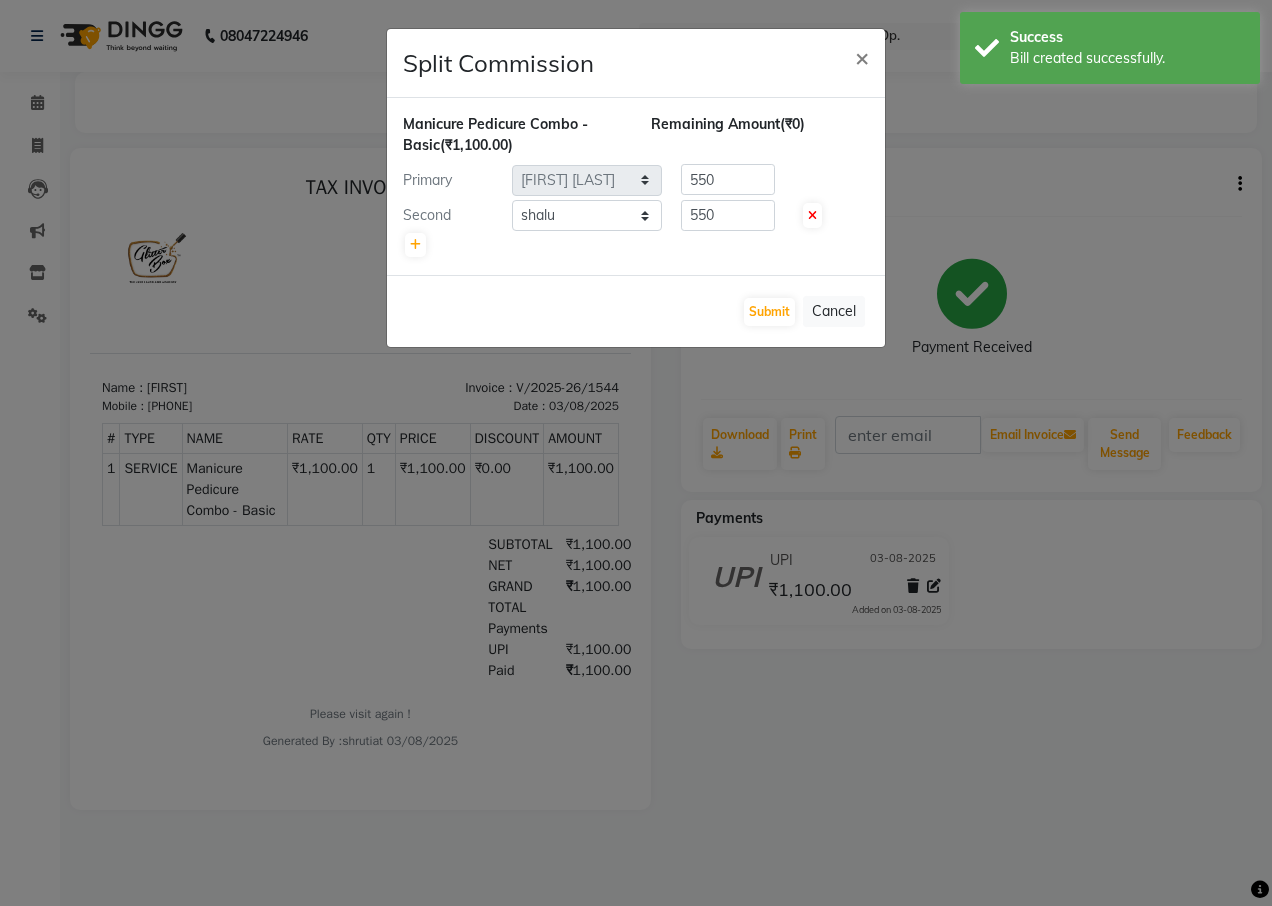 scroll, scrollTop: 0, scrollLeft: 0, axis: both 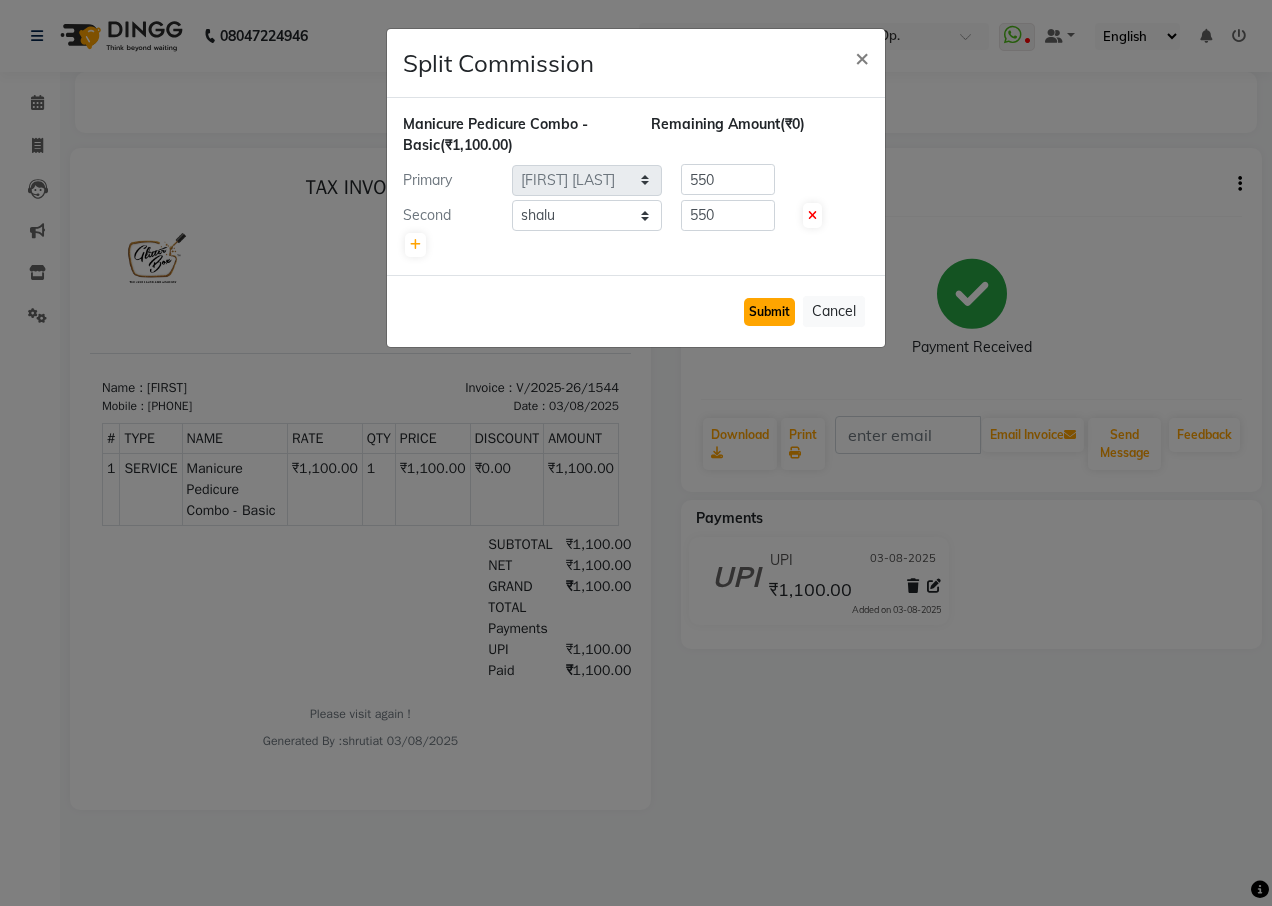 click on "Submit" 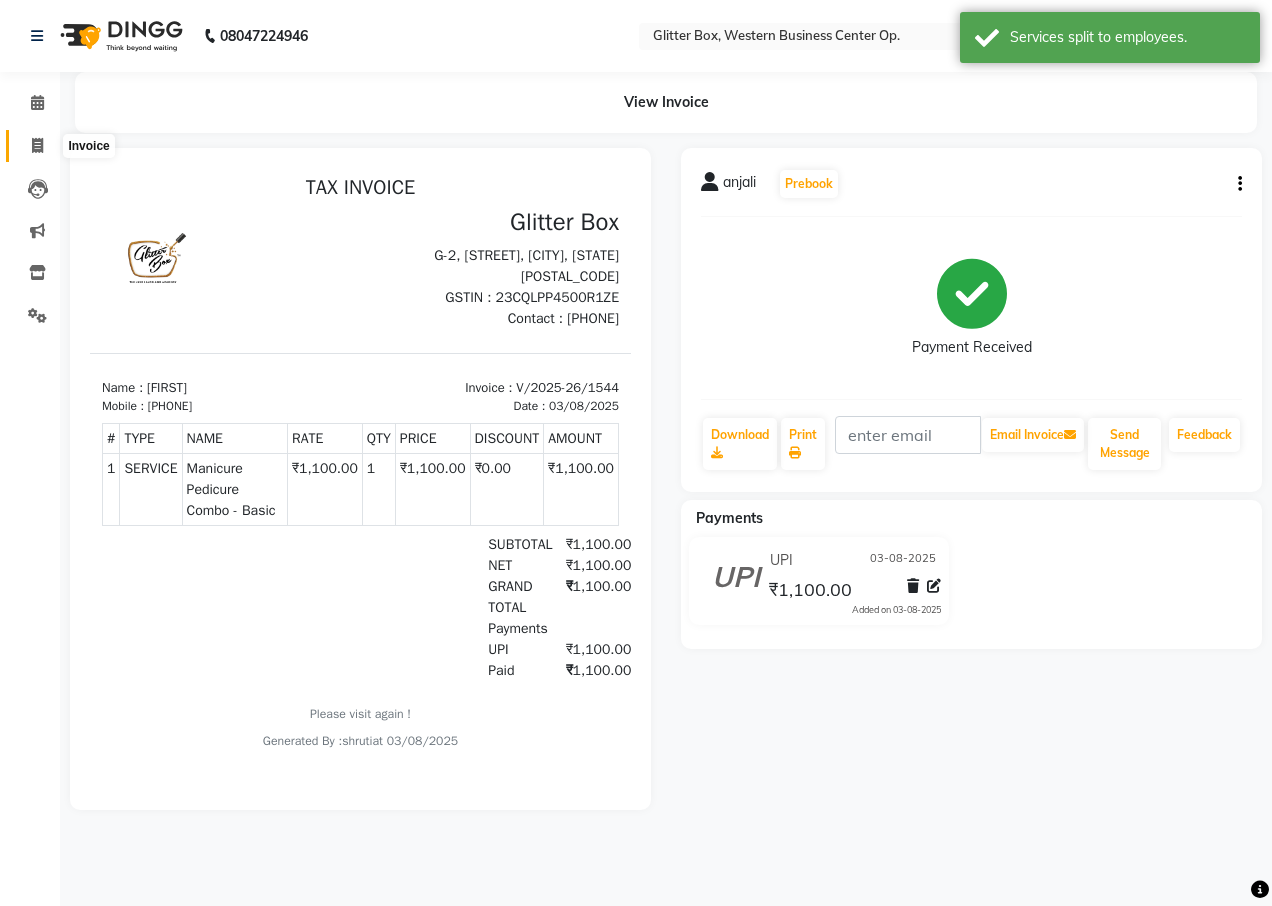 click 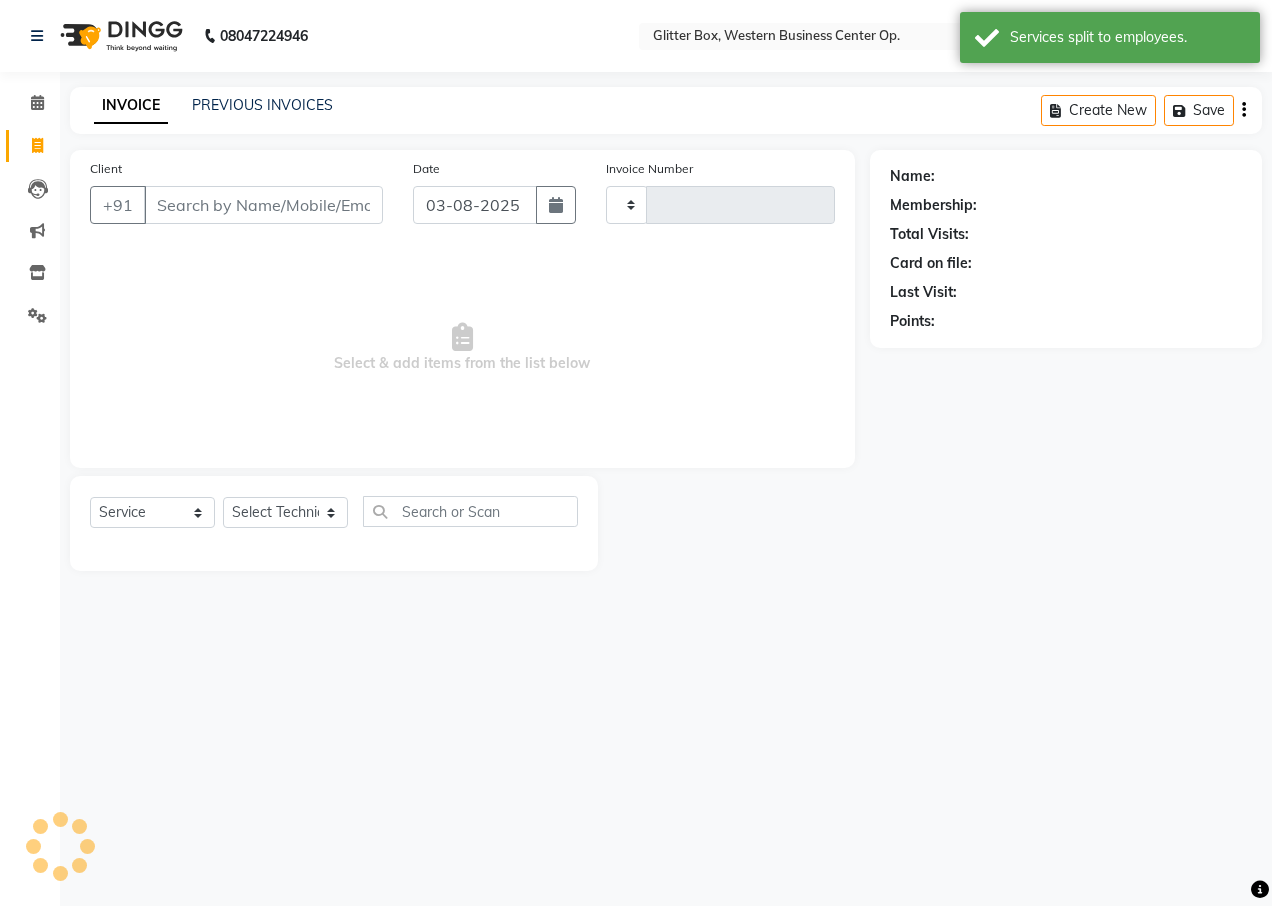 type on "1545" 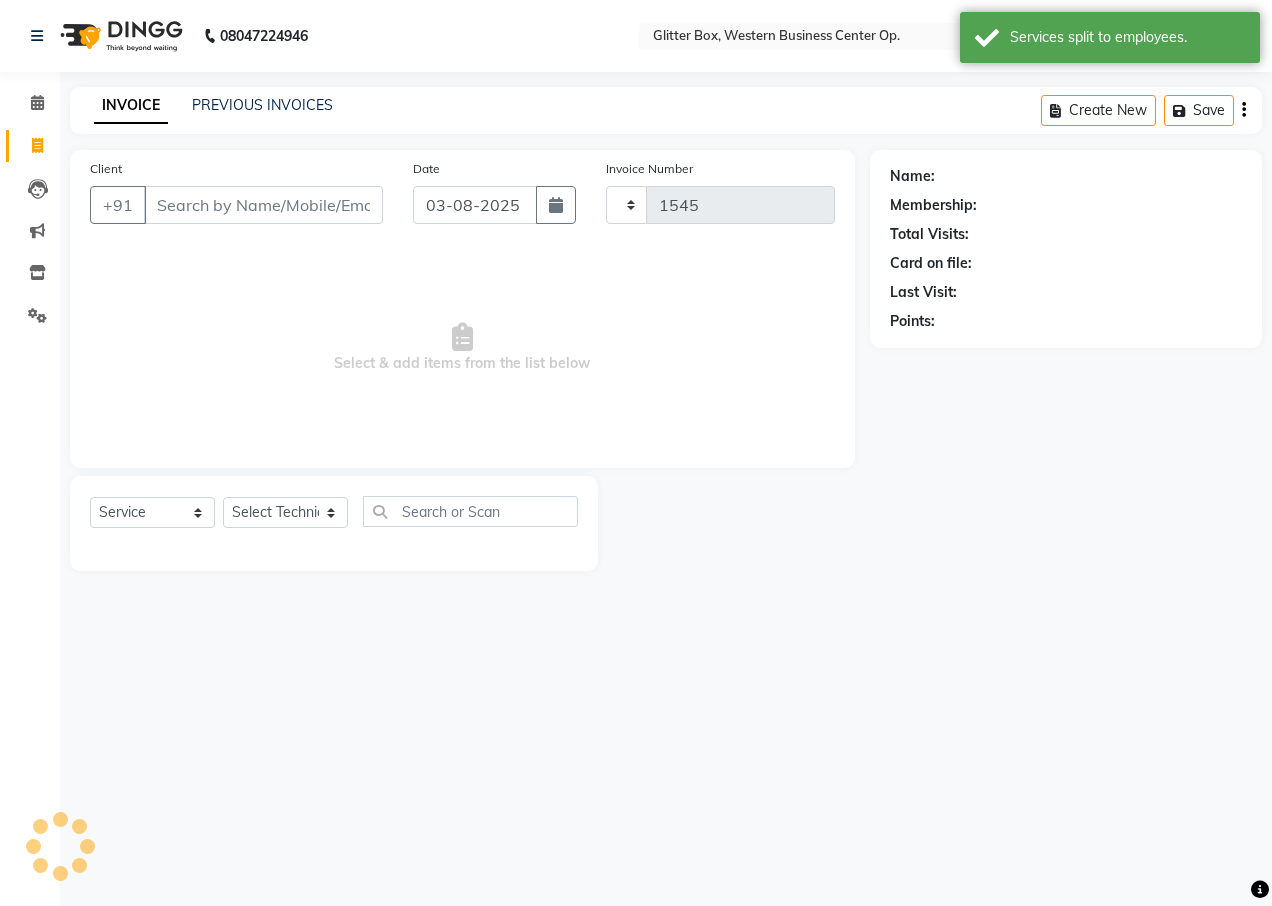 select on "5563" 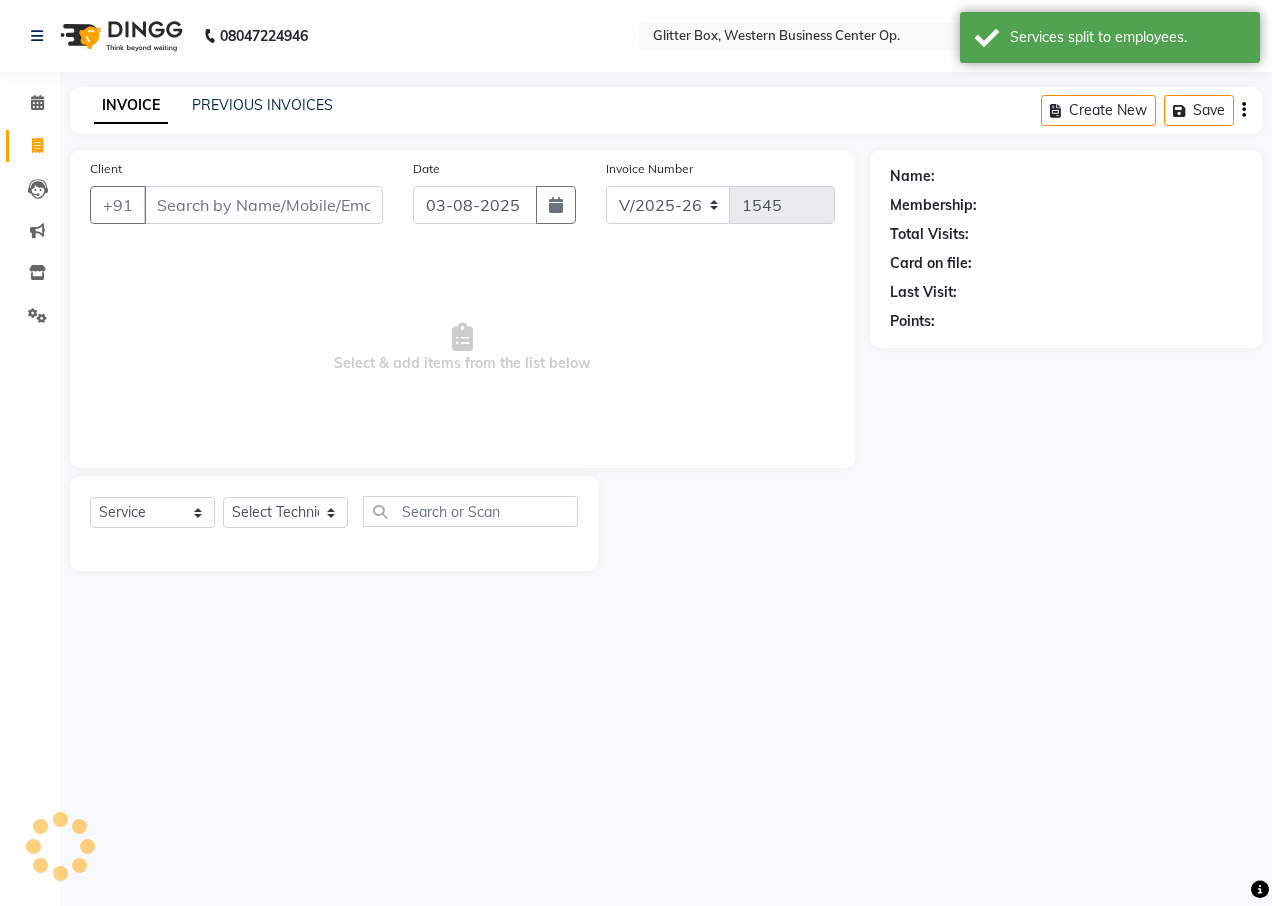 click on "Client" at bounding box center [263, 205] 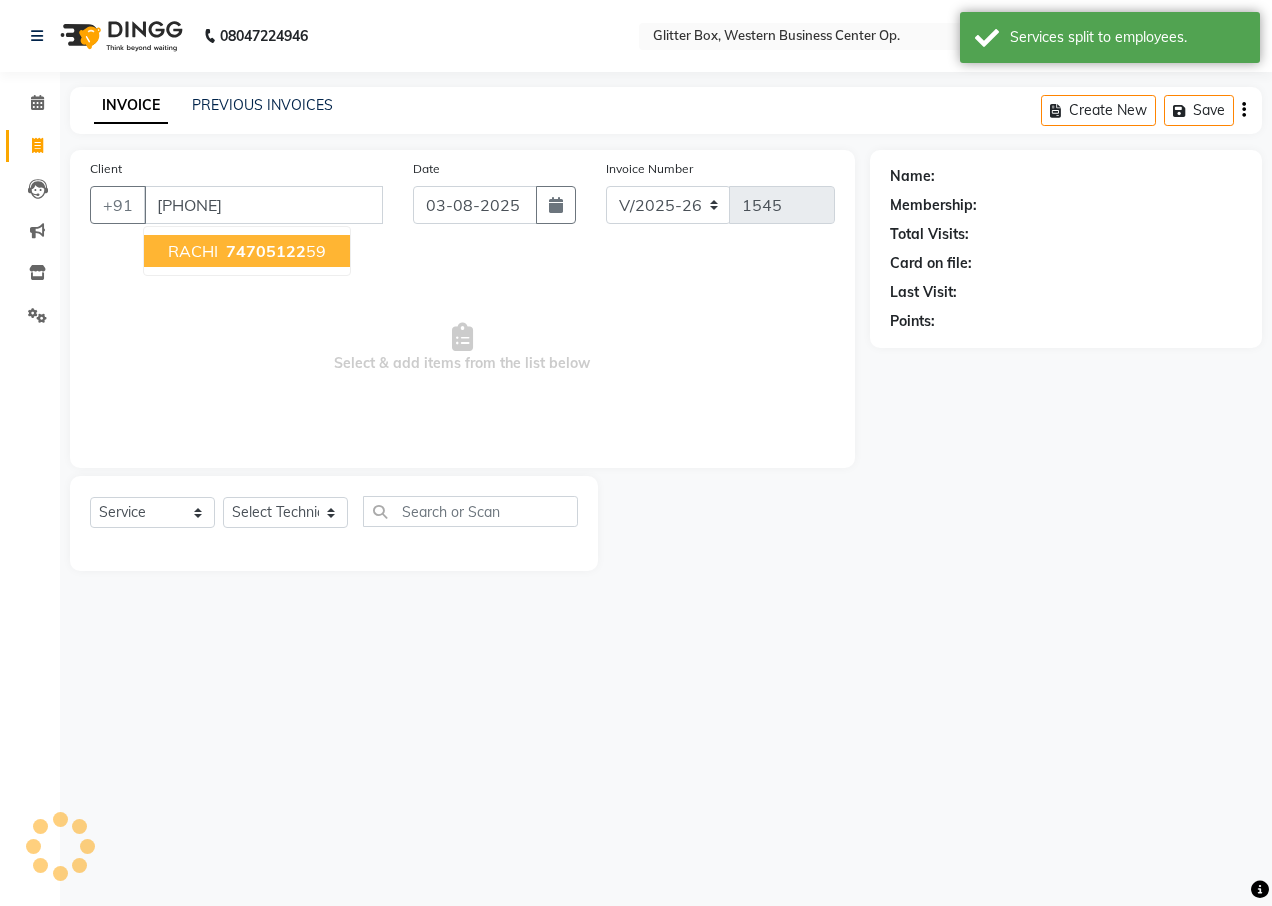 type on "7470512259" 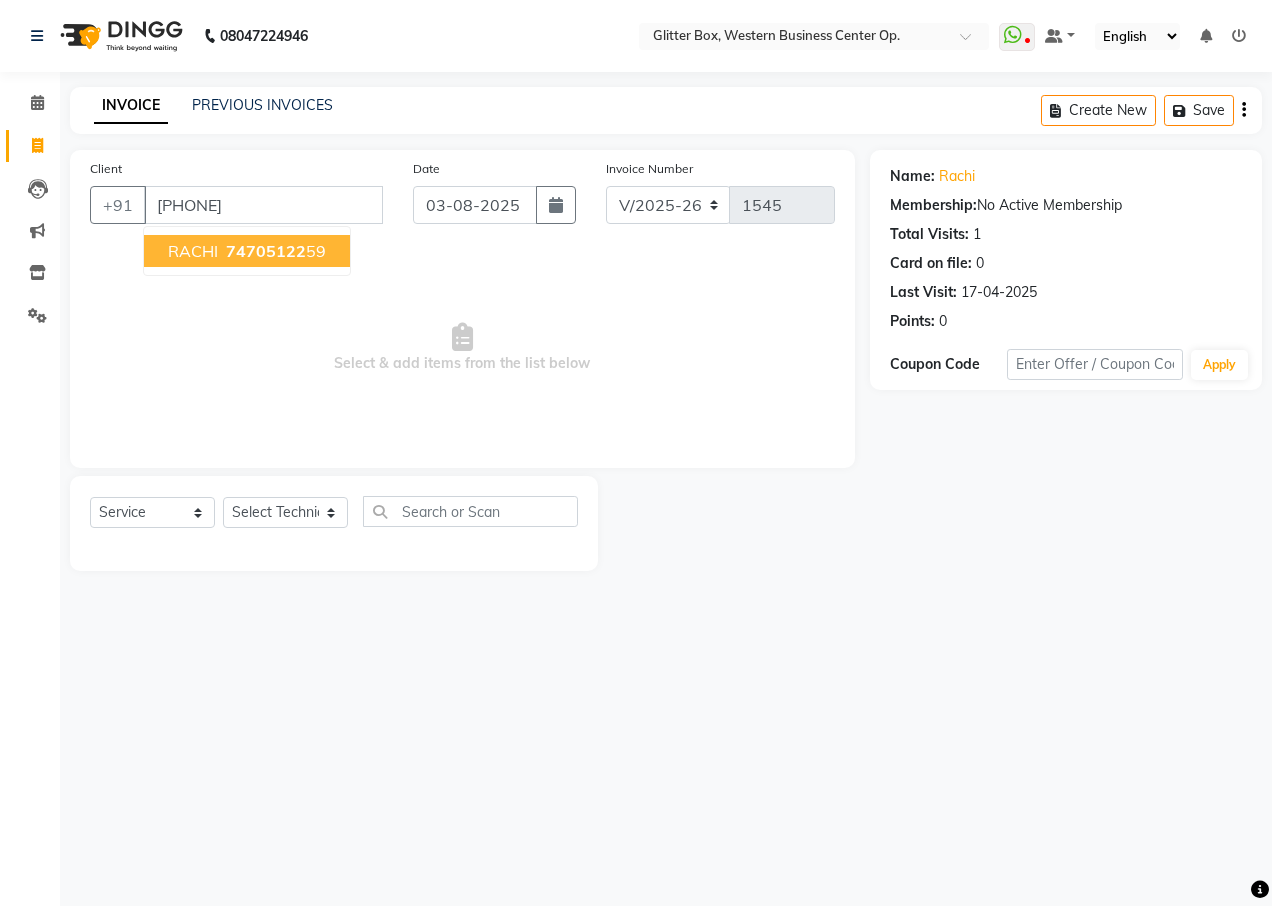 click on "RACHI" at bounding box center [193, 251] 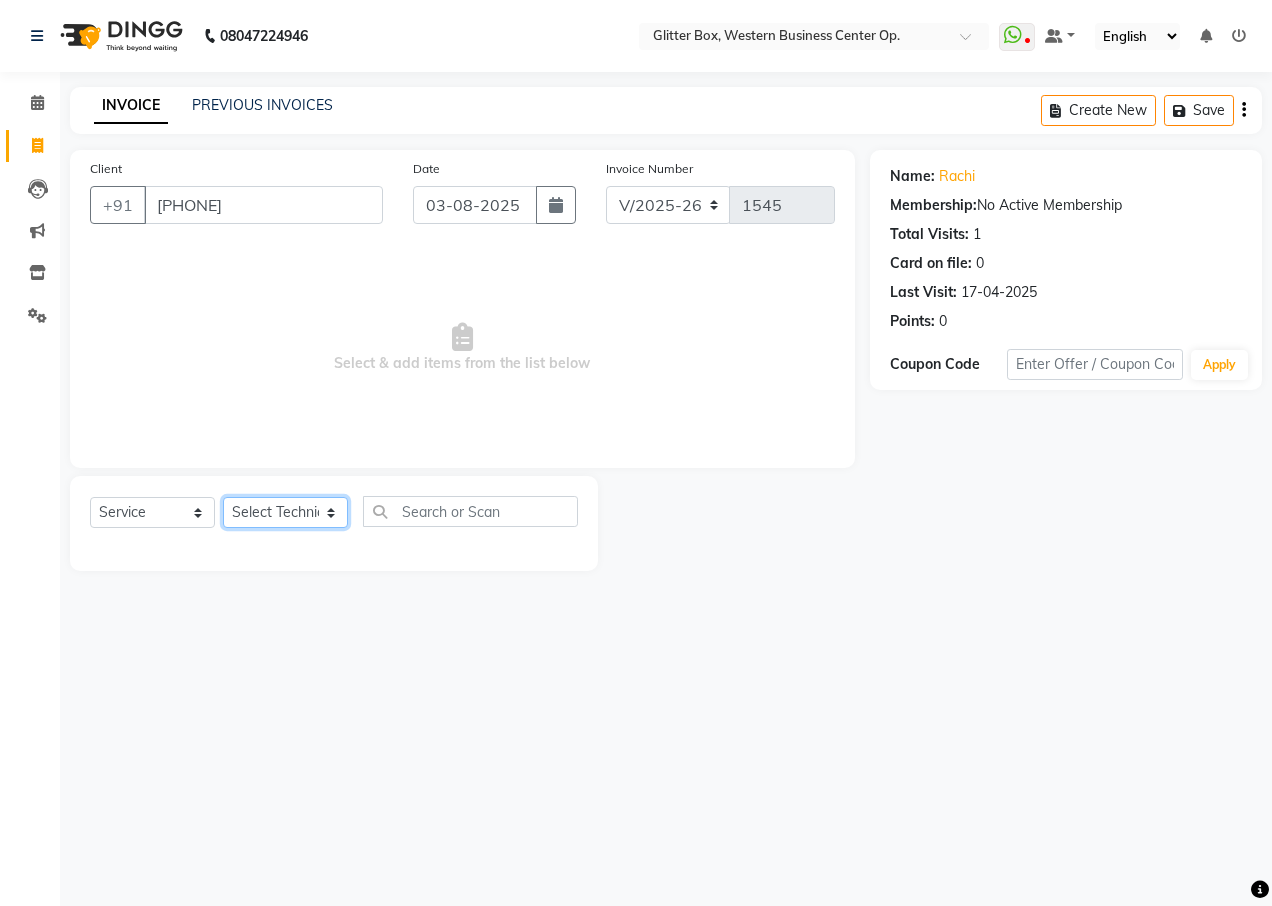 click on "Select Technician Ankita Yadav Ankit Tiwari bharat DEBNATH Govind Rana hema john Kajal Rana Kajal Rathour Katick Das kelly Nairmal Das owner Pankaj Malayya pooja Preeti makore Rupa Chettri shalu shruti shubham Suraj" 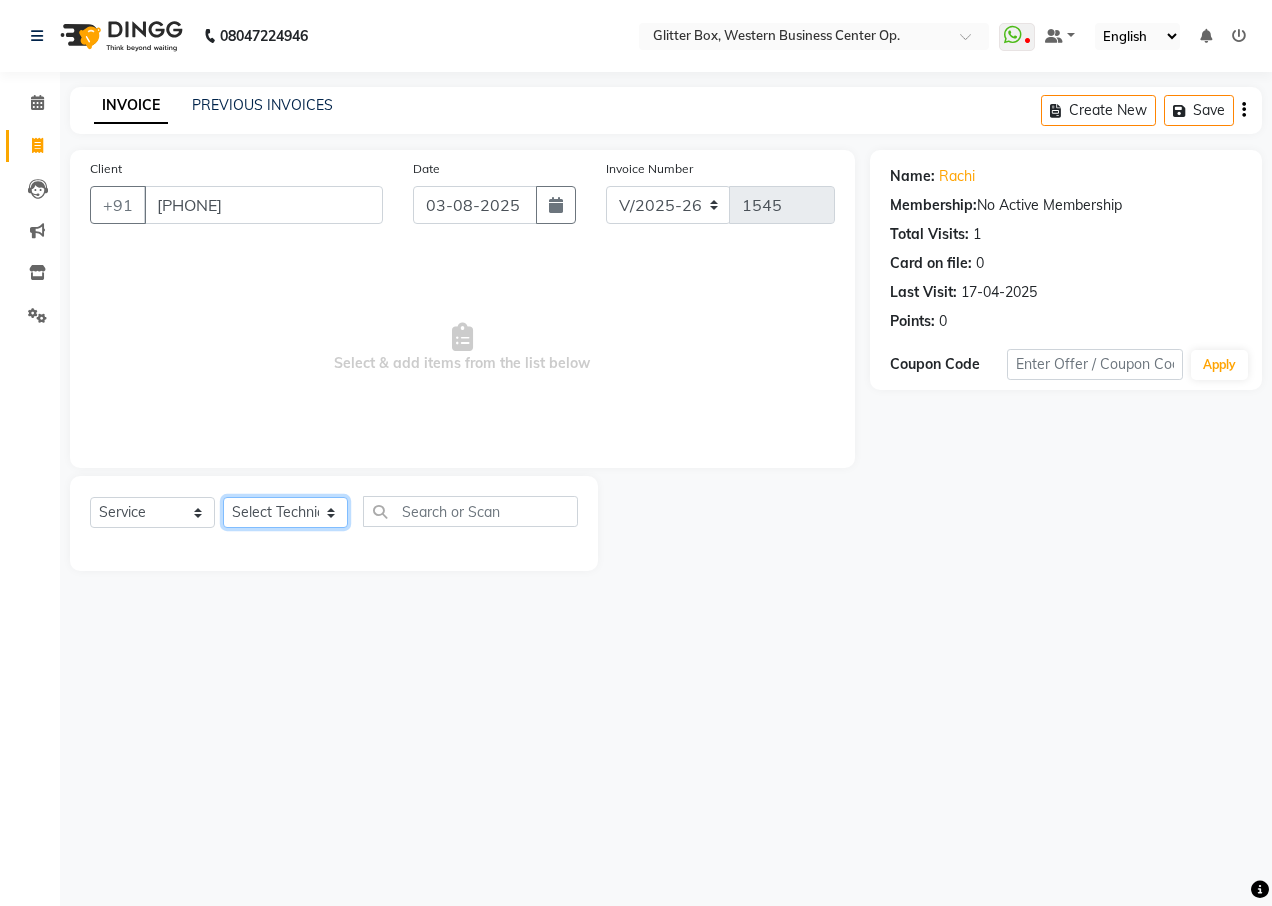 select on "38314" 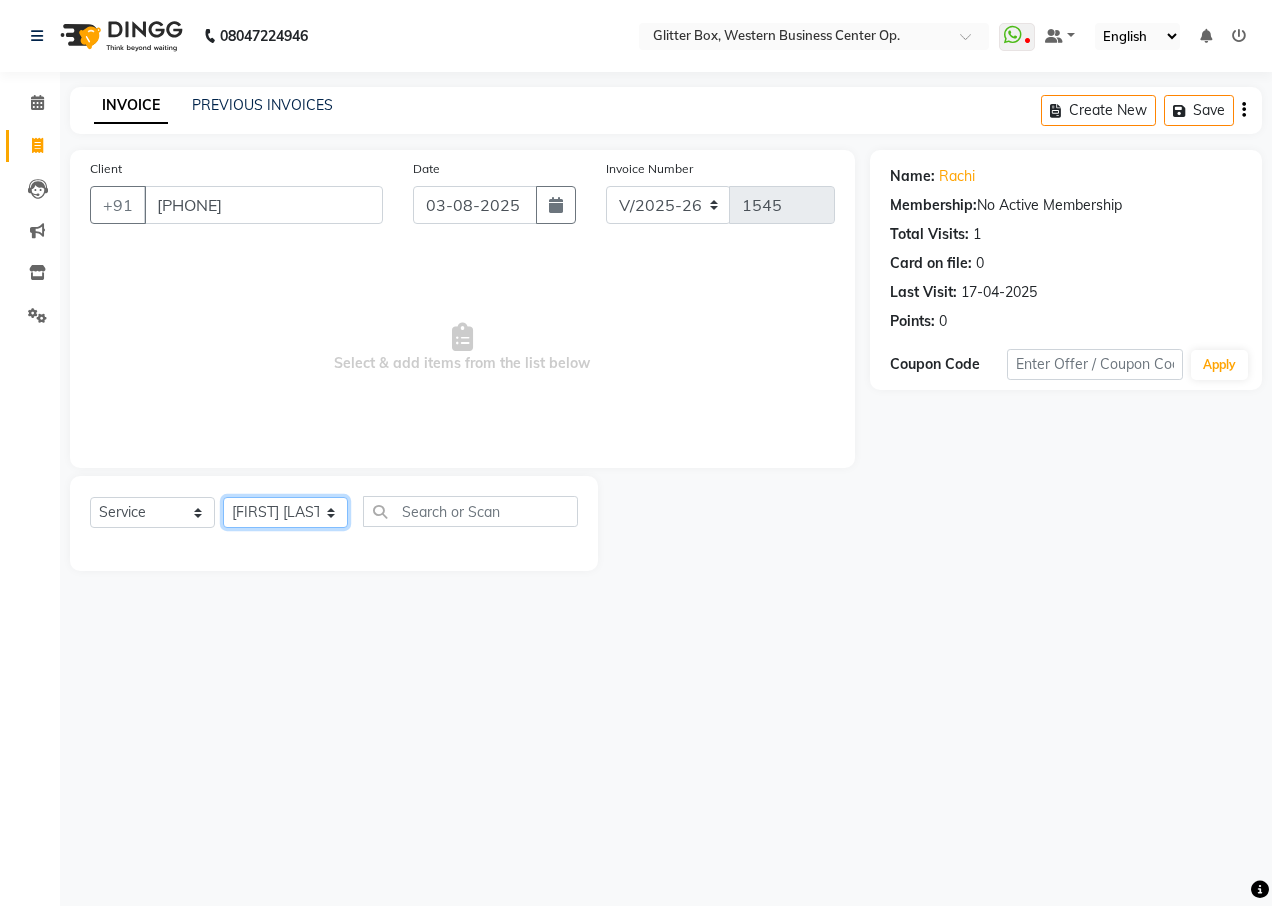click on "Select Technician Ankita Yadav Ankit Tiwari bharat DEBNATH Govind Rana hema john Kajal Rana Kajal Rathour Katick Das kelly Nairmal Das owner Pankaj Malayya pooja Preeti makore Rupa Chettri shalu shruti shubham Suraj" 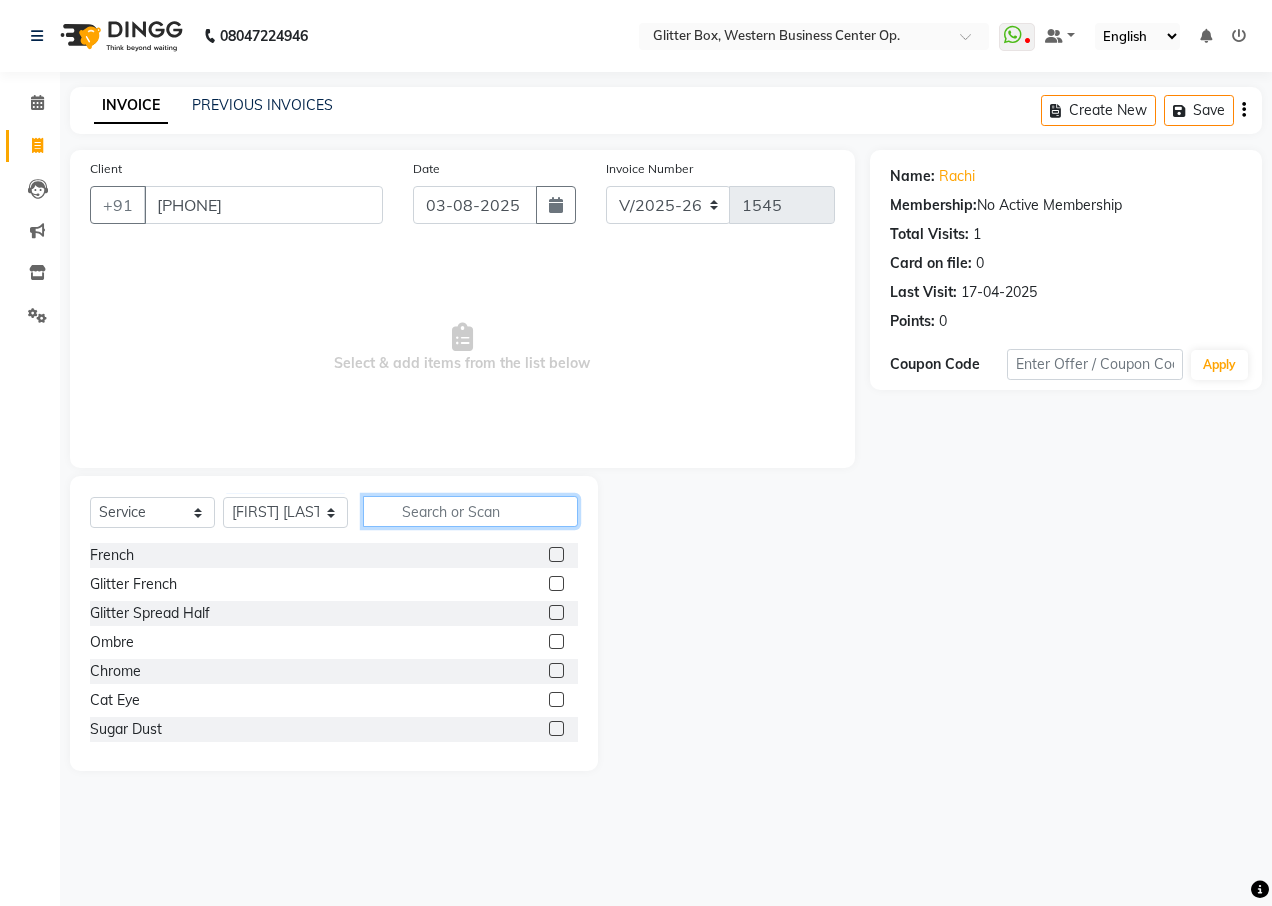 click 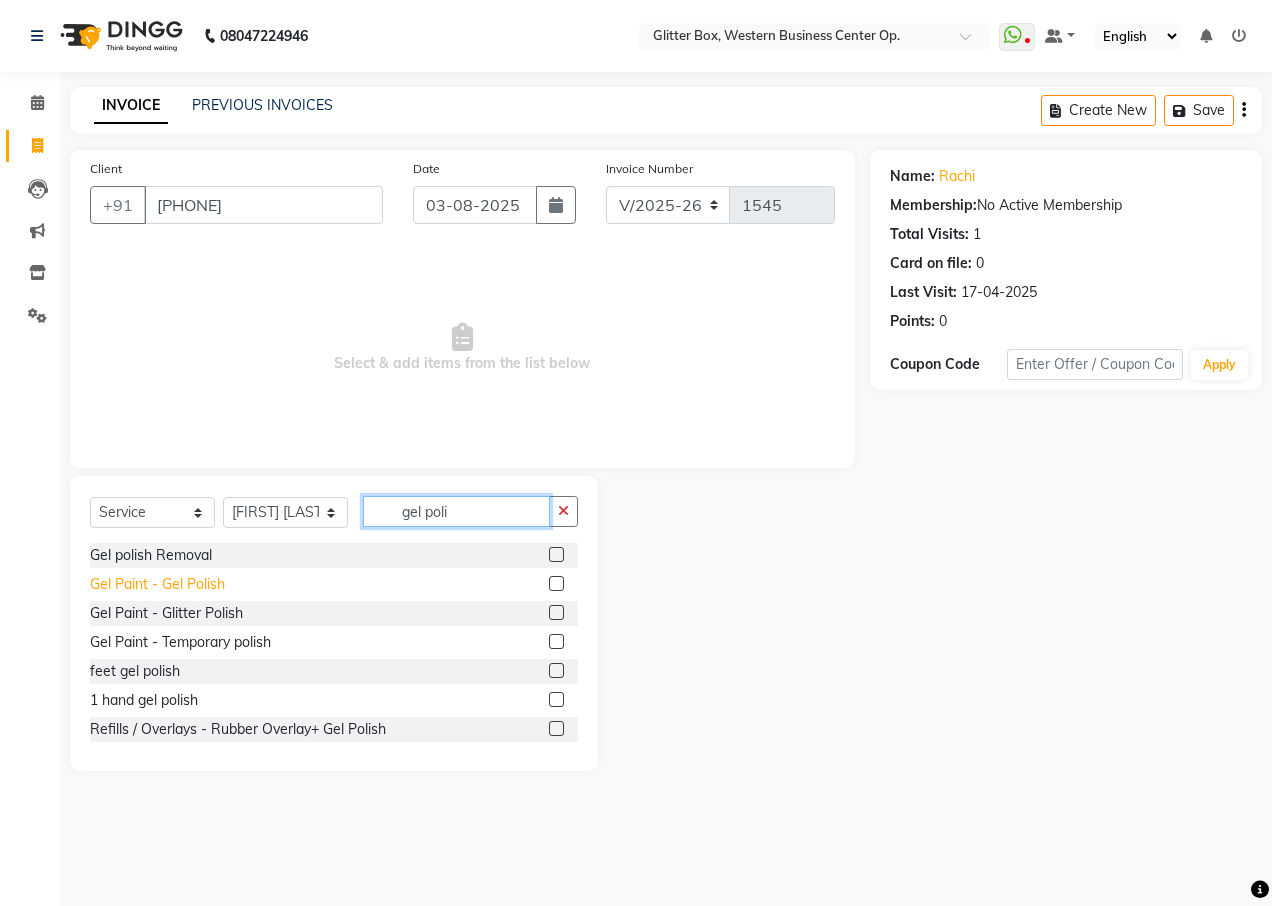 type on "gel poli" 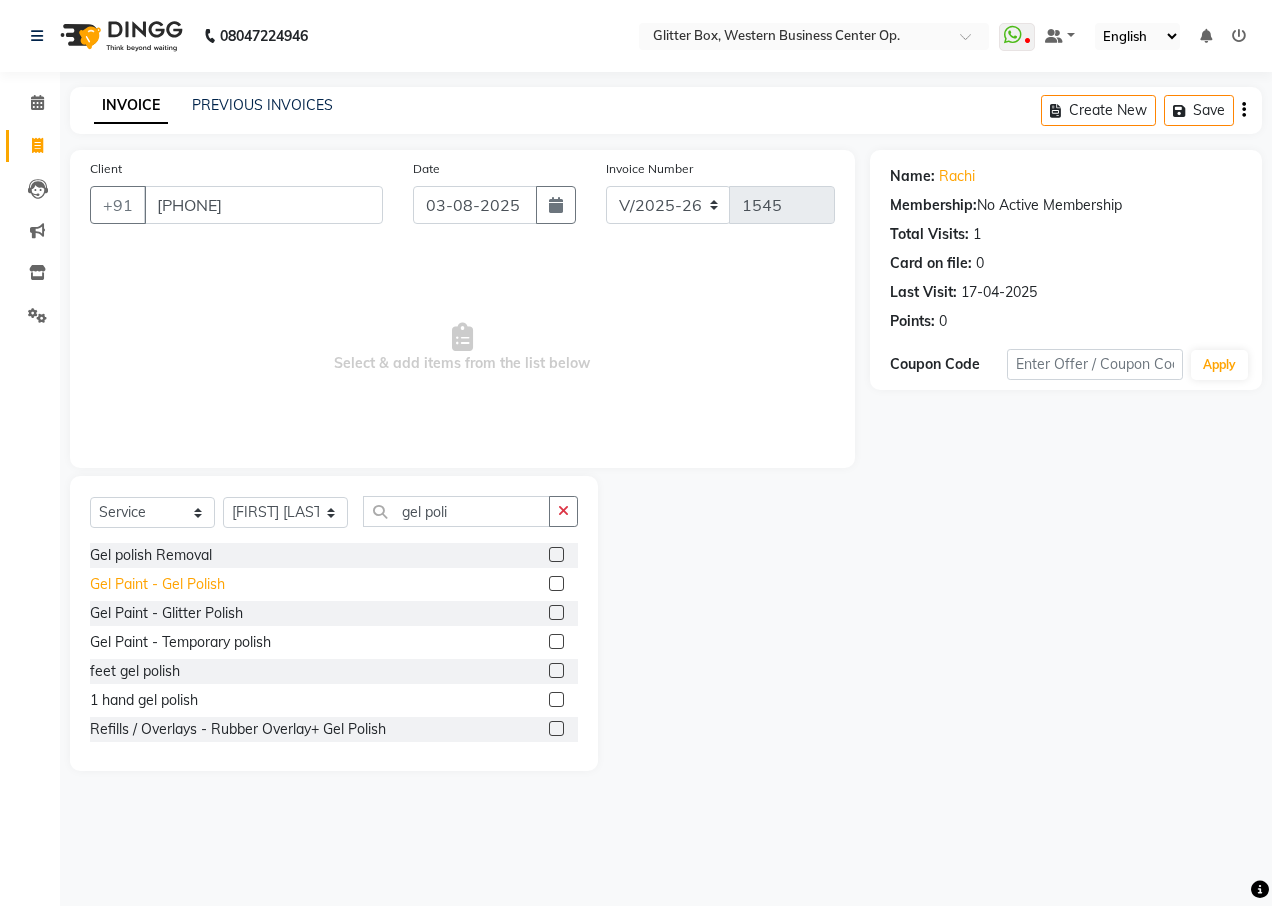 click on "Gel Paint  - Gel Polish" 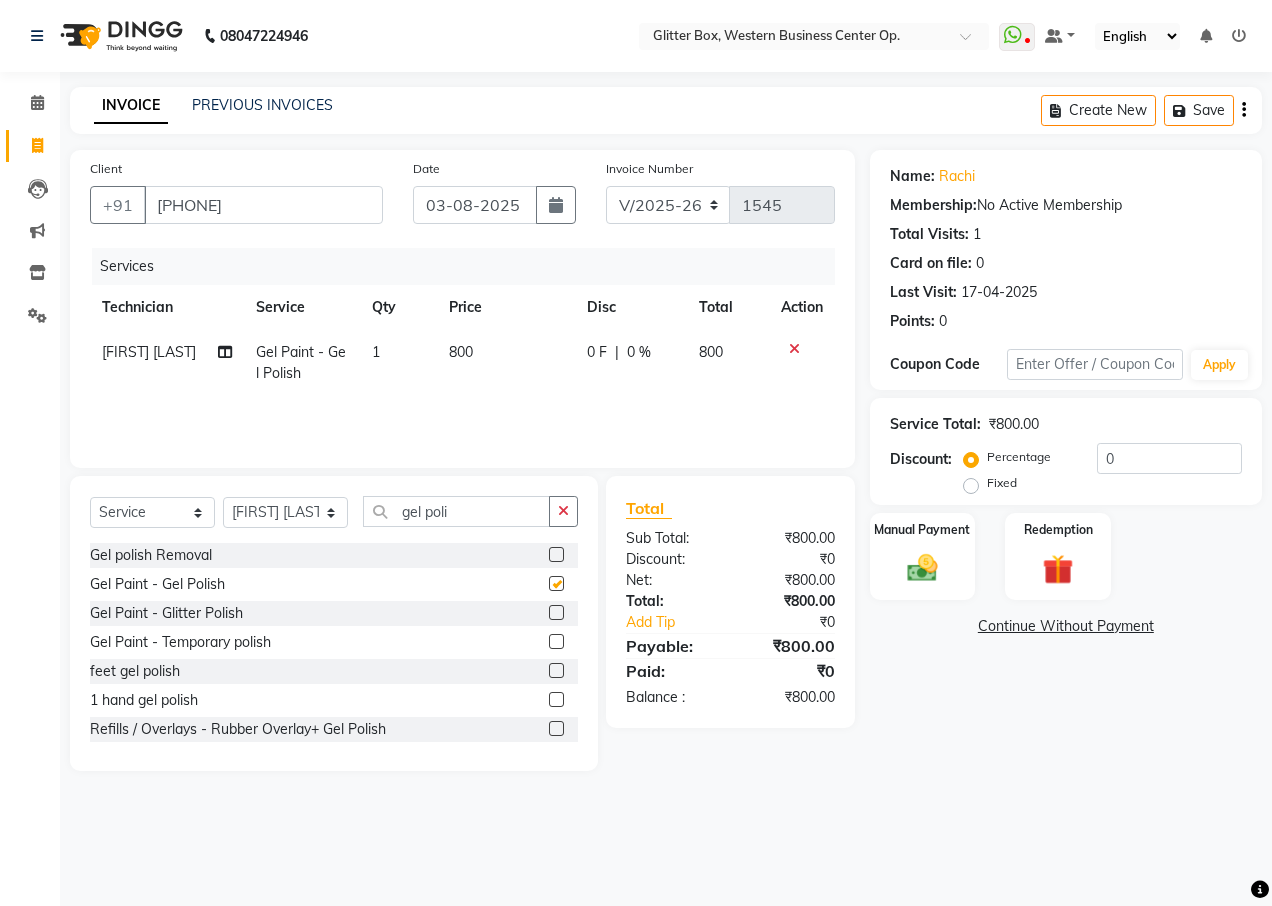 checkbox on "false" 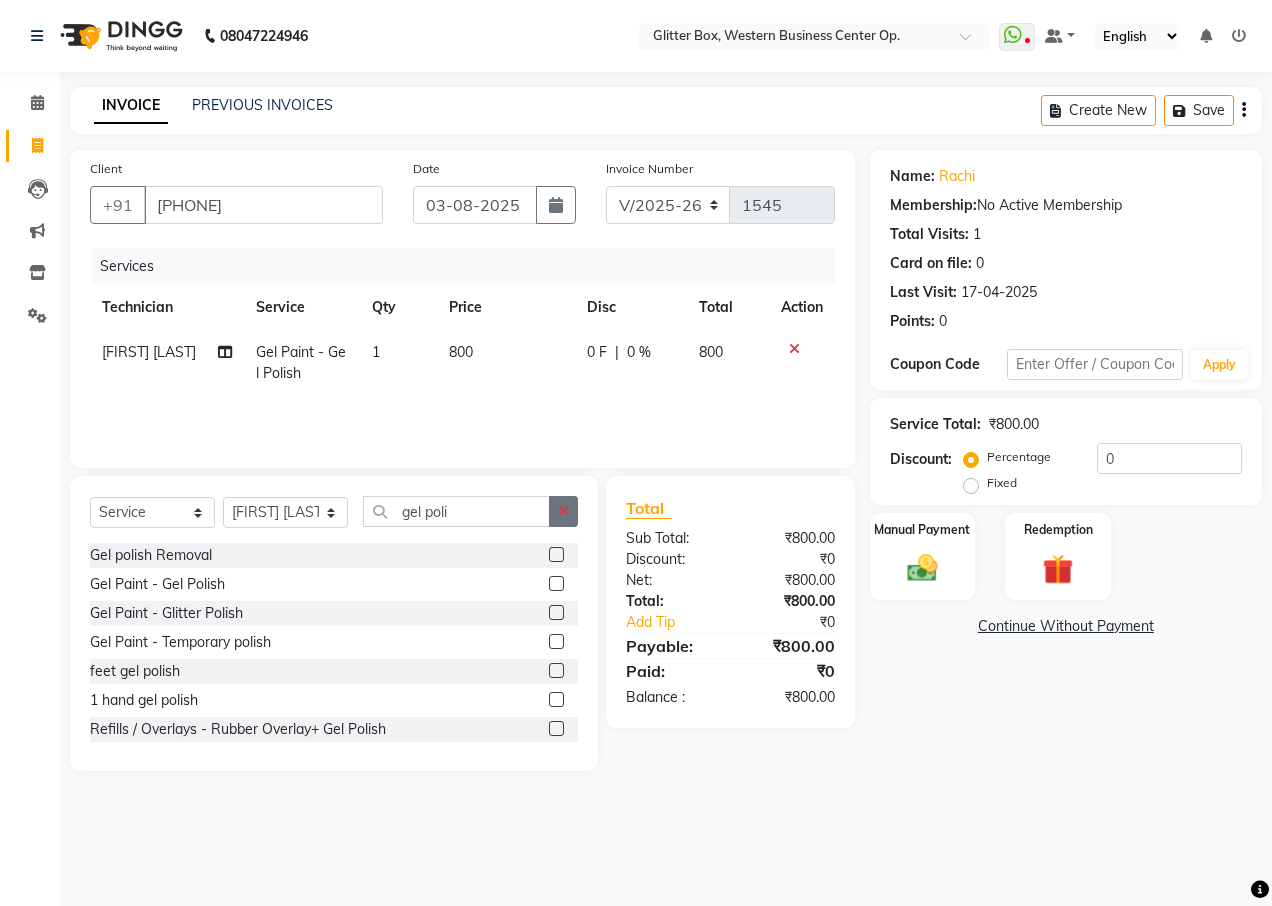 click 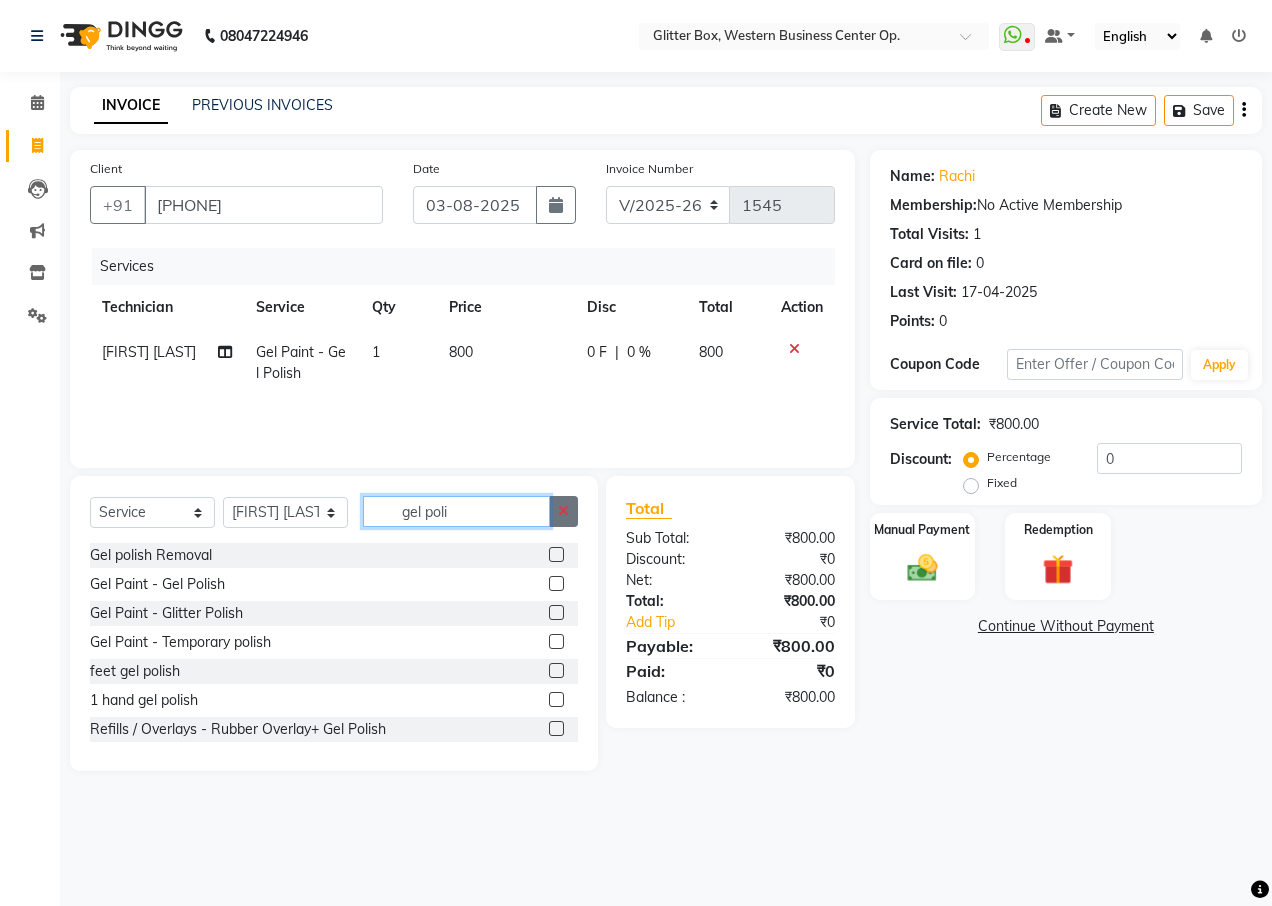 type 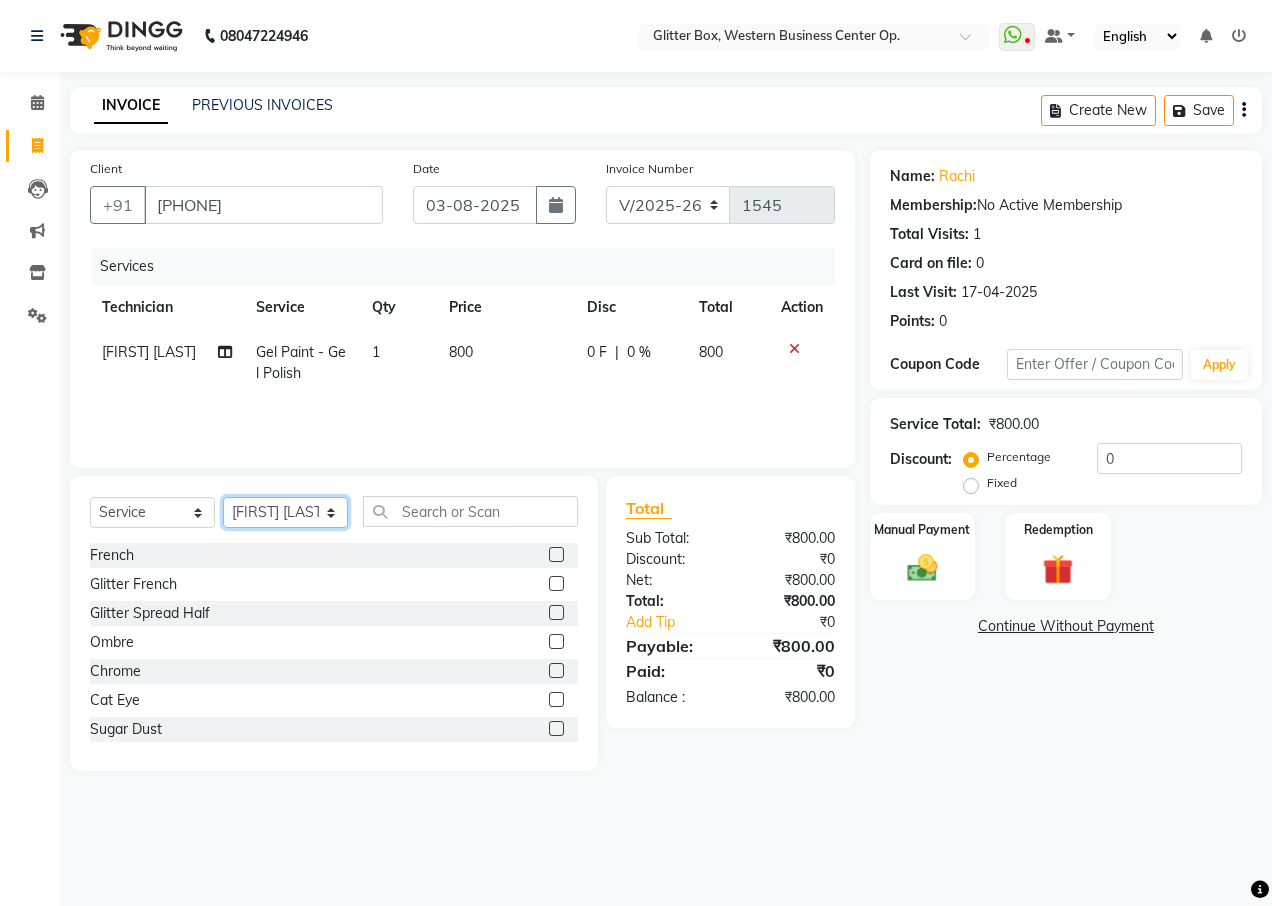 click on "Select Technician Ankita Yadav Ankit Tiwari bharat DEBNATH Govind Rana hema john Kajal Rana Kajal Rathour Katick Das kelly Nairmal Das owner Pankaj Malayya pooja Preeti makore Rupa Chettri shalu shruti shubham Suraj" 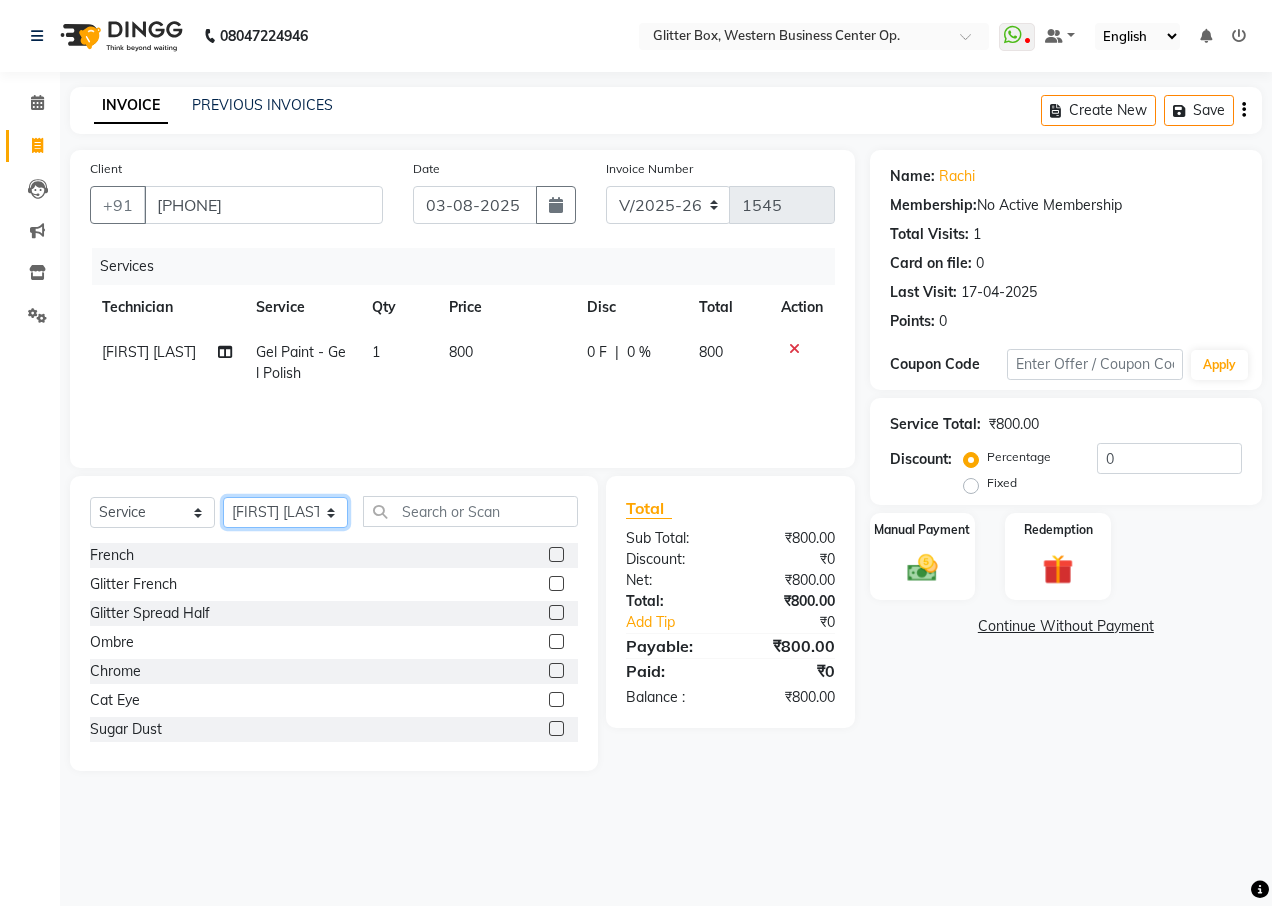 select on "38315" 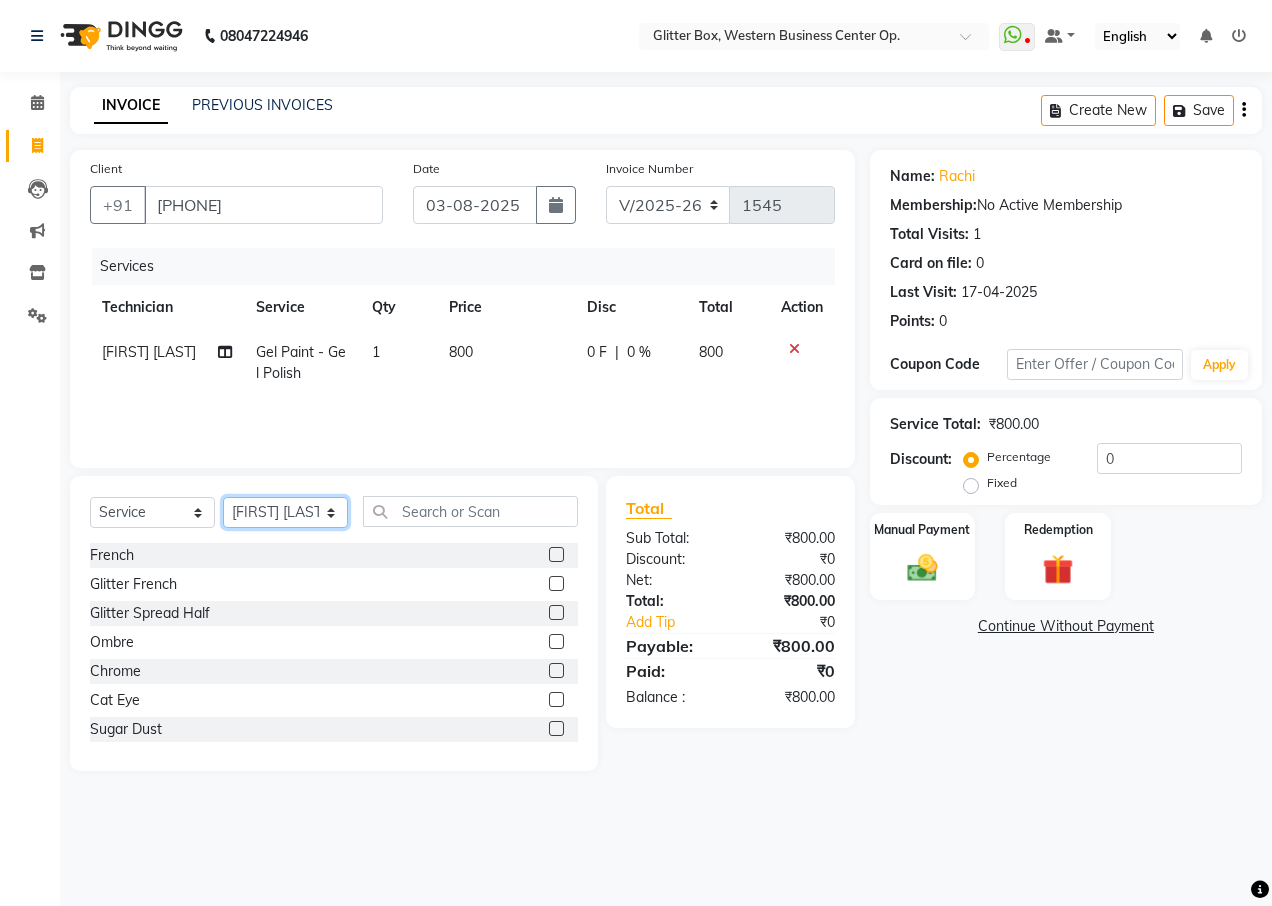 click on "Select Technician Ankita Yadav Ankit Tiwari bharat DEBNATH Govind Rana hema john Kajal Rana Kajal Rathour Katick Das kelly Nairmal Das owner Pankaj Malayya pooja Preeti makore Rupa Chettri shalu shruti shubham Suraj" 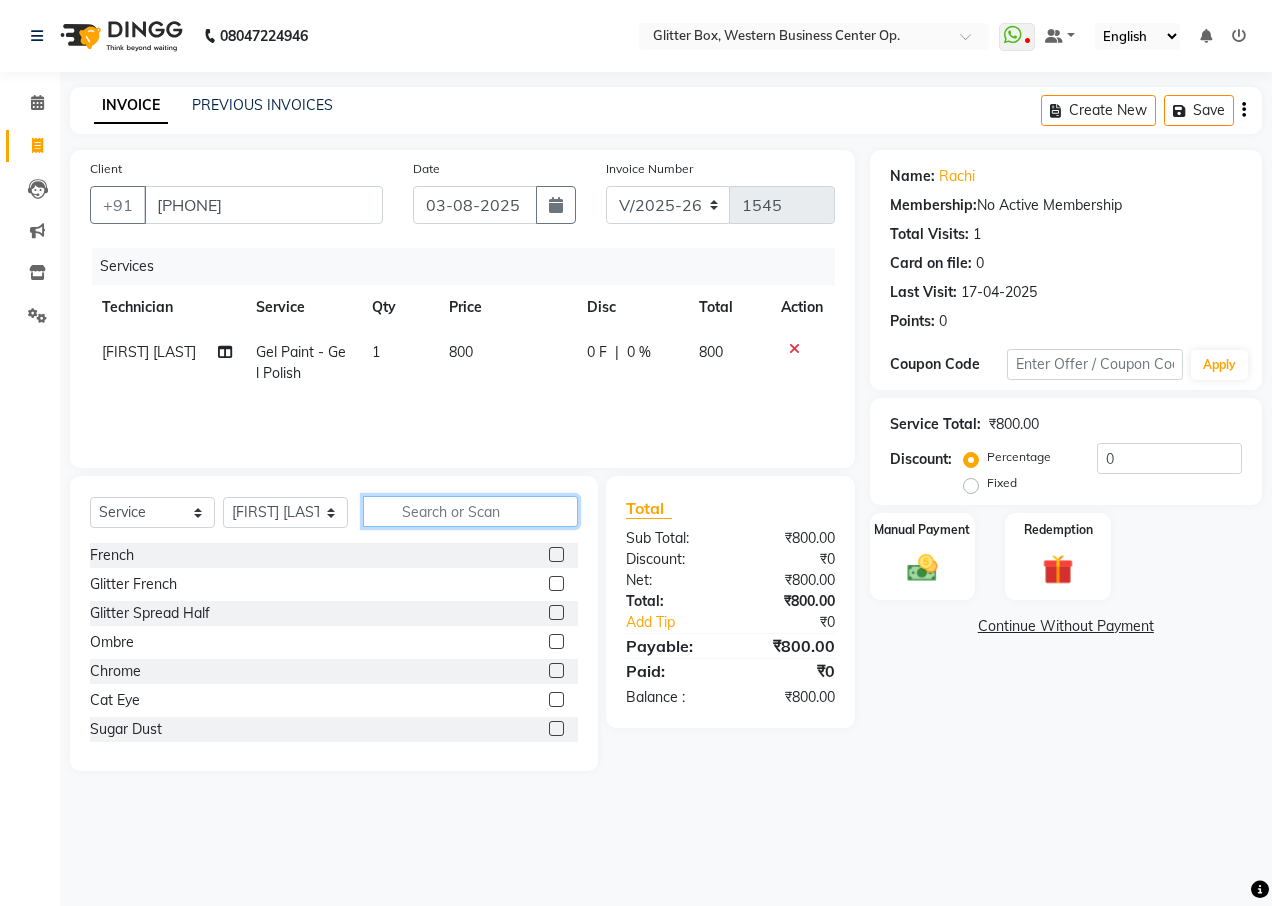 click 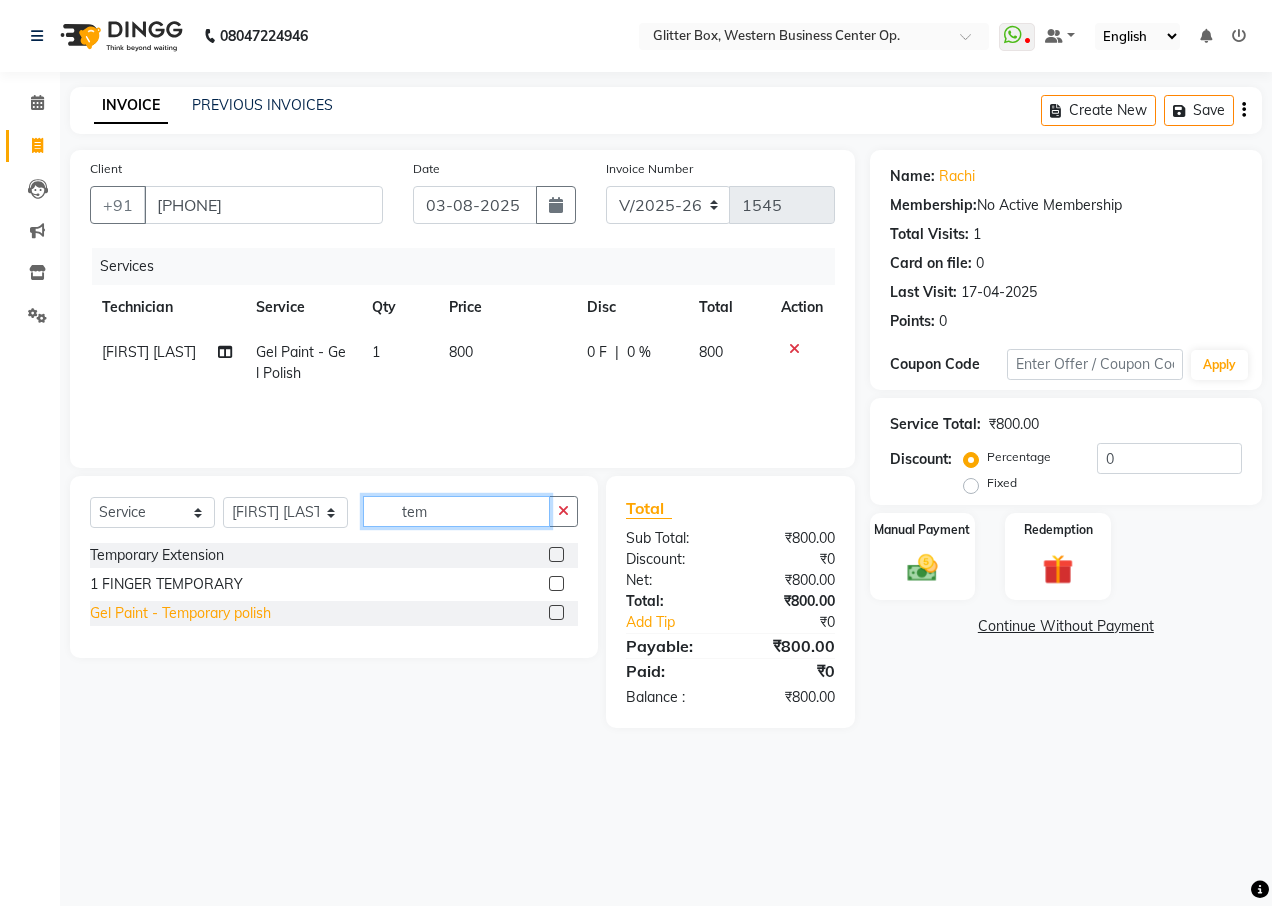type on "tem" 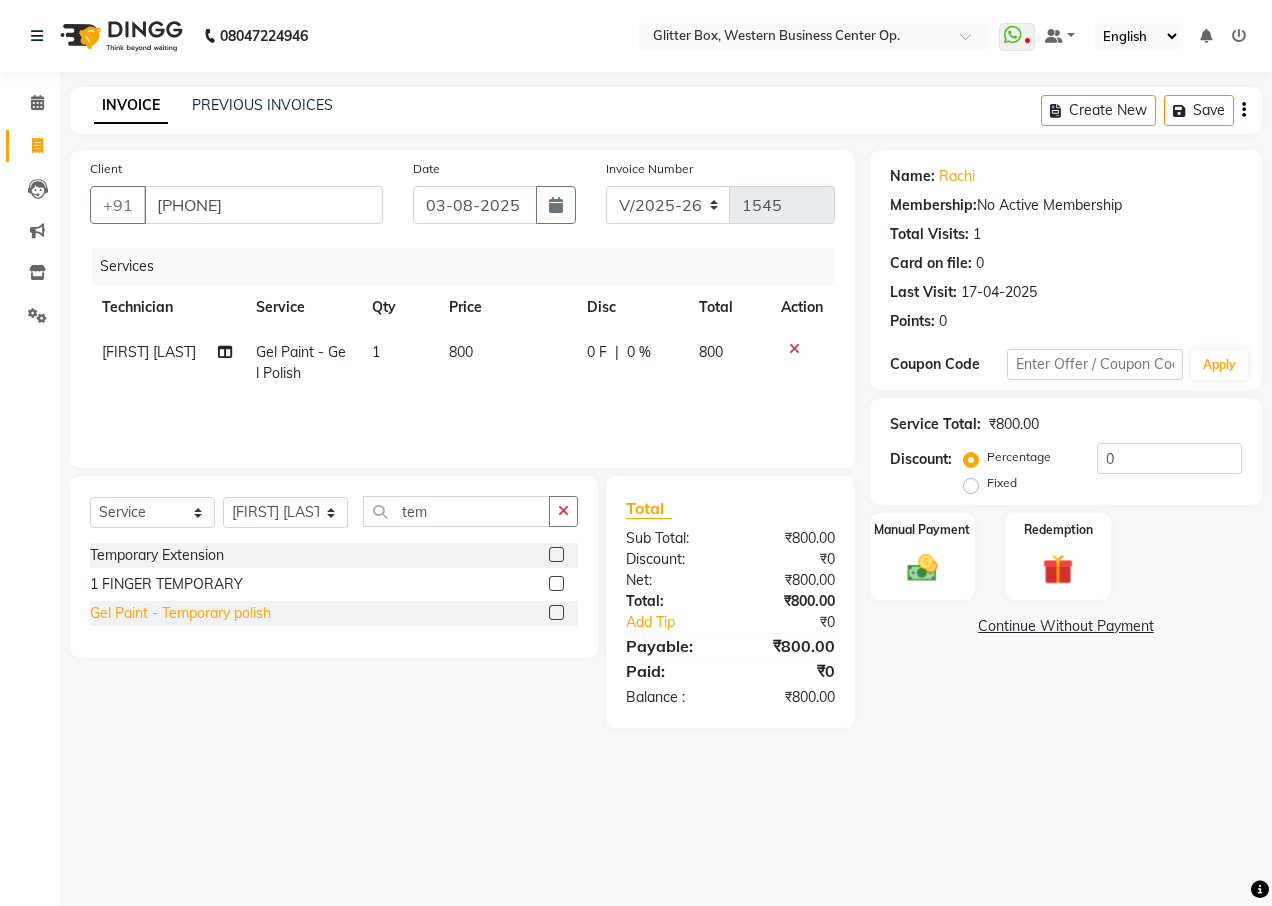 click on "Gel Paint  - Temporary polish" 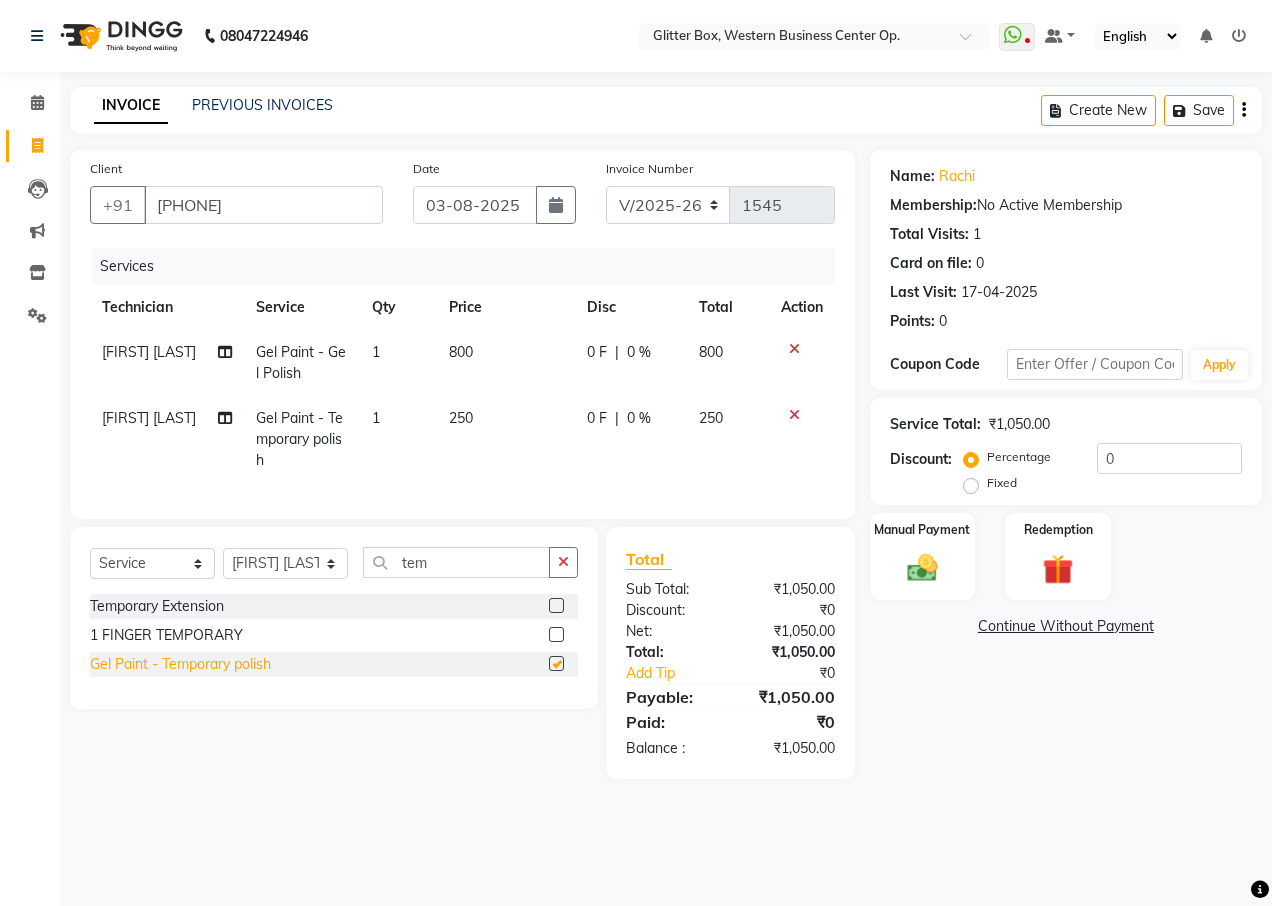 checkbox on "false" 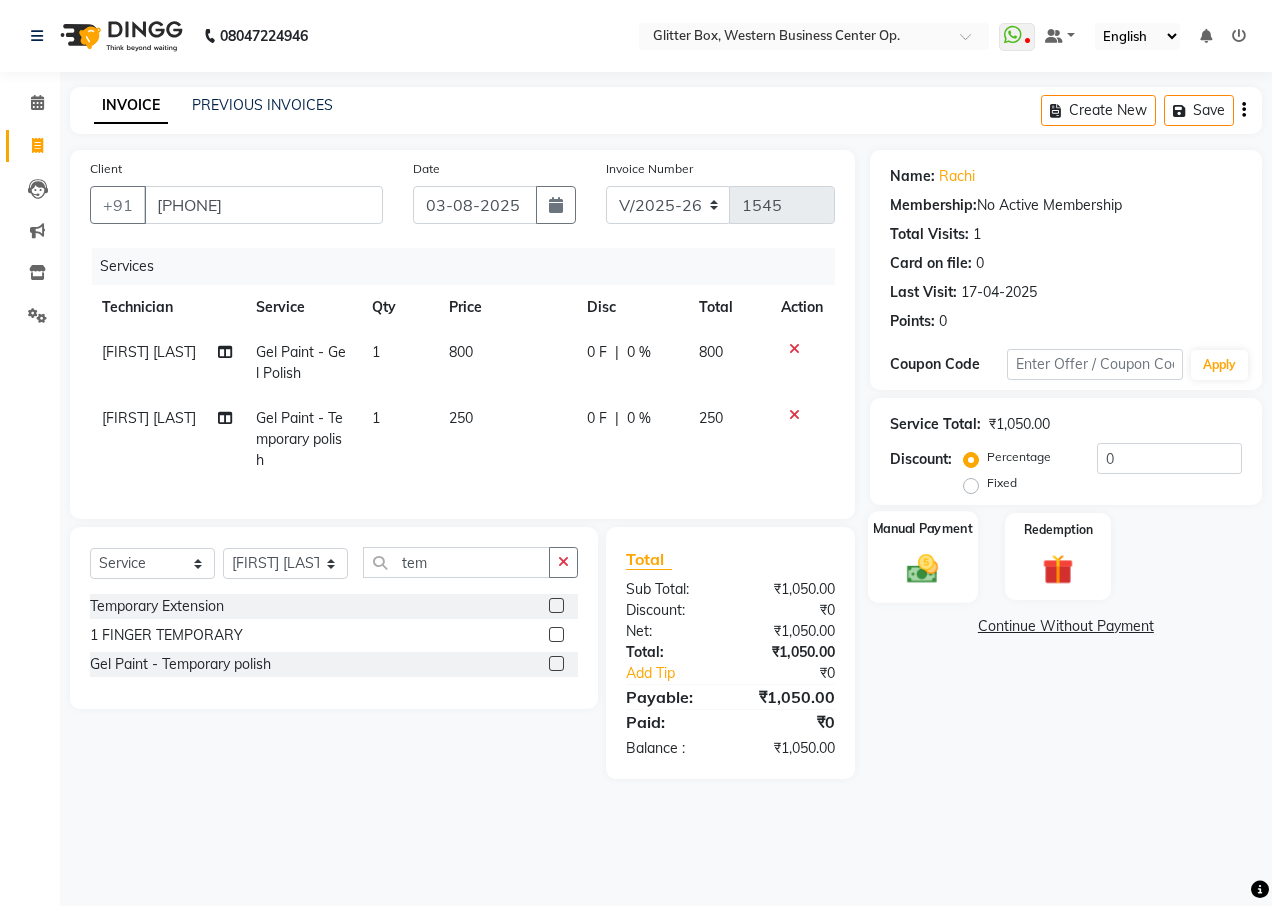 click 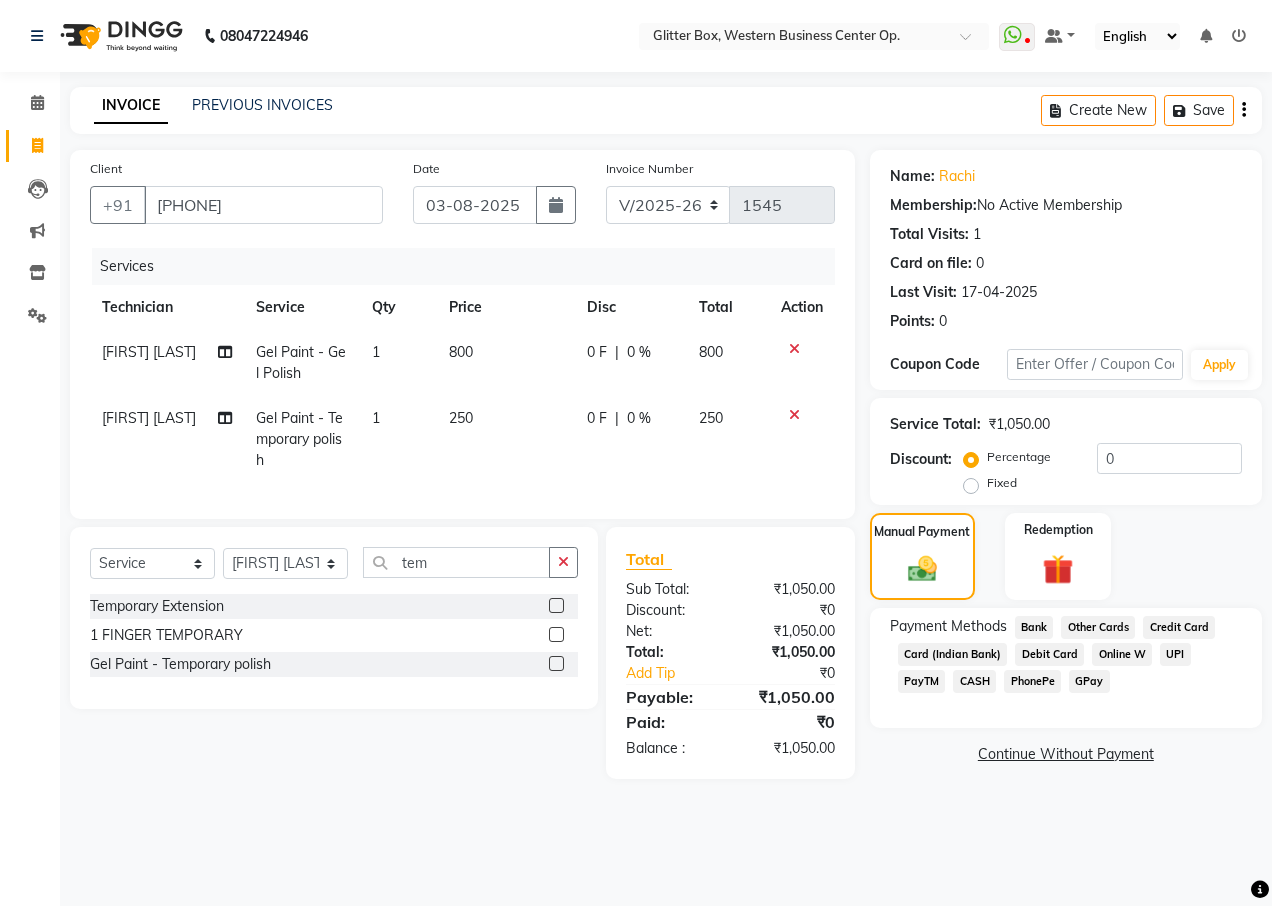 click on "CASH" 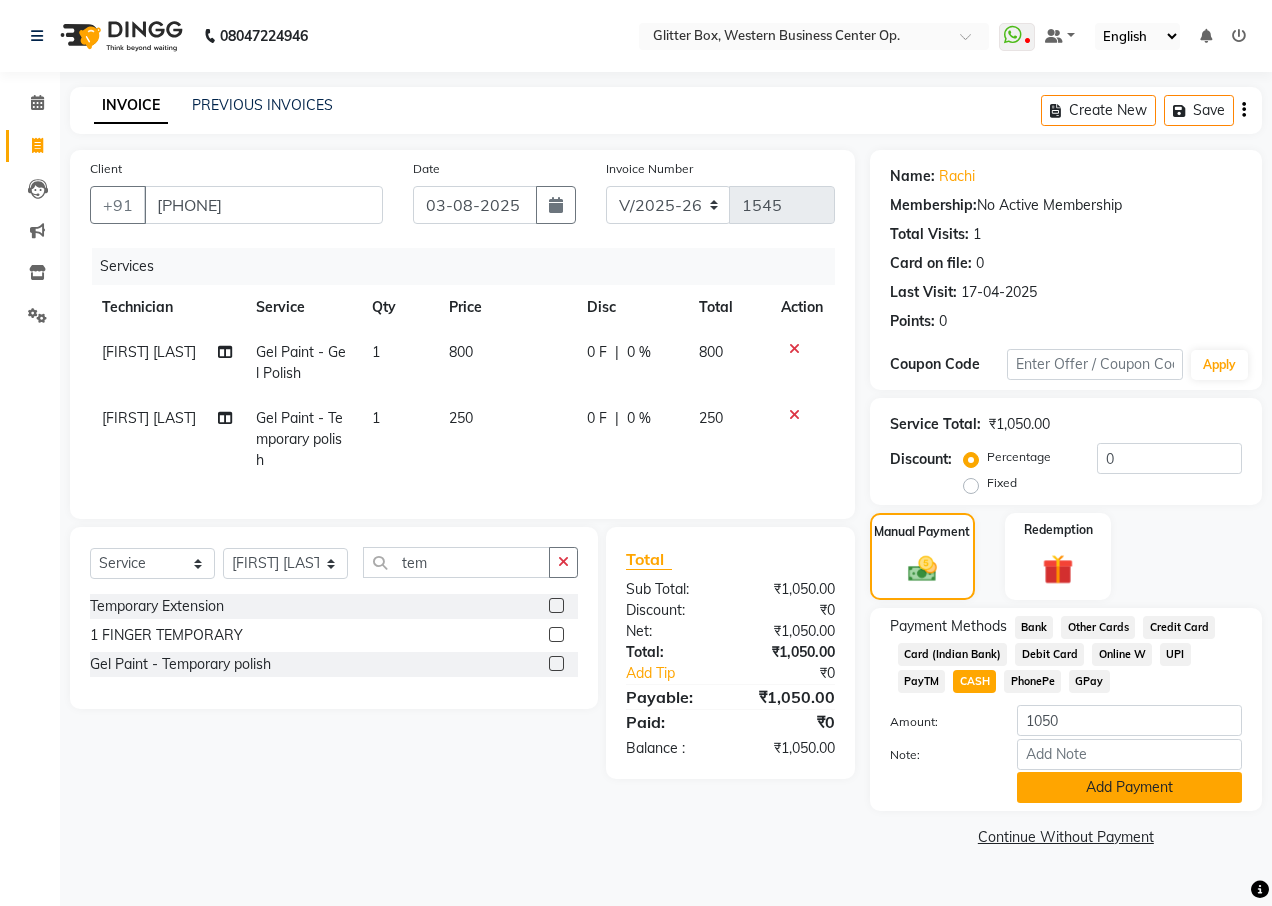 click on "Add Payment" 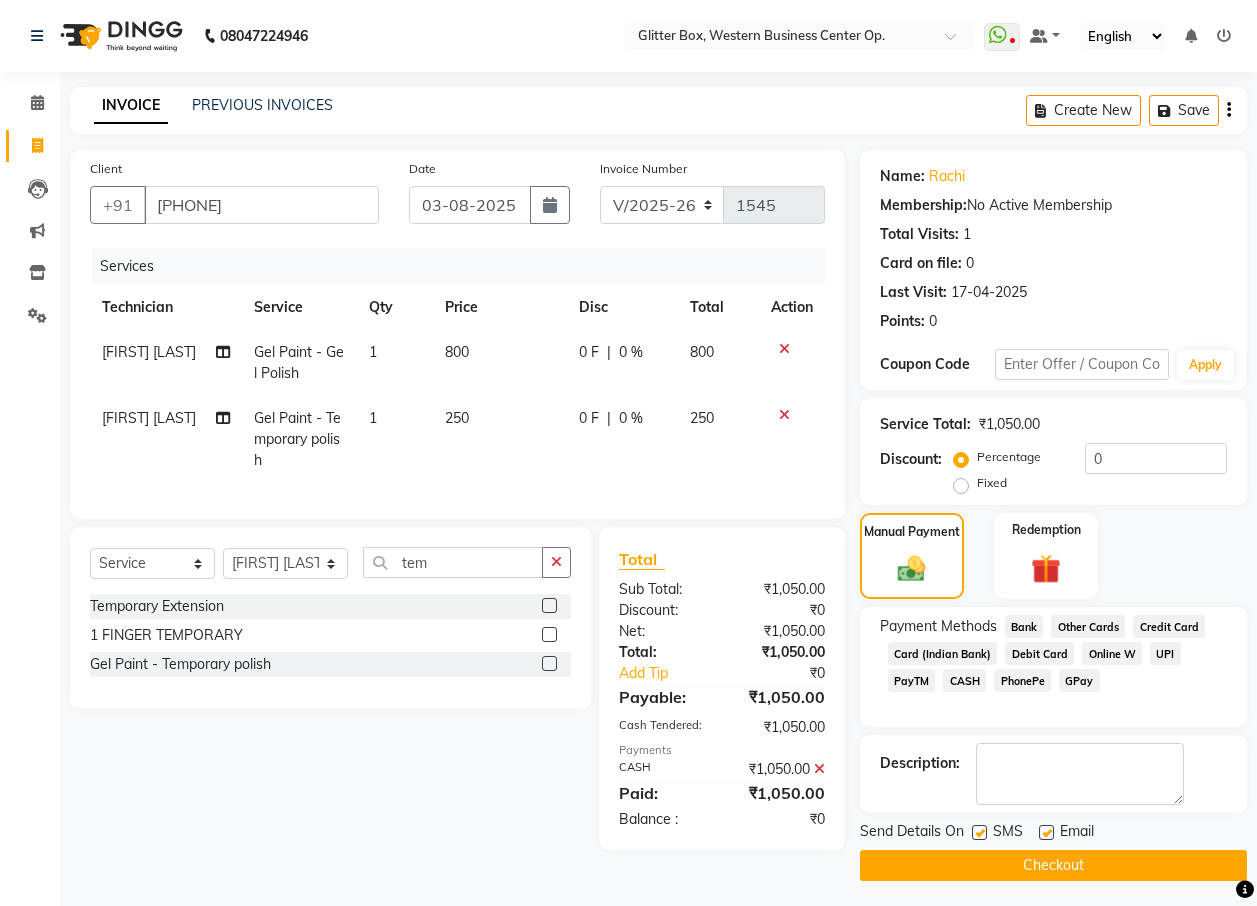 click on "Checkout" 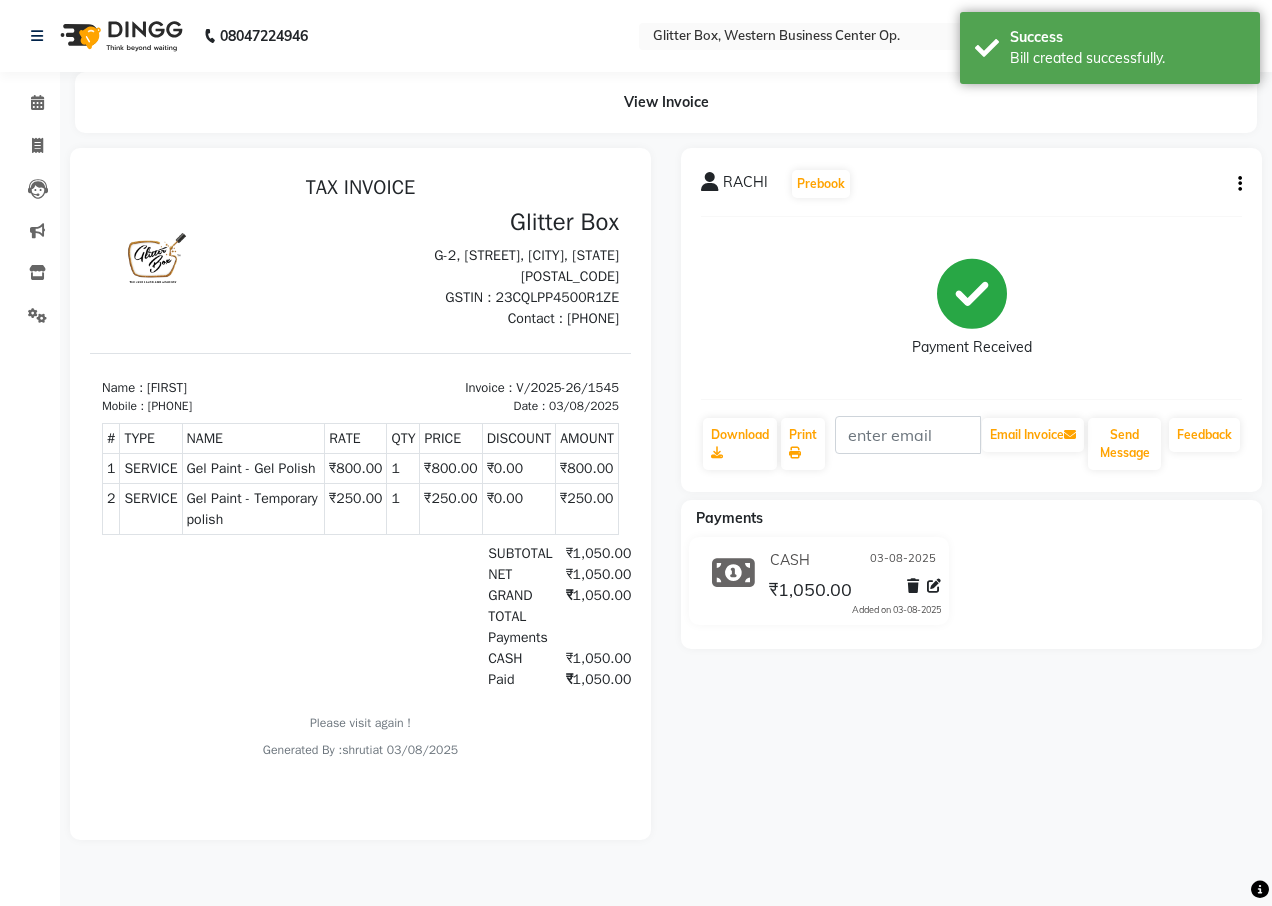 scroll, scrollTop: 0, scrollLeft: 0, axis: both 